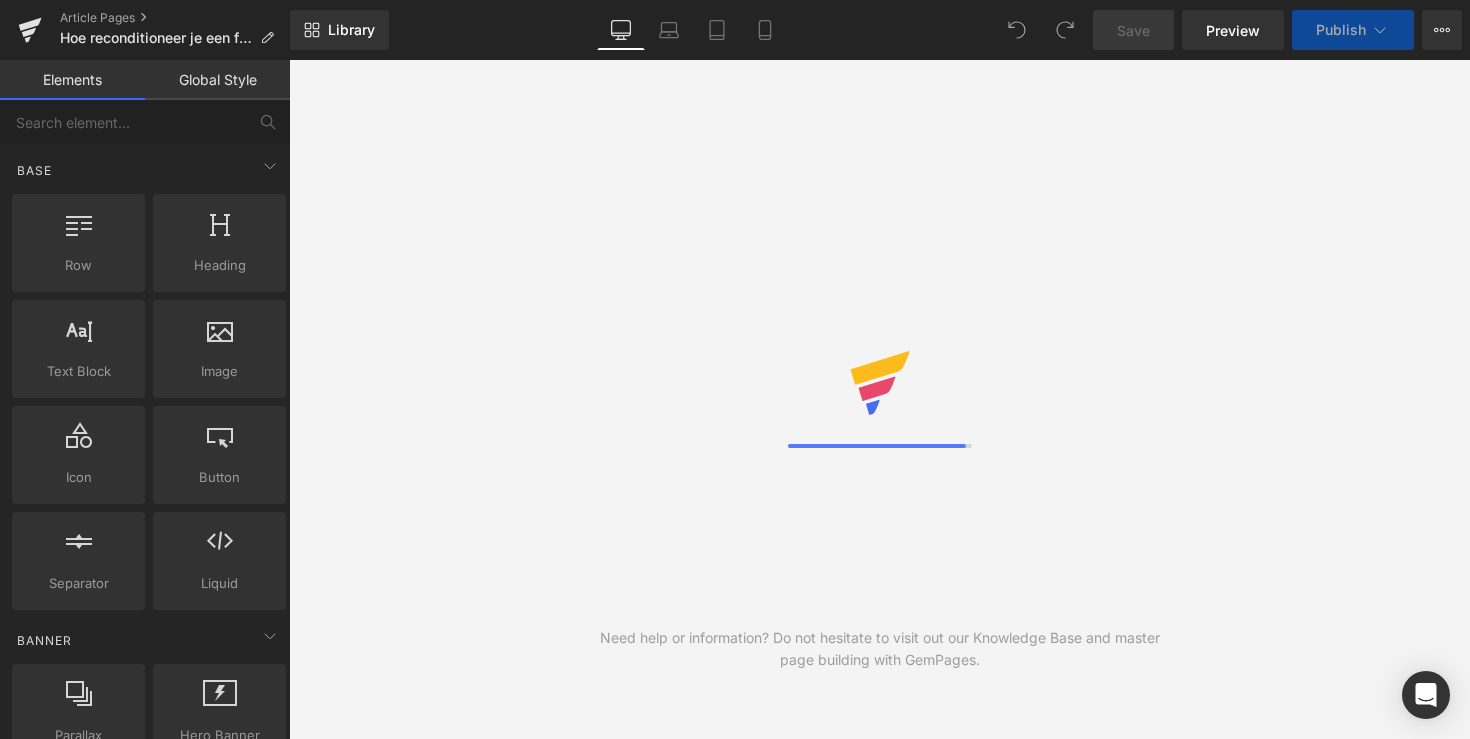 scroll, scrollTop: 0, scrollLeft: 0, axis: both 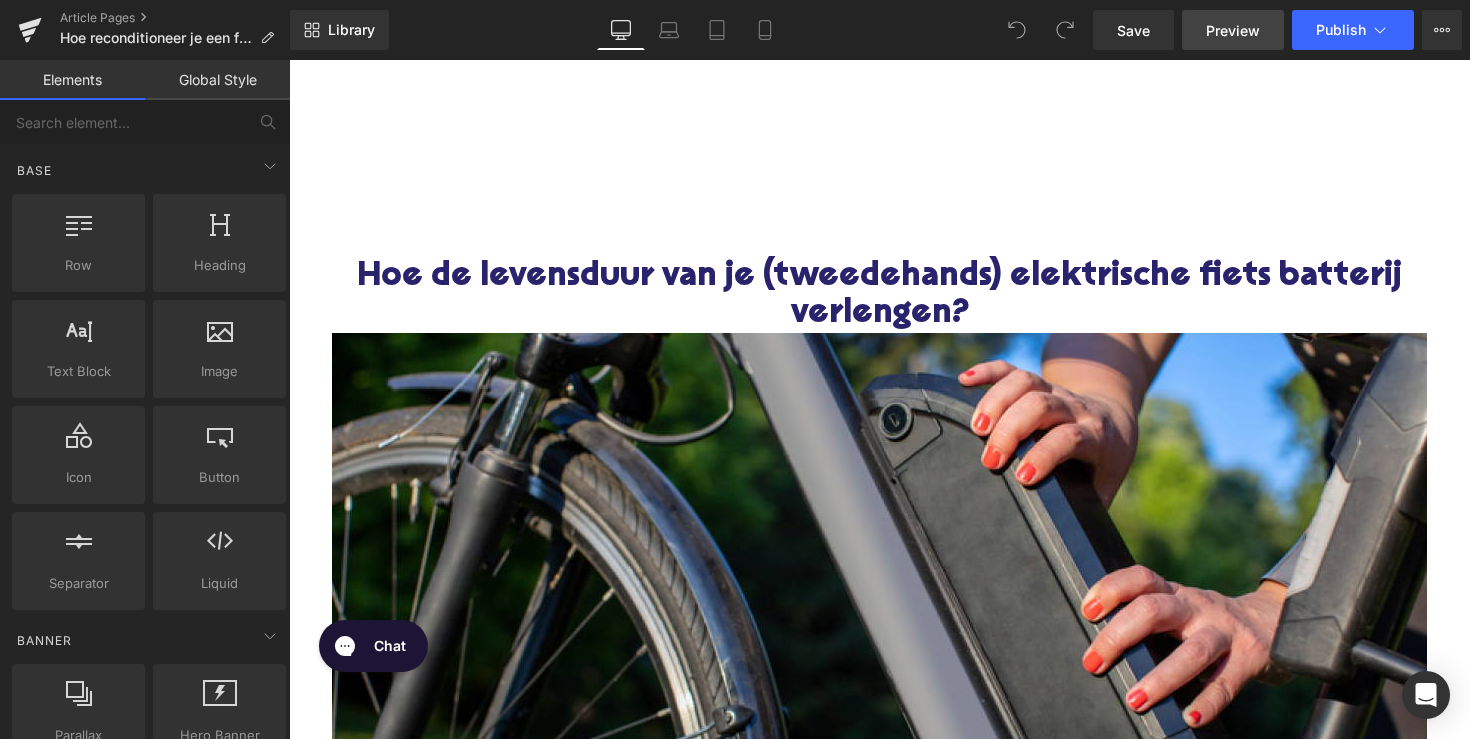 click on "Preview" at bounding box center [1233, 30] 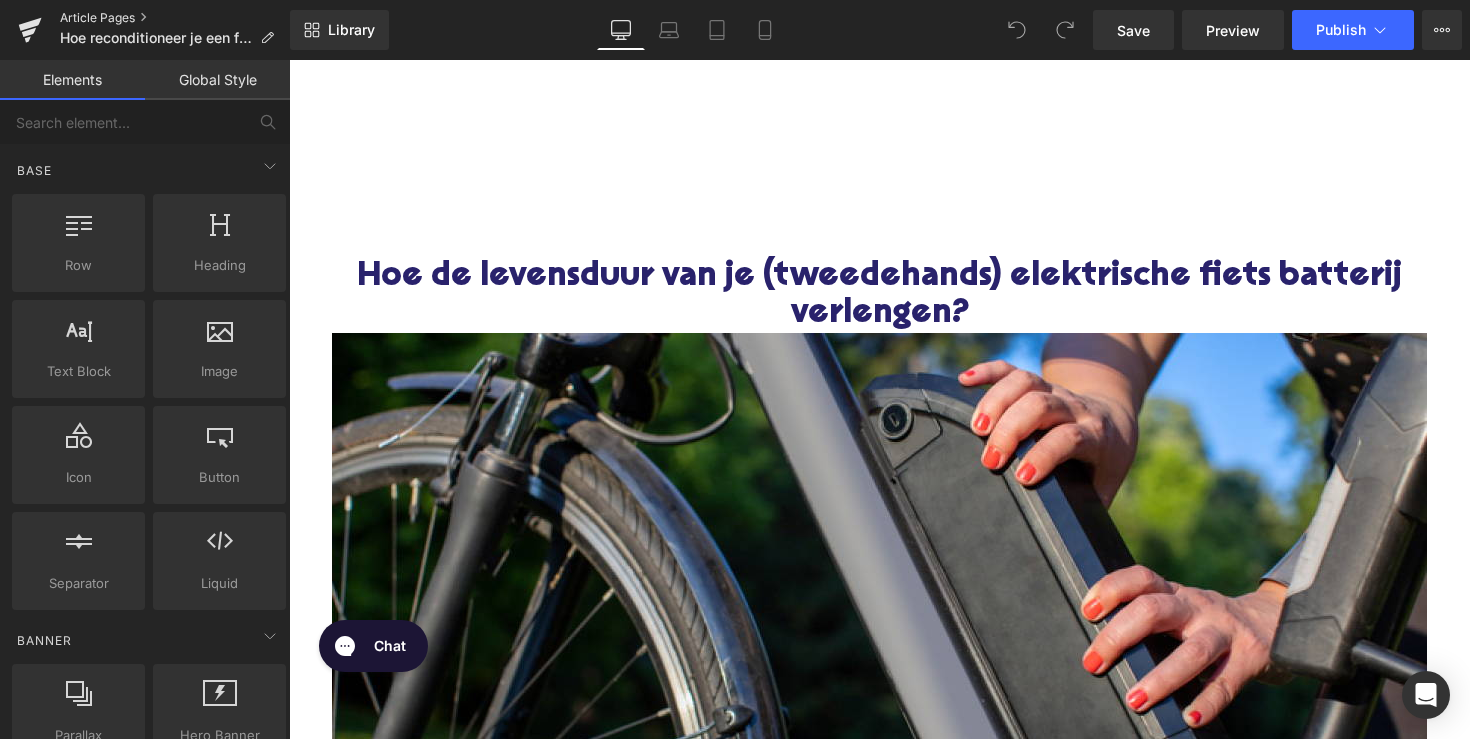 click on "Article Pages" at bounding box center (175, 18) 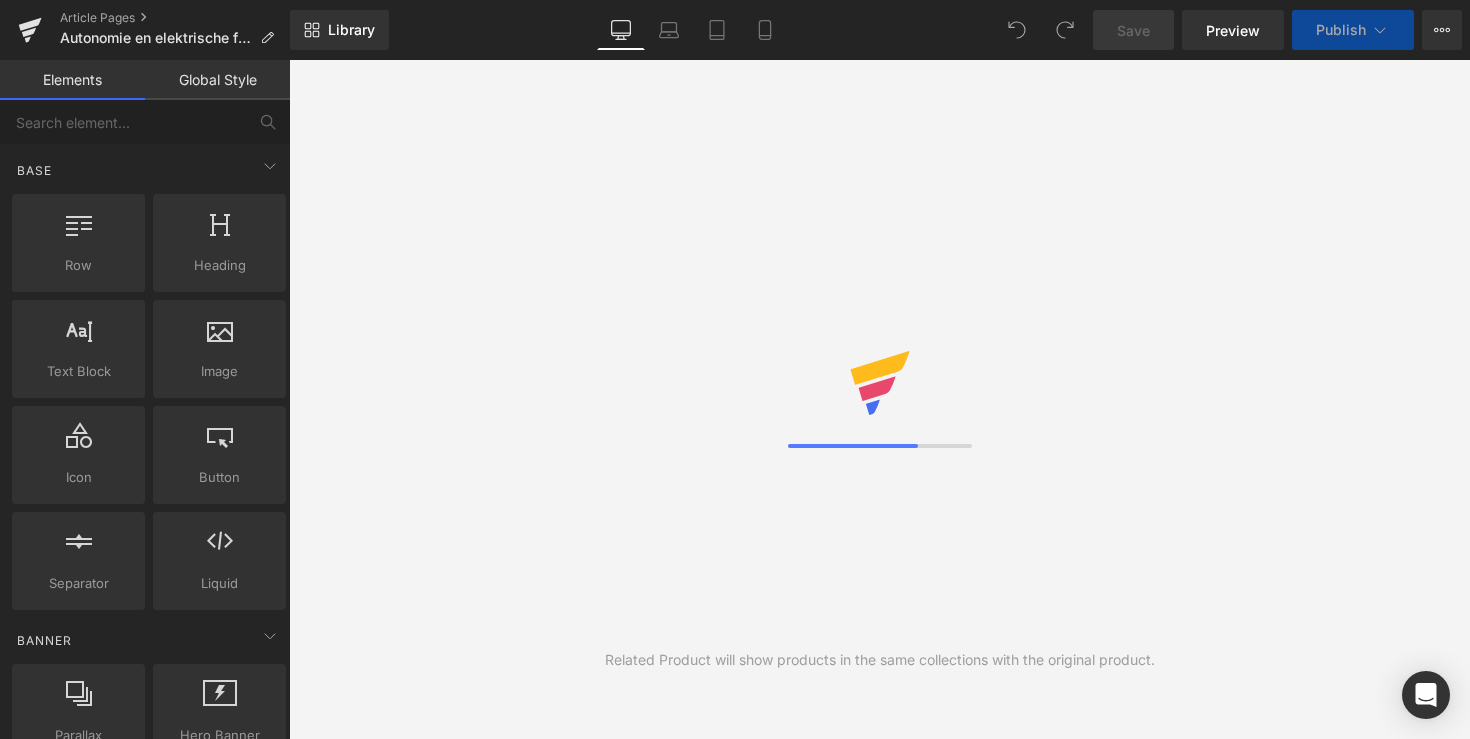 scroll, scrollTop: 0, scrollLeft: 0, axis: both 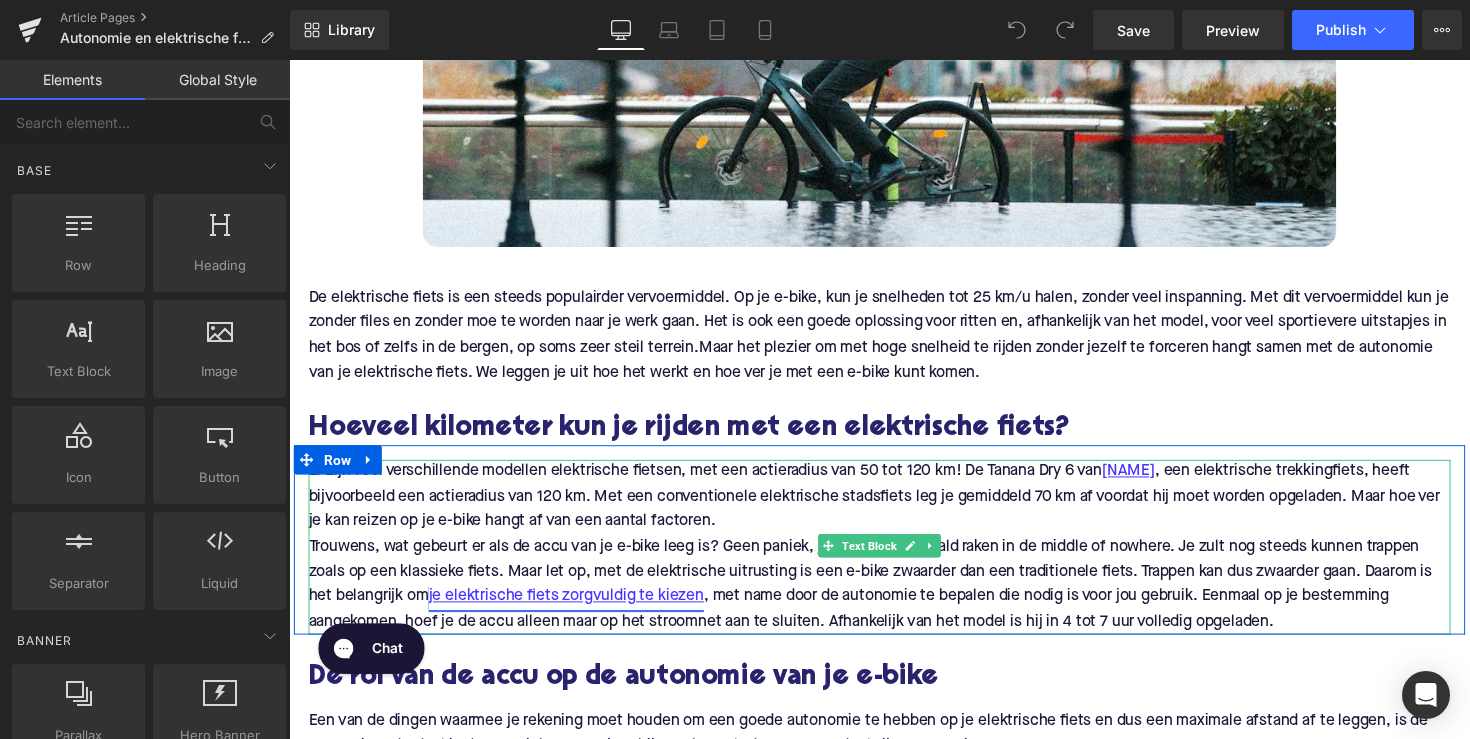 click on "je elektrische fiets zorgvuldig te kiezen" at bounding box center [573, 611] 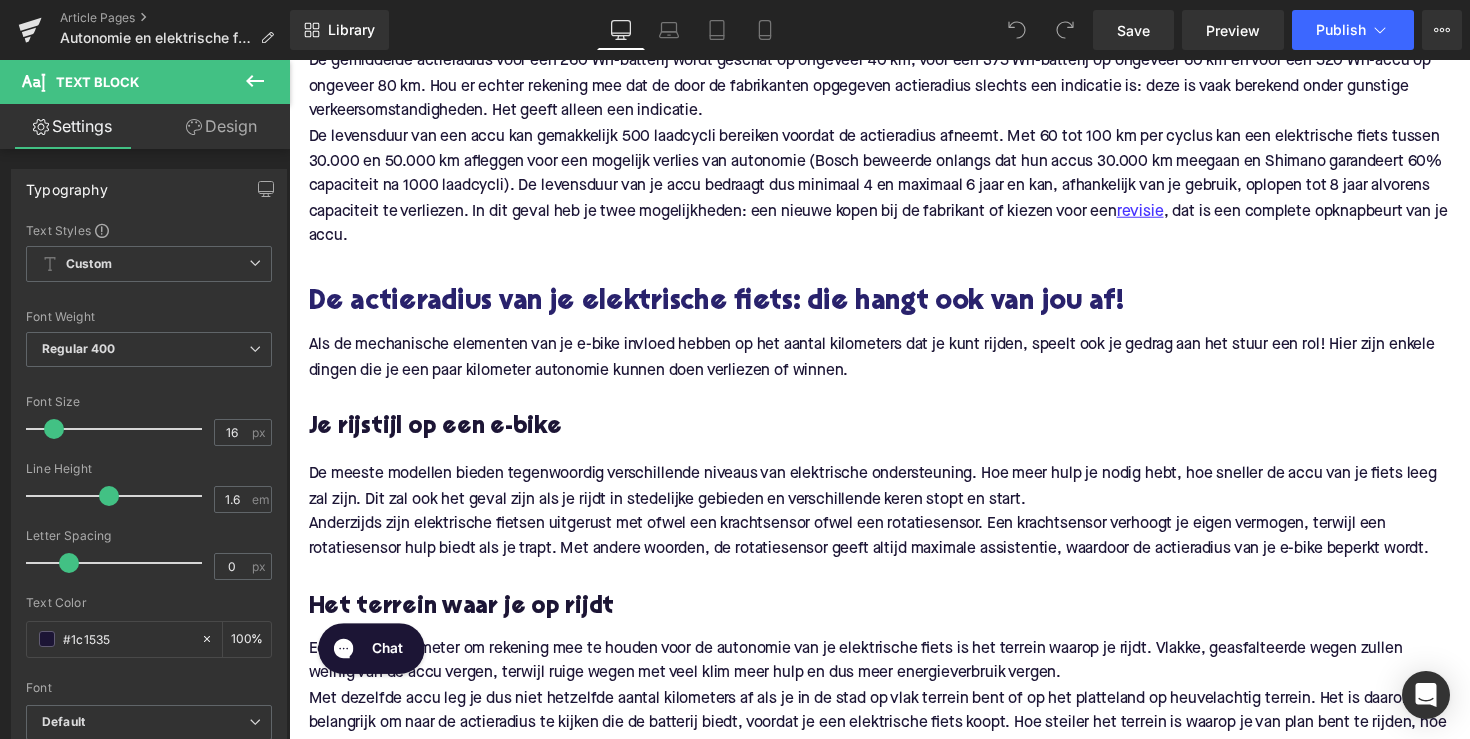 scroll, scrollTop: 1378, scrollLeft: 0, axis: vertical 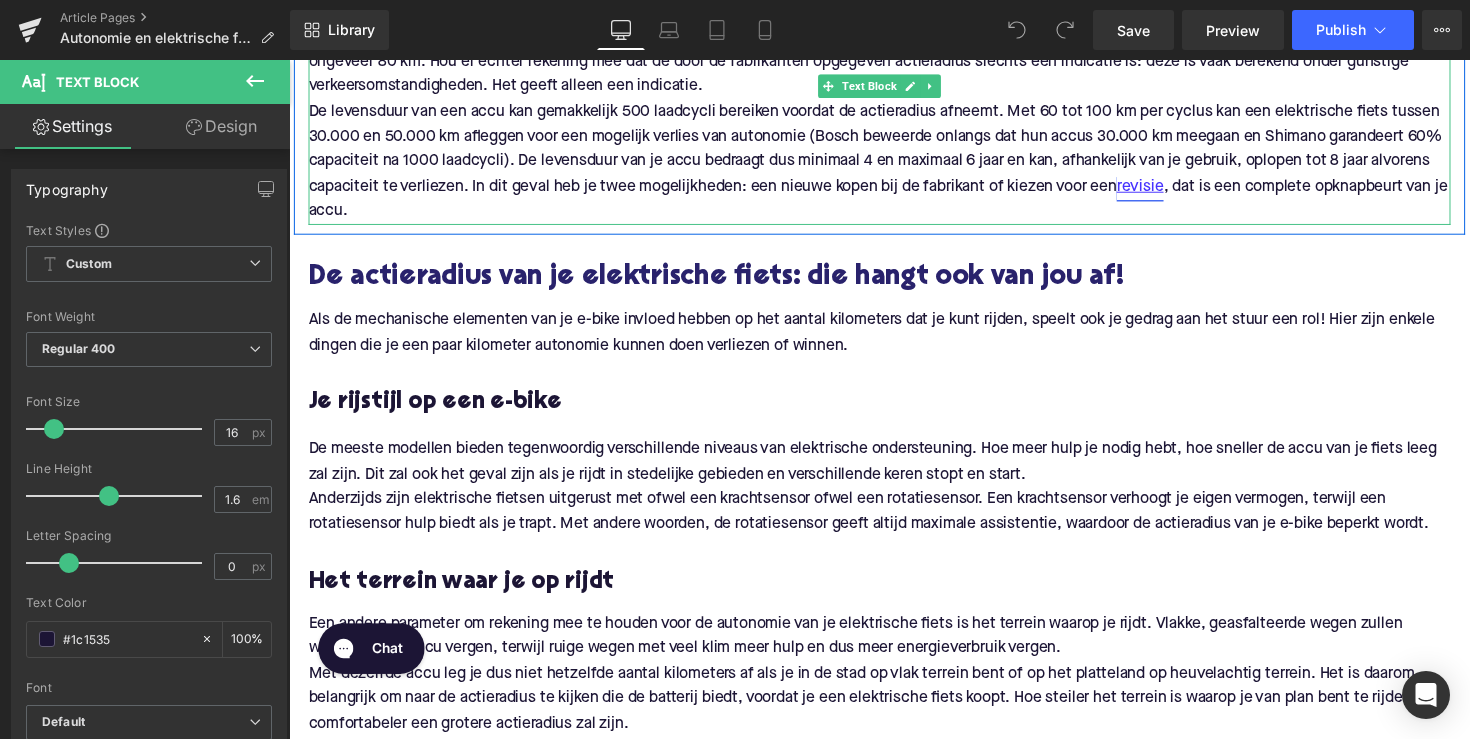 click on "revisie" at bounding box center (1161, 191) 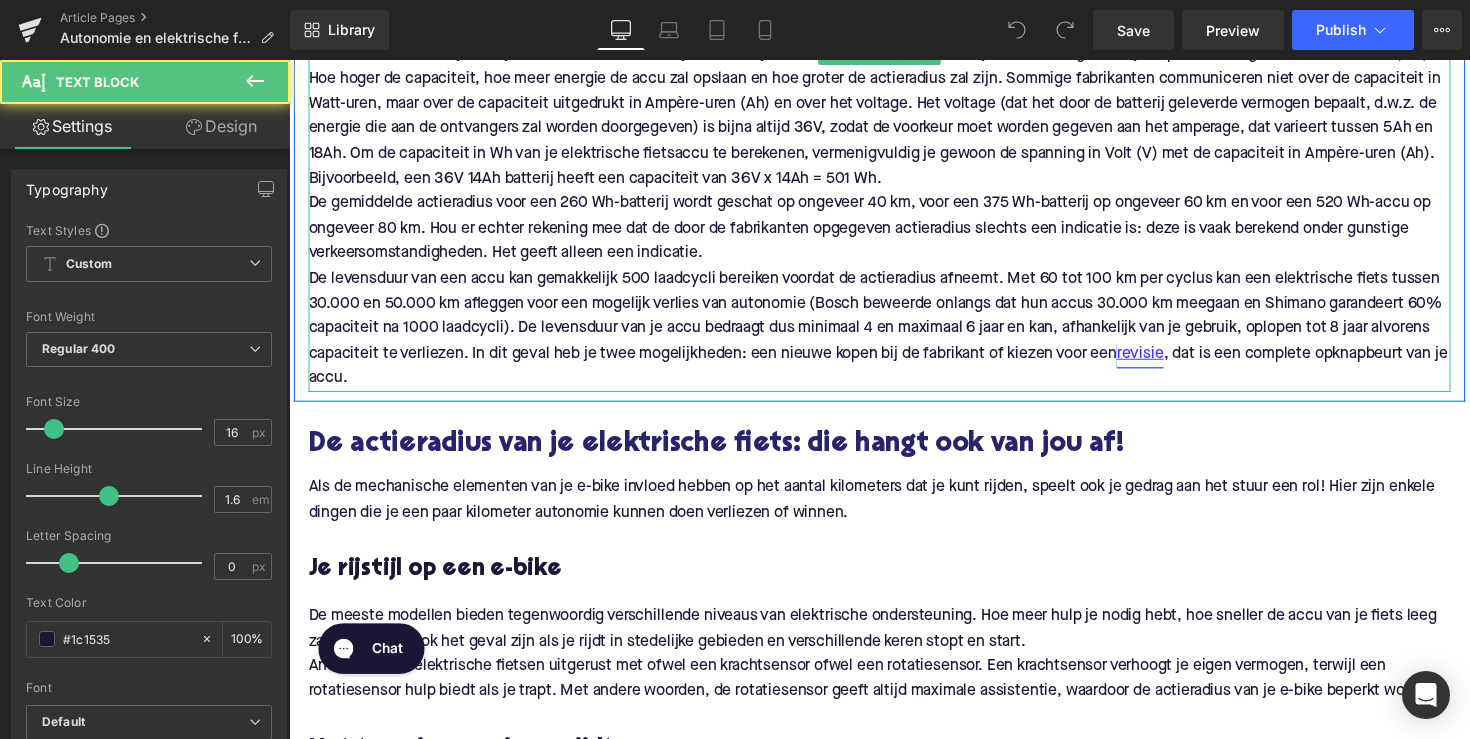 scroll, scrollTop: 1164, scrollLeft: 0, axis: vertical 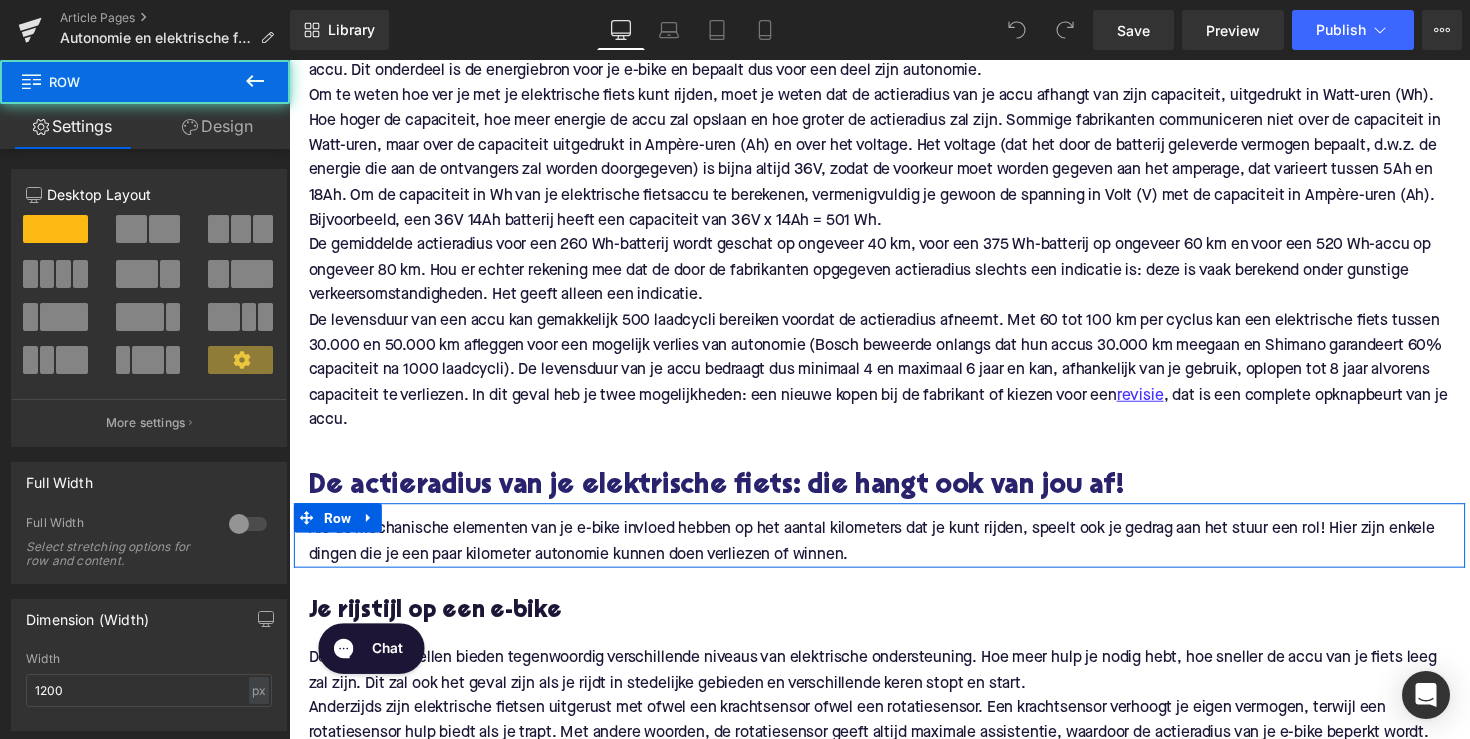 click on "Als de mechanische elementen van je e-bike invloed hebben op het aantal kilometers dat je kunt rijden, speelt ook je gedrag aan het stuur een rol! Hier zijn enkele dingen die je een paar kilometer autonomie kunnen doen verliezen of winnen. Text Block         Row" at bounding box center [894, 547] 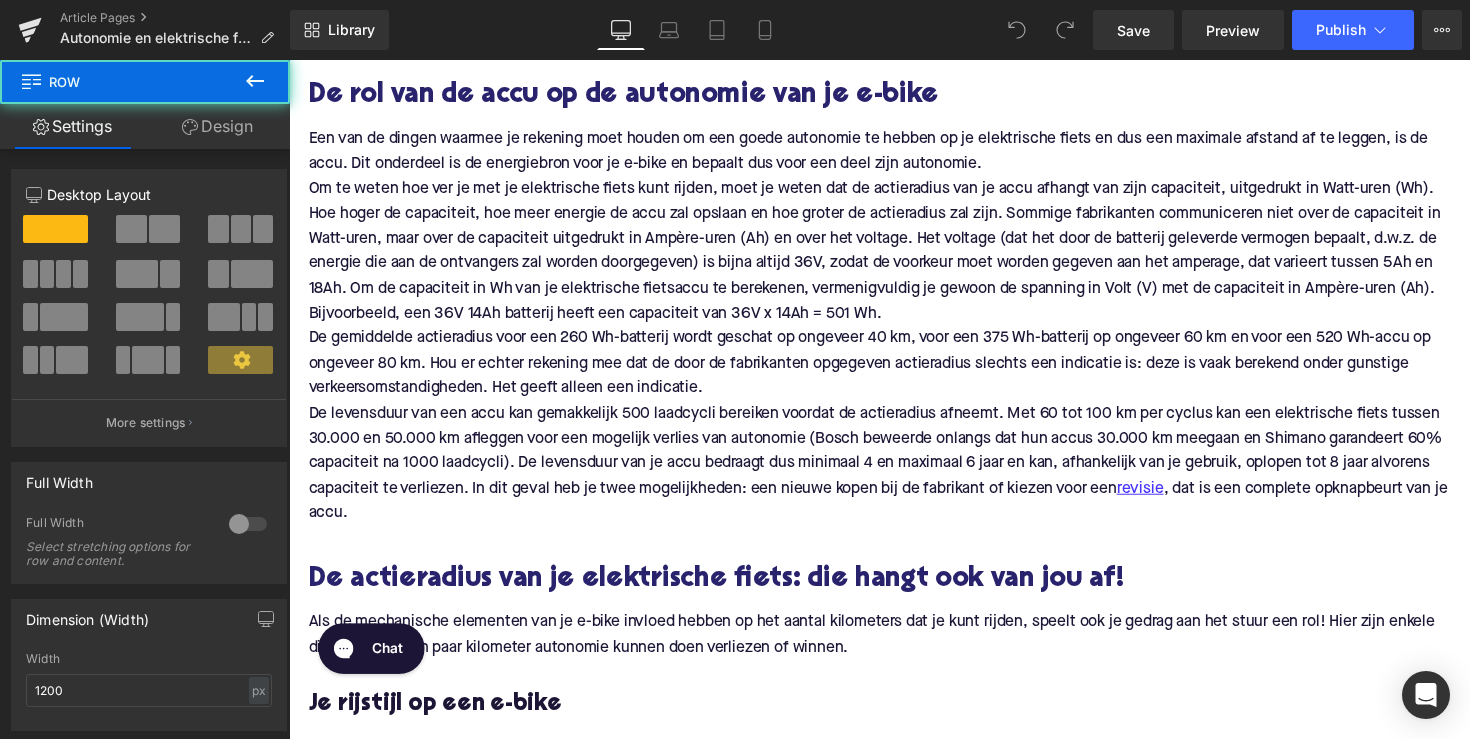 scroll, scrollTop: 1061, scrollLeft: 0, axis: vertical 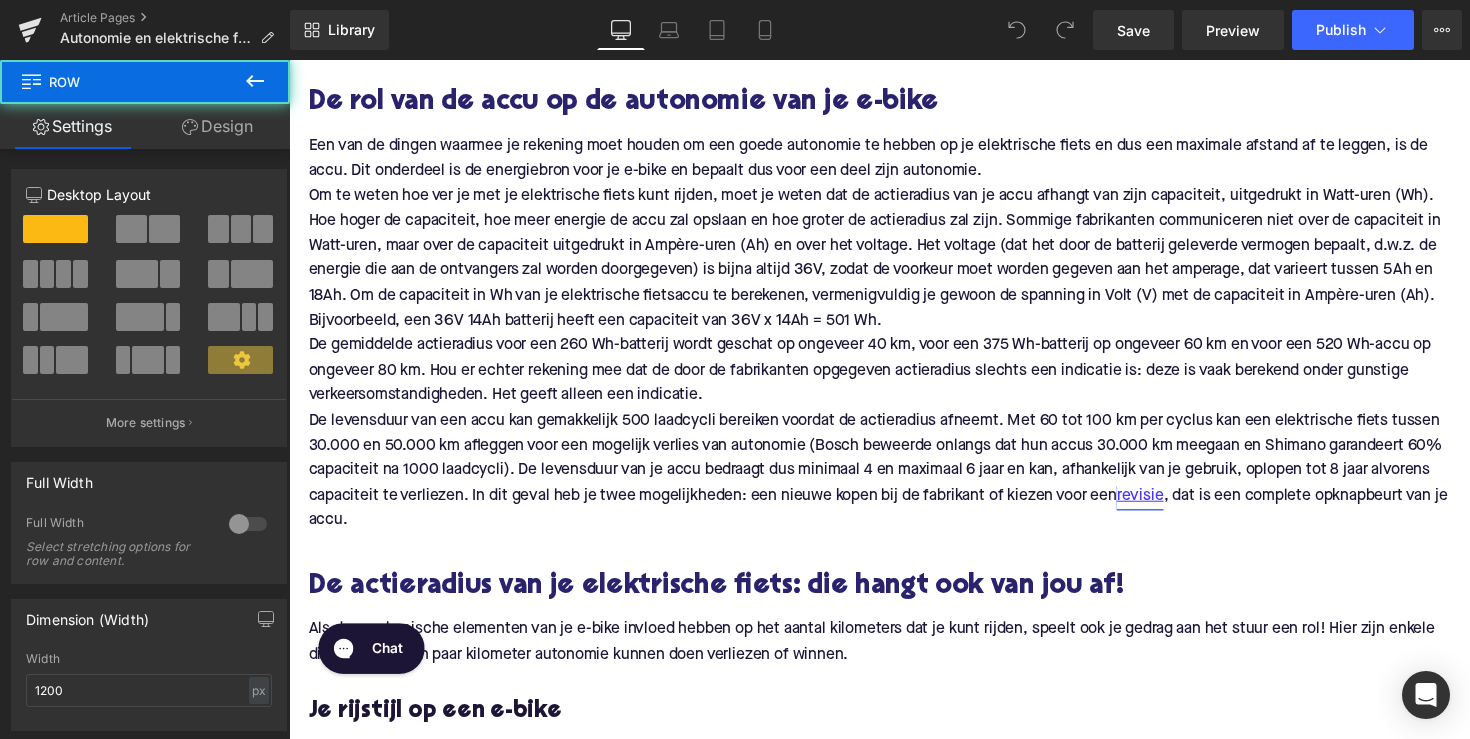 click on "revisie" at bounding box center (1161, 508) 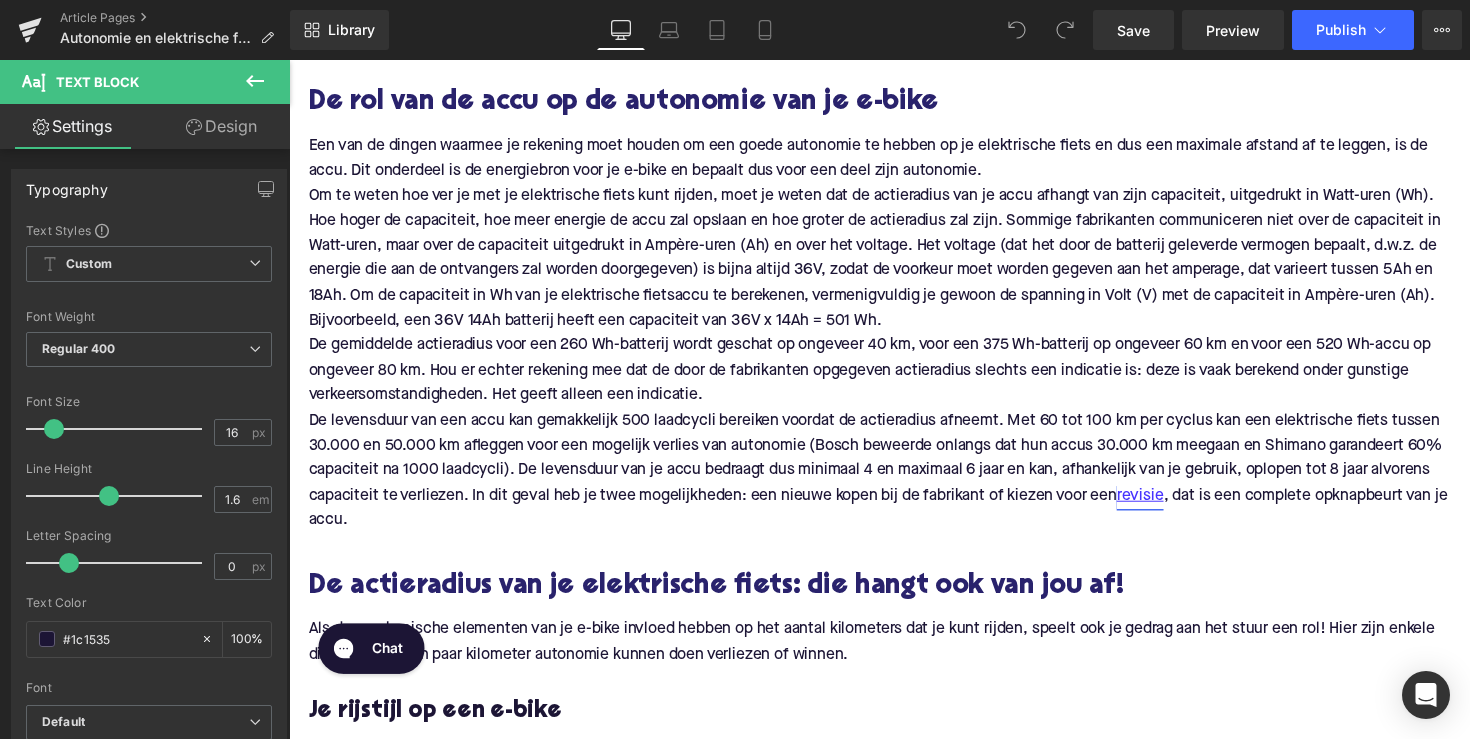 click on "revisie" at bounding box center (1161, 508) 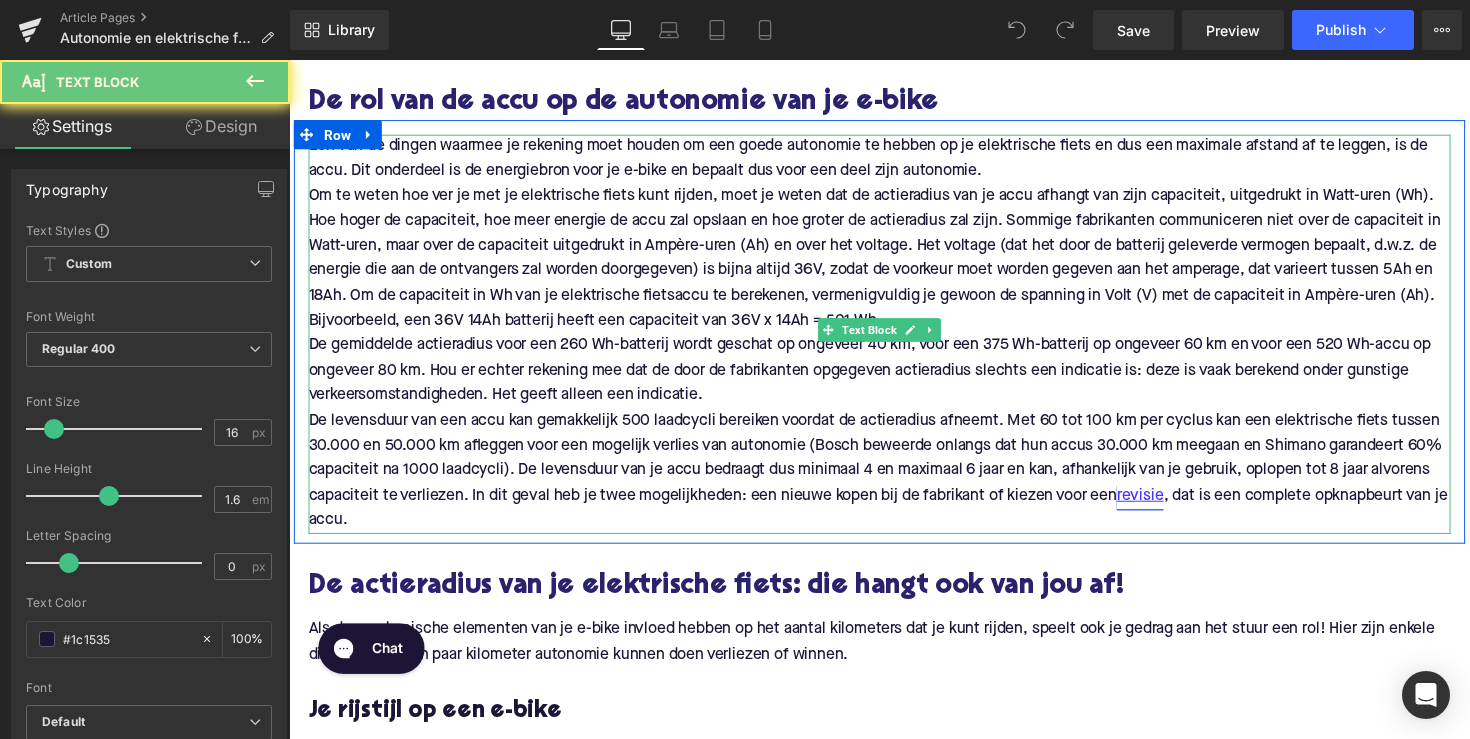 click on "revisie" at bounding box center (1161, 508) 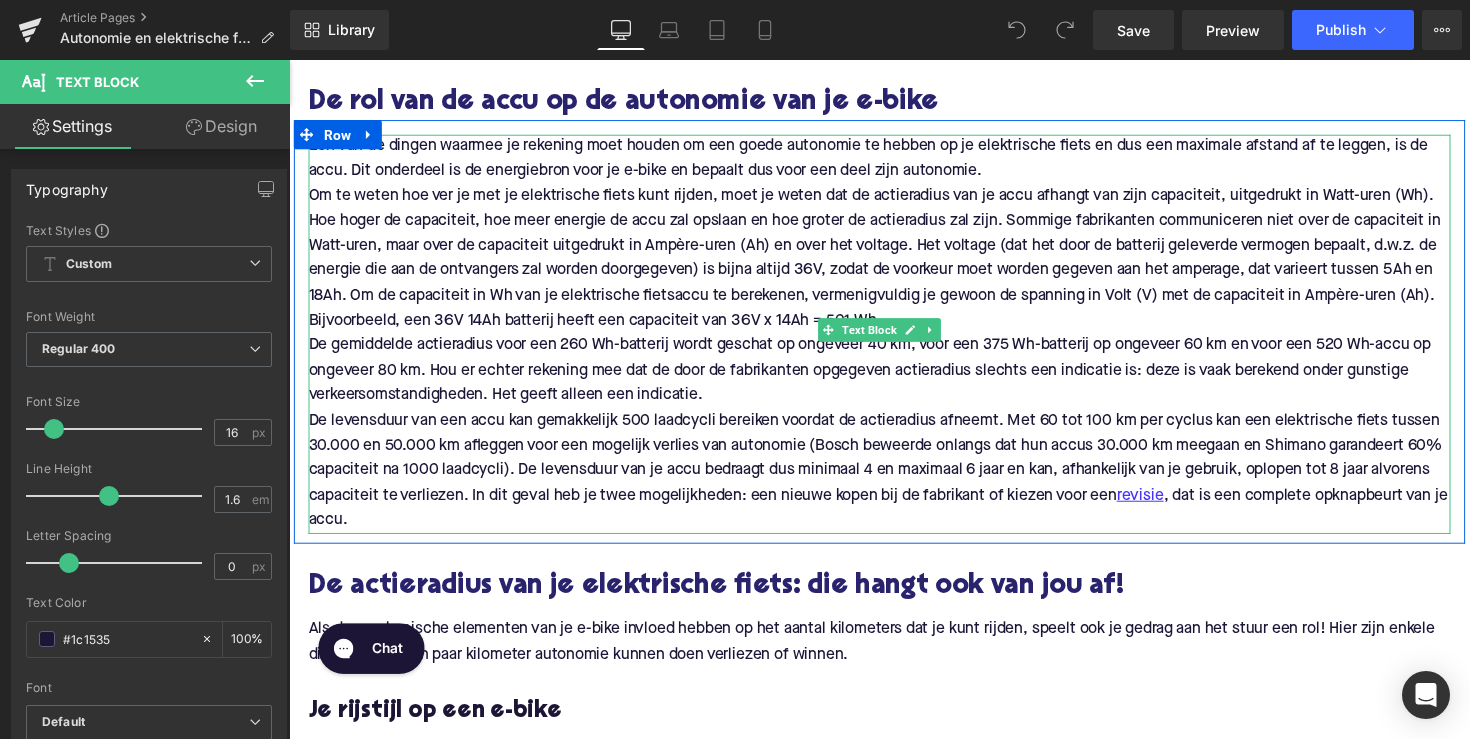 click on "De gemiddelde actieradius voor een 260 Wh-batterij wordt geschat op ongeveer 40 km, voor een 375 Wh-batterij op ongeveer 60 km en voor een 520 Wh-accu op ongeveer 80 km. Hou er echter rekening mee dat de door de fabrikanten opgegeven actieradius slechts een indicatie is: deze is vaak berekend onder gunstige verkeersomstandigheden. Het geeft alleen een indicatie." at bounding box center [886, 378] 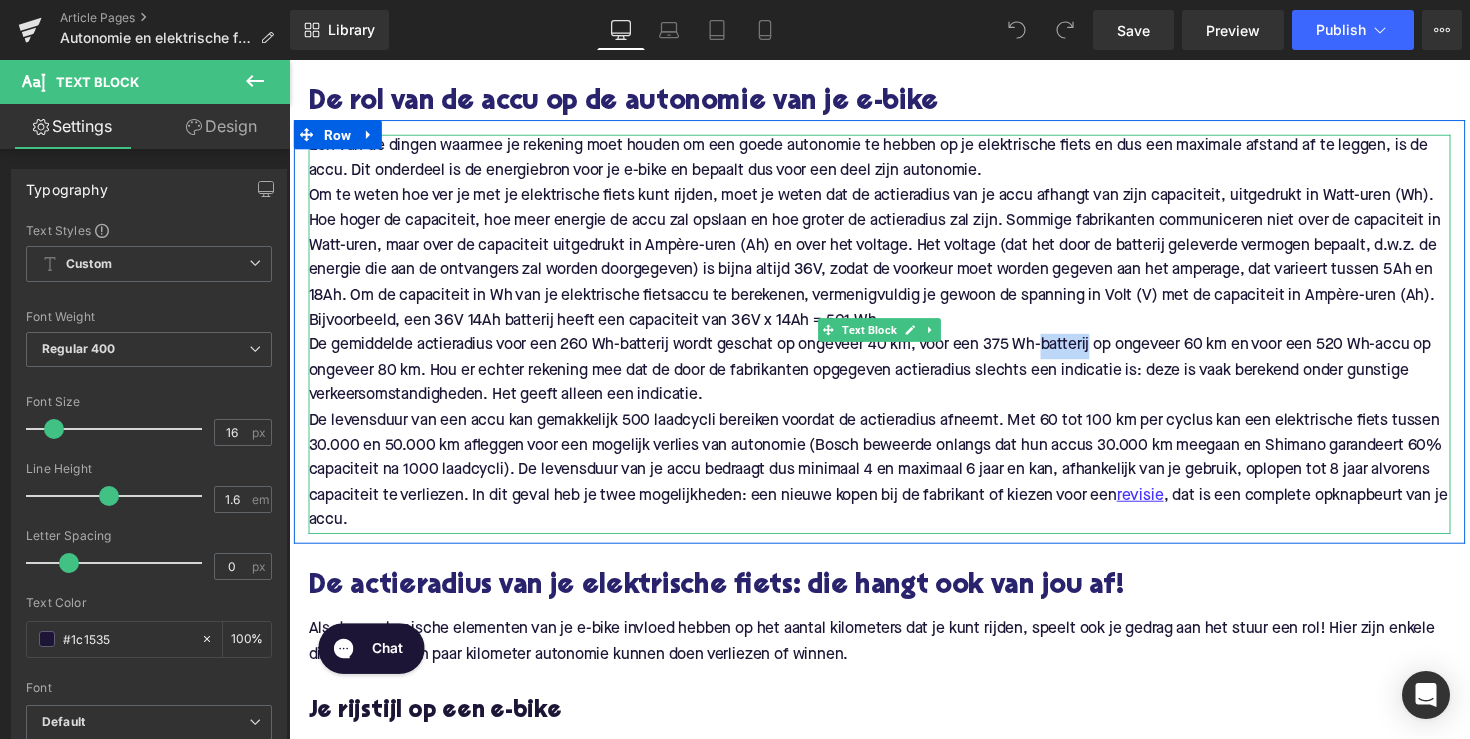 click on "De gemiddelde actieradius voor een 260 Wh-batterij wordt geschat op ongeveer 40 km, voor een 375 Wh-batterij op ongeveer 60 km en voor een 520 Wh-accu op ongeveer 80 km. Hou er echter rekening mee dat de door de fabrikanten opgegeven actieradius slechts een indicatie is: deze is vaak berekend onder gunstige verkeersomstandigheden. Het geeft alleen een indicatie." at bounding box center [886, 378] 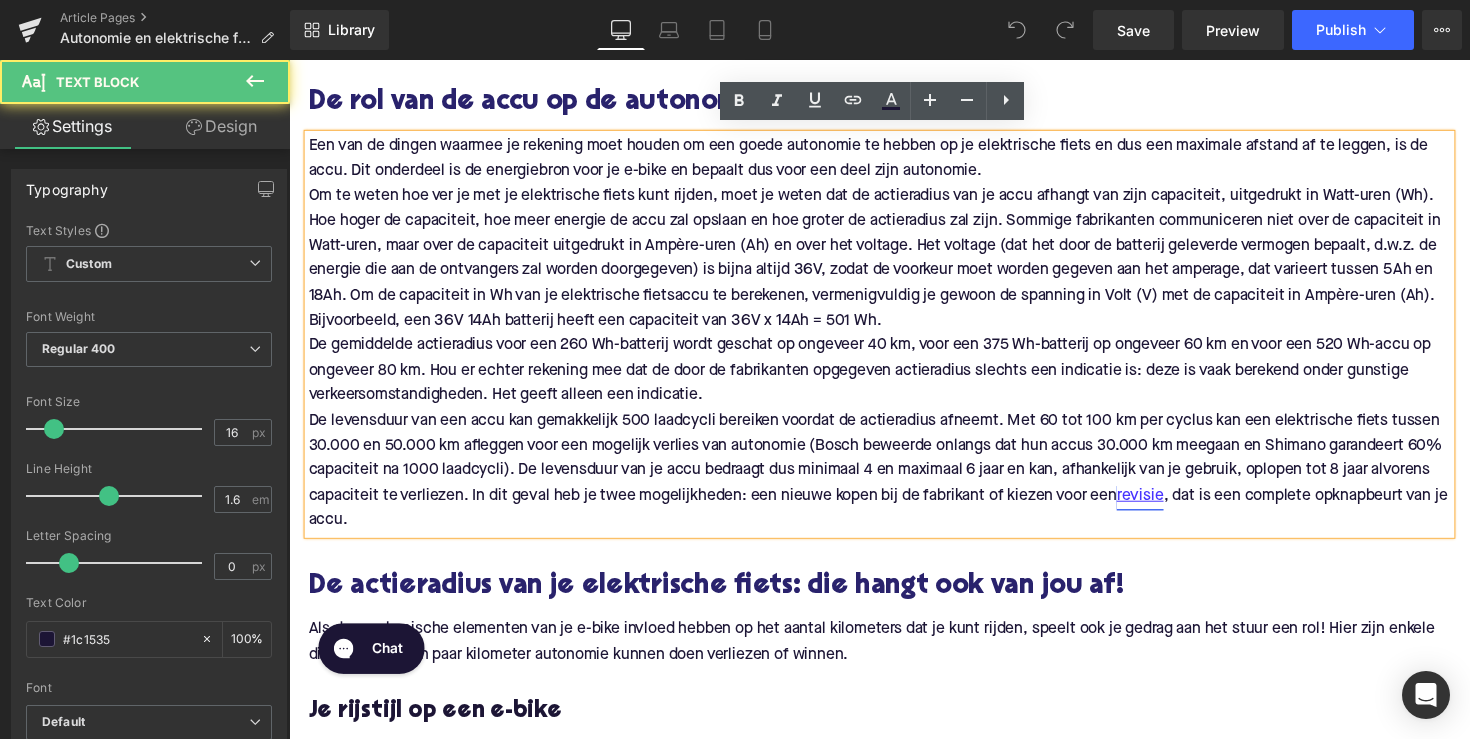 click on "revisie" at bounding box center (1161, 508) 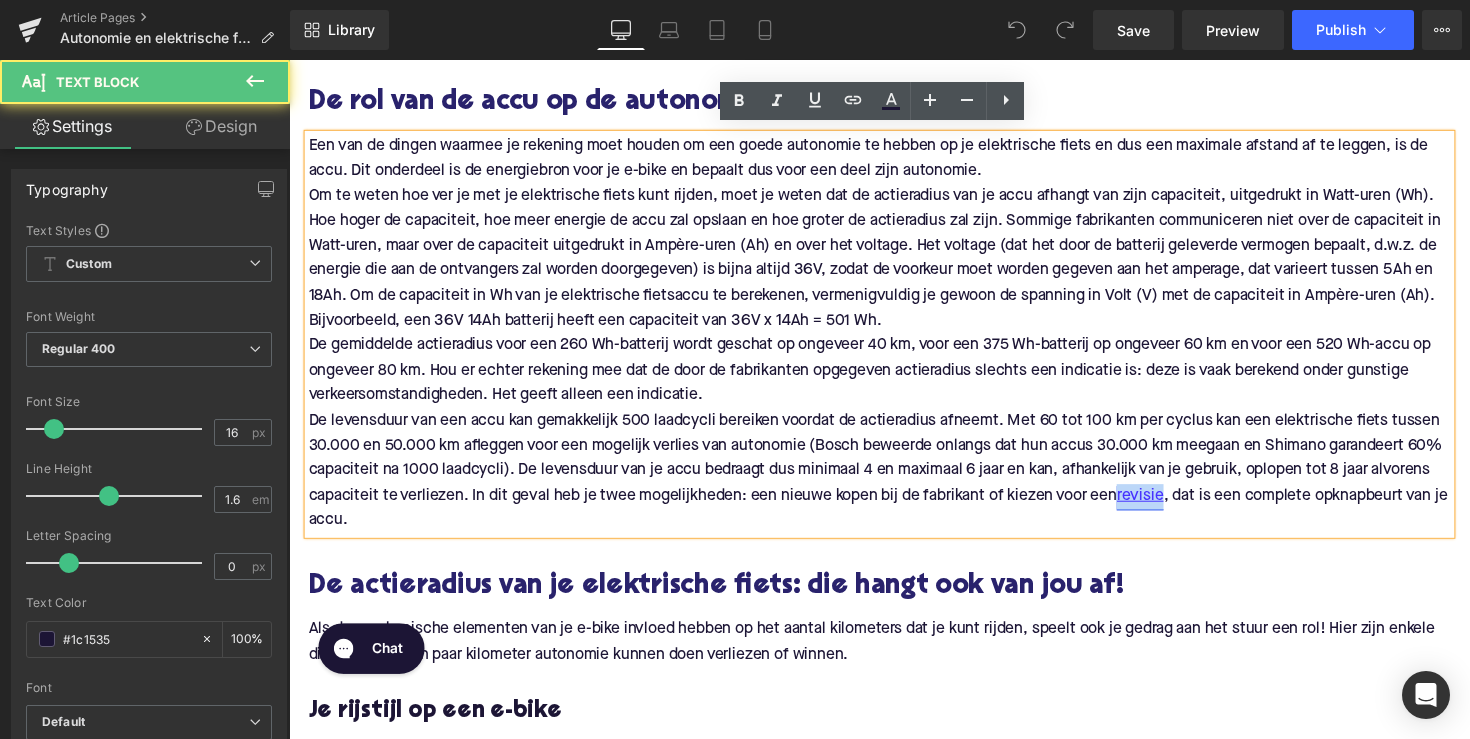 click on "revisie" at bounding box center (1161, 508) 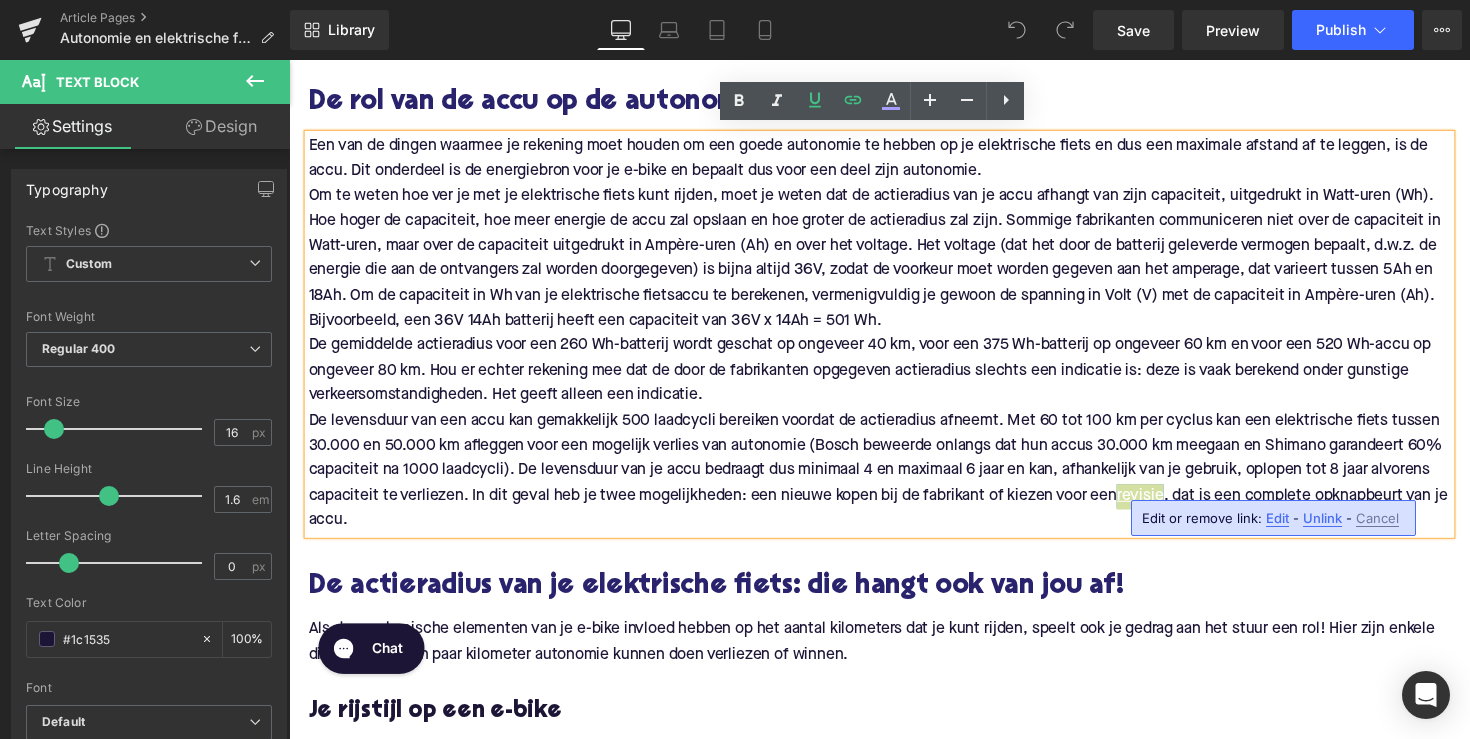 click on "Edit" at bounding box center [1277, 518] 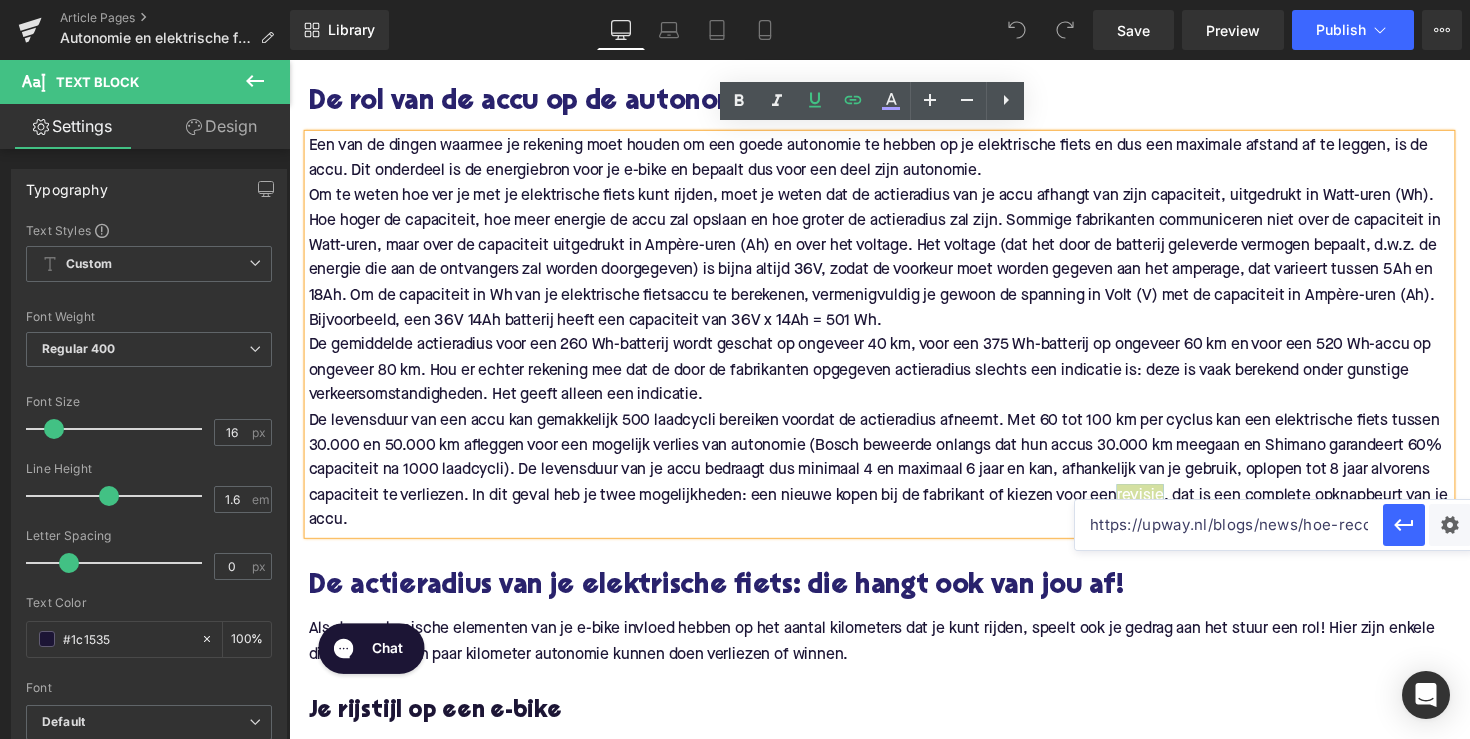 click on "https://upway.nl/blogs/news/hoe-reconditioneer-je-een-fietsaccu" at bounding box center [1229, 525] 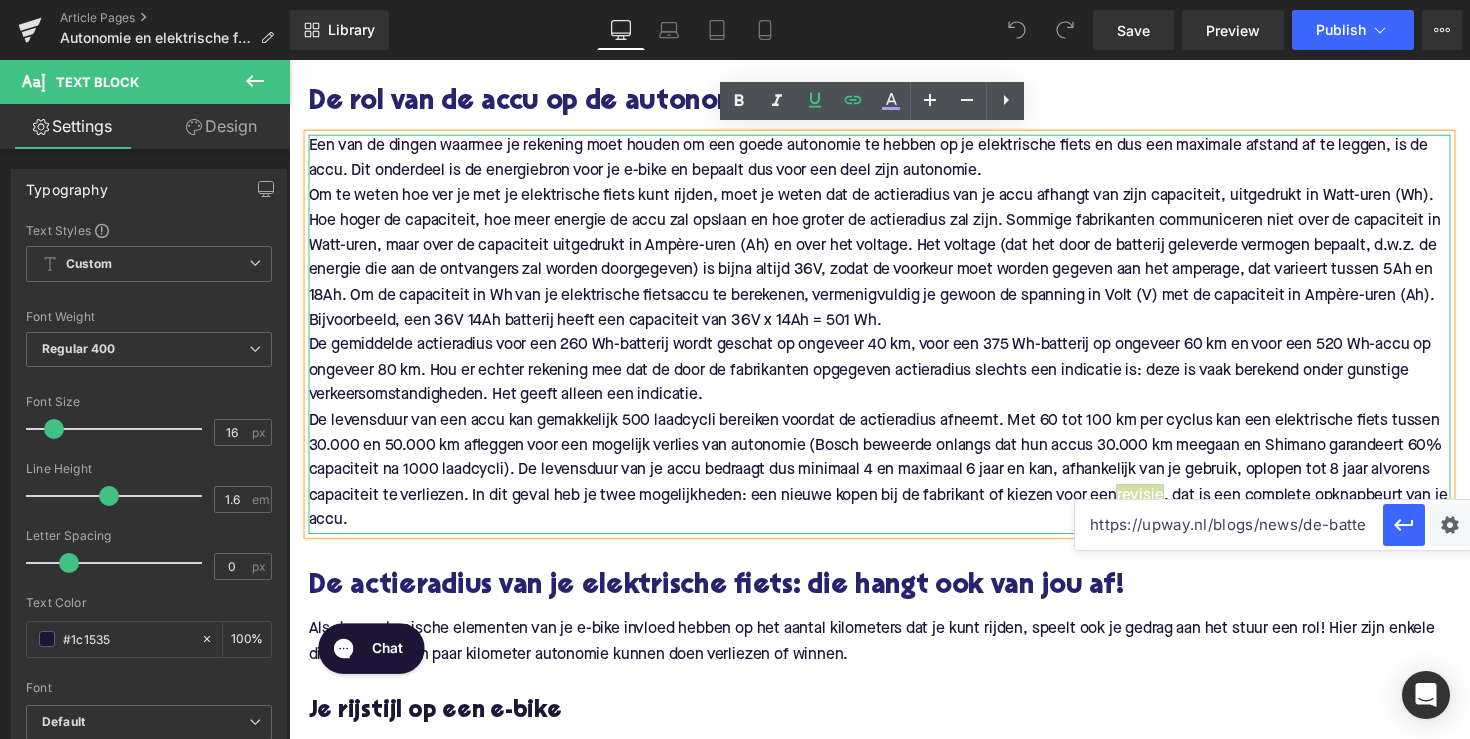 drag, startPoint x: 1588, startPoint y: 583, endPoint x: 1059, endPoint y: 533, distance: 531.35767 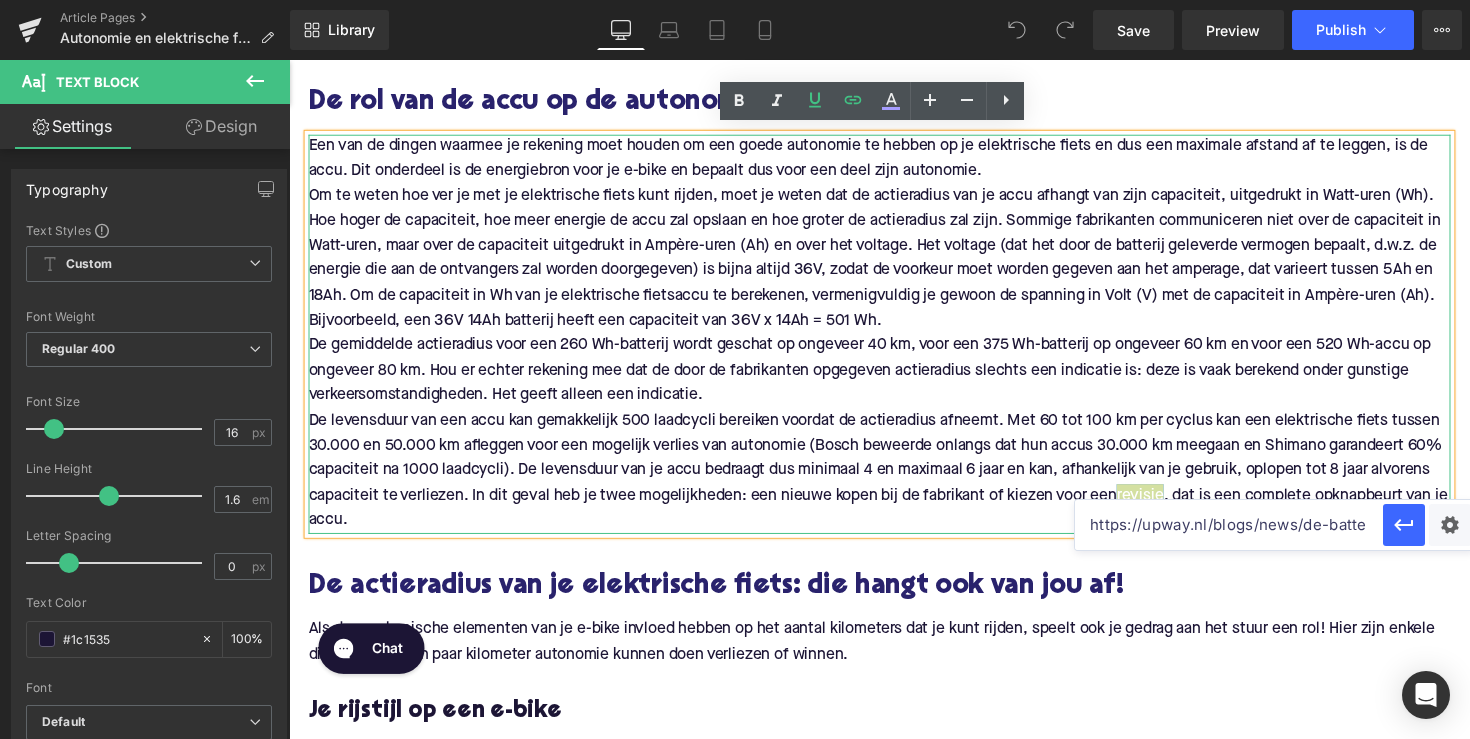 click on "https://upway.nl/blogs/news/de-batterijlevenduur-van-jouw-tweedehands-elektrische-fiets-verlengen?srsltid=AfmBOordN4ZEXVsXFY5IqY8FMHv18yq-75sSWvoR-vjgVGVKhNUsX_M2" at bounding box center (1229, 525) 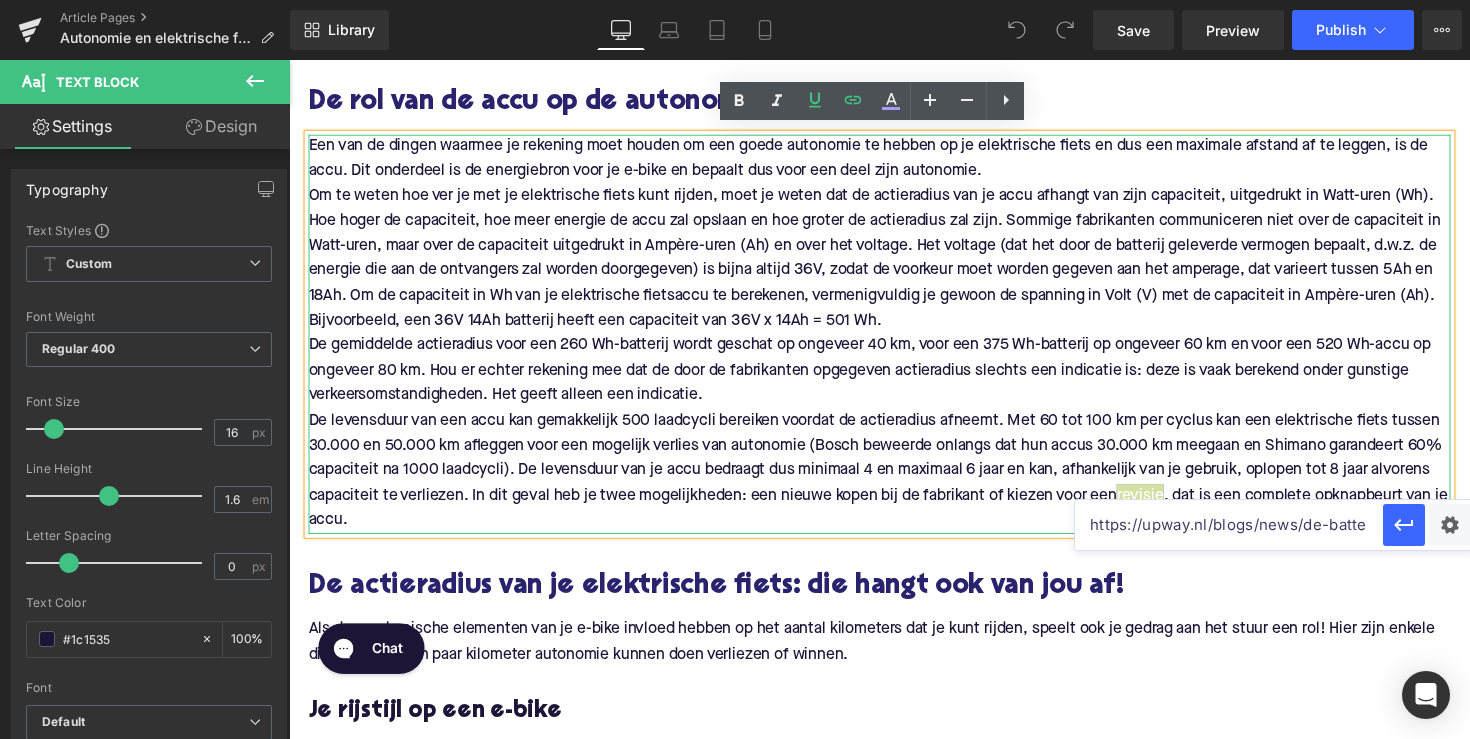 click on "https://upway.nl/blogs/news/de-batterijlevenduur-van-jouw-tweedehands-elektrische-fiets-verlengen?srsltid=AfmBOordN4ZEXVsXFY5IqY8FMHv18yq-75sSWvoR-vjgVGVKhNUsX_M2" at bounding box center [1229, 525] 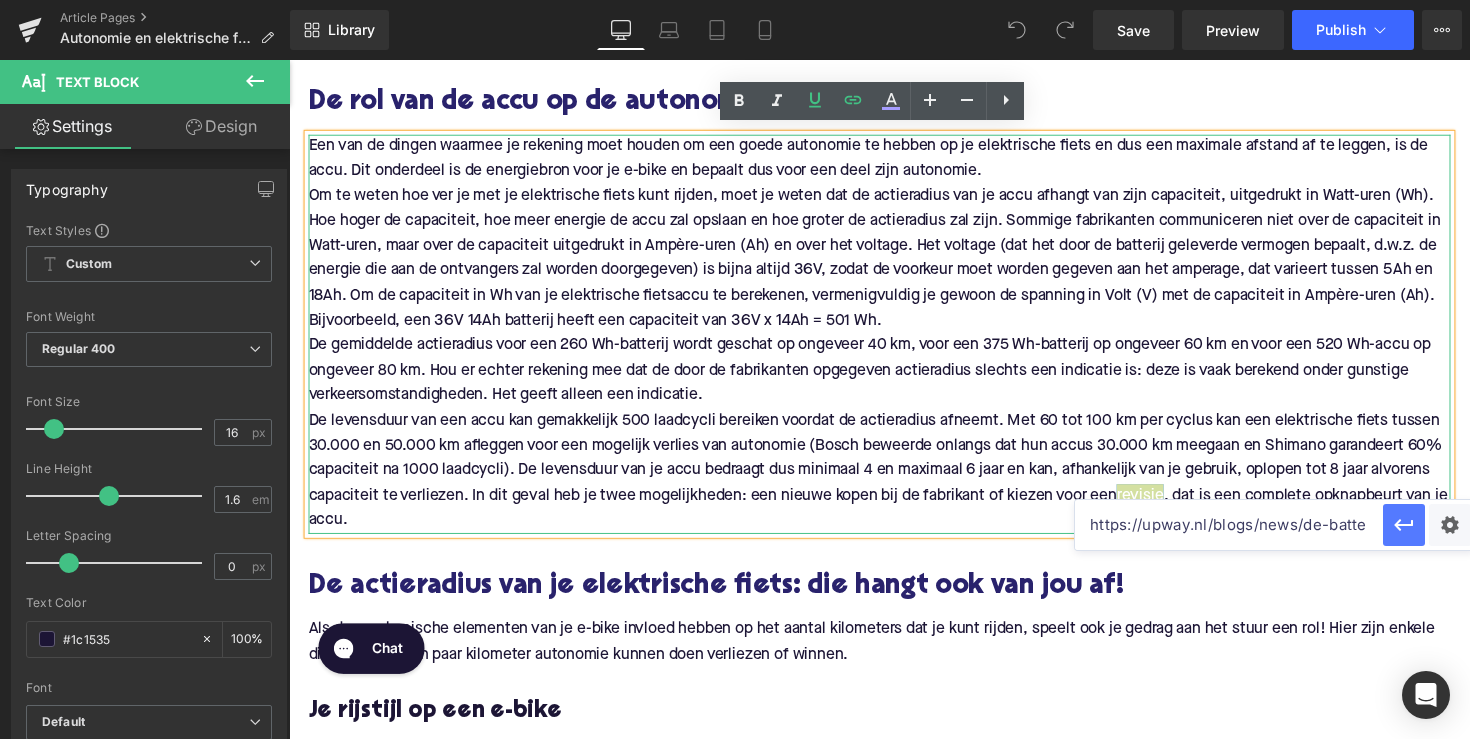 type on "https://upway.nl/blogs/news/de-batterijlevenduur-van-jouw-tweedehands-elektrische-fiets-verlengen" 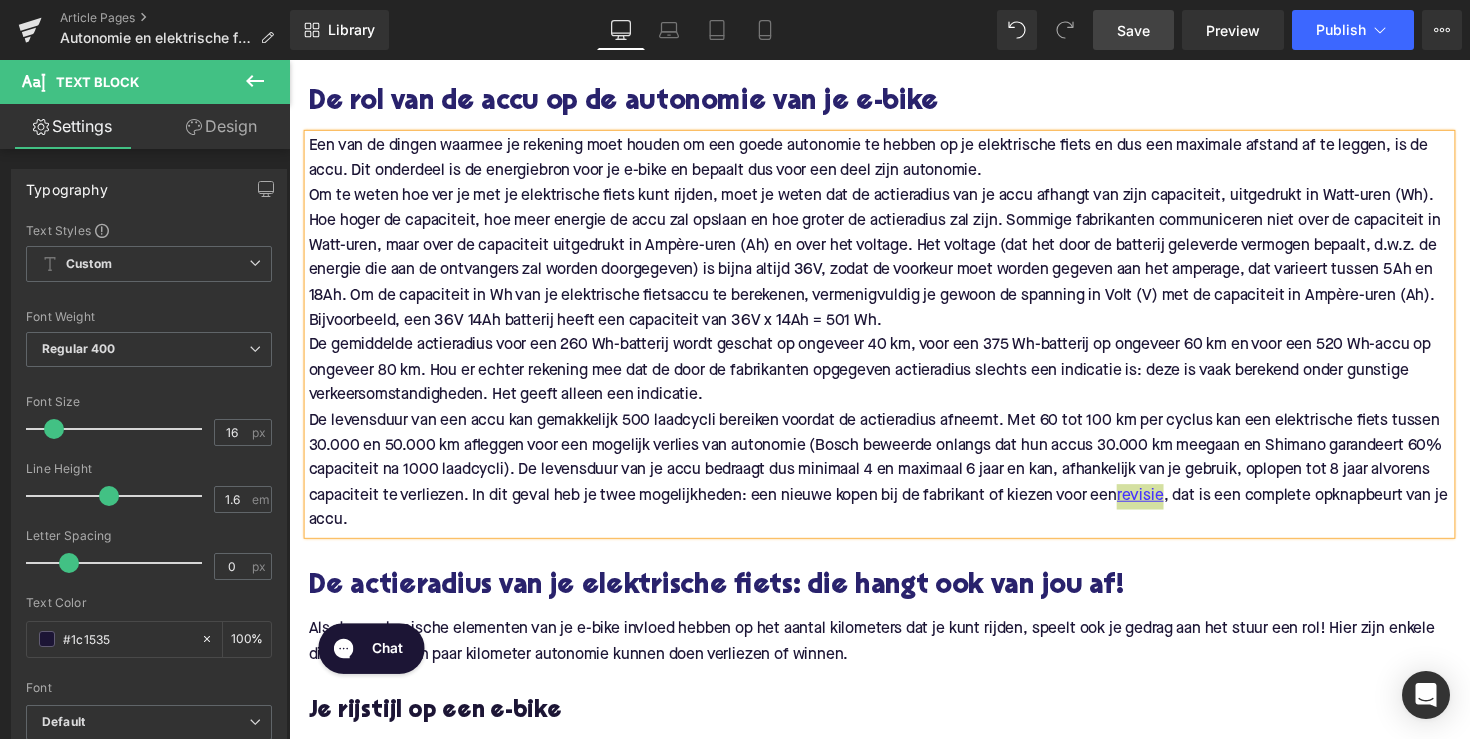 click on "Save" at bounding box center [1133, 30] 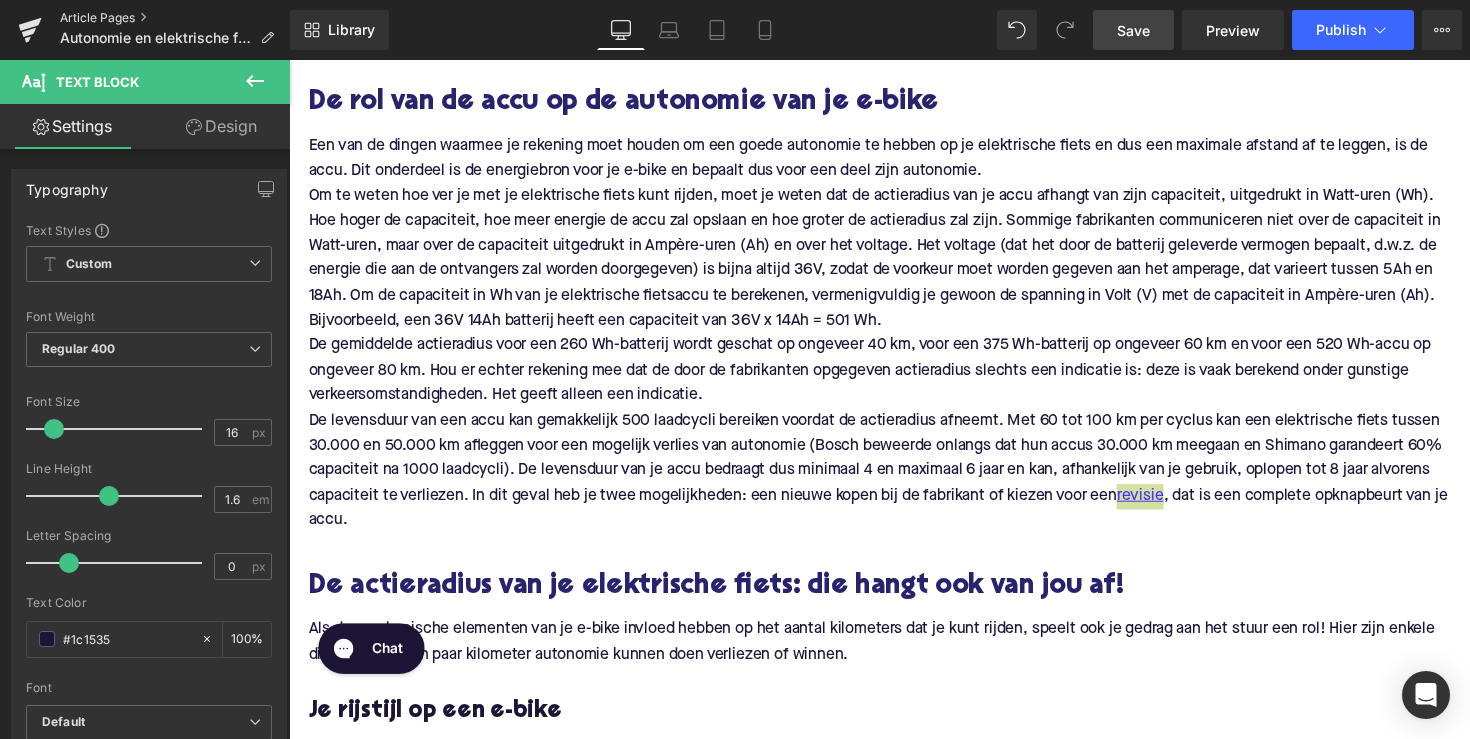 click on "Article Pages" at bounding box center [175, 18] 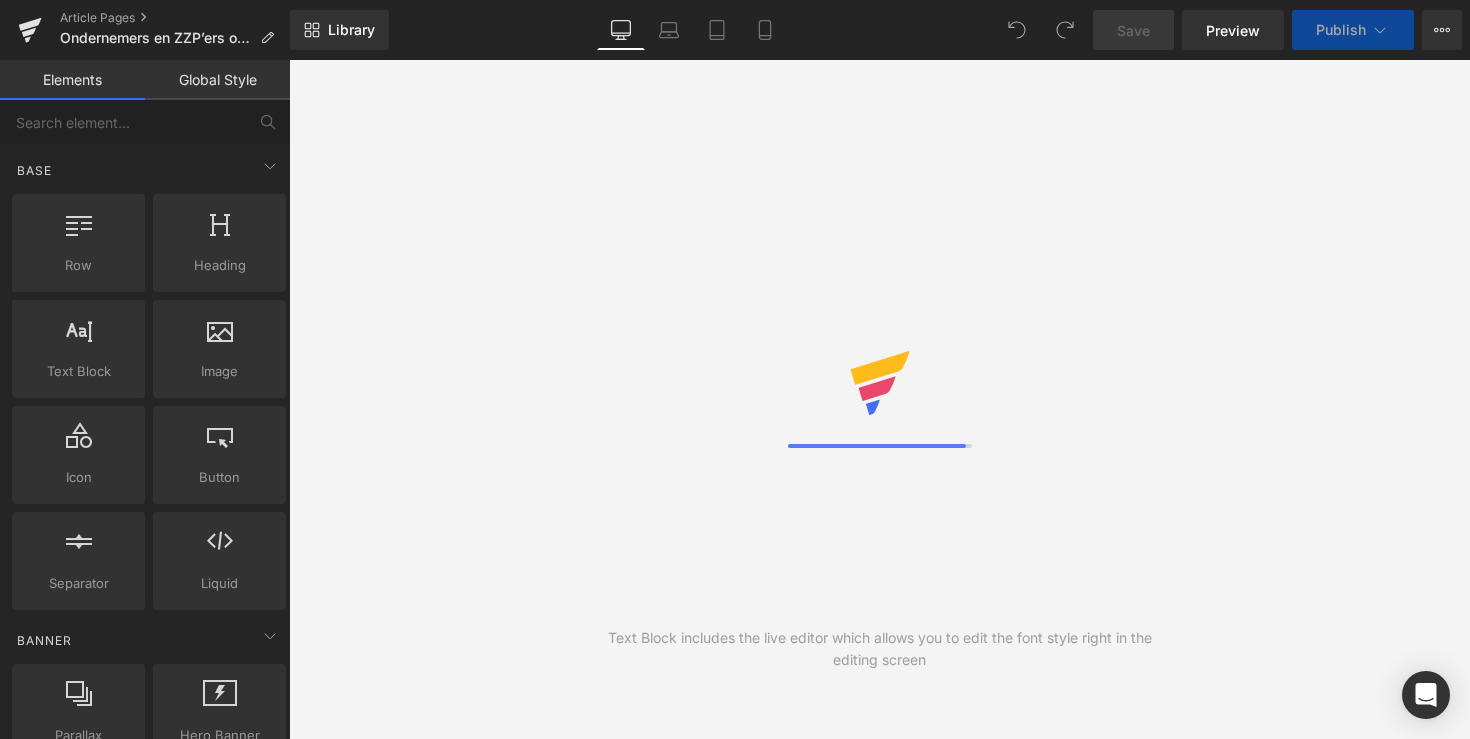 scroll, scrollTop: 0, scrollLeft: 0, axis: both 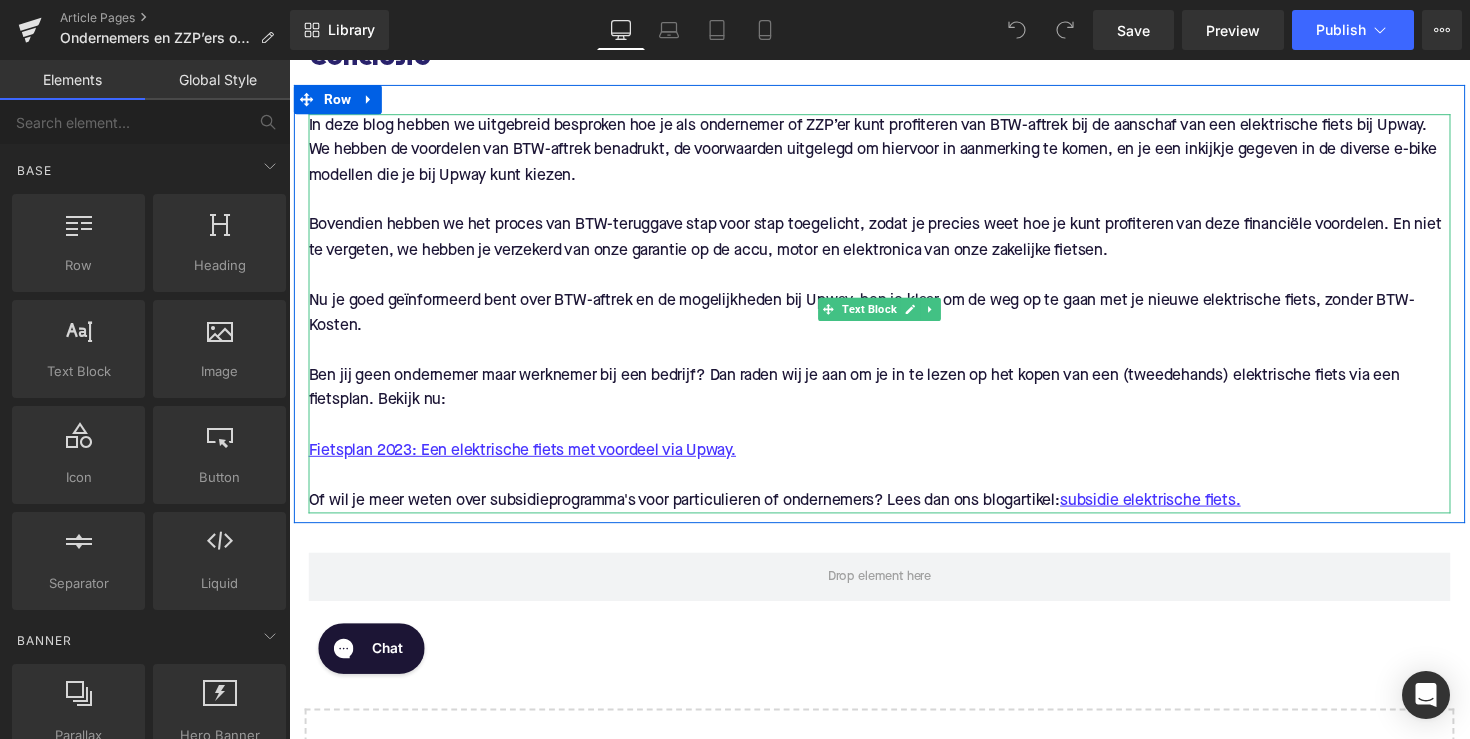 click on "Fietsplan 2023: Een elektrische fiets met voordeel via Upway." at bounding box center [894, 462] 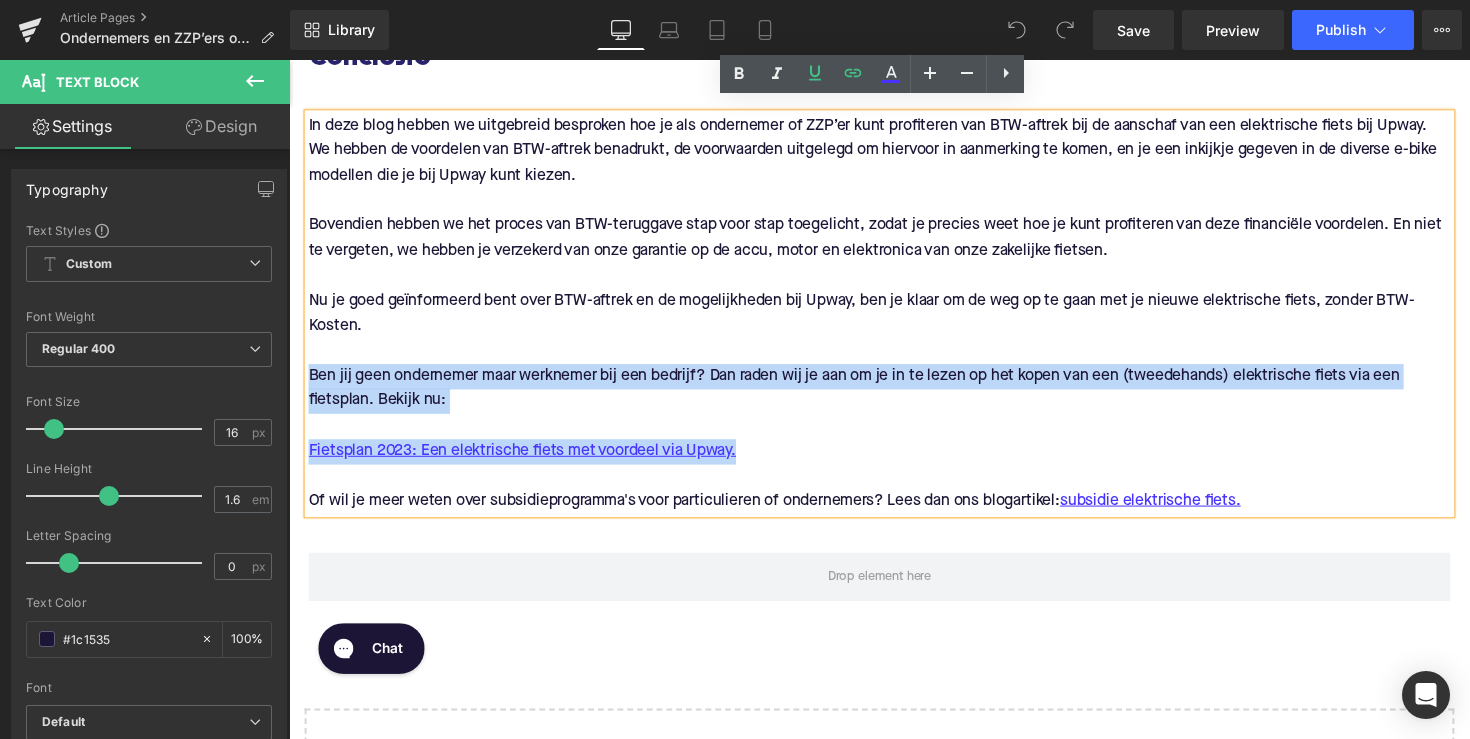drag, startPoint x: 767, startPoint y: 439, endPoint x: 247, endPoint y: 370, distance: 524.5579 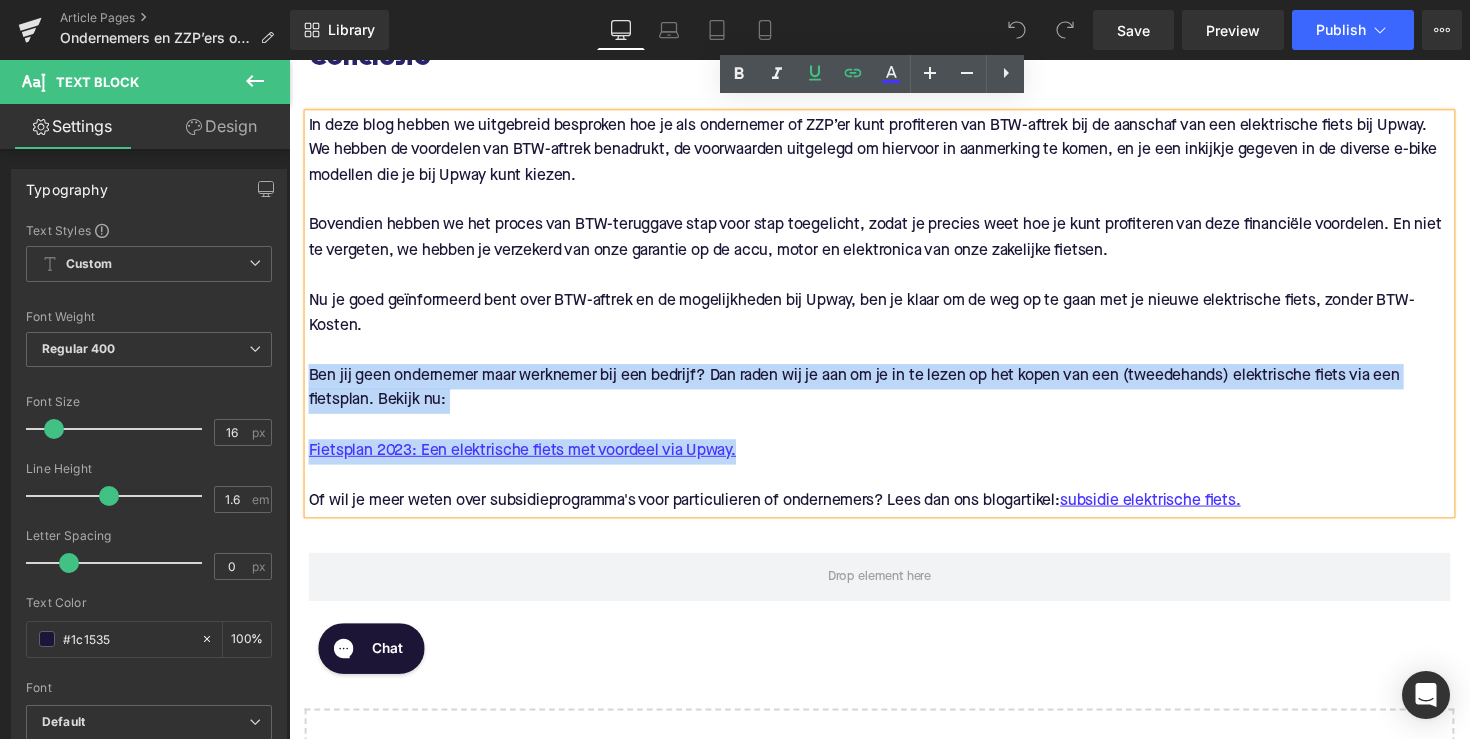 click on "ZZP’ers en ondernemers opgelet: Een elektrische fiets kopen zonder BTW  Heading         Image         Row         Ben je ondernemer of ZZP’er en overweeg je de aanschaf van een elektrische fiets voor zakelijk gebruik? Dan is er goed nieuws: bij Upway bieden we de mogelijkheid om een e-bike aan te schaffen zonder BTW. In deze blog ontdek je de voordelen van BTW-aftrek, de voorwaarden om hiervoor in aanmerking te komen, welke e-bike modellen je kunt kiezen, hoe het proces van BTW-teruggave werkt, en we vertellen je alles over de garantie op onze zakelijke fietsen. Lees verder en ontdek hoe je kosten kunt besparen en mobiel kunt blijven zonder BTW. Text Block         Row         De voordelen van BTW Aftrek: kosten besparen  Heading         Row         Text Block         Row         Heading         Row         Text Block" at bounding box center (894, -336) 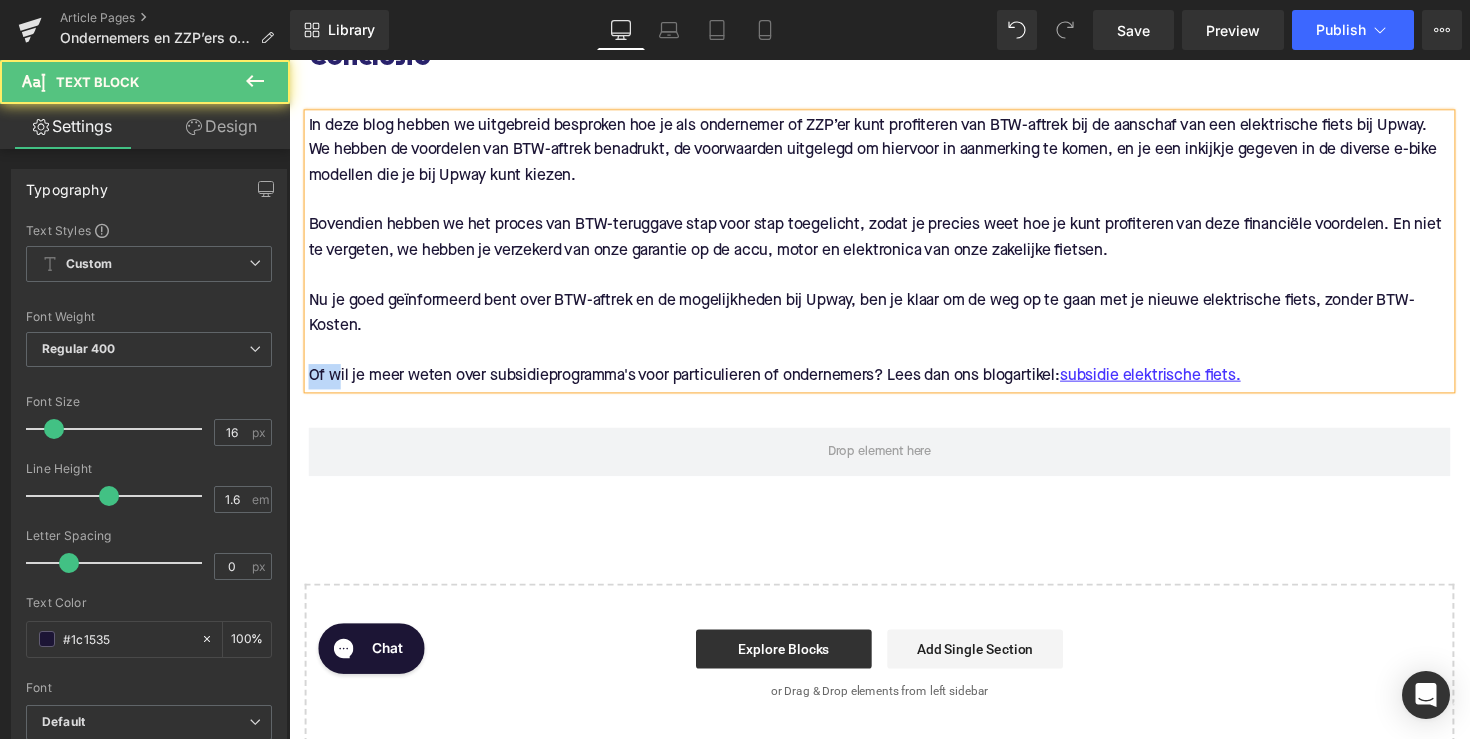 drag, startPoint x: 335, startPoint y: 366, endPoint x: 305, endPoint y: 367, distance: 30.016663 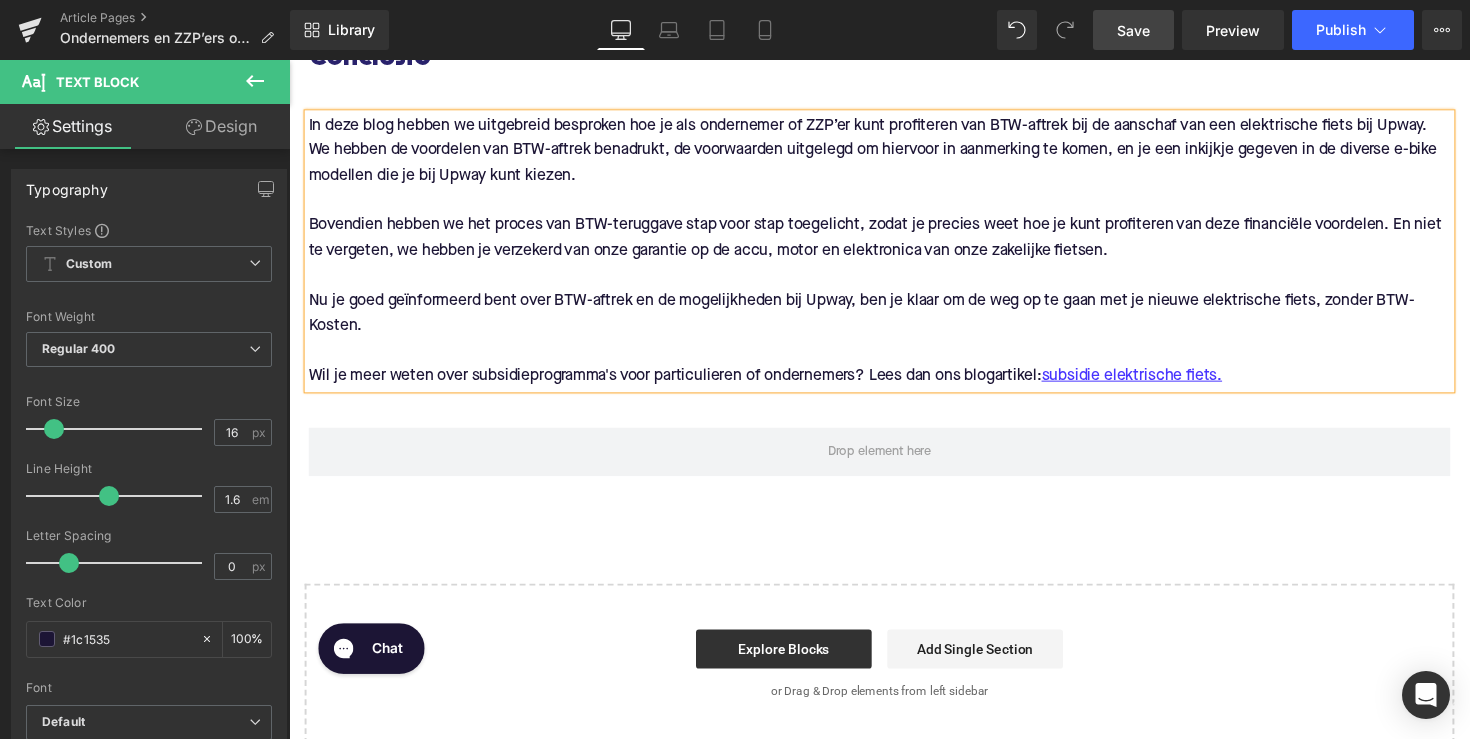 click on "Save" at bounding box center (1133, 30) 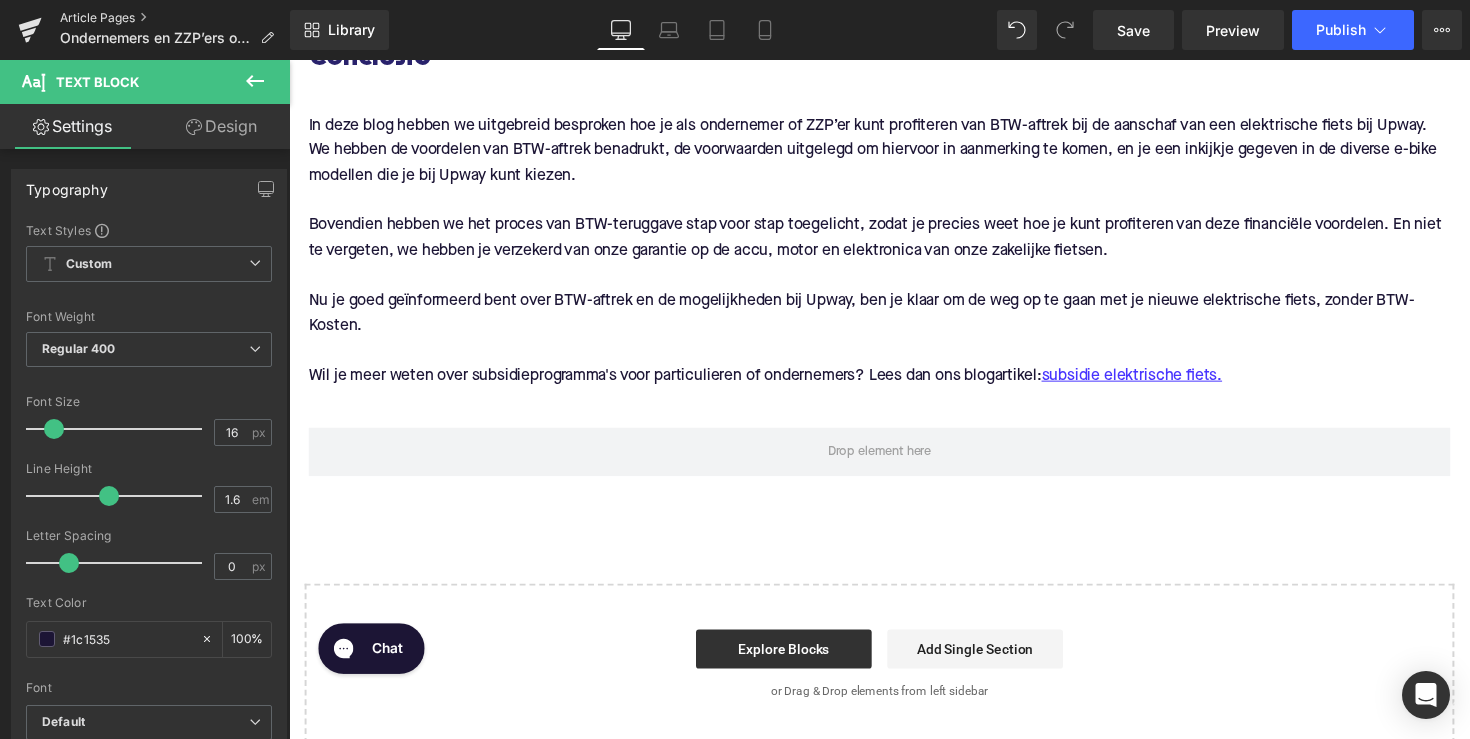 click on "Article Pages" at bounding box center (175, 18) 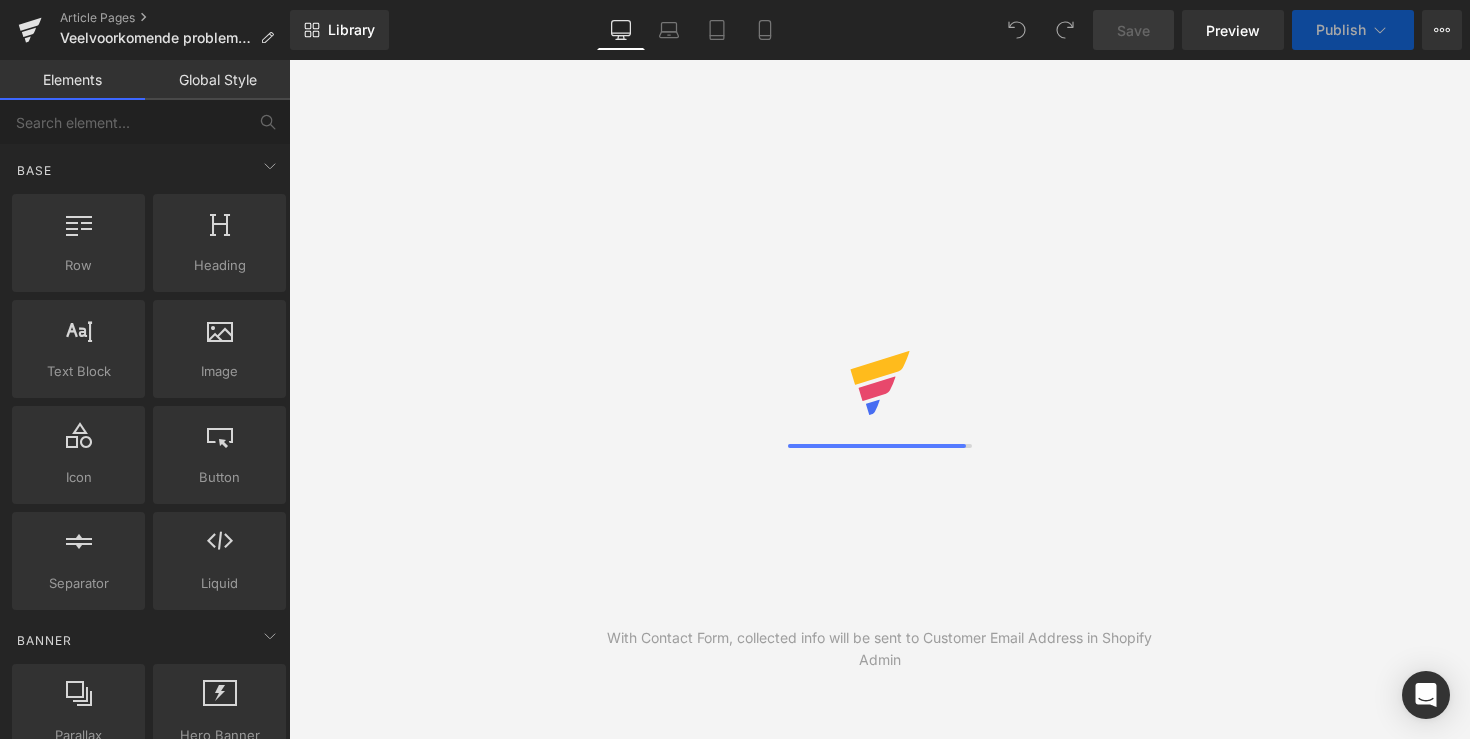 scroll, scrollTop: 0, scrollLeft: 0, axis: both 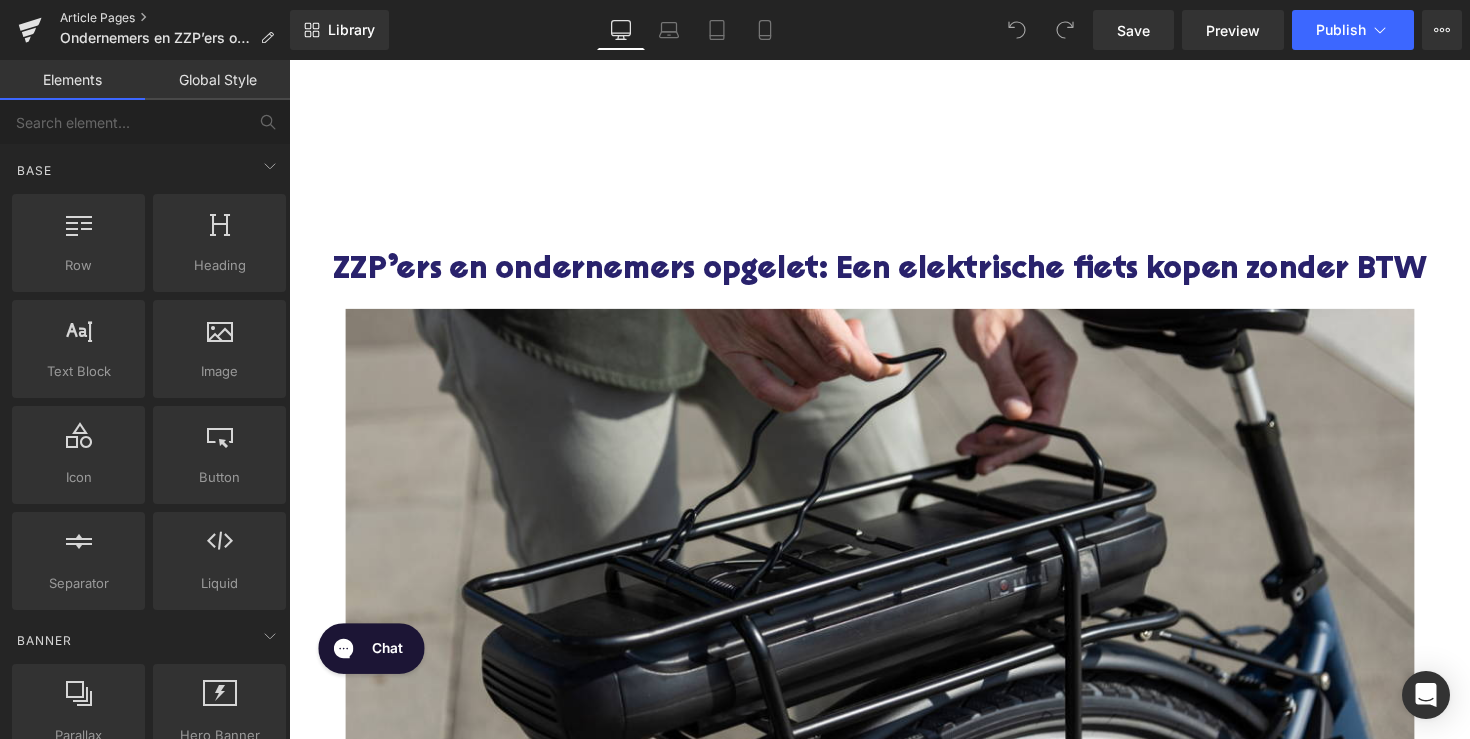 click on "Article Pages" at bounding box center [175, 18] 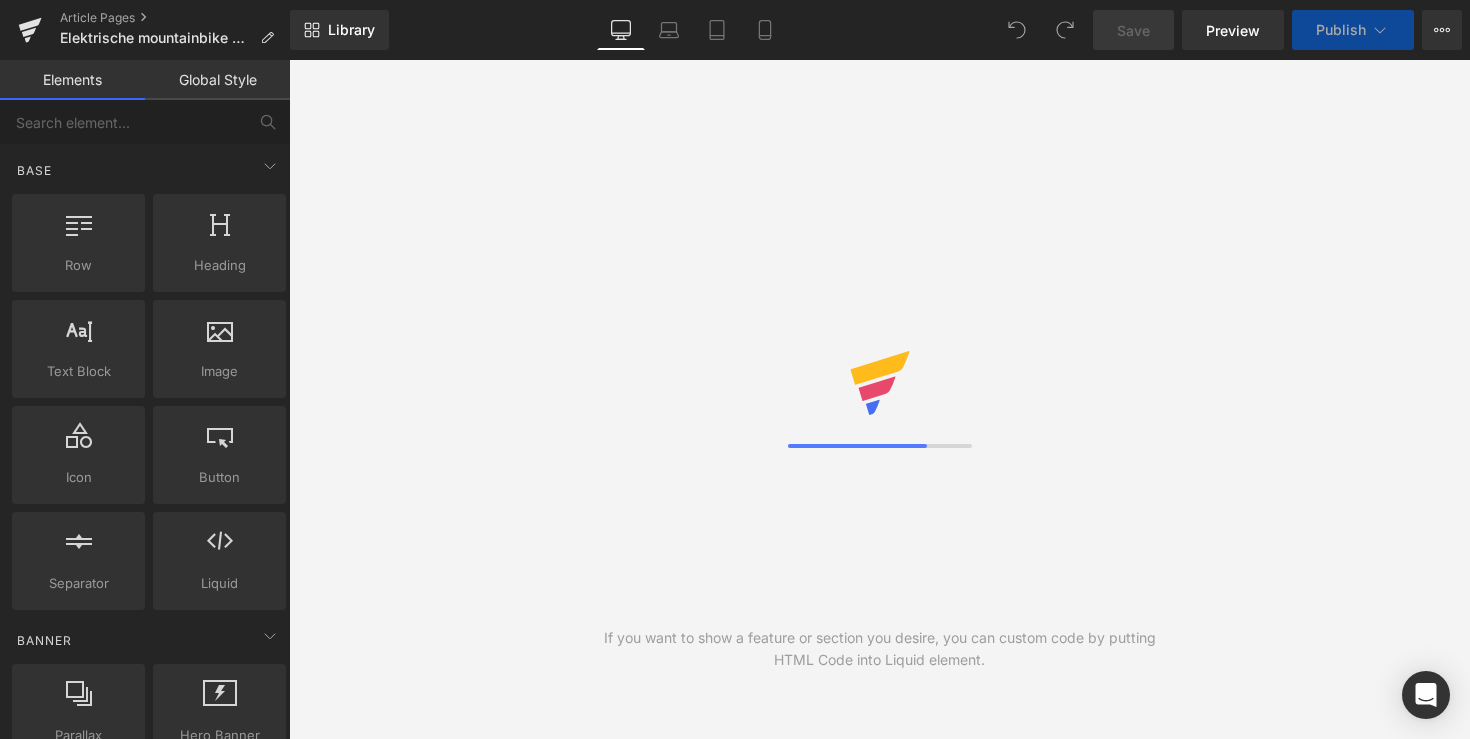 scroll, scrollTop: 0, scrollLeft: 0, axis: both 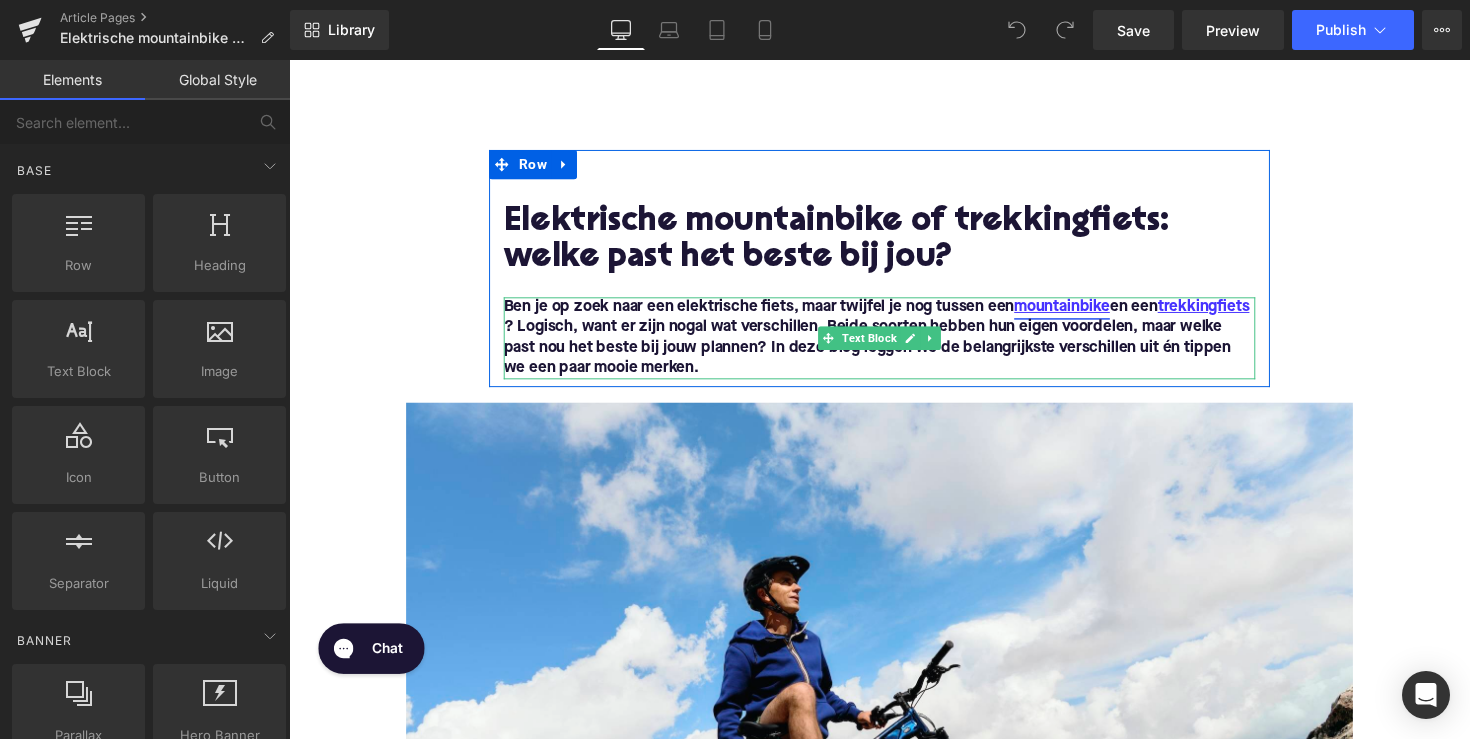 click on "mountainbike" at bounding box center (1081, 313) 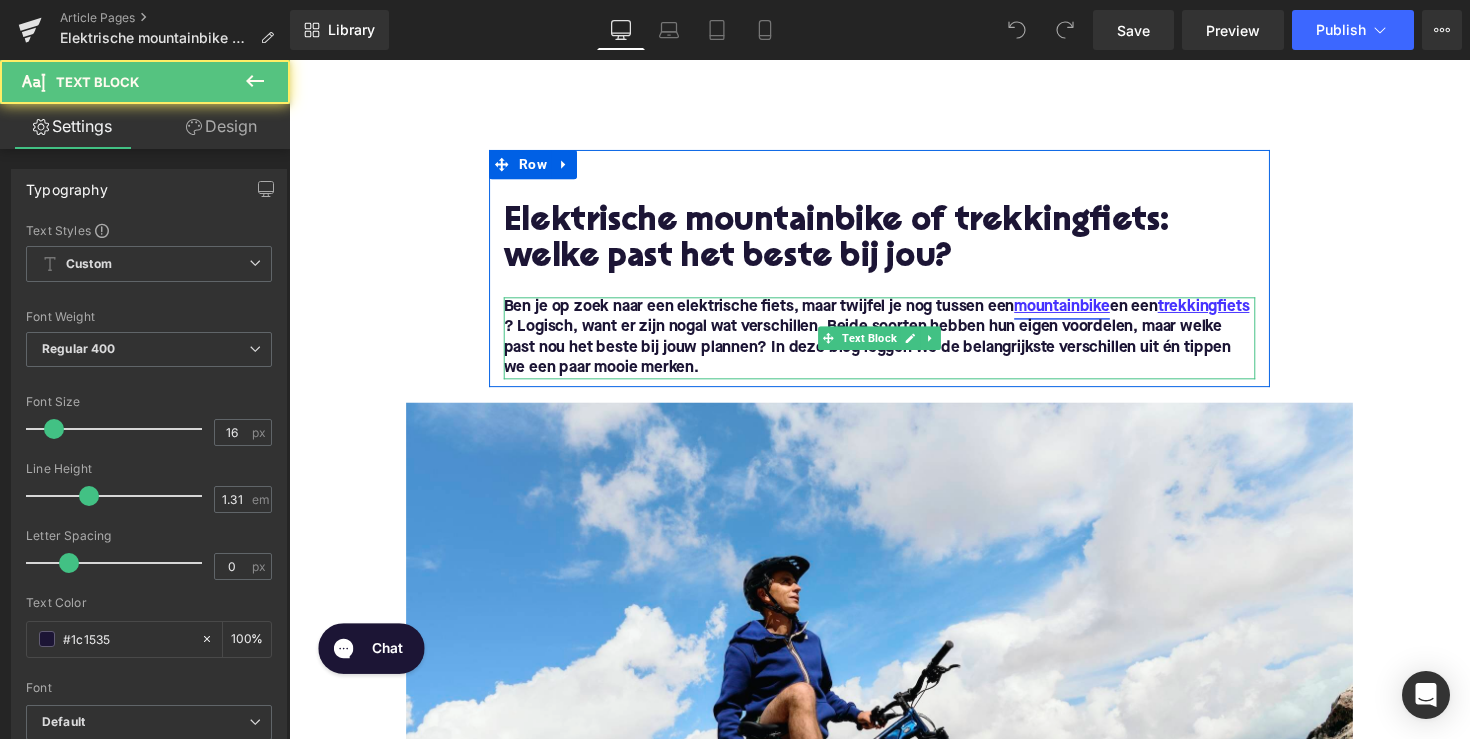 click on "mountainbike" at bounding box center (1081, 313) 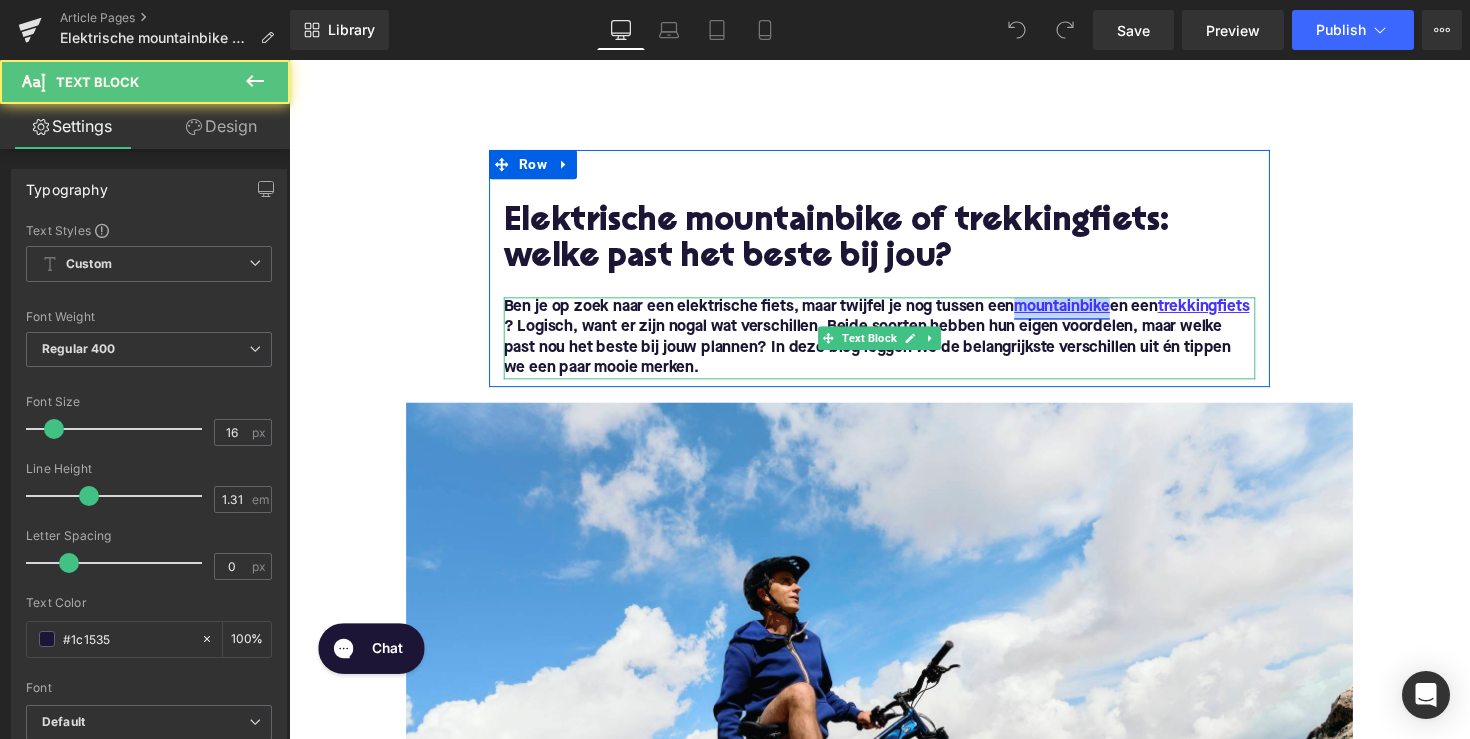 drag, startPoint x: 1032, startPoint y: 315, endPoint x: 1133, endPoint y: 311, distance: 101.07918 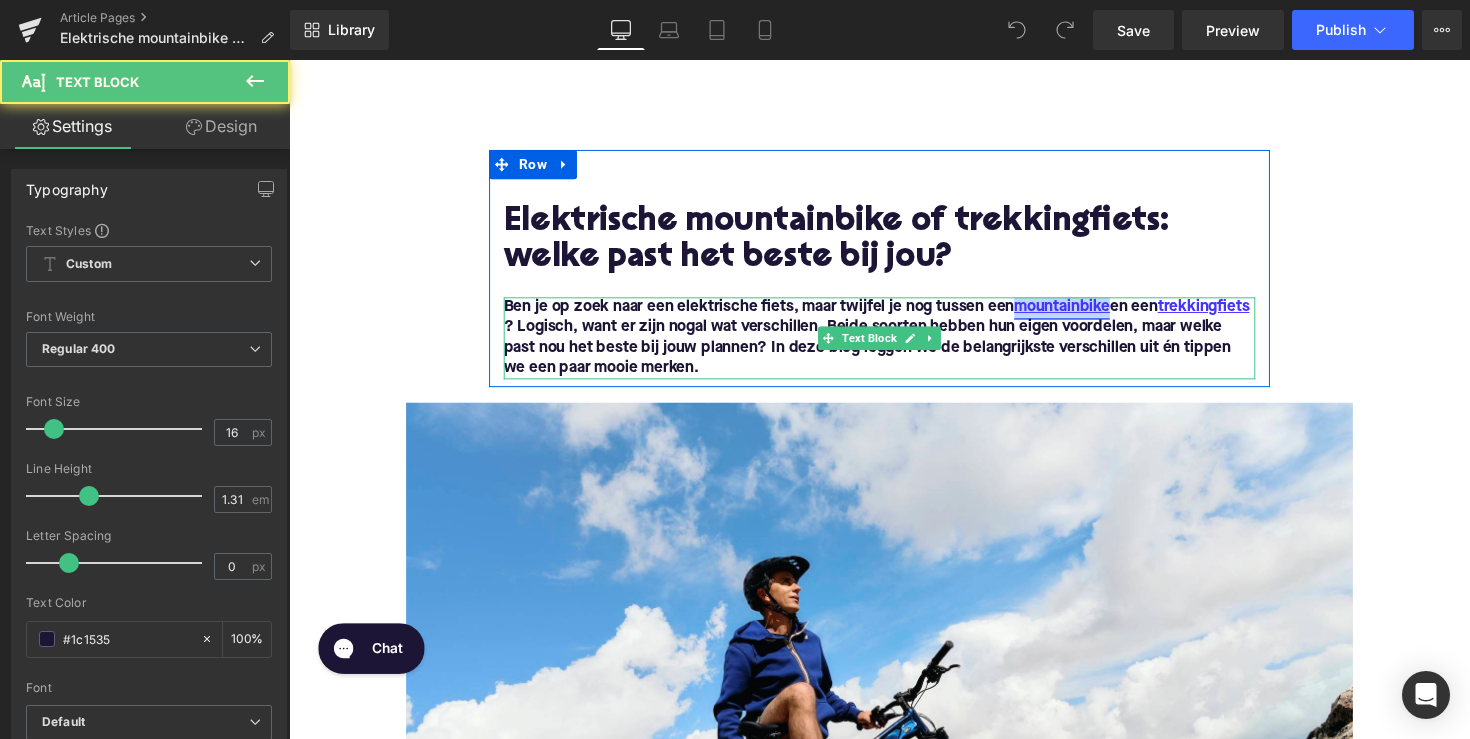 click on "Ben je op zoek naar een elektrische fiets, maar twijfel je nog tussen een  mountainbike  en een  trekkingfiets ? Logisch, want er zijn nogal wat verschillen. Beide soorten hebben hun eigen voordelen, maar welke past nou het beste bij jouw plannen? In deze blog leggen we de belangrijkste verschillen uit én tippen we een paar mooie merken." at bounding box center [891, 344] 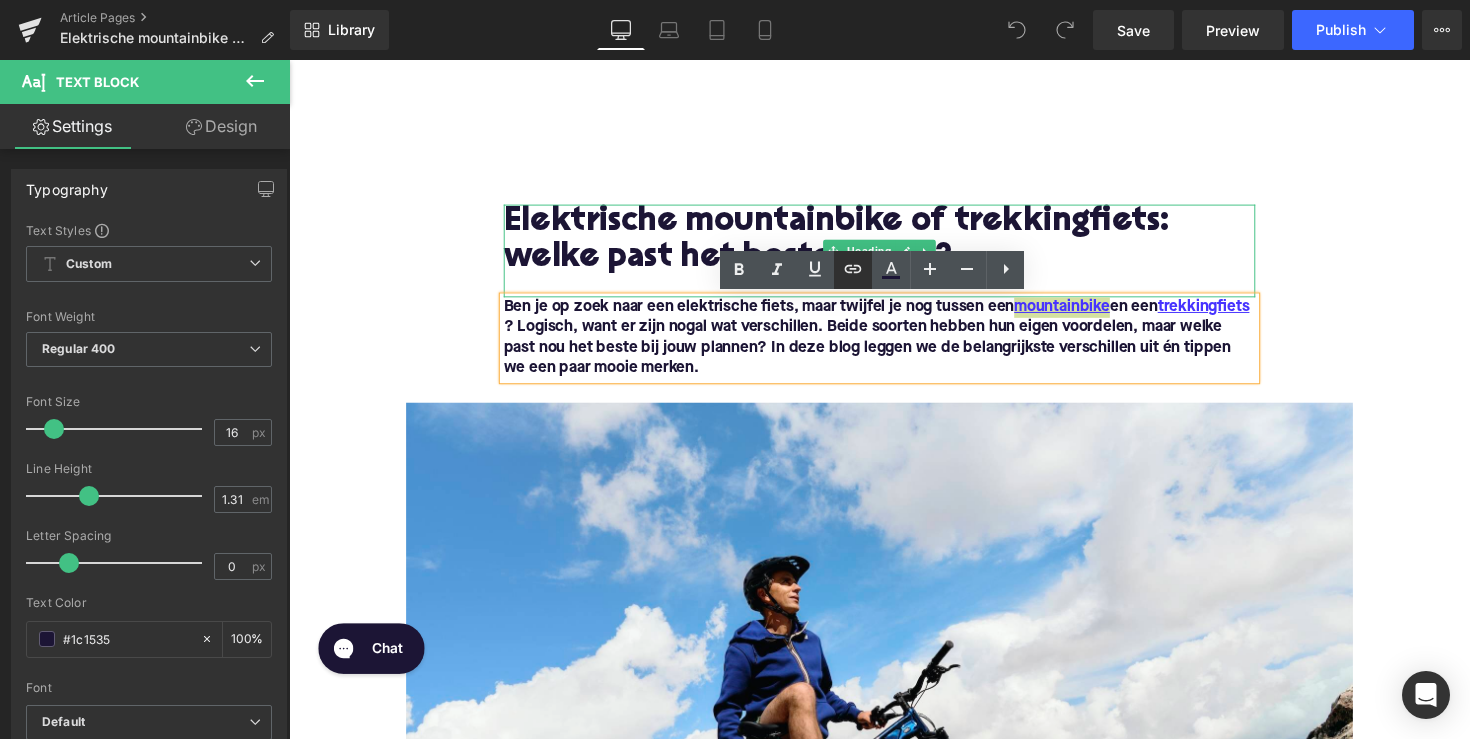 click 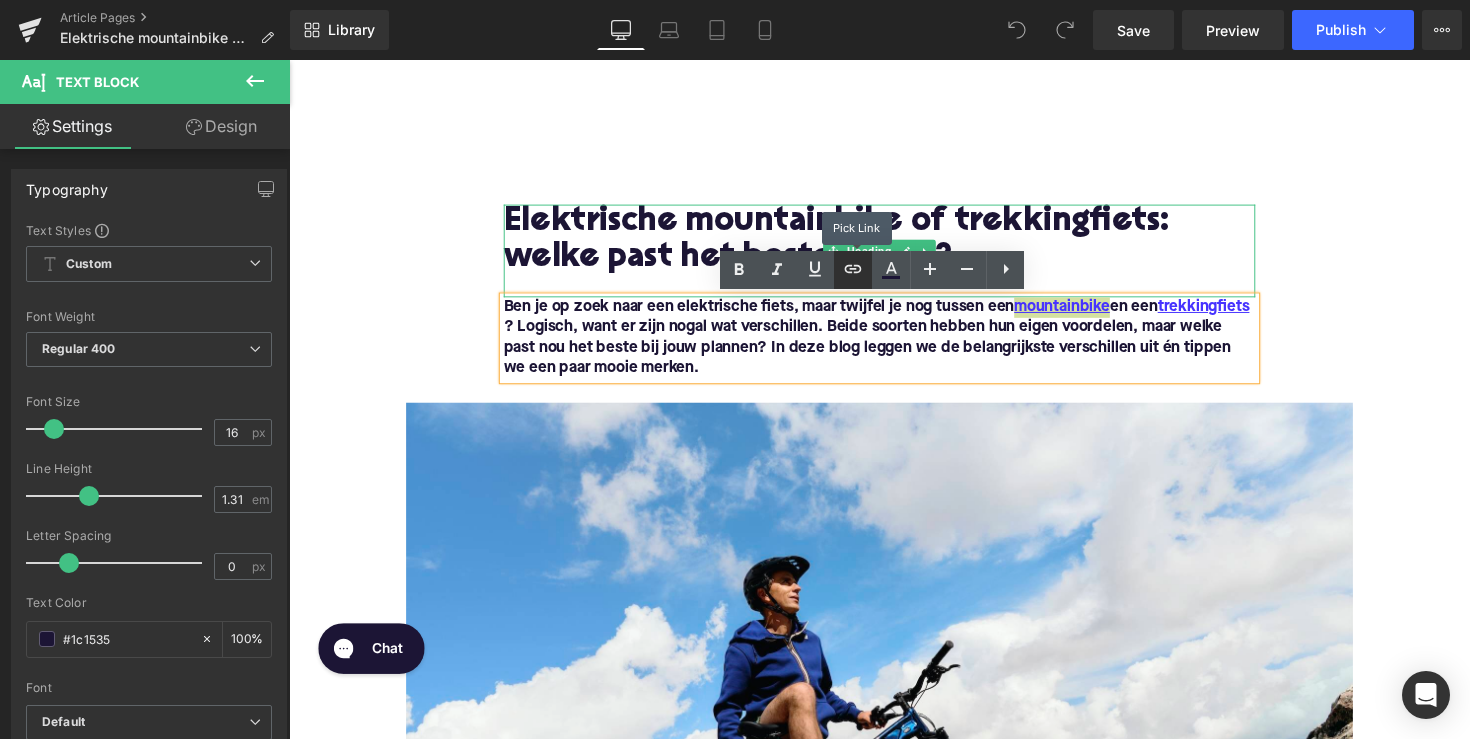 type 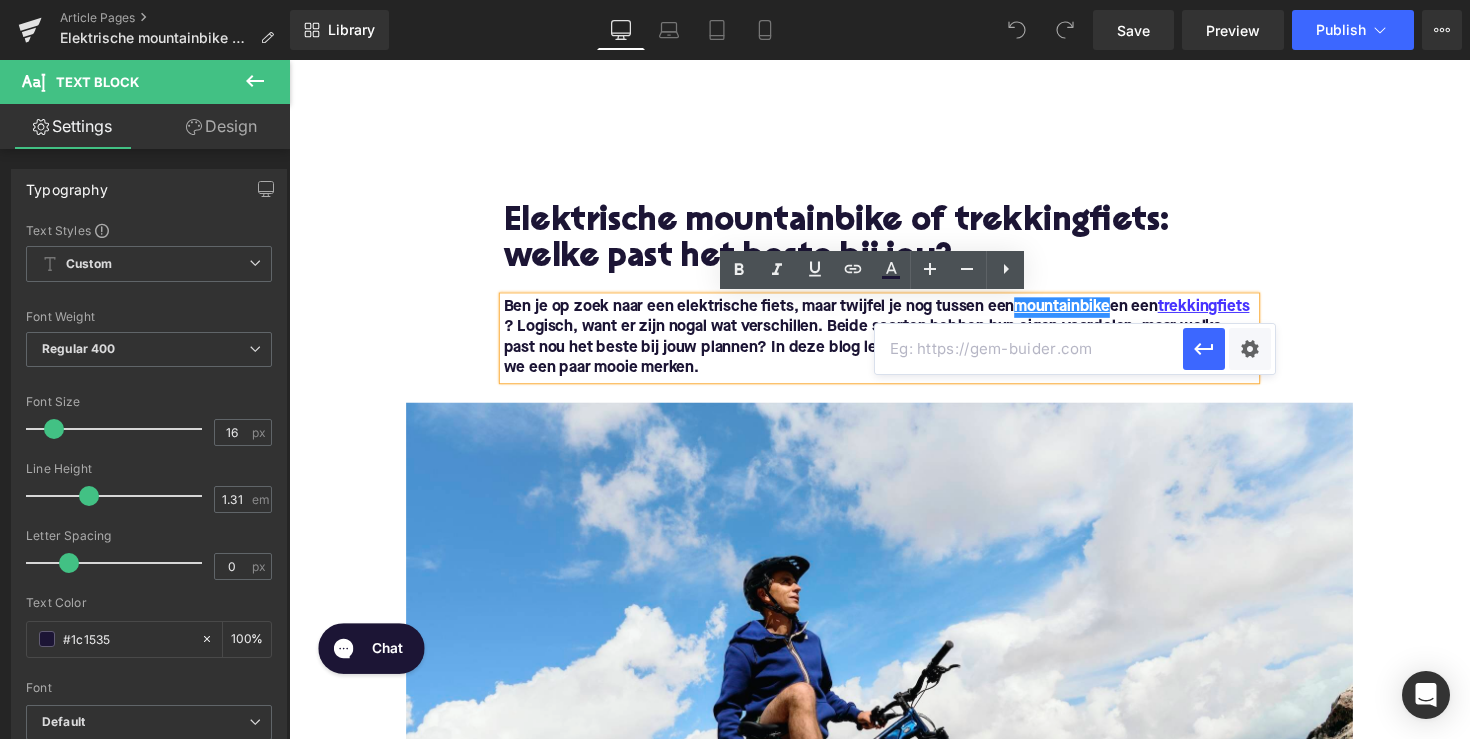 click on "Ben je op zoek naar een elektrische fiets, maar twijfel je nog tussen een   mountainbike  en een  trekkingfiets ? Logisch, want er zijn nogal wat verschillen. Beide soorten hebben hun eigen voordelen, maar welke past nou het beste bij jouw plannen? In deze blog leggen we de belangrijkste verschillen uit én tippen we een paar mooie merken." at bounding box center (891, 344) 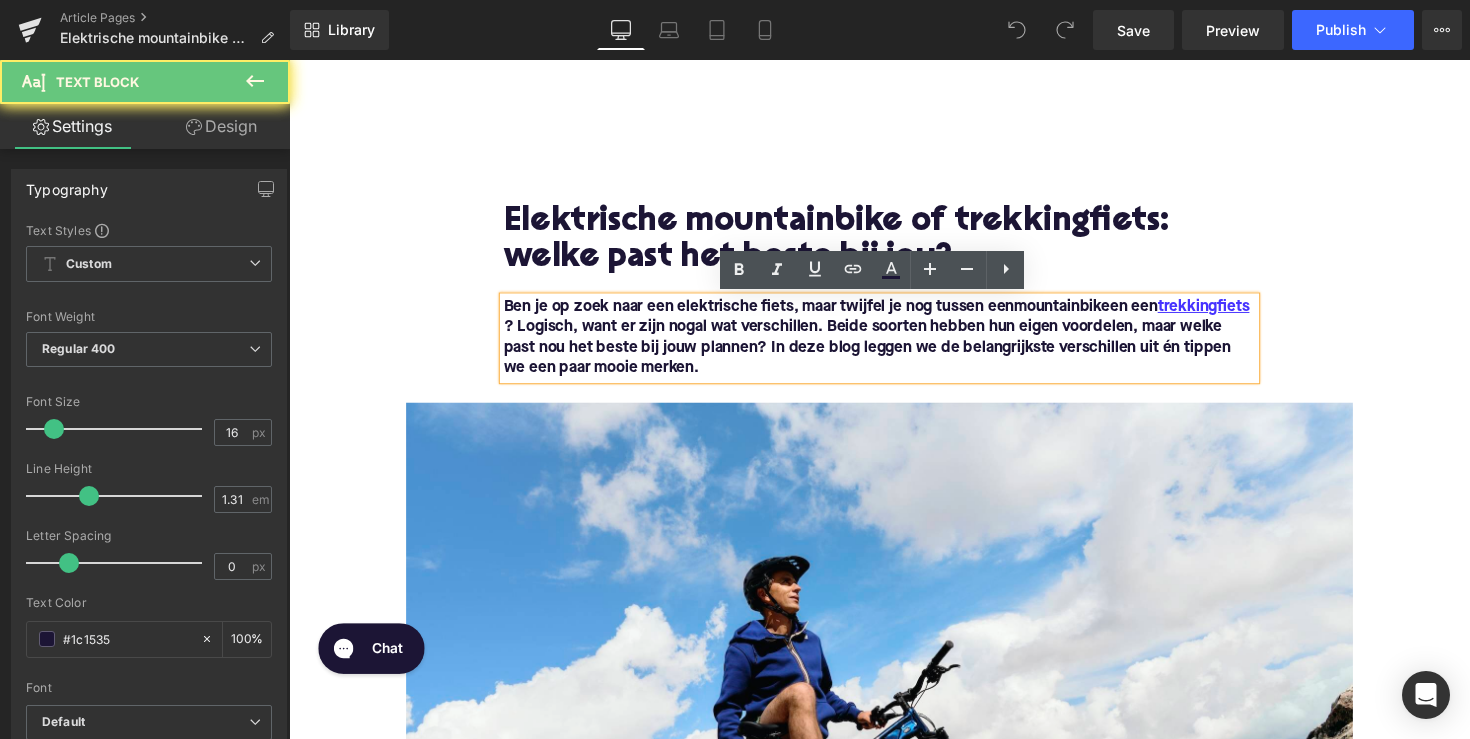 click on "Ben je op zoek naar een elektrische fiets, maar twijfel je nog tussen een  mountainbike  en een  trekkingfiets ? Logisch, want er zijn nogal wat verschillen. Beide soorten hebben hun eigen voordelen, maar welke past nou het beste bij jouw plannen? In deze blog leggen we de belangrijkste verschillen uit én tippen we een paar mooie merken." at bounding box center (891, 344) 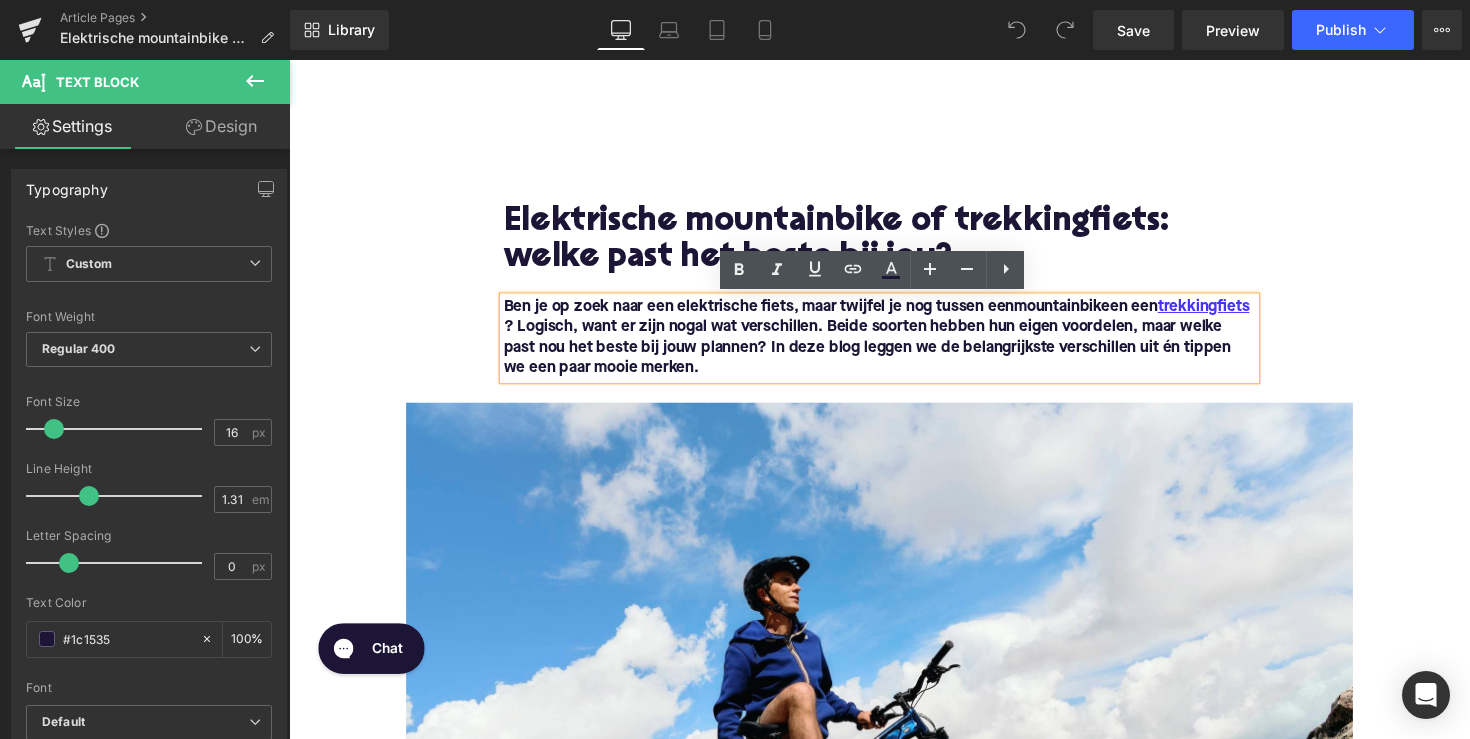 click on "Ben je op zoek naar een elektrische fiets, maar twijfel je nog tussen een  mountainbike  en een  trekkingfiets ? Logisch, want er zijn nogal wat verschillen. Beide soorten hebben hun eigen voordelen, maar welke past nou het beste bij jouw plannen? In deze blog leggen we de belangrijkste verschillen uit én tippen we een paar mooie merken." at bounding box center (891, 344) 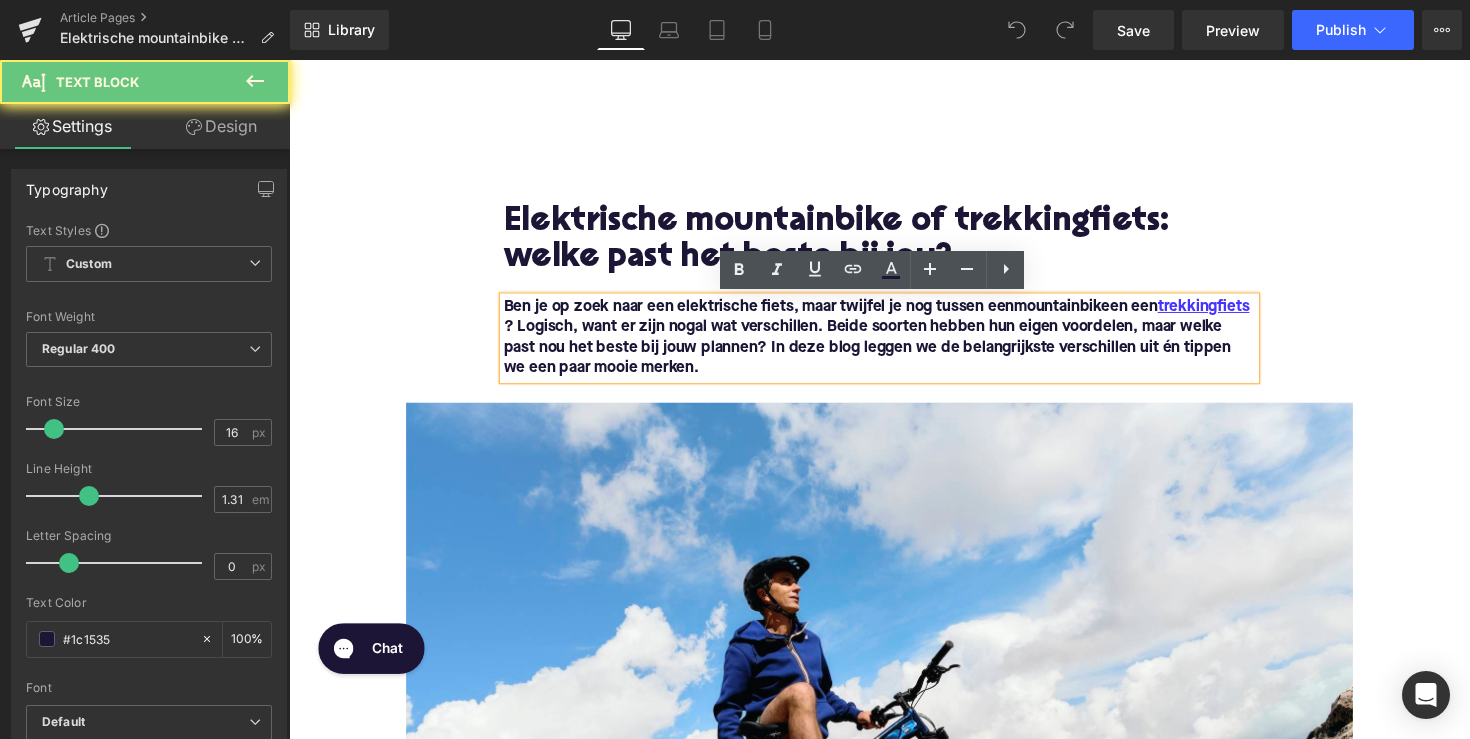 click on "Ben je op zoek naar een elektrische fiets, maar twijfel je nog tussen een  mountainbike  en een  trekkingfiets ? Logisch, want er zijn nogal wat verschillen. Beide soorten hebben hun eigen voordelen, maar welke past nou het beste bij jouw plannen? In deze blog leggen we de belangrijkste verschillen uit én tippen we een paar mooie merken." at bounding box center (891, 344) 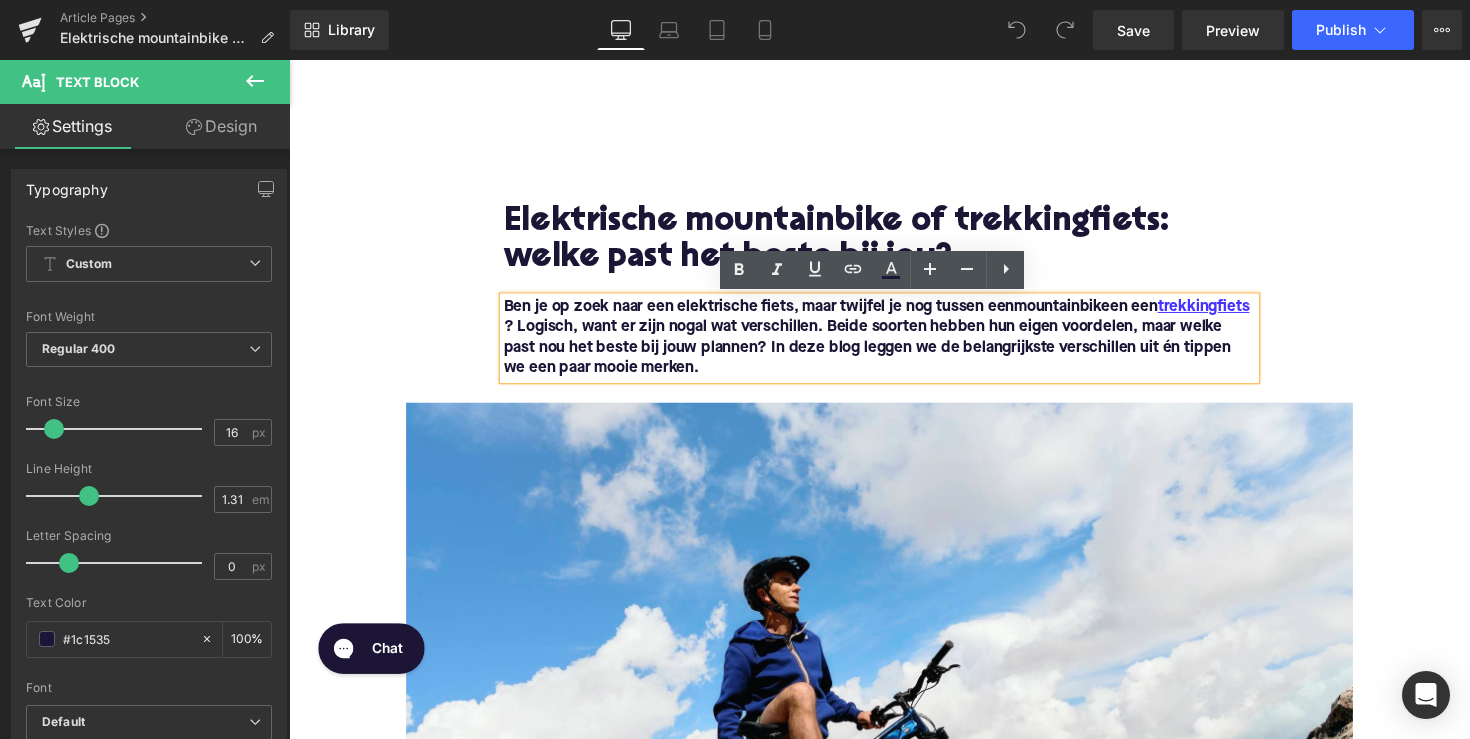 drag, startPoint x: 1036, startPoint y: 313, endPoint x: 1132, endPoint y: 313, distance: 96 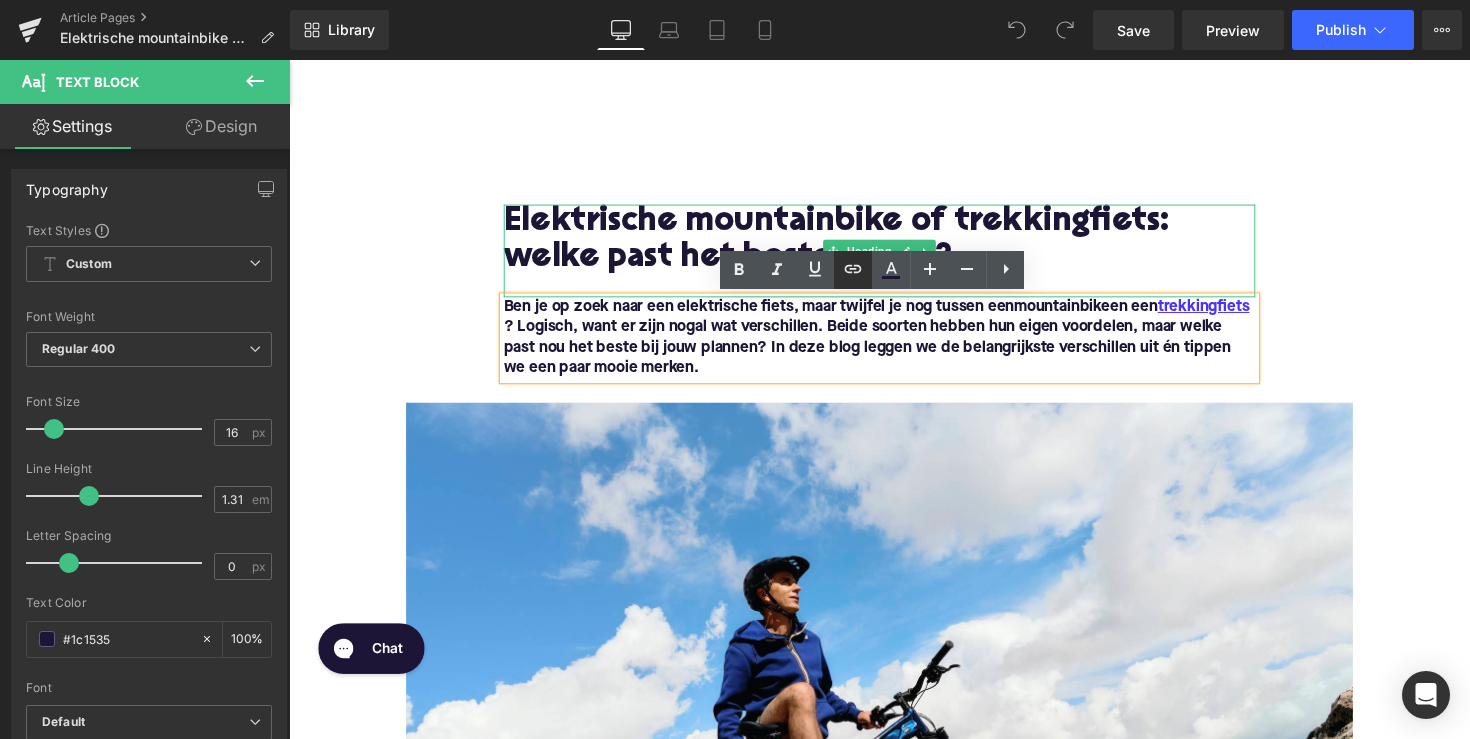click 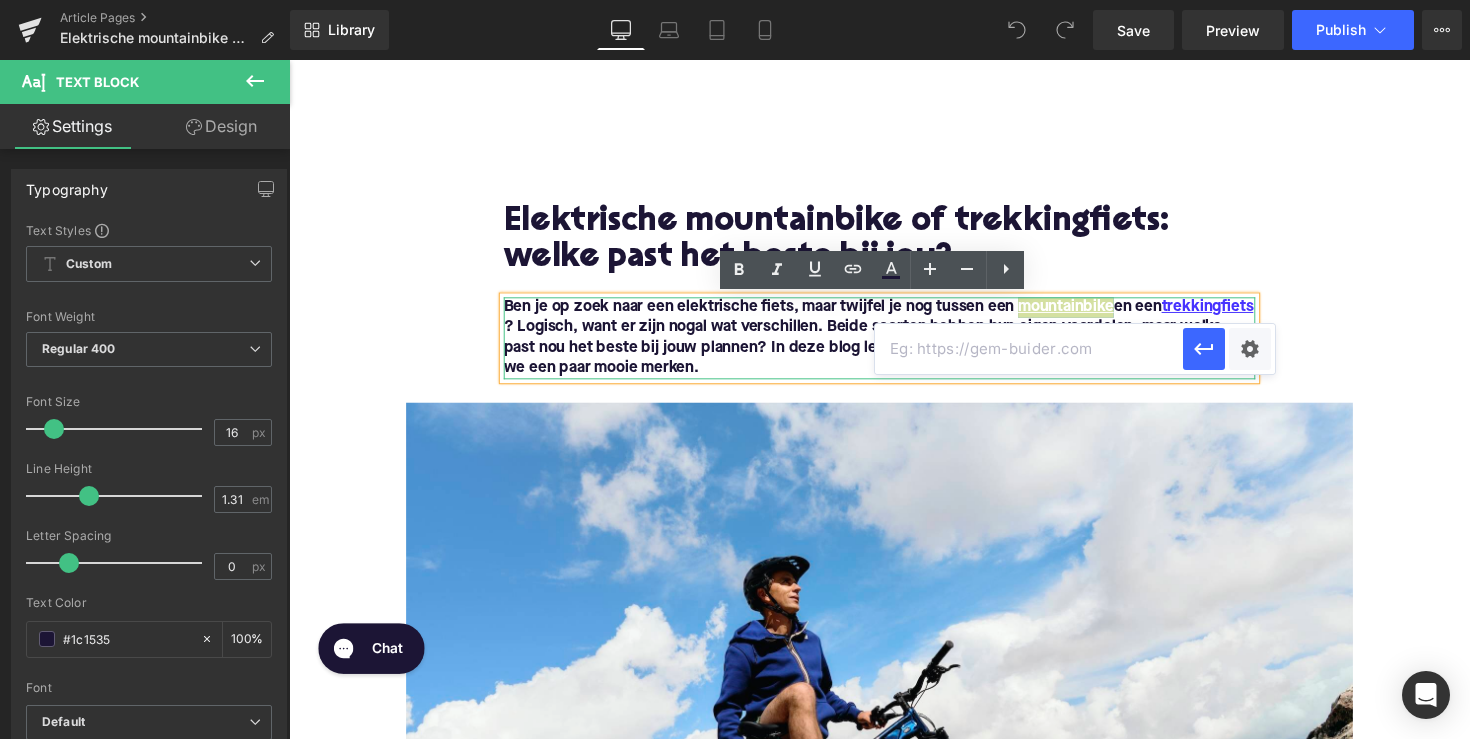 click at bounding box center [1029, 349] 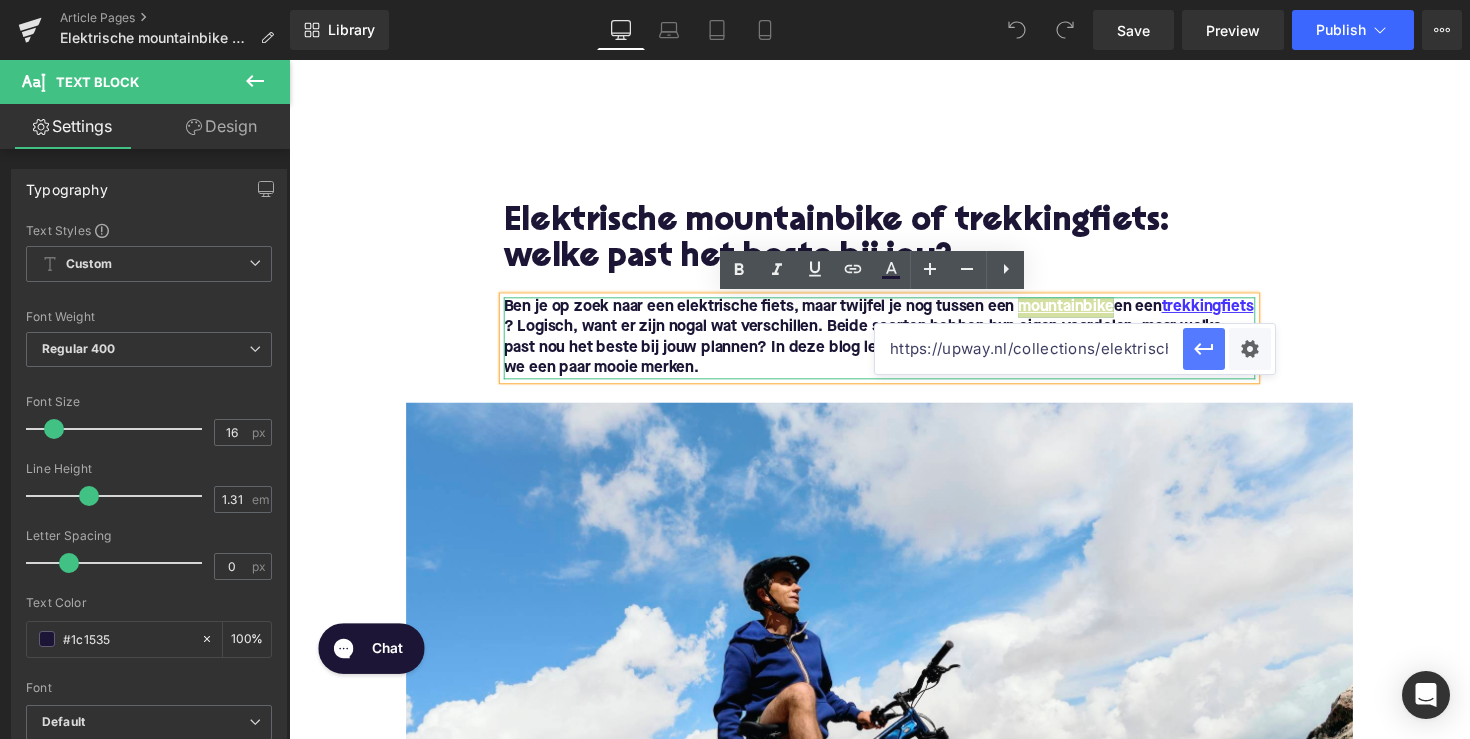 click 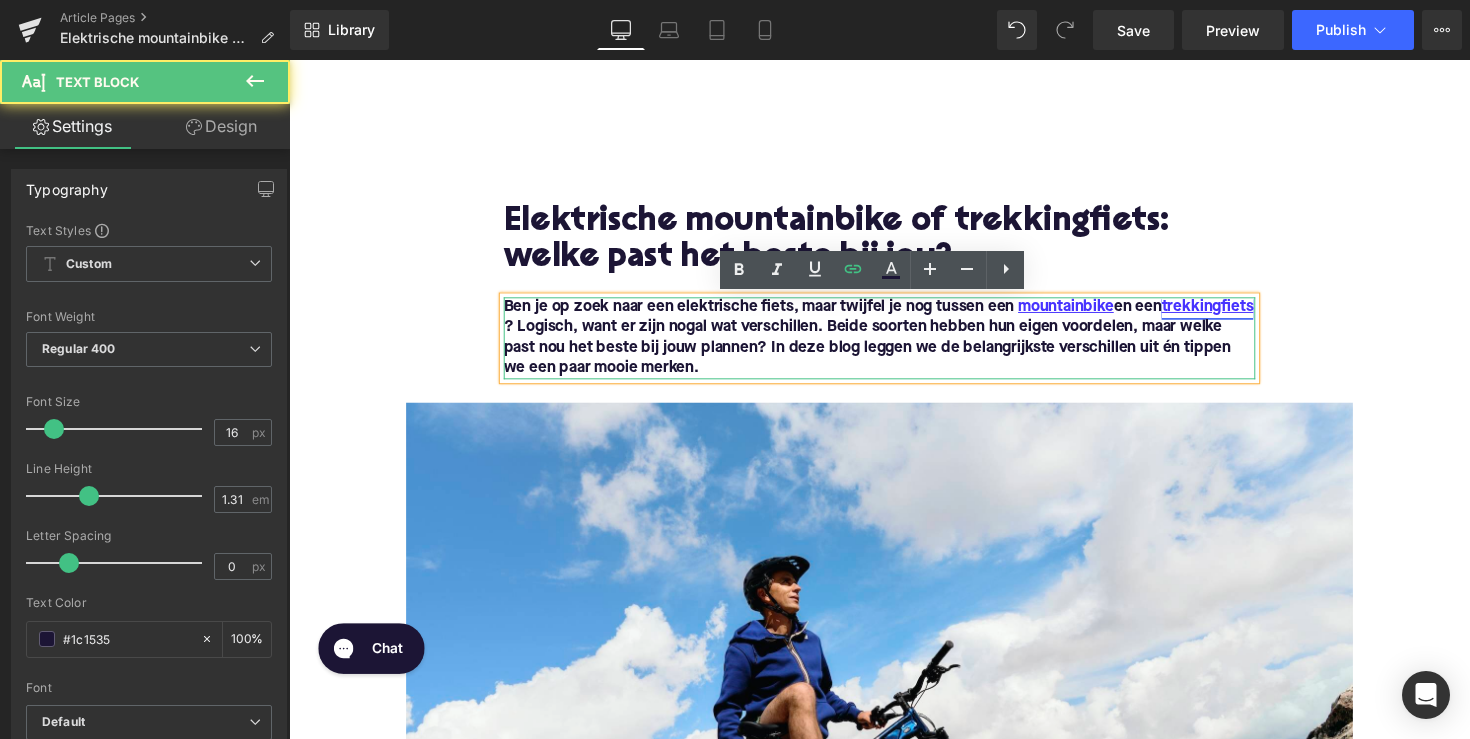 click on "trekkingfiets" at bounding box center (1230, 313) 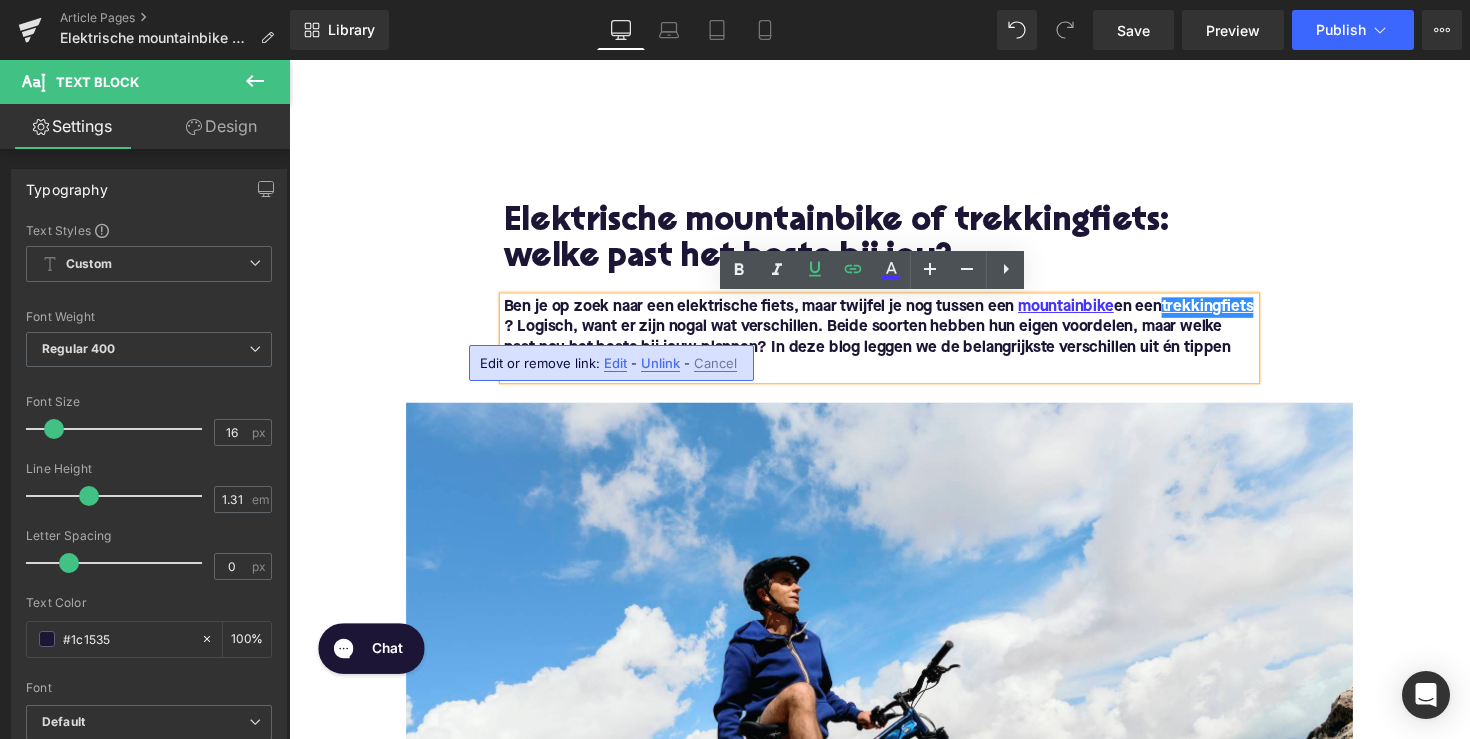 click on "Edit" at bounding box center (615, 363) 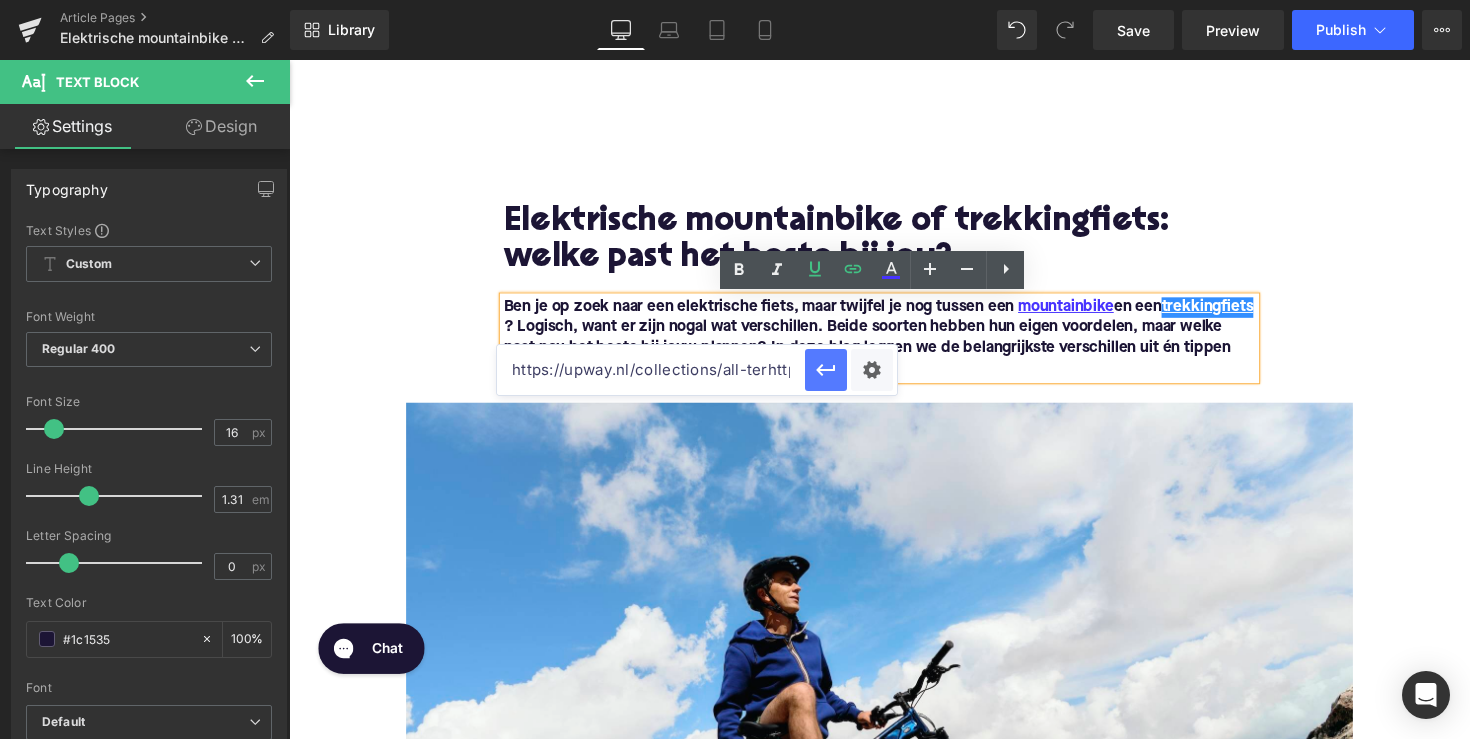 drag, startPoint x: 673, startPoint y: 369, endPoint x: 835, endPoint y: 377, distance: 162.19742 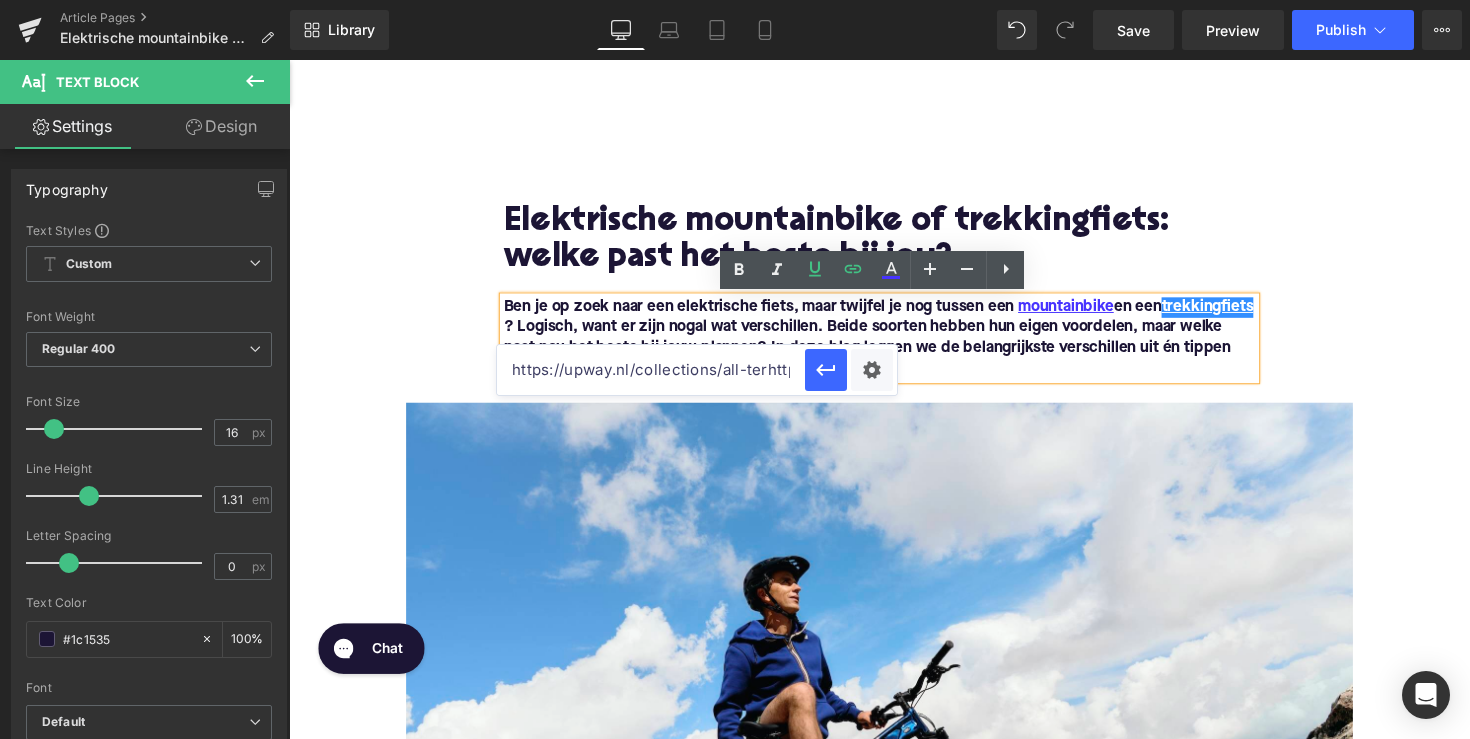 click on "https://upway.nl/collections/all-terhttps://upway.nl/collections/all-terrain-bikerain-bike" at bounding box center (651, 370) 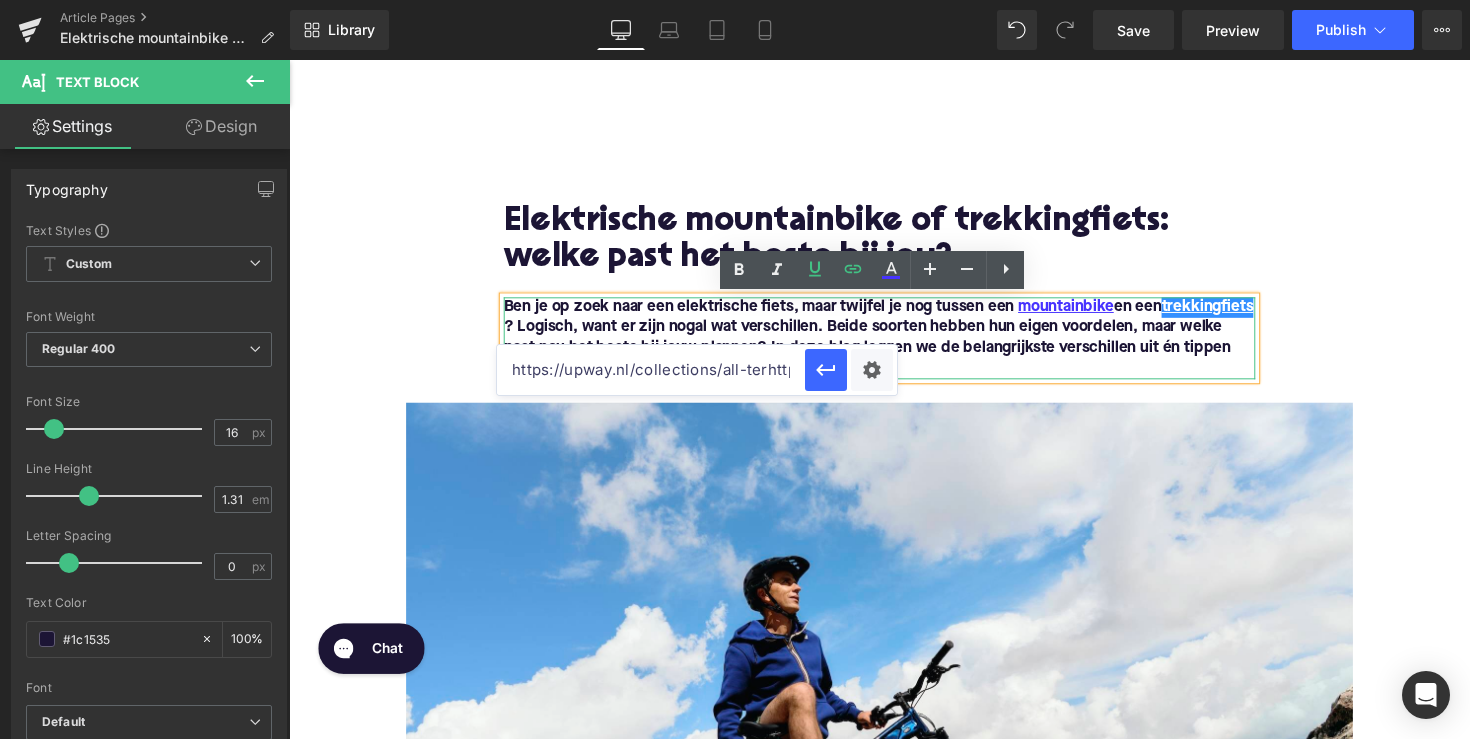 click on "https://upway.nl/collections/all-terhttps://upway.nl/collections/all-terrain-bikerain-bike" at bounding box center (651, 370) 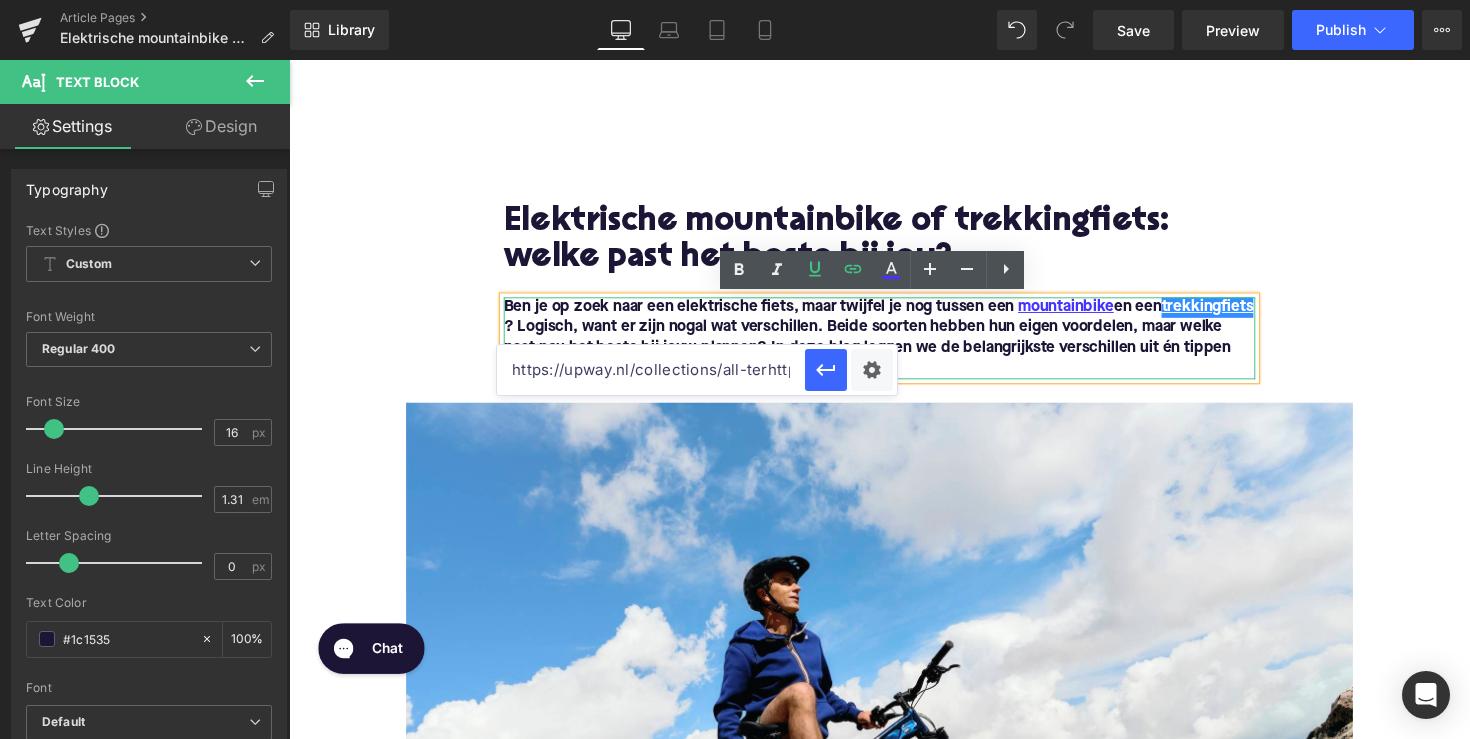 click on "https://upway.nl/collections/all-terhttps://upway.nl/collections/all-terrain-bikerain-bike" at bounding box center [651, 370] 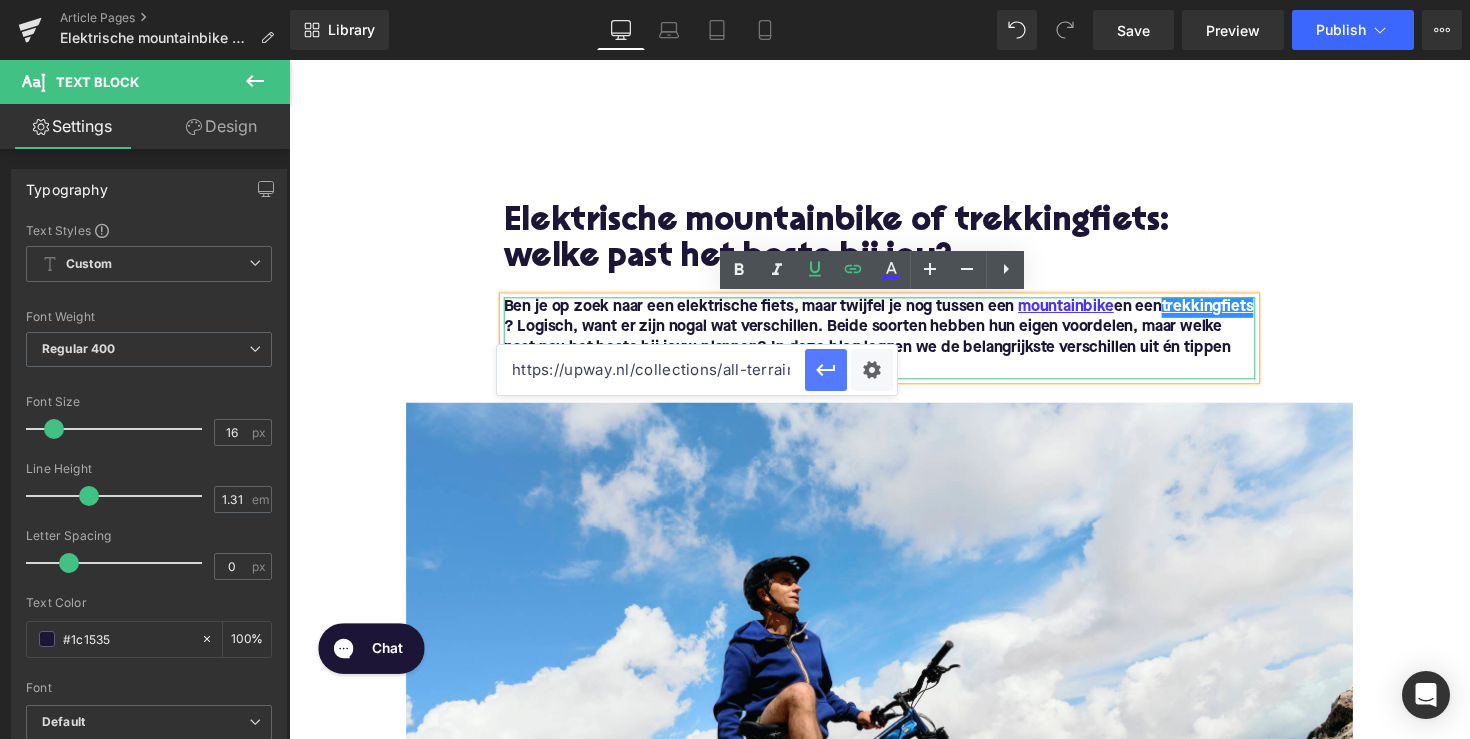 click 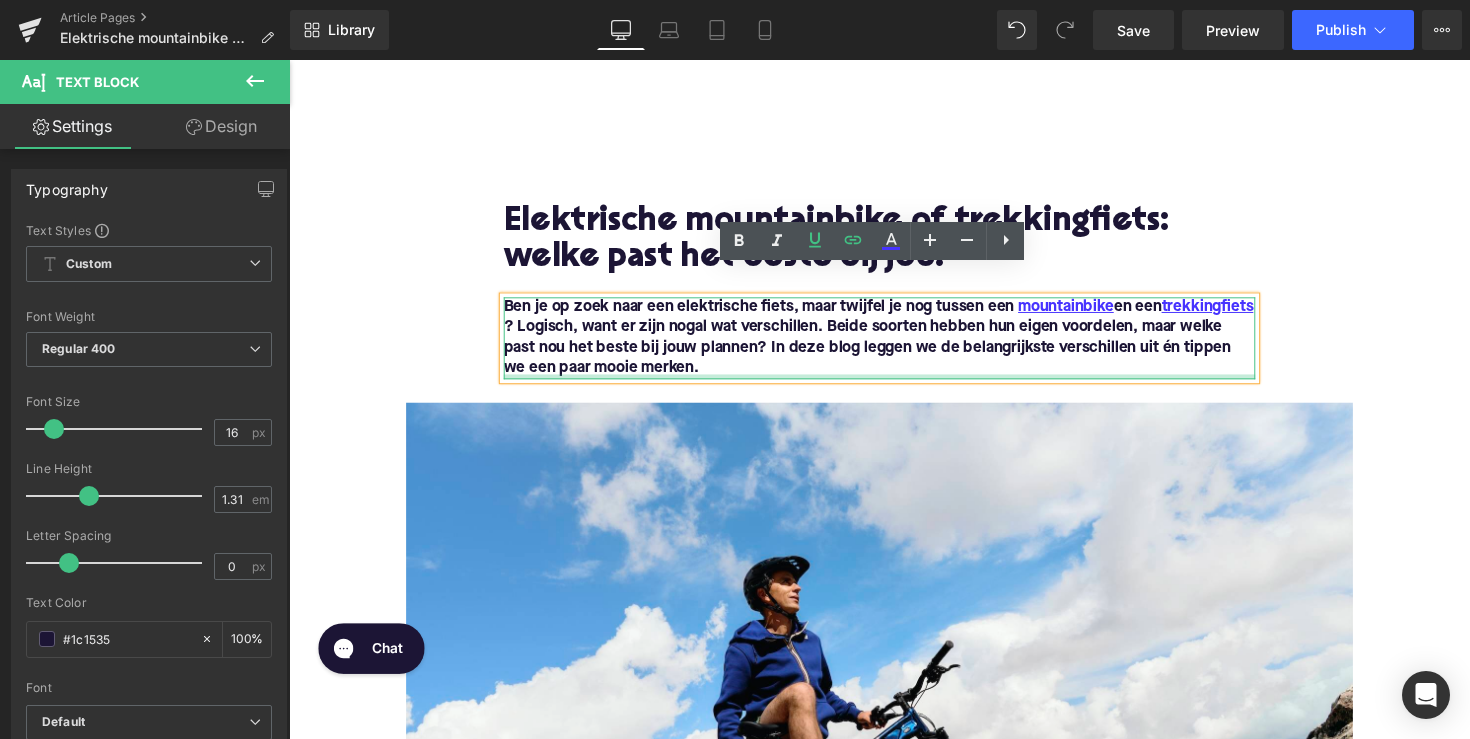 scroll, scrollTop: 471, scrollLeft: 0, axis: vertical 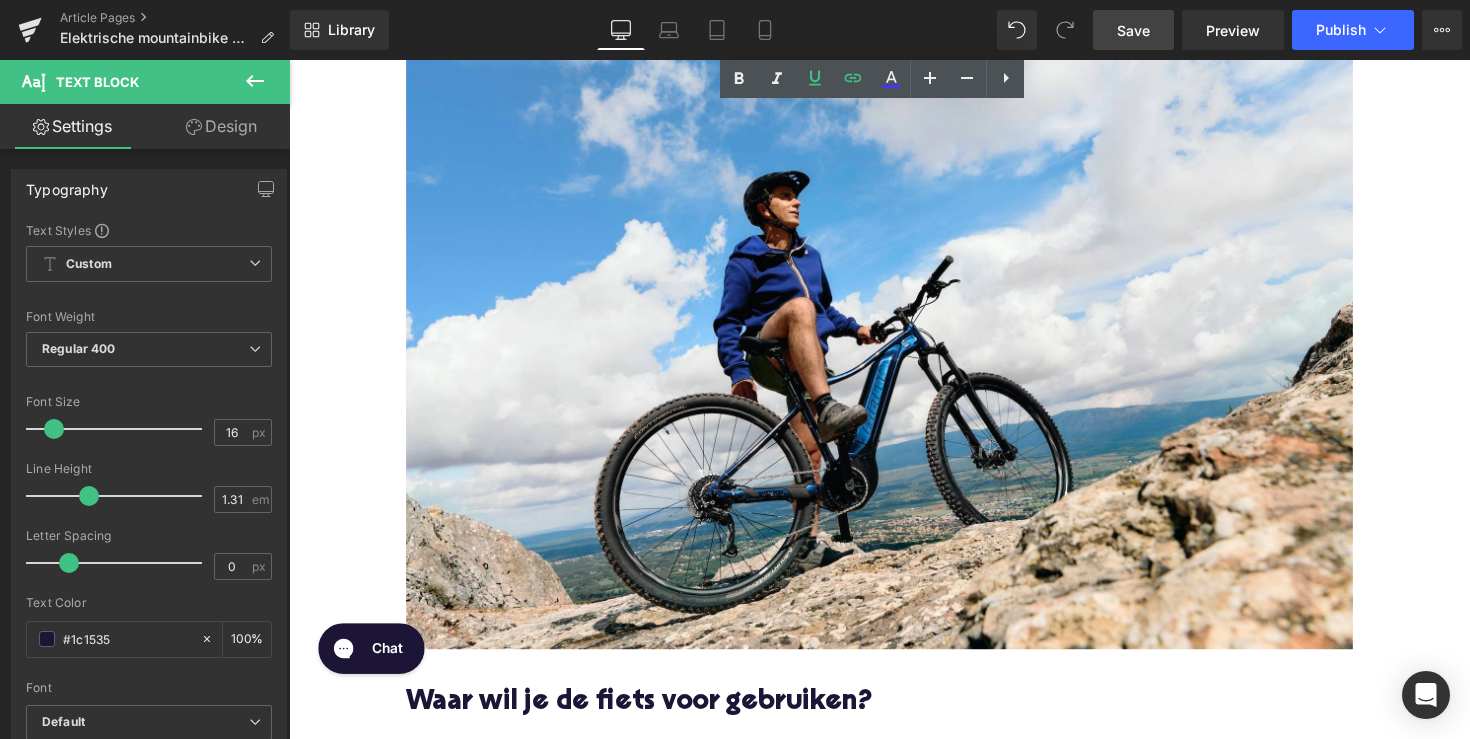 click on "Save" at bounding box center (1133, 30) 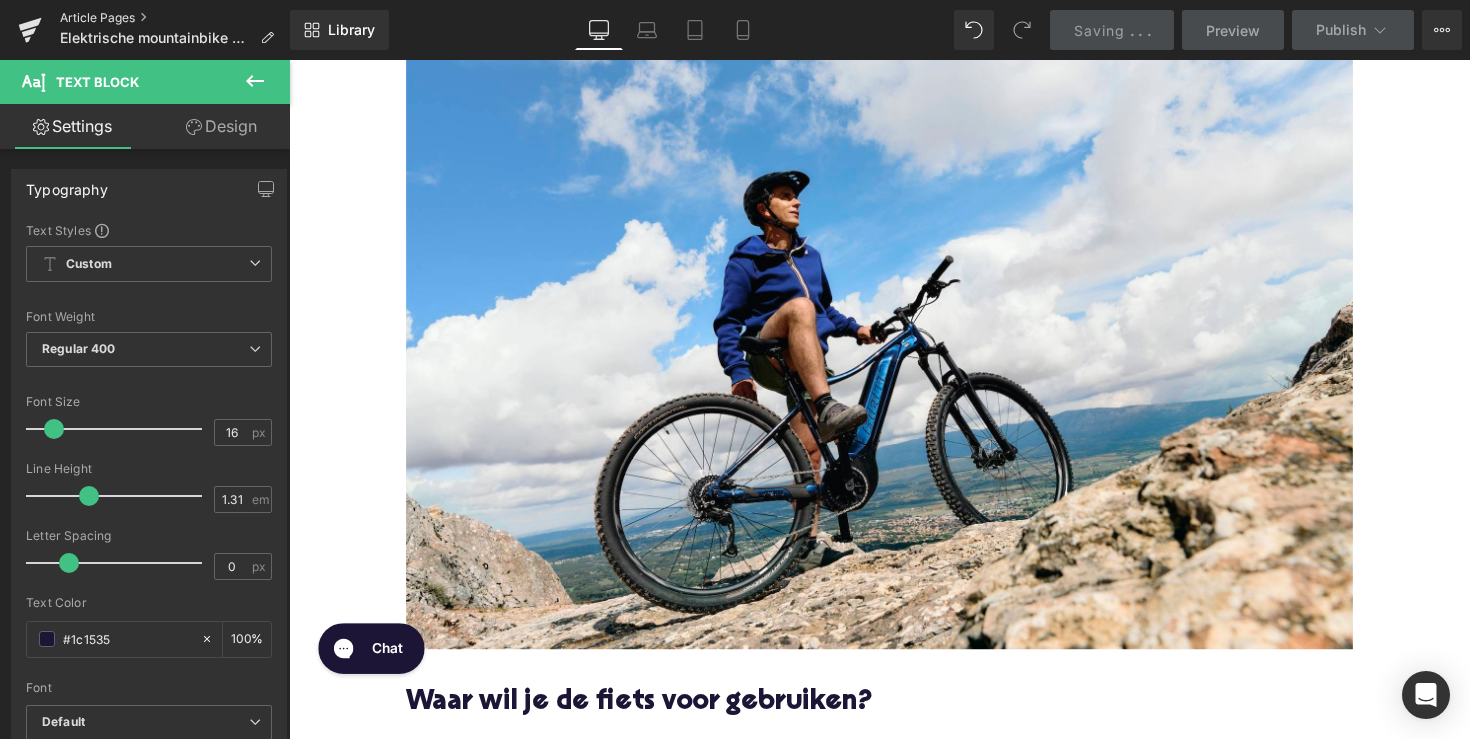 click on "Article Pages" at bounding box center [175, 18] 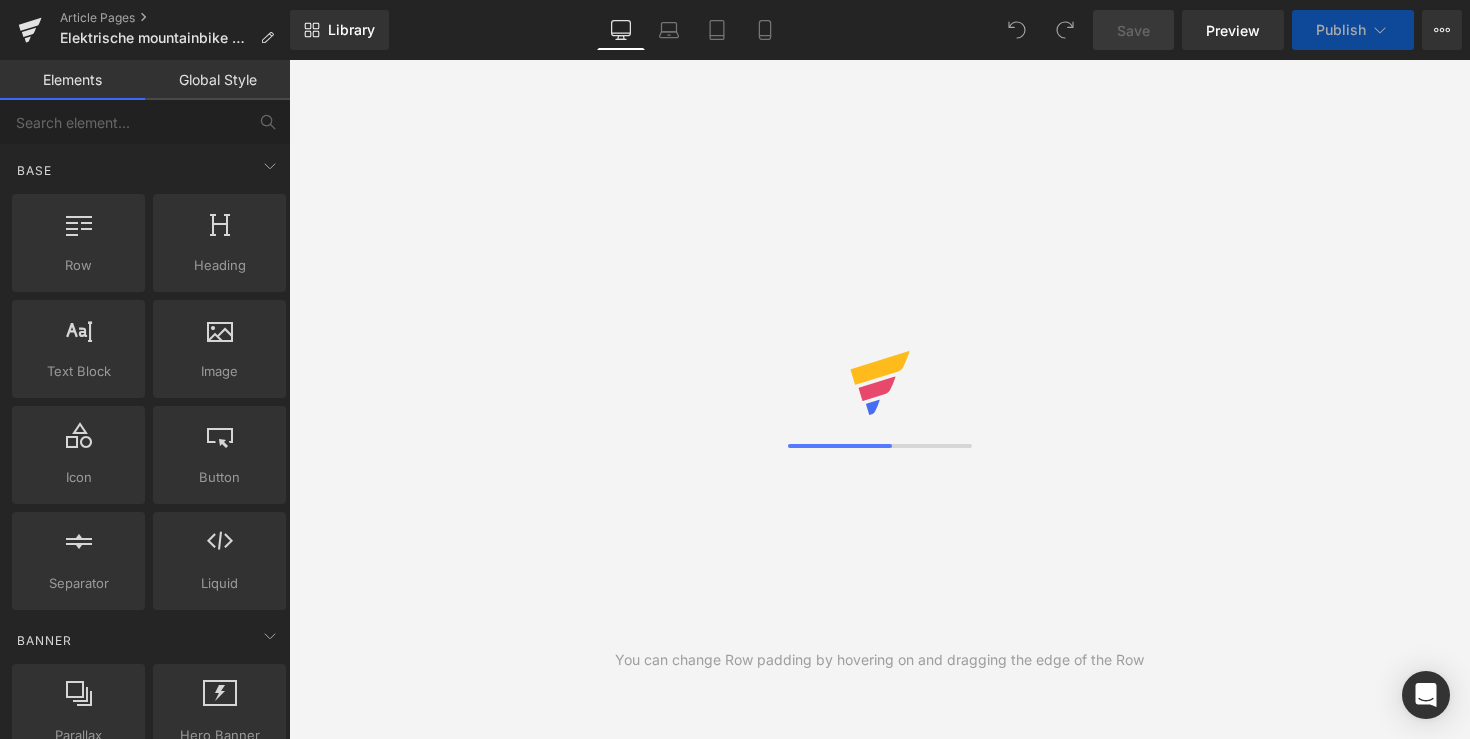 scroll, scrollTop: 0, scrollLeft: 0, axis: both 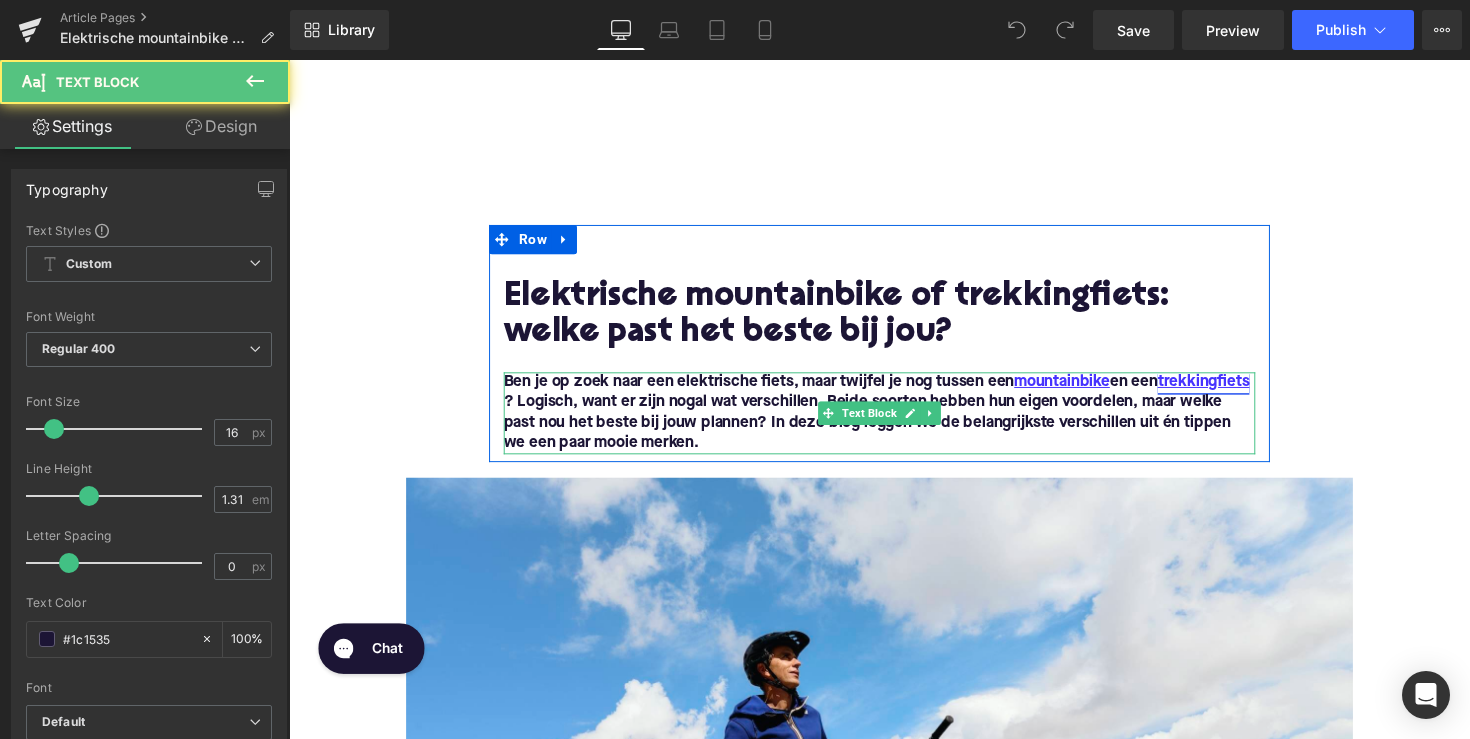 click on "trekkingfiets" at bounding box center [1226, 390] 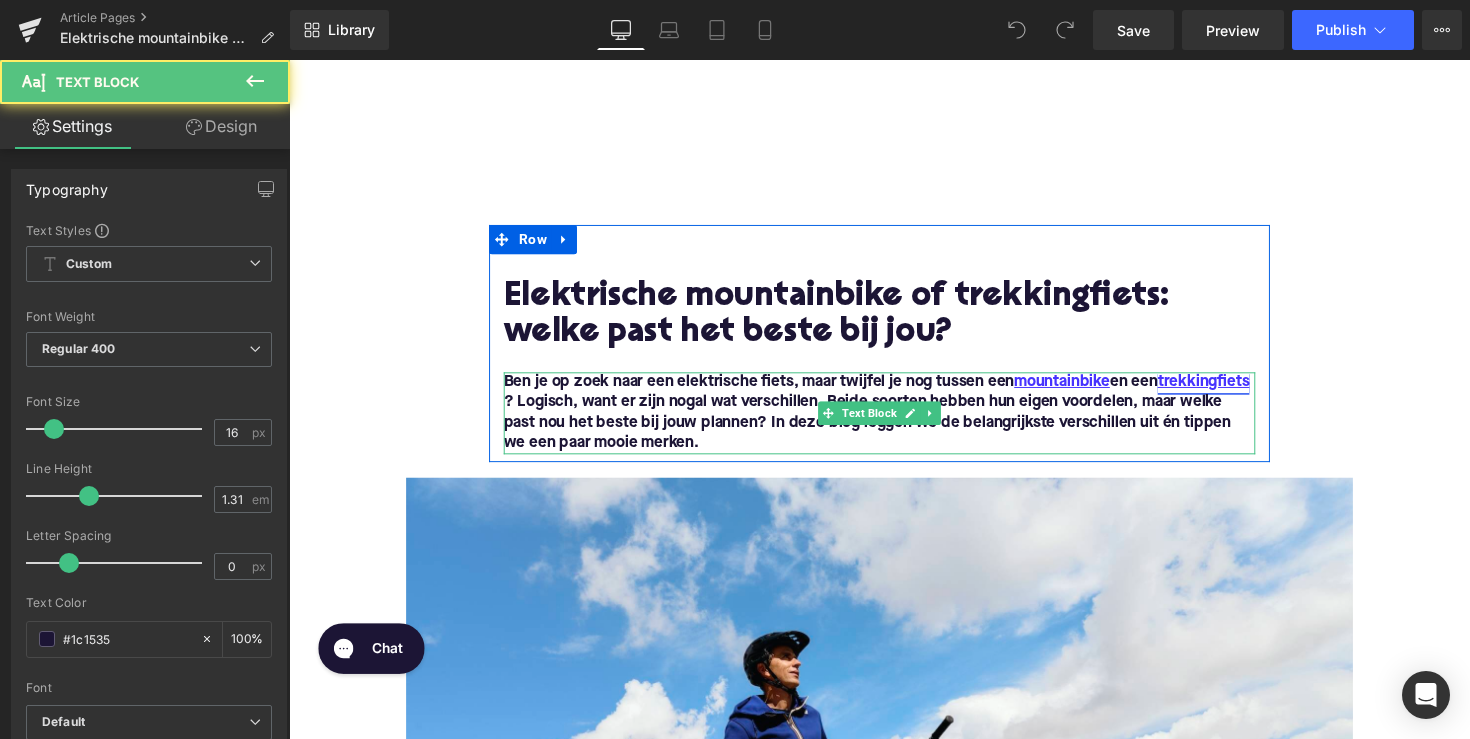 click on "trekkingfiets" at bounding box center (1226, 390) 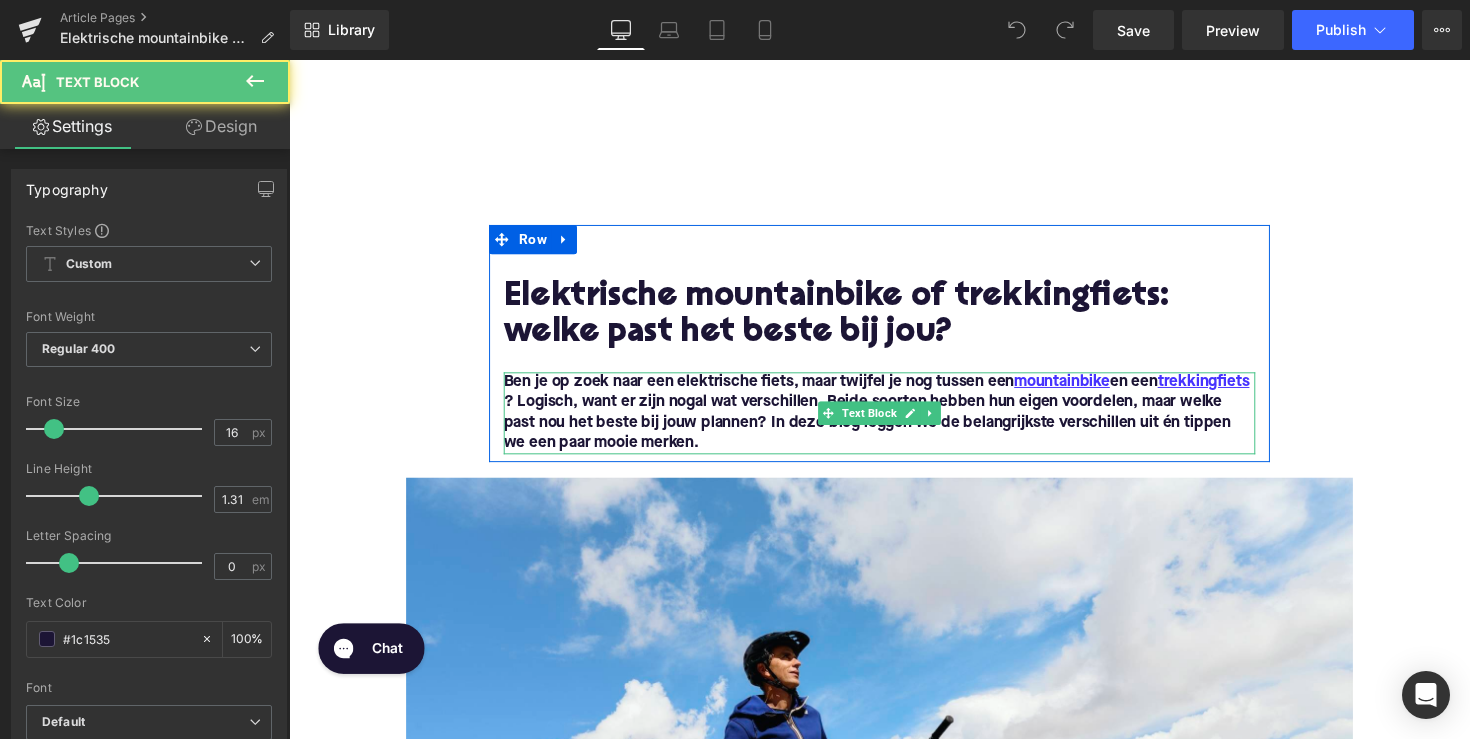 click on "Ben je op zoek naar een elektrische fiets, maar twijfel je nog tussen een  mountainbike  en een  trekkingfiets ? Logisch, want er zijn nogal wat verschillen. Beide soorten hebben hun eigen voordelen, maar welke past nou het beste bij jouw plannen? In deze blog leggen we de belangrijkste verschillen uit én tippen we een paar mooie merken." at bounding box center [891, 421] 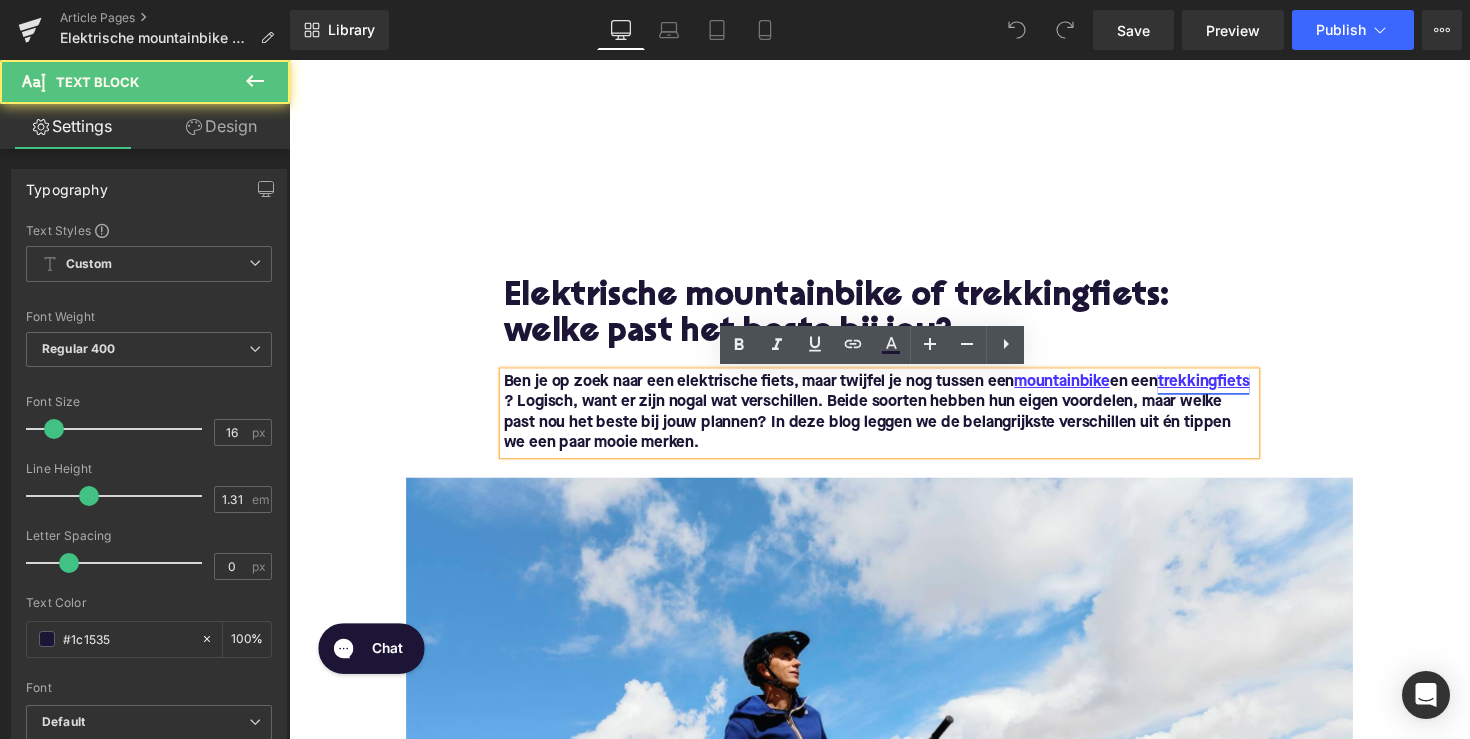 click on "trekkingfiets" at bounding box center [1226, 390] 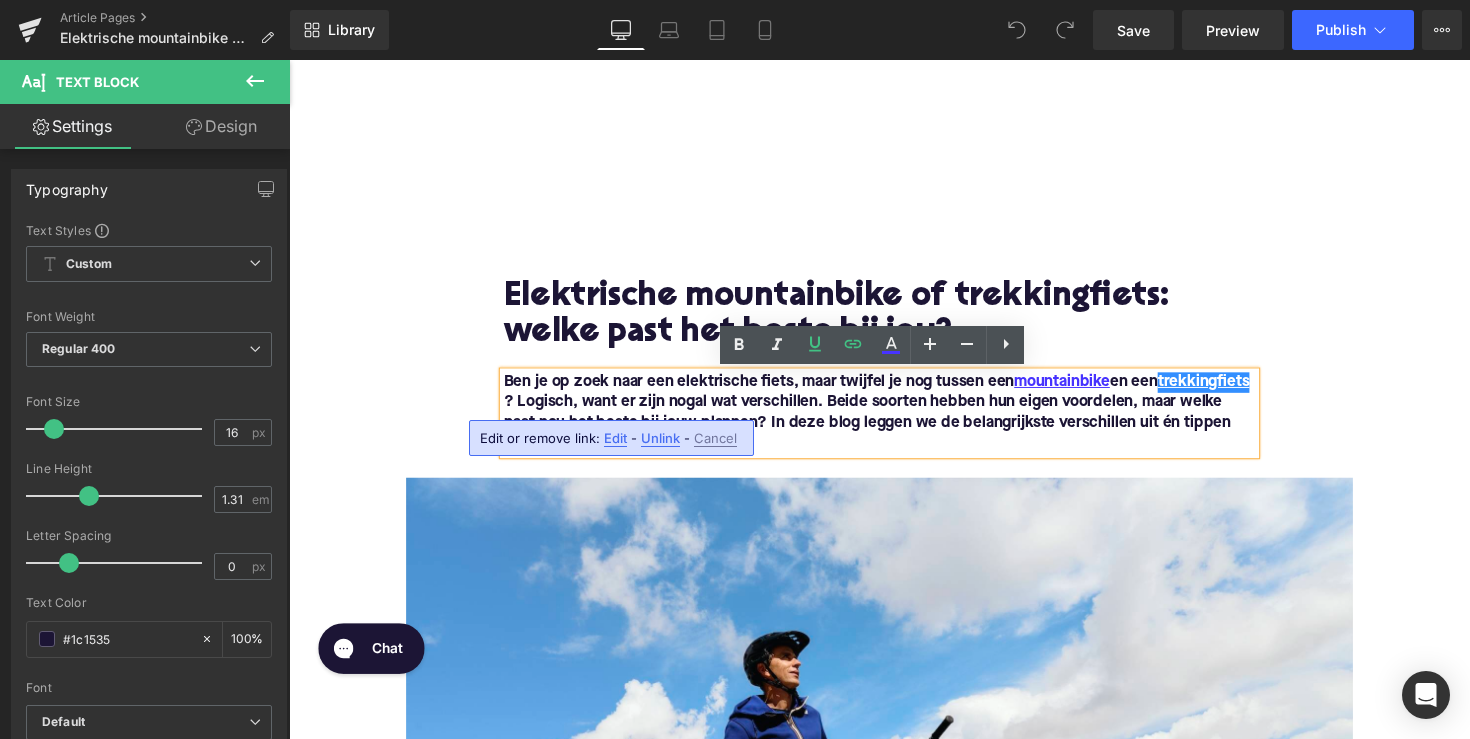 click on "Edit or remove link:   Edit   -   Unlink   -   Cancel" at bounding box center (611, 438) 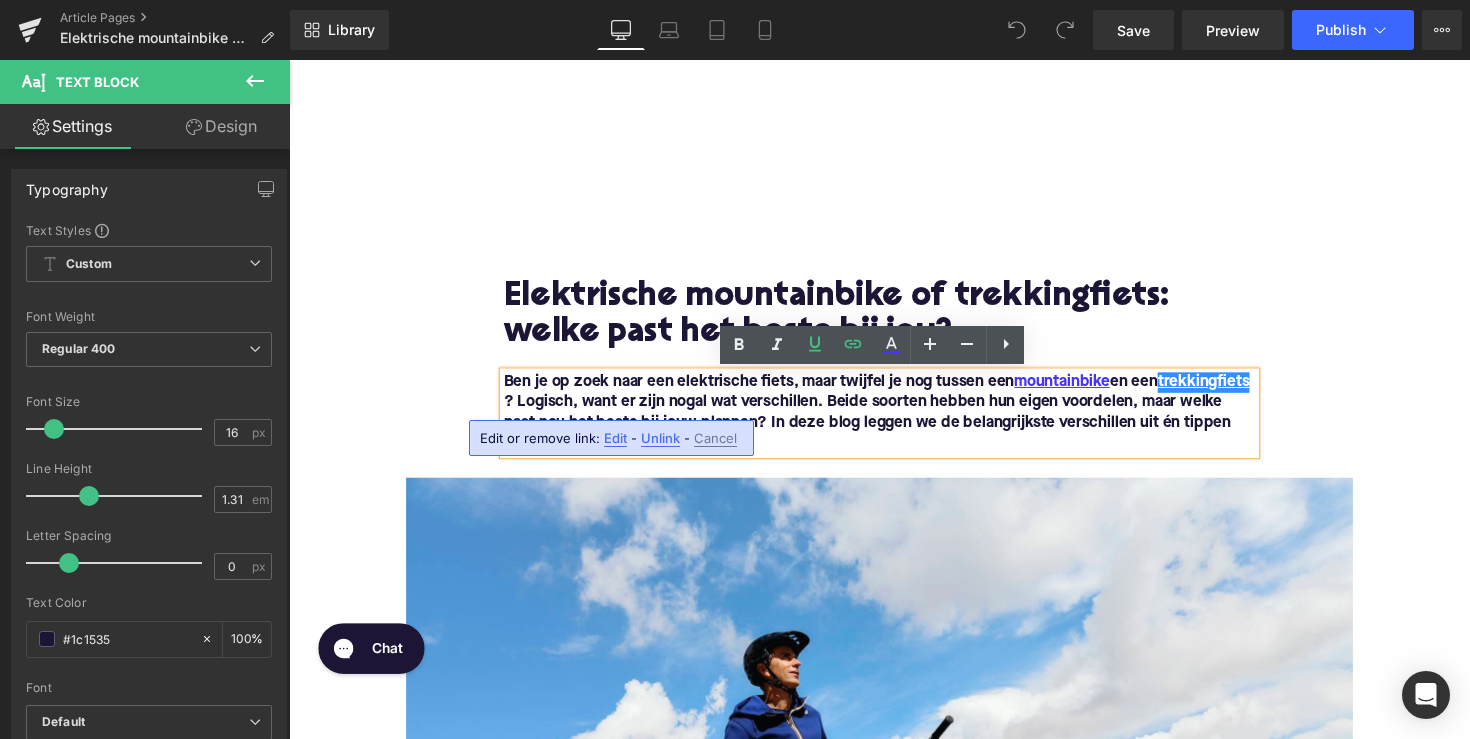 click on "Edit" at bounding box center [615, 438] 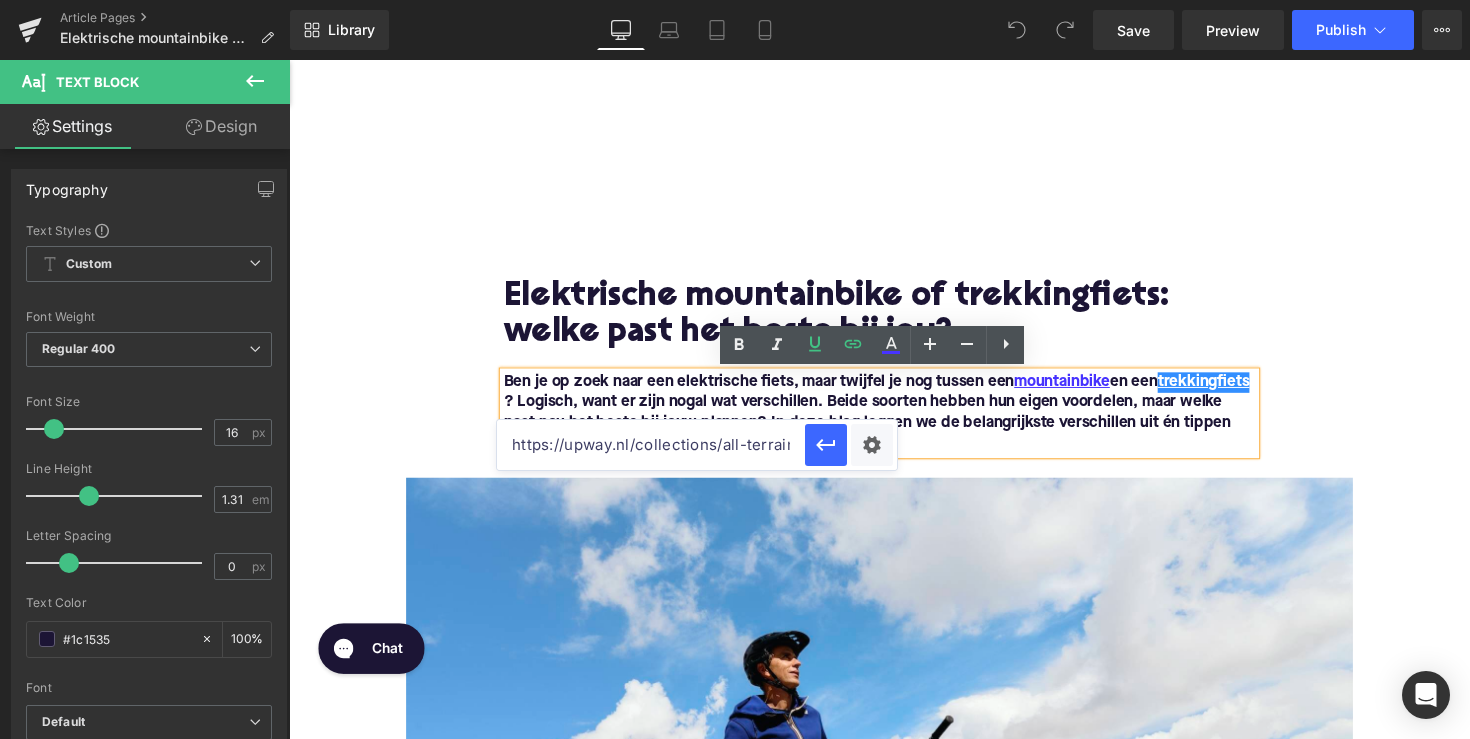 drag, startPoint x: 929, startPoint y: 507, endPoint x: 452, endPoint y: 451, distance: 480.27597 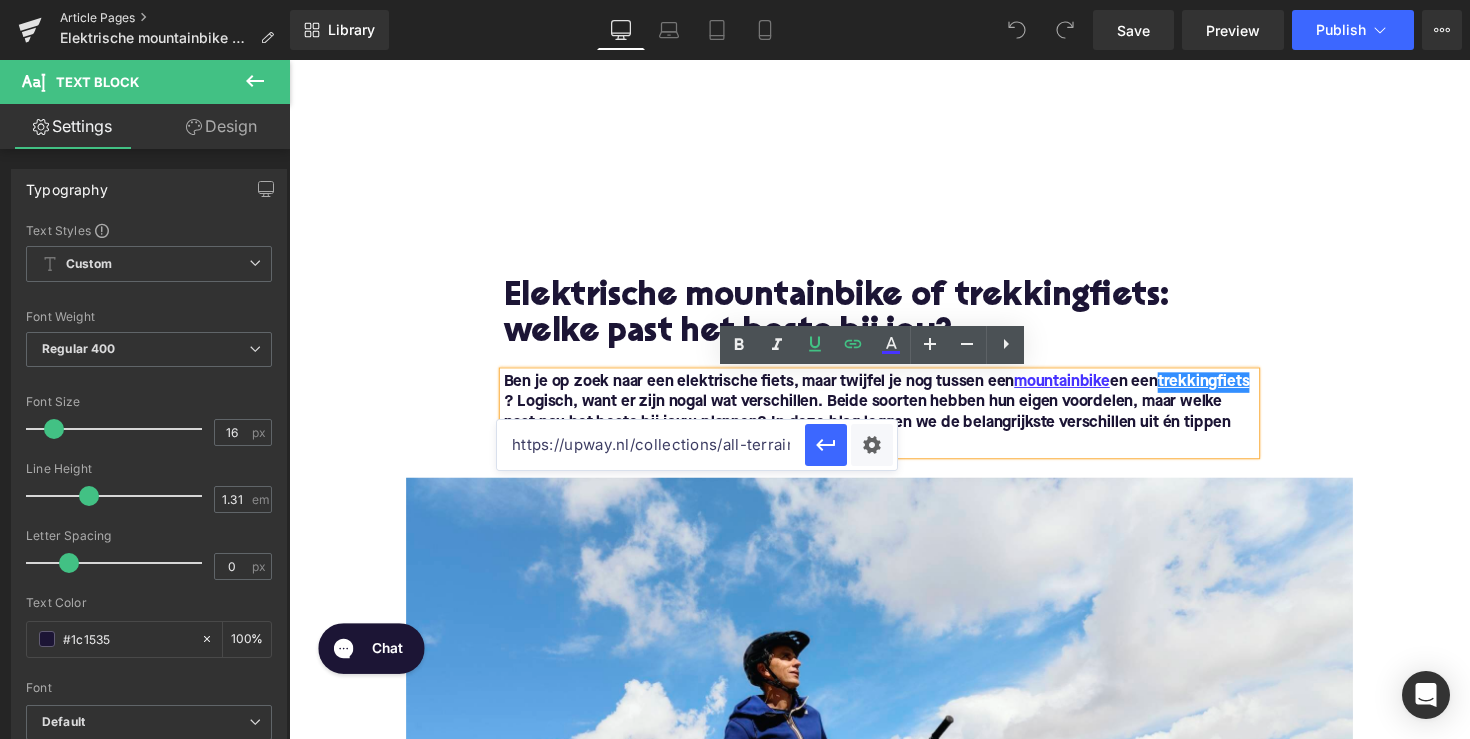 click on "Article Pages" at bounding box center [175, 18] 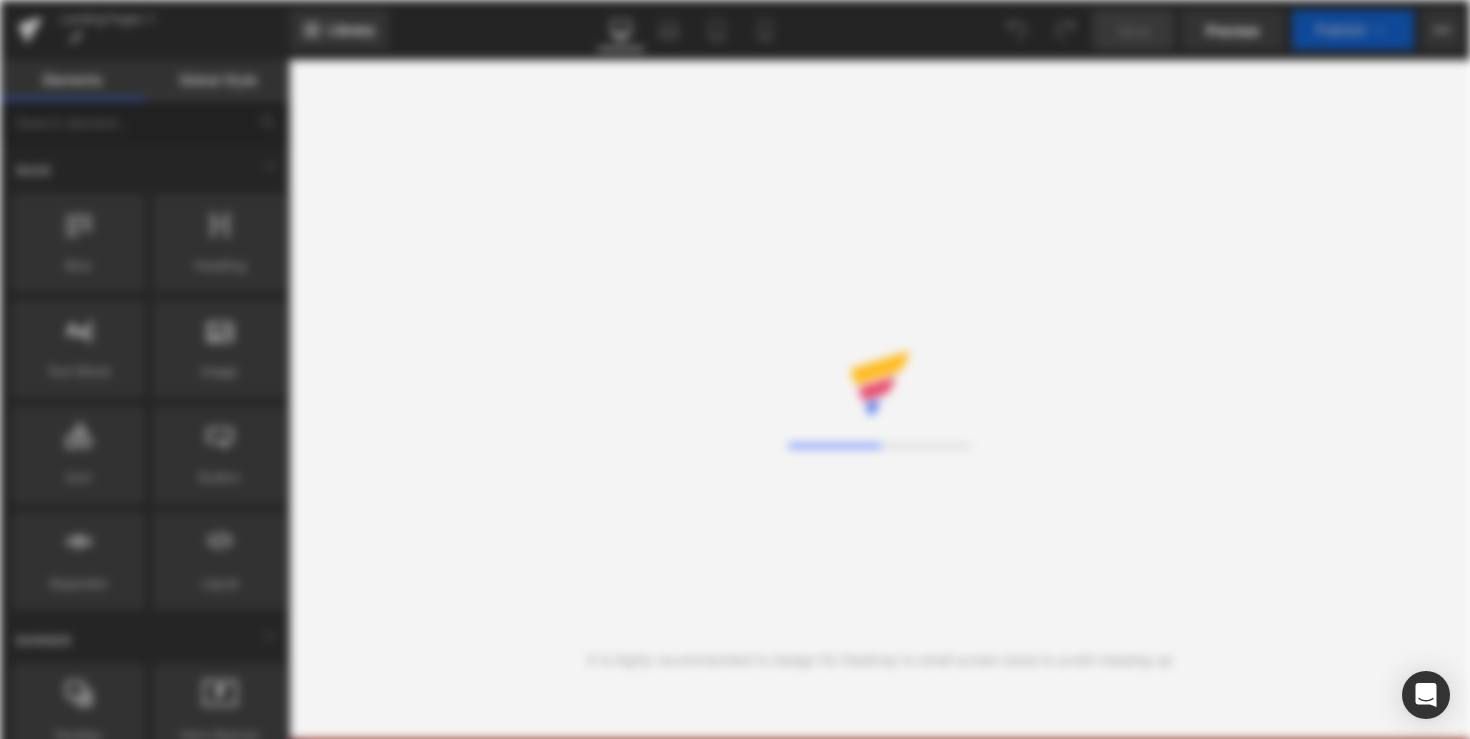 scroll, scrollTop: 0, scrollLeft: 0, axis: both 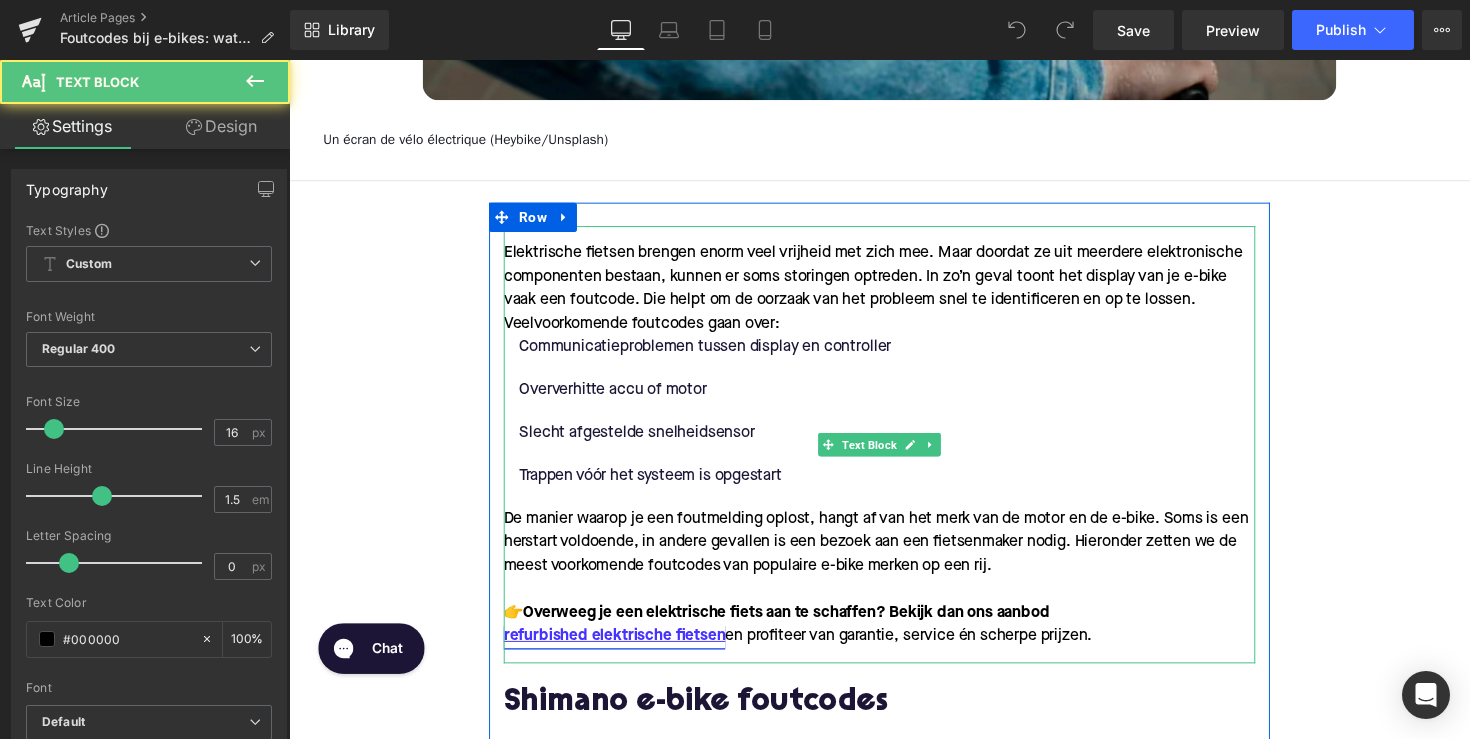 click on "refurbished elektrische fietsen" at bounding box center [622, 650] 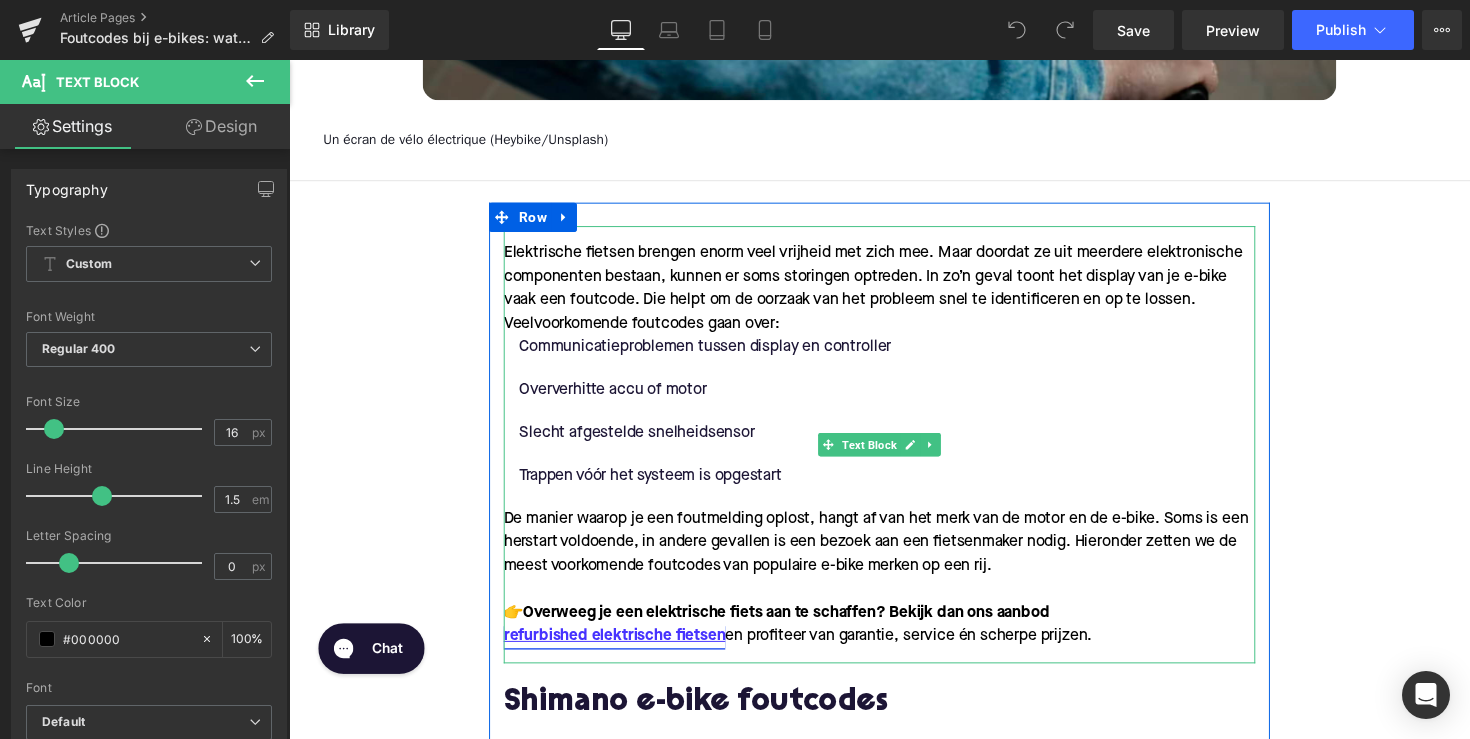 click on "refurbished elektrische fietsen" at bounding box center (622, 650) 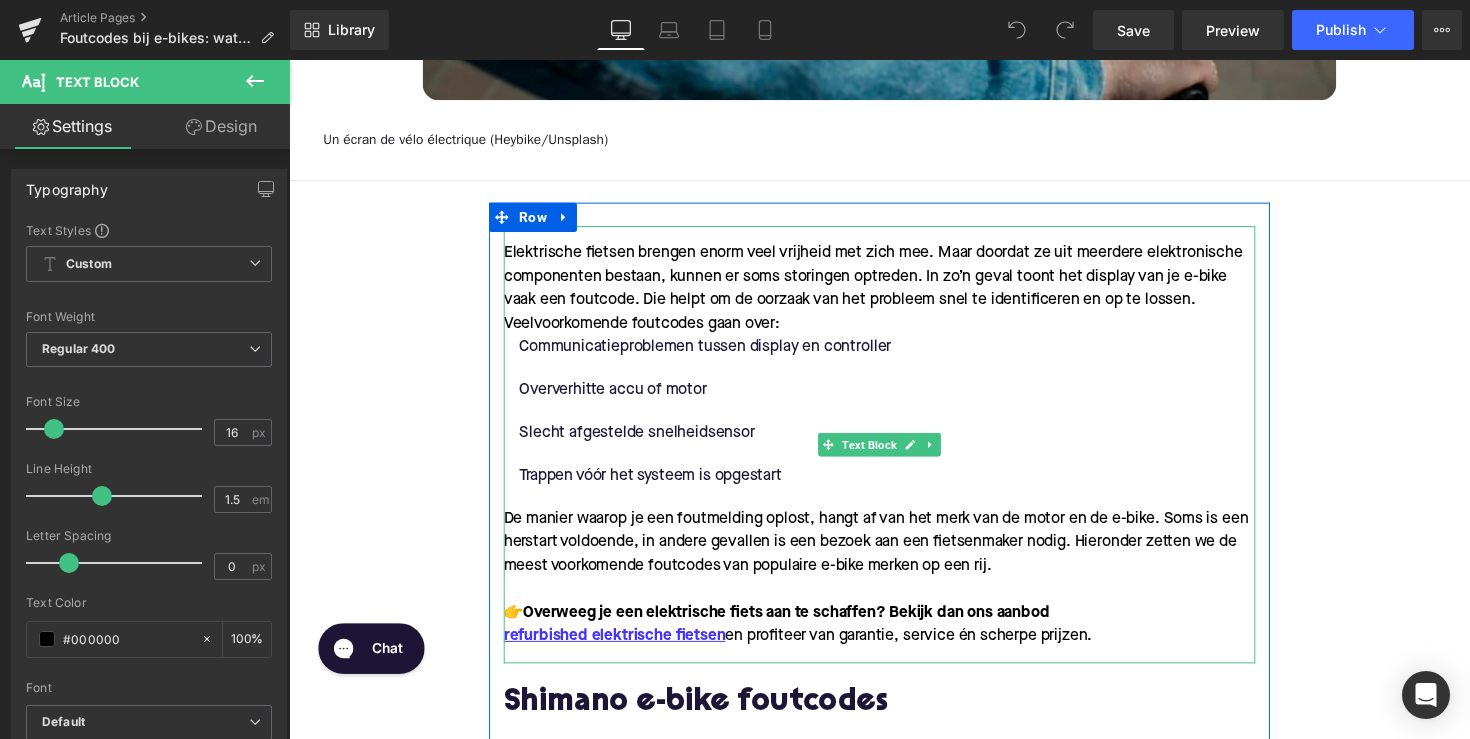 click on "Overweeg je een elektrische fiets aan te schaffen? Bekijk dan ons aanbod  refurbished elektrische fietsen" at bounding box center (788, 638) 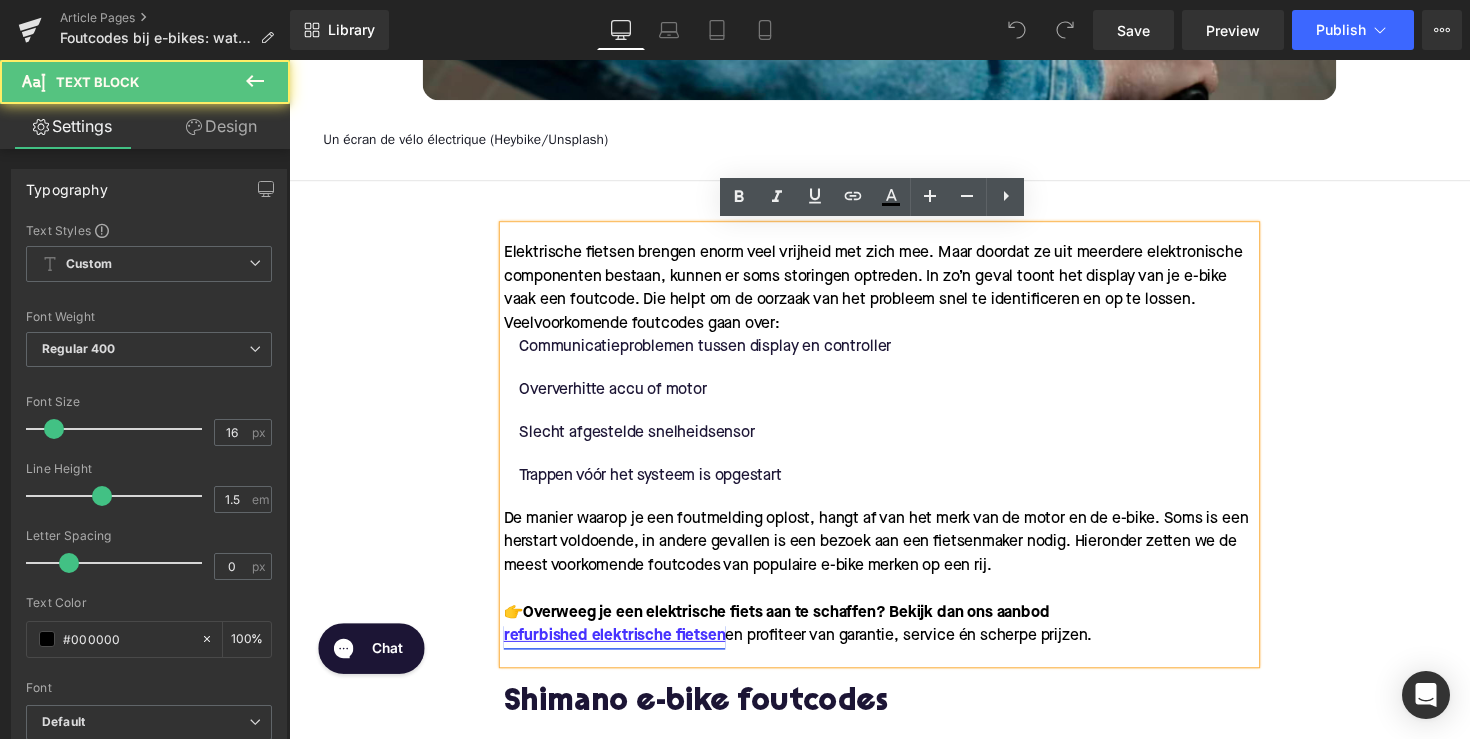 click on "refurbished elektrische fietsen" at bounding box center (622, 650) 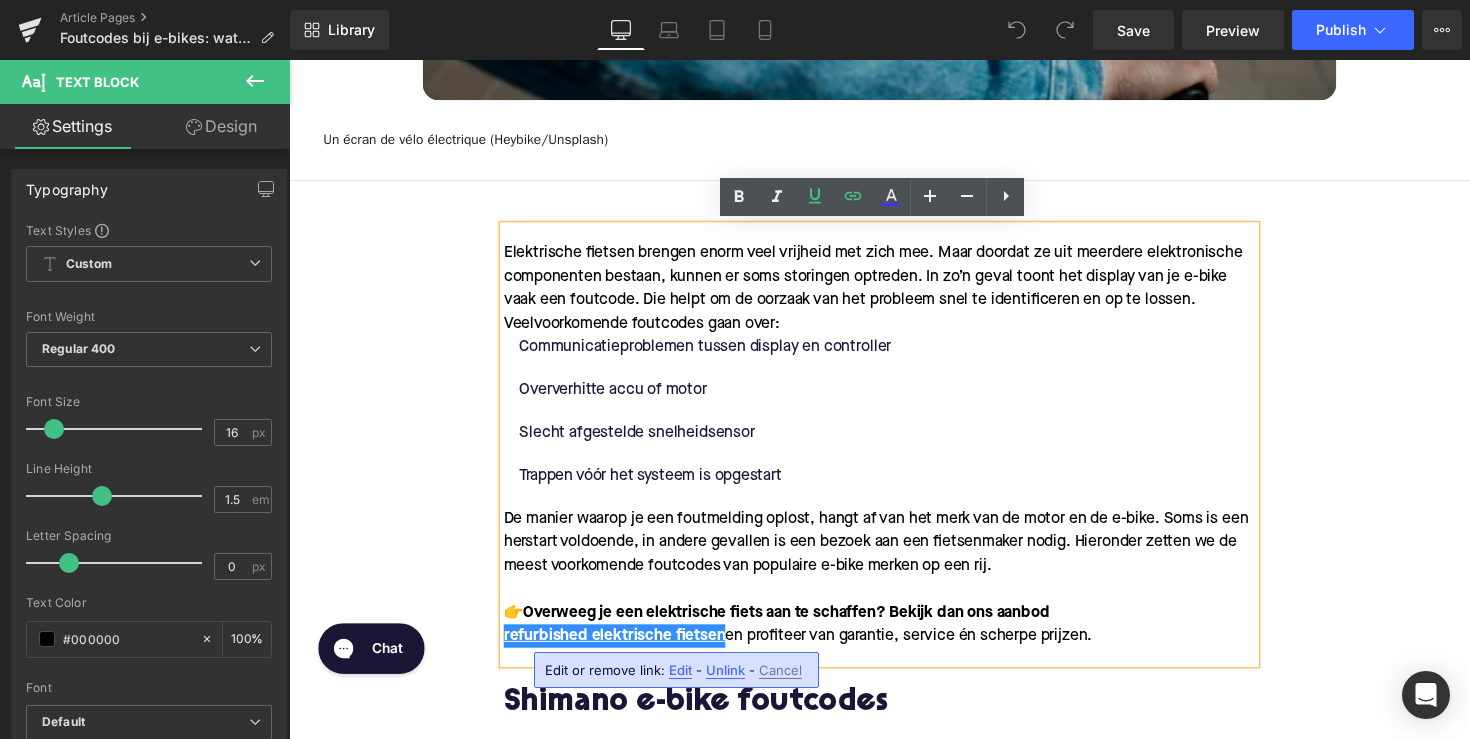 click on "Edit" at bounding box center [680, 670] 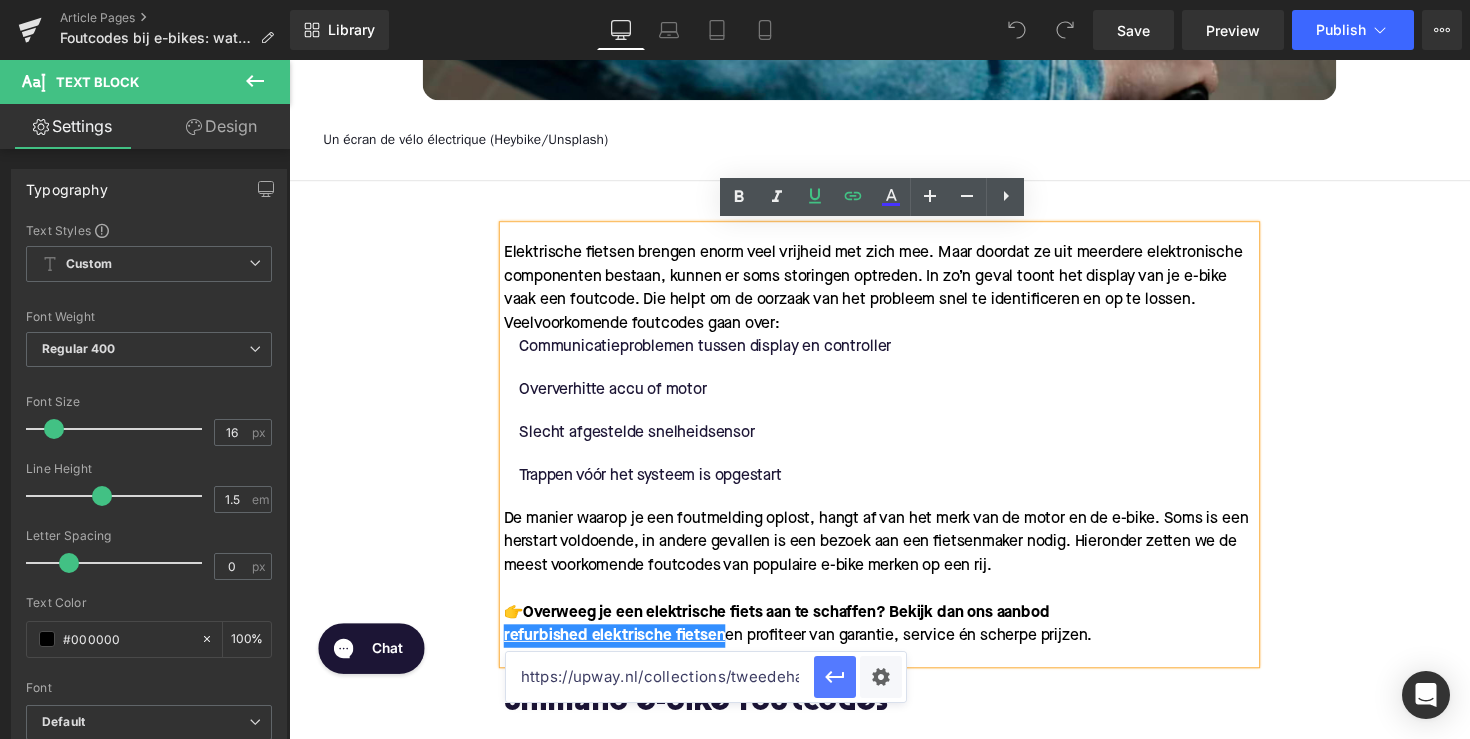 drag, startPoint x: 652, startPoint y: 683, endPoint x: 845, endPoint y: 681, distance: 193.01036 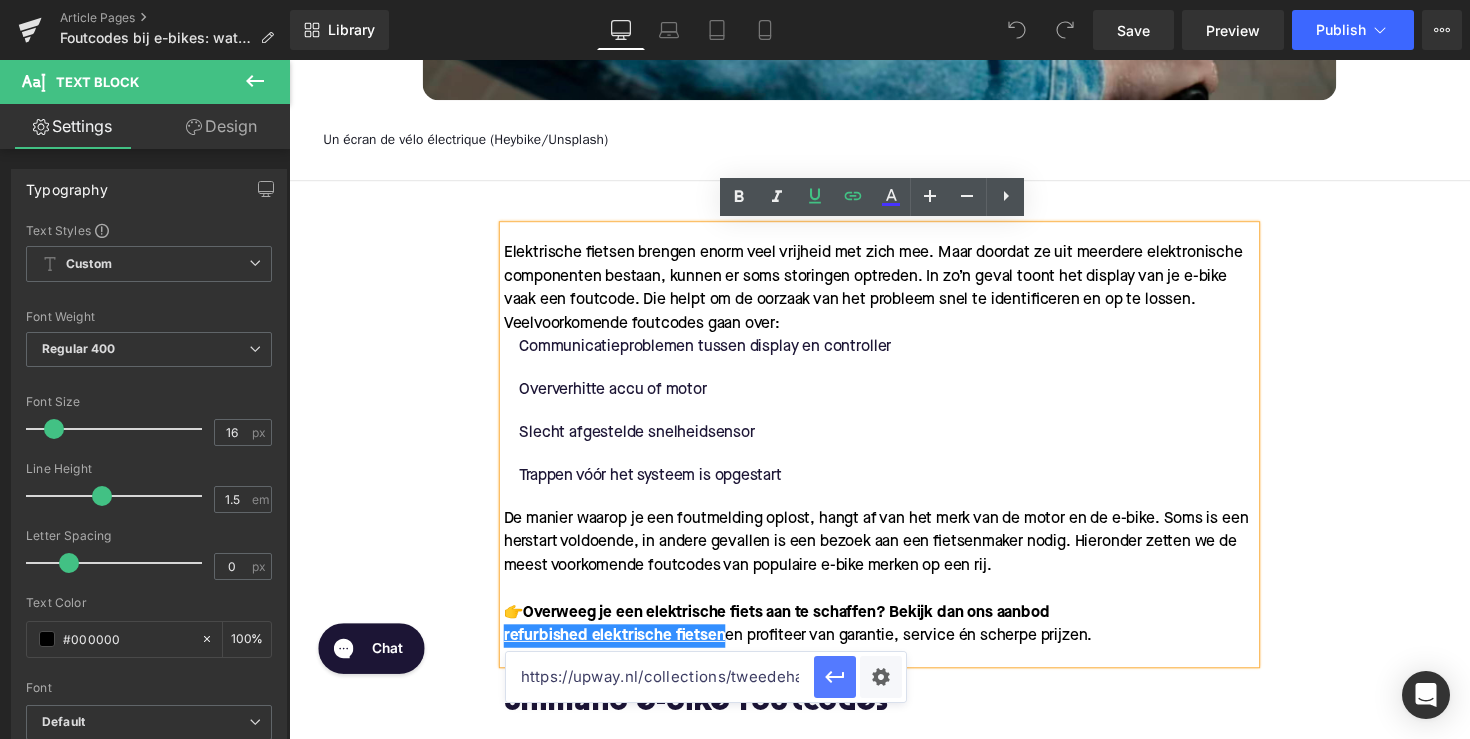 click on "https://upway.nl/collections/tweedehands-elektrische-fiets" at bounding box center [706, 677] 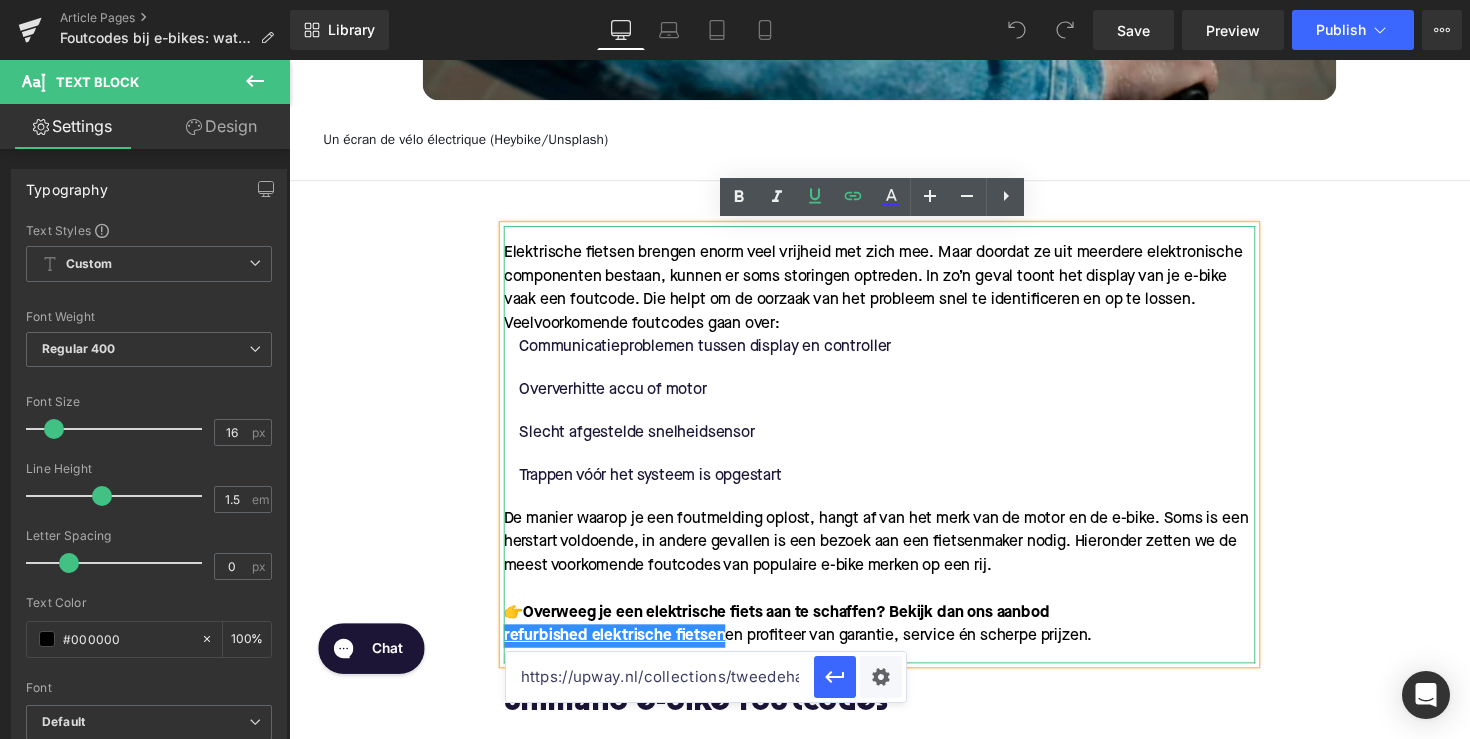 click at bounding box center [894, 602] 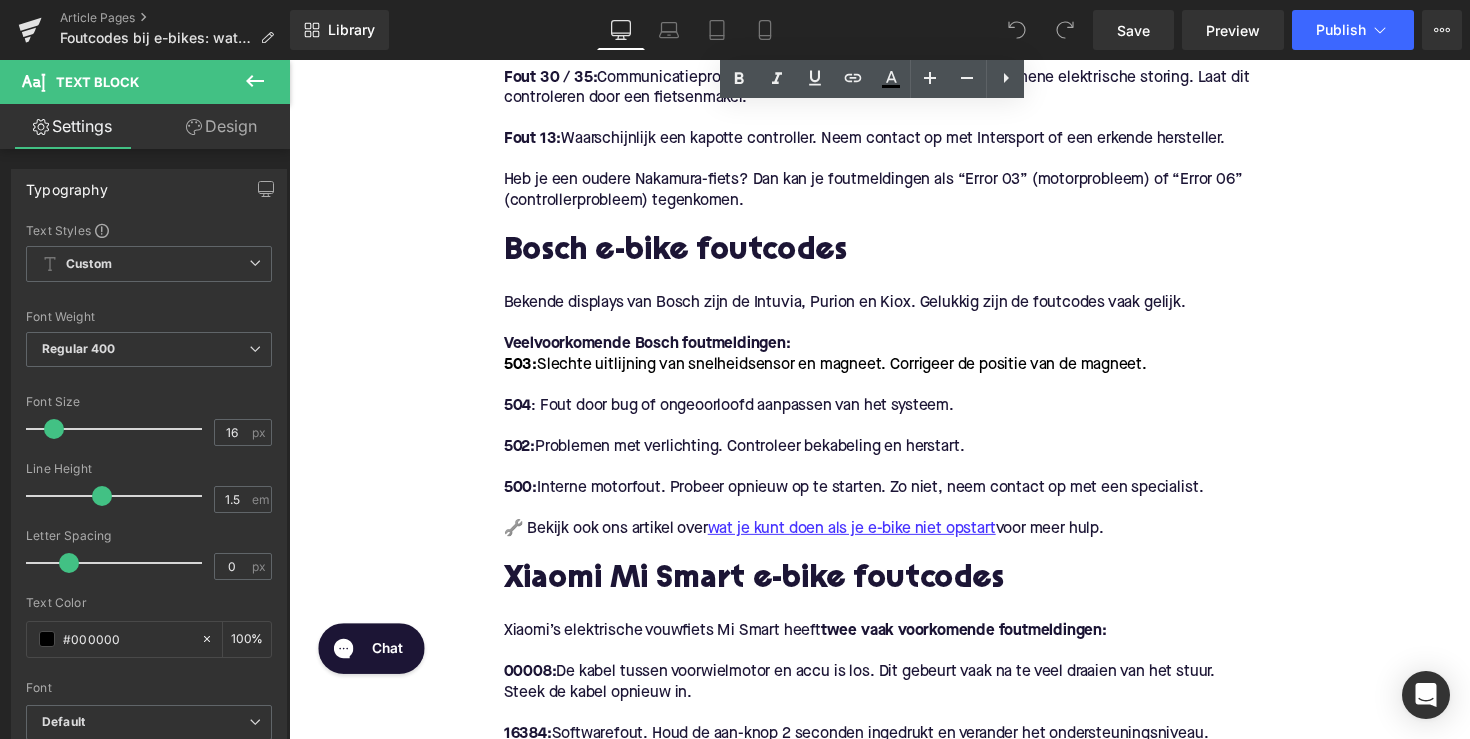 scroll, scrollTop: 1935, scrollLeft: 0, axis: vertical 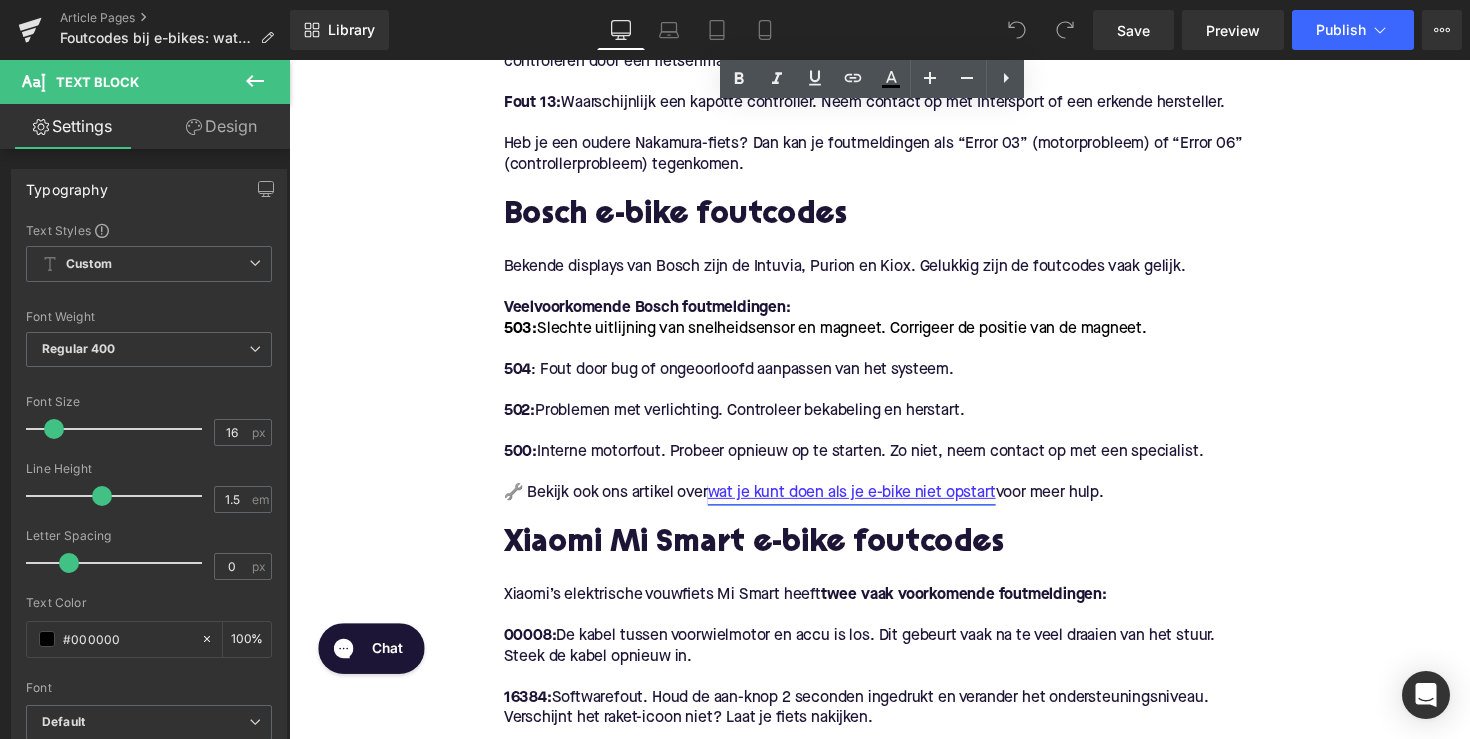 click on "wat je kunt doen als je e-bike niet opstart" at bounding box center [865, 504] 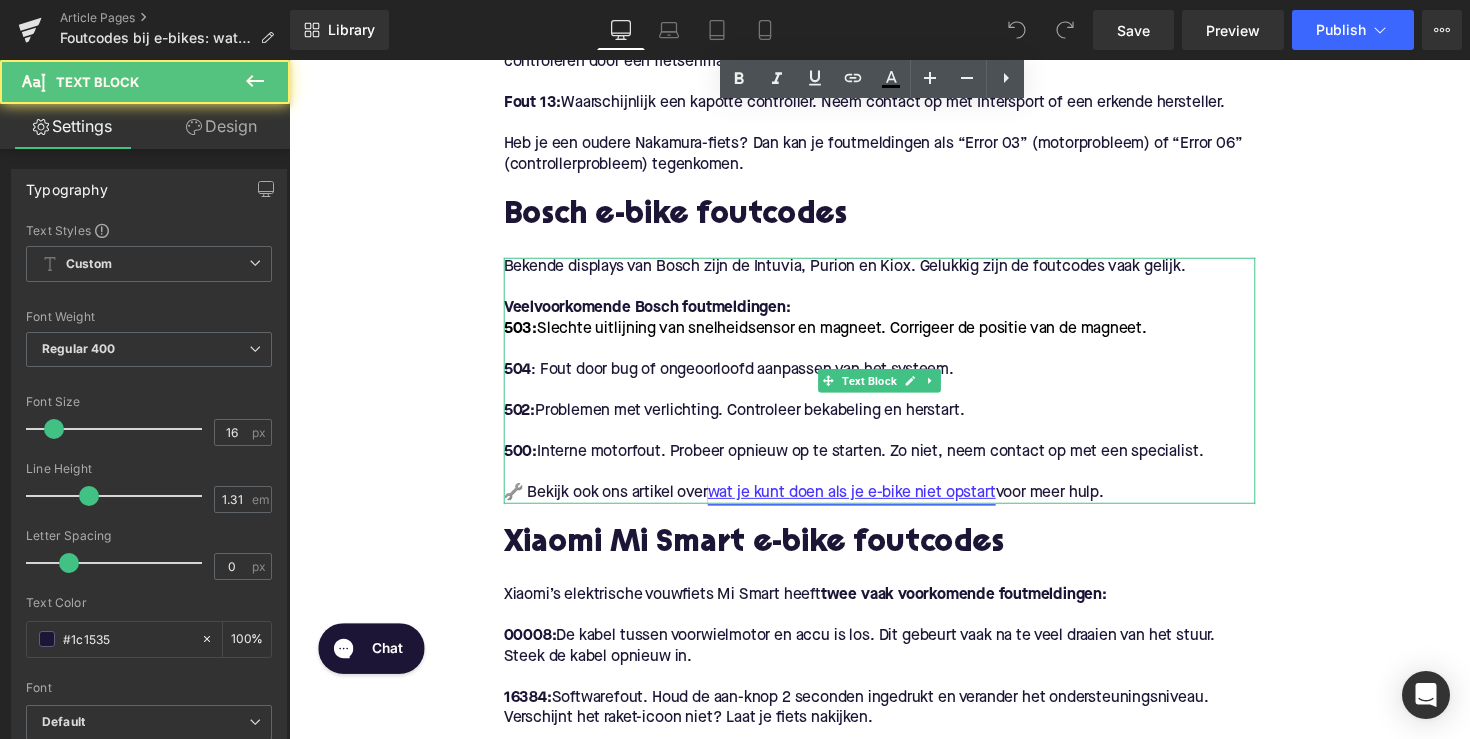 click on "wat je kunt doen als je e-bike niet opstart" at bounding box center [865, 504] 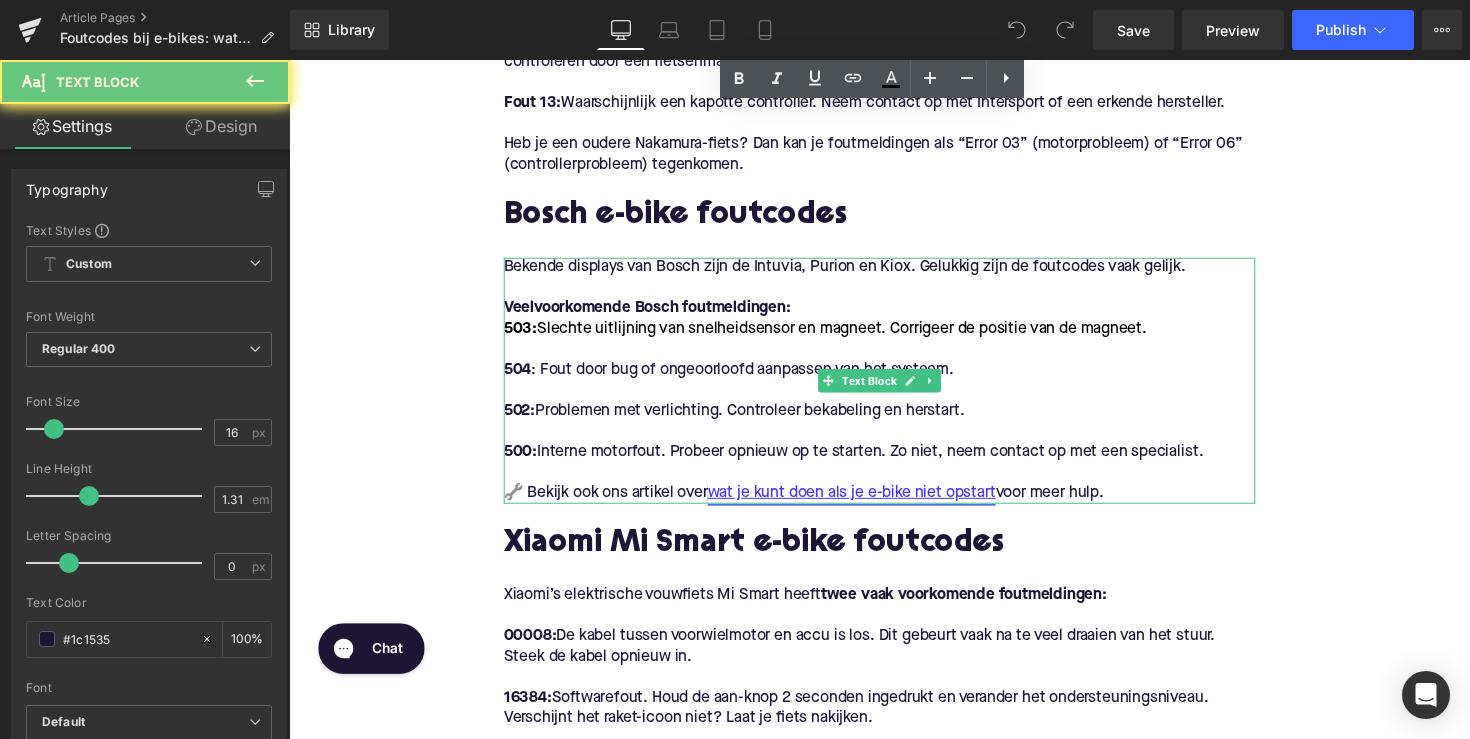 click on "wat je kunt doen als je e-bike niet opstart" at bounding box center [865, 504] 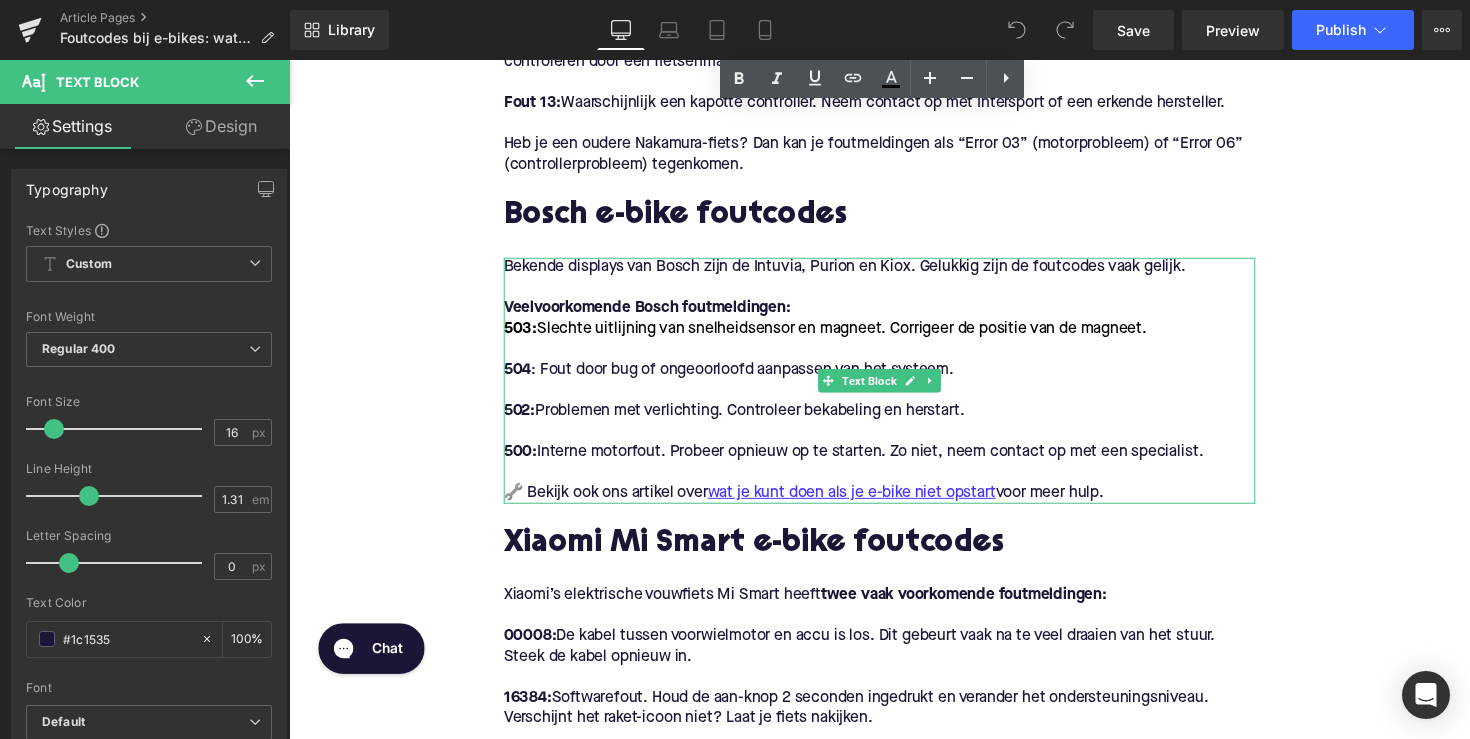 click on "500:  Interne motorfout. Probeer opnieuw op te starten. Zo niet, neem contact op met een specialist." at bounding box center [894, 462] 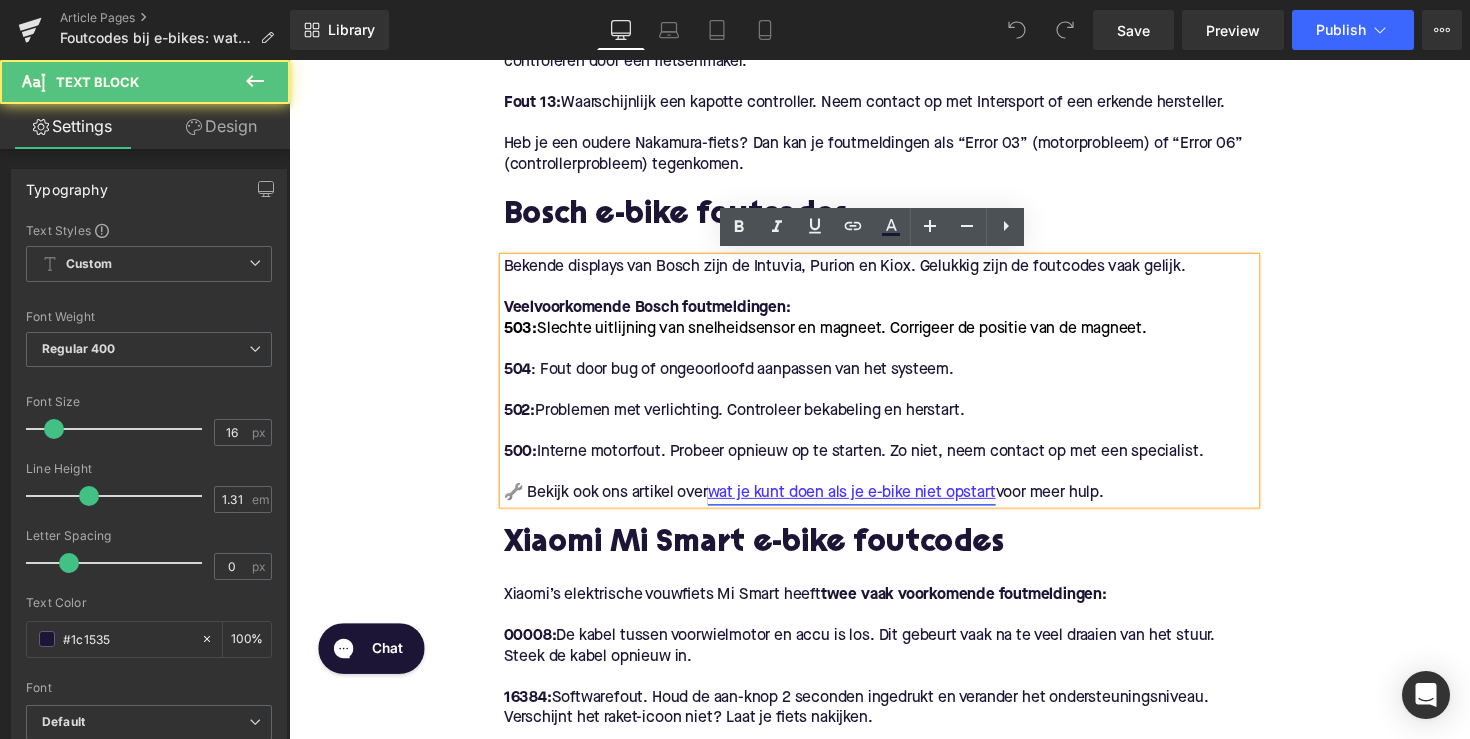 click on "wat je kunt doen als je e-bike niet opstart" at bounding box center [865, 504] 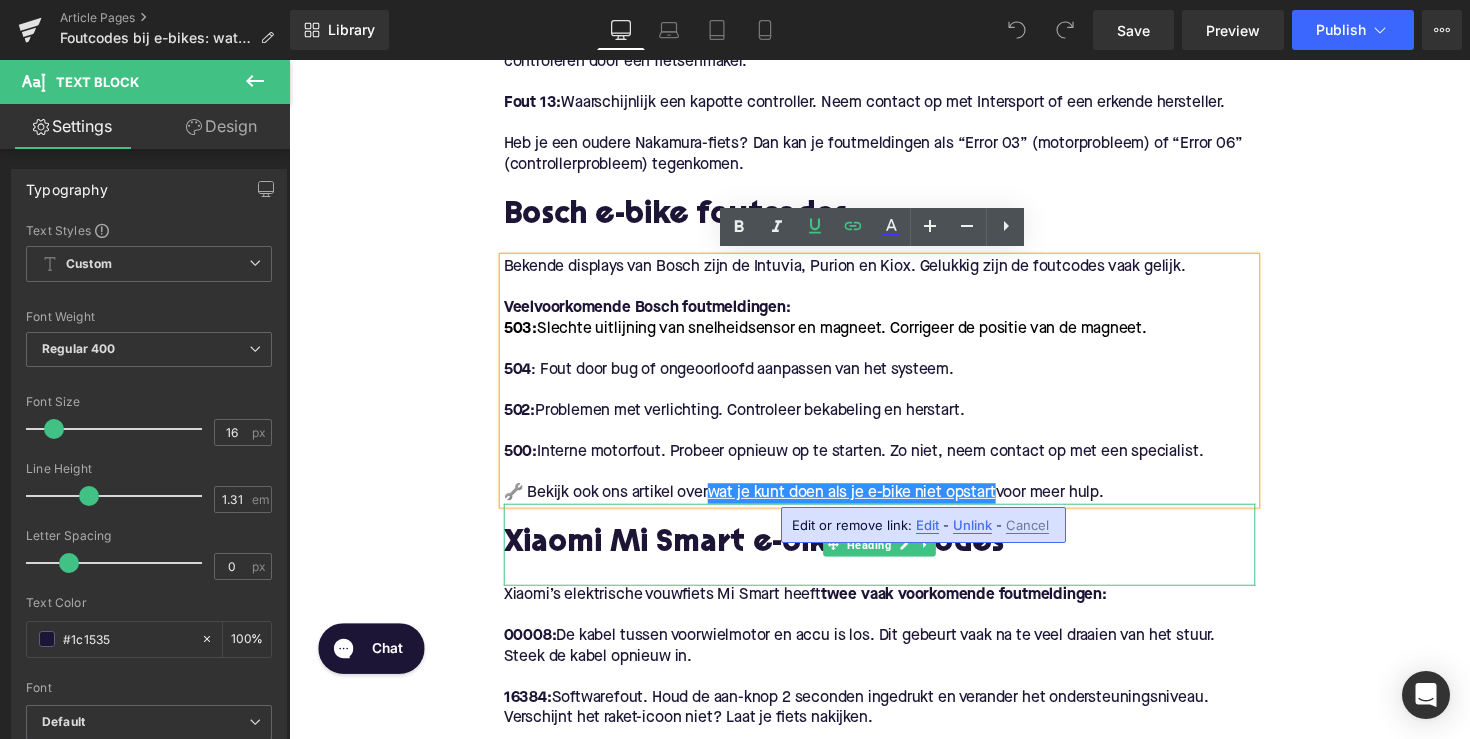 click on "Edit" at bounding box center [927, 525] 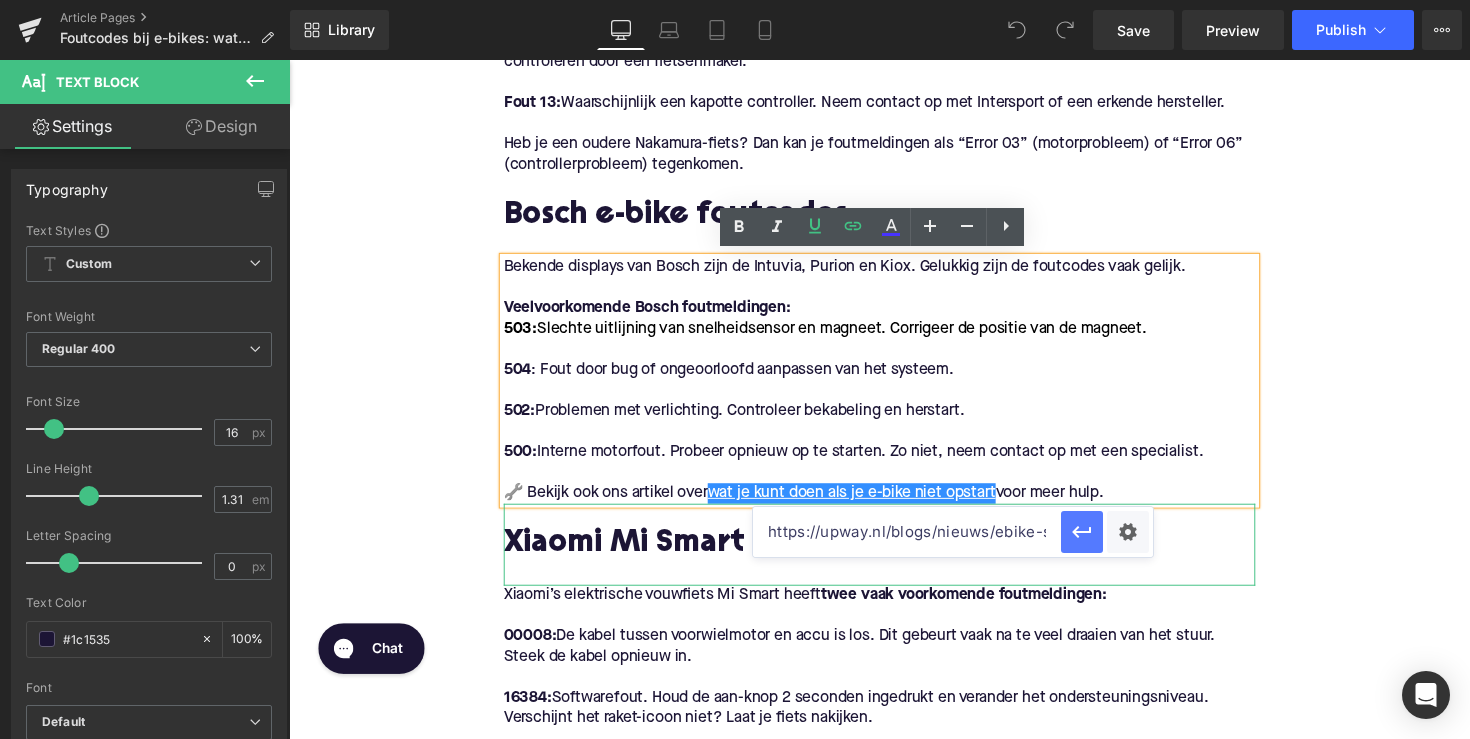 drag, startPoint x: 885, startPoint y: 531, endPoint x: 1073, endPoint y: 543, distance: 188.38258 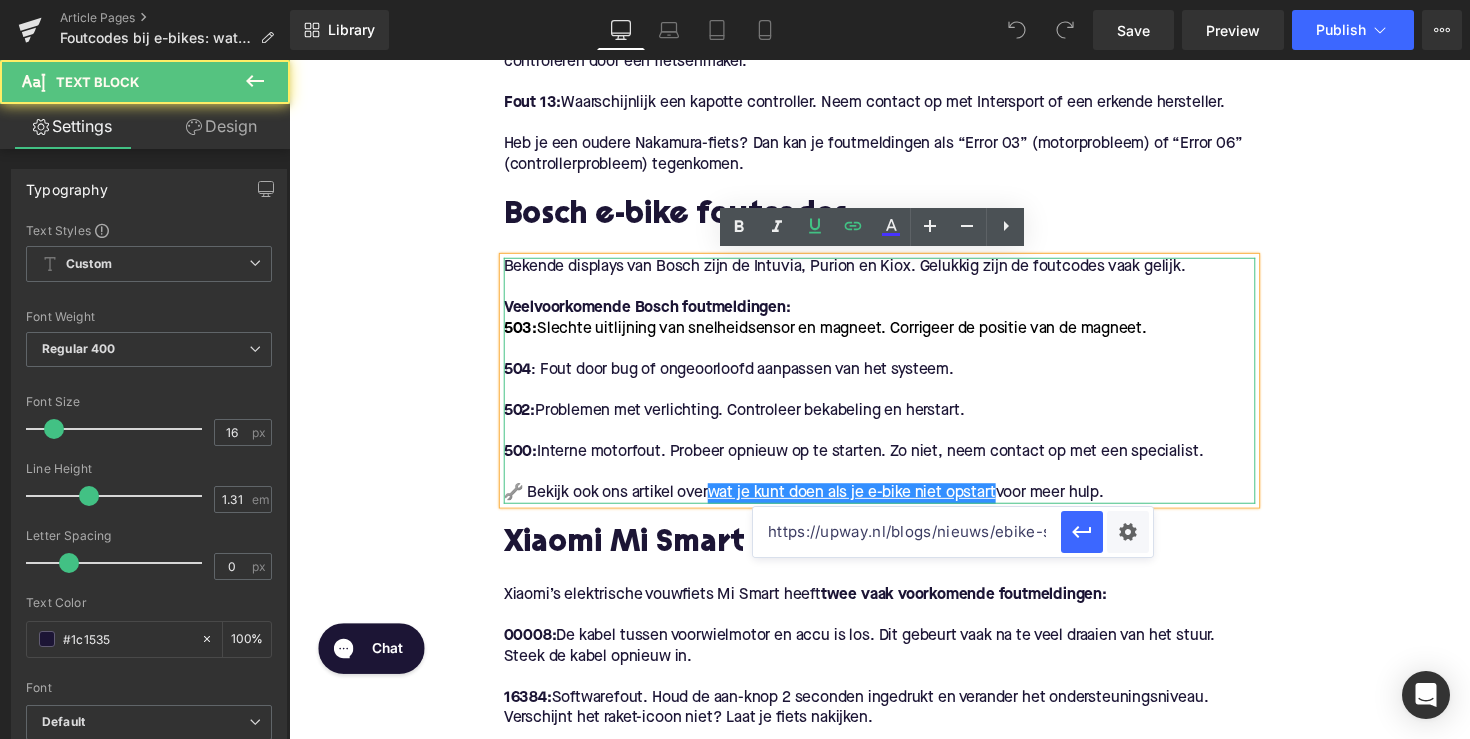 click at bounding box center (894, 483) 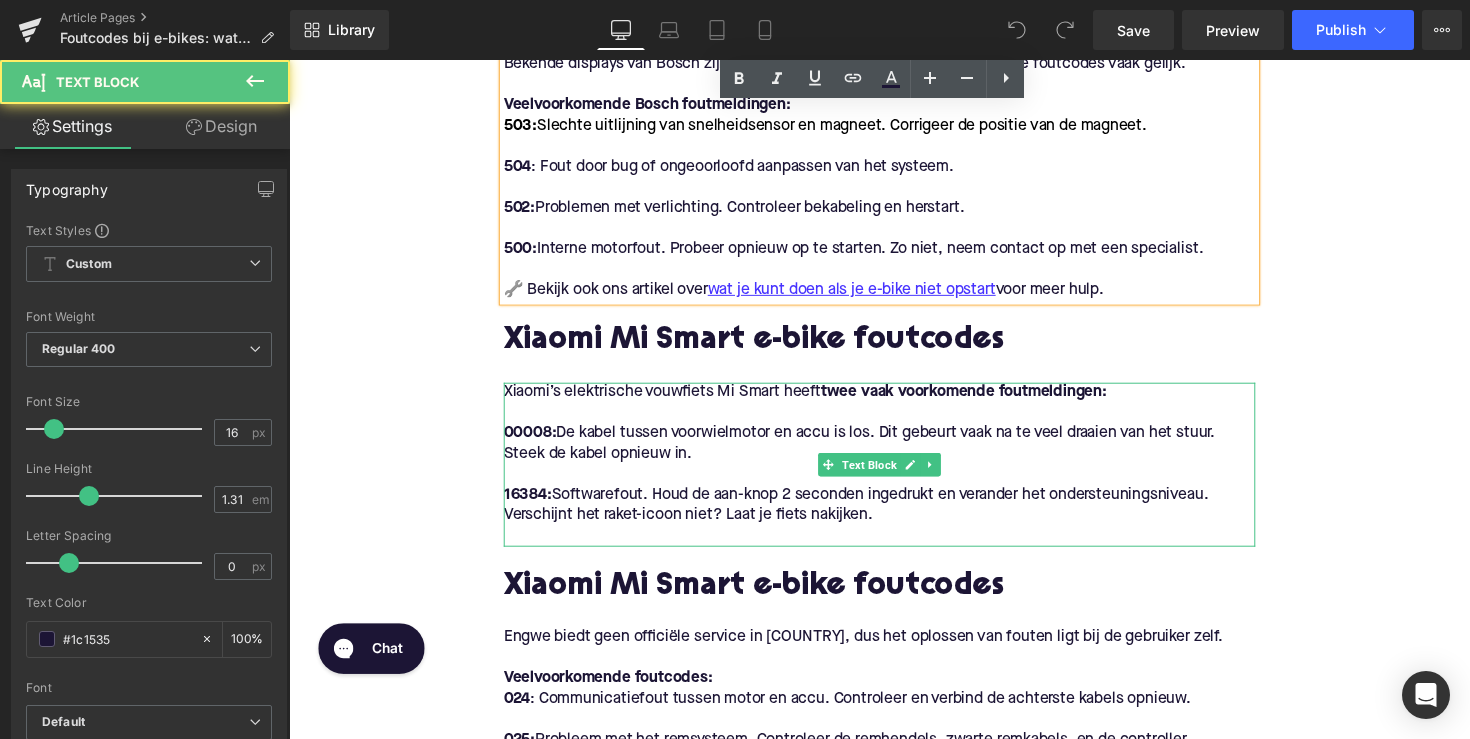 scroll, scrollTop: 2403, scrollLeft: 0, axis: vertical 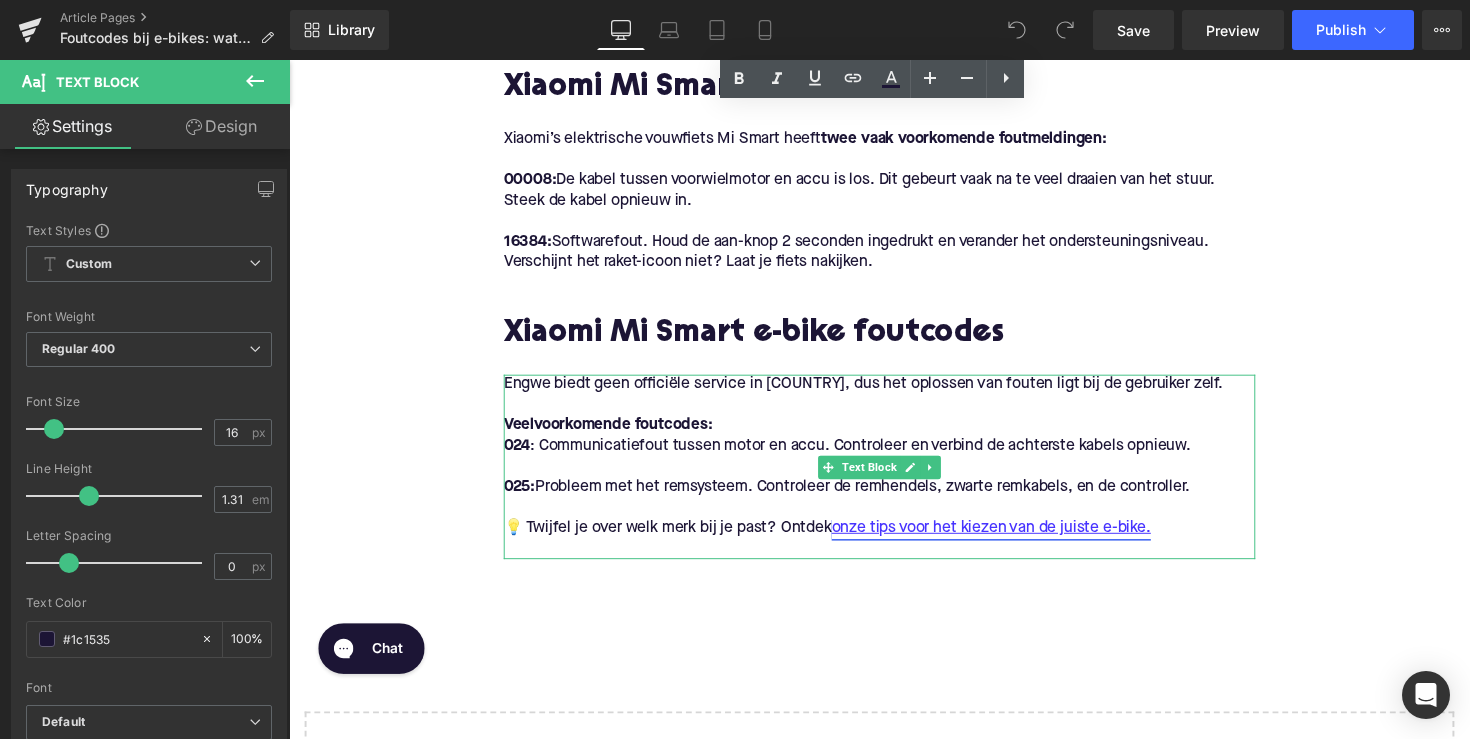 click on "onze tips voor het kiezen van de juiste e-bike." at bounding box center (1008, 539) 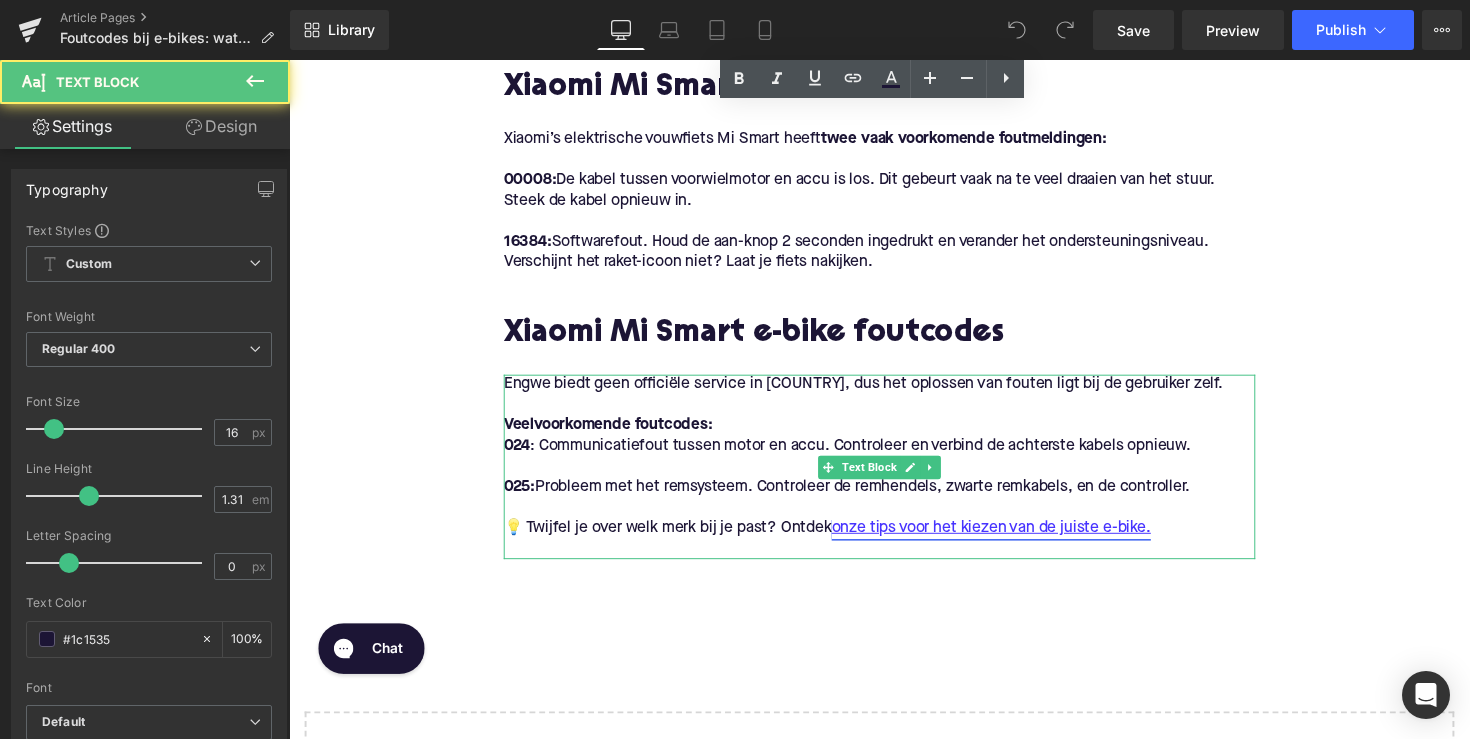 click on "onze tips voor het kiezen van de juiste e-bike." at bounding box center (1008, 539) 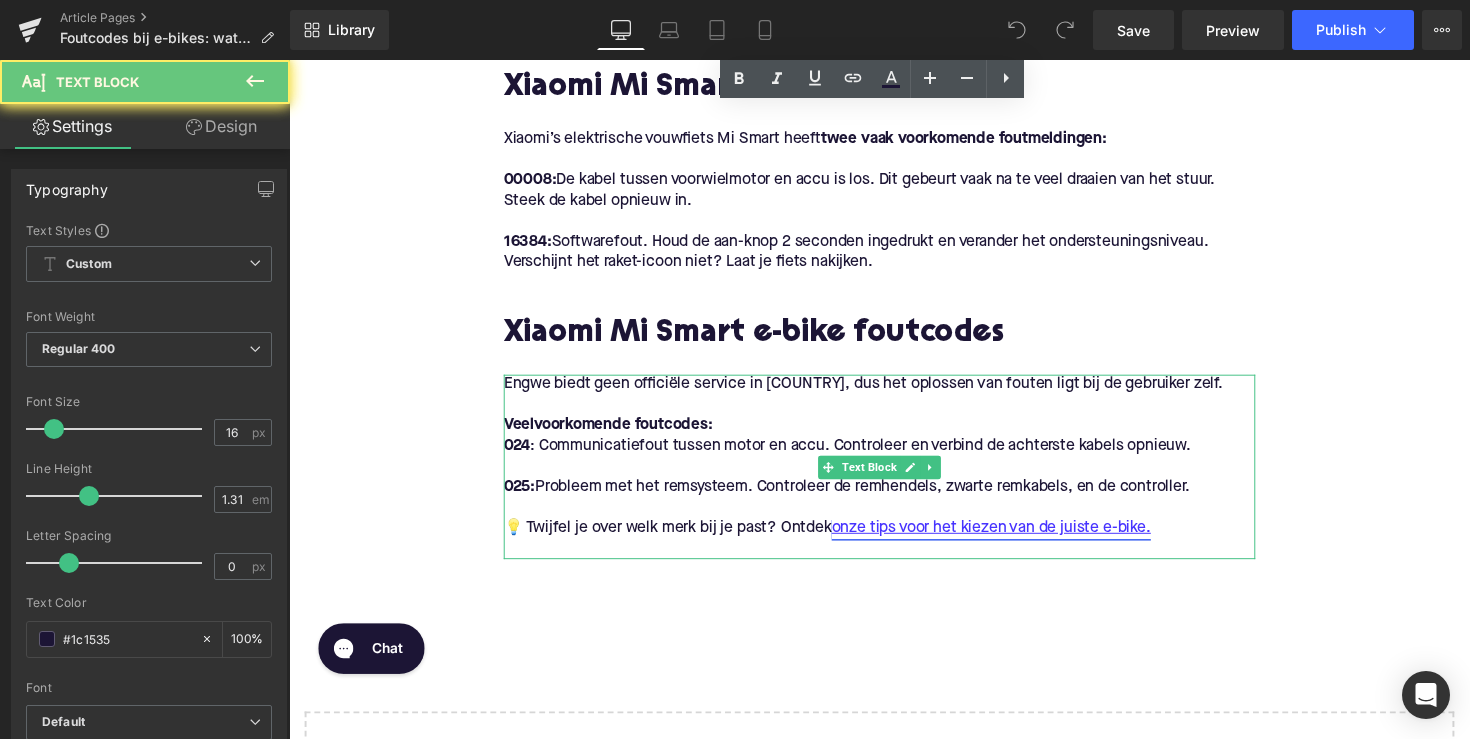 click on "onze tips voor het kiezen van de juiste e-bike." at bounding box center [1008, 539] 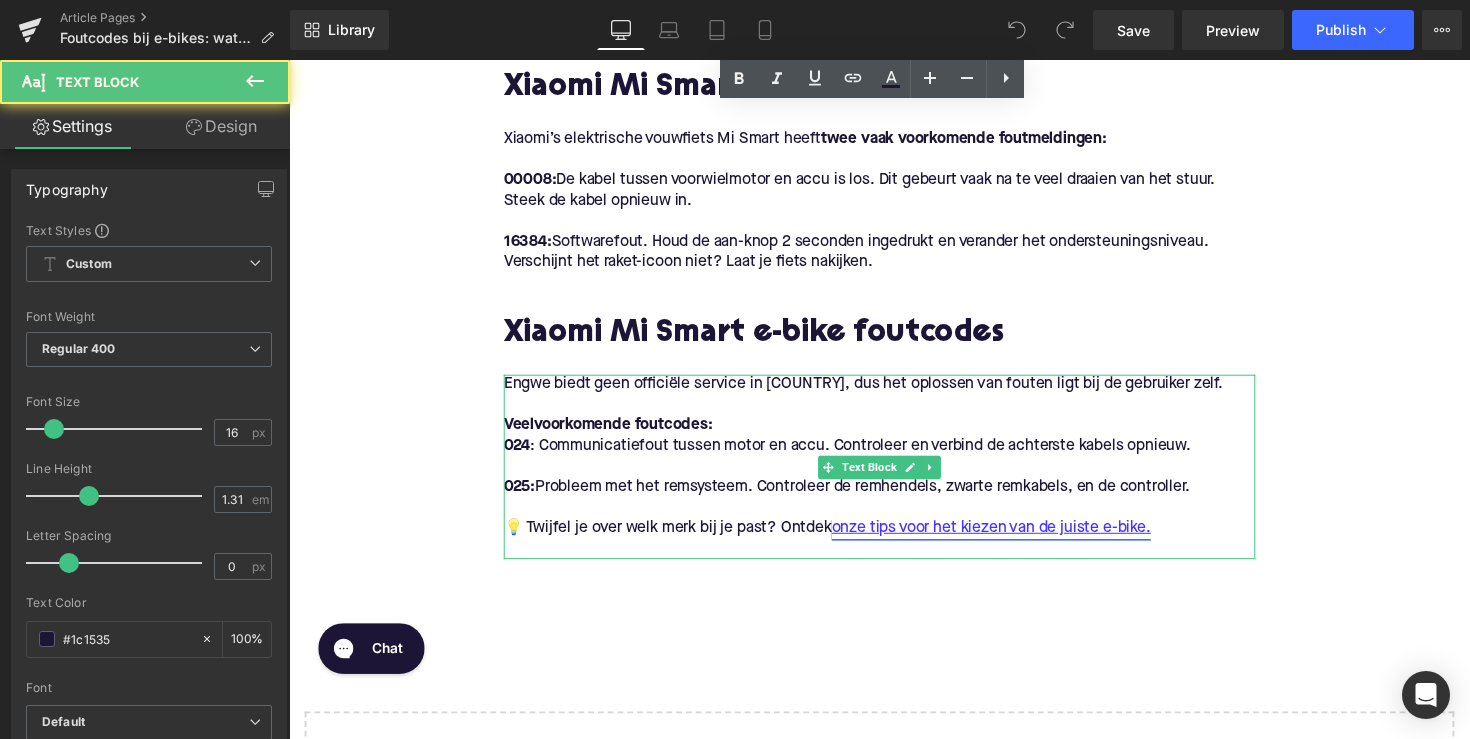 click on "onze tips voor het kiezen van de juiste e-bike." at bounding box center (1008, 539) 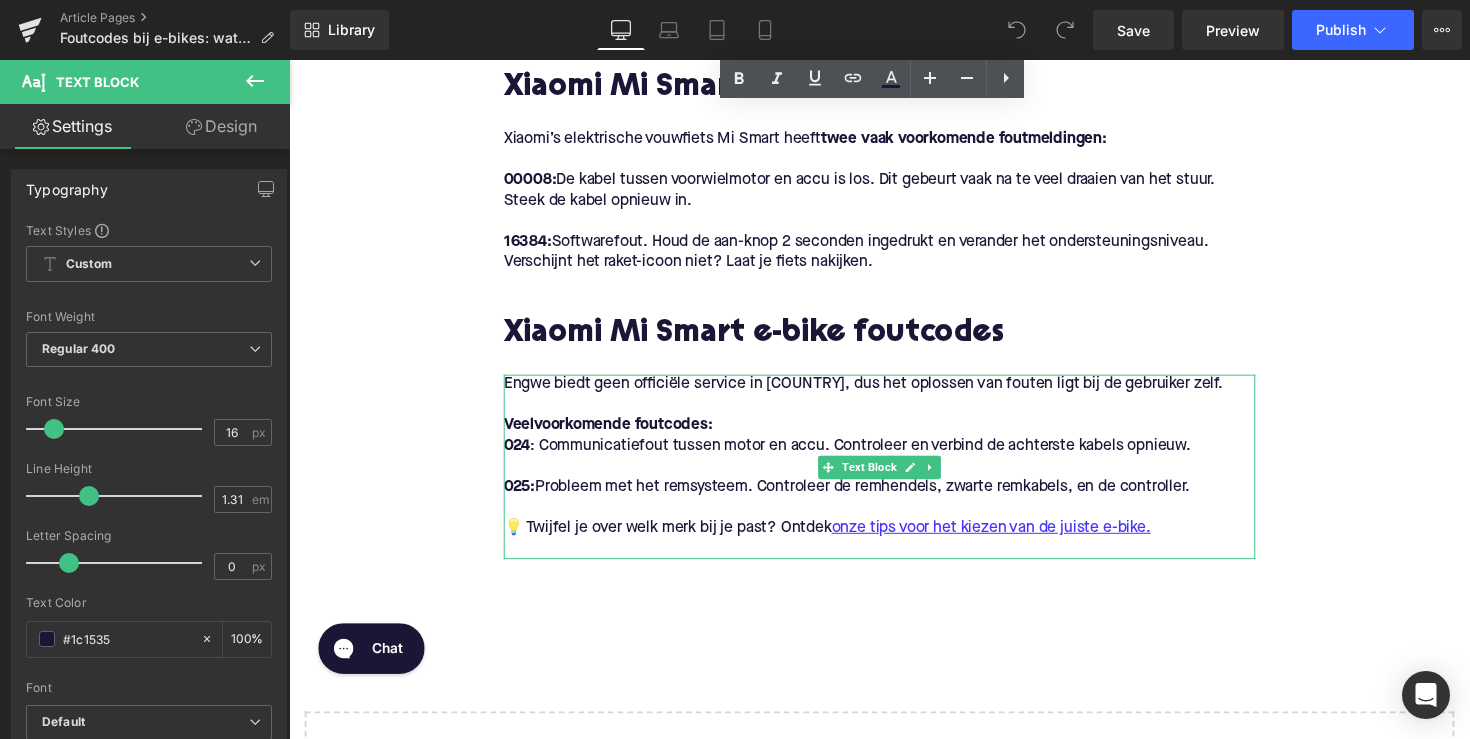 click at bounding box center [894, 518] 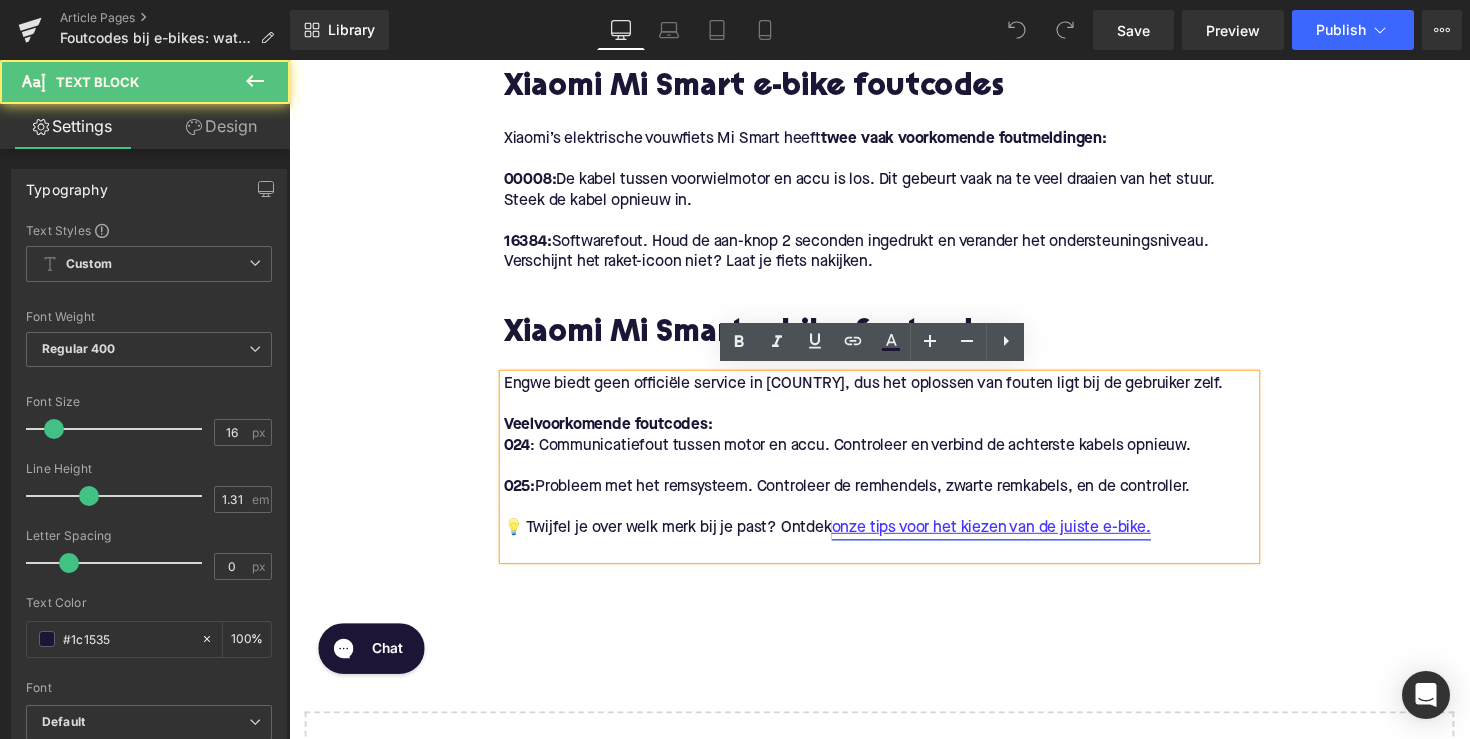 click on "onze tips voor het kiezen van de juiste e-bike." at bounding box center [1008, 539] 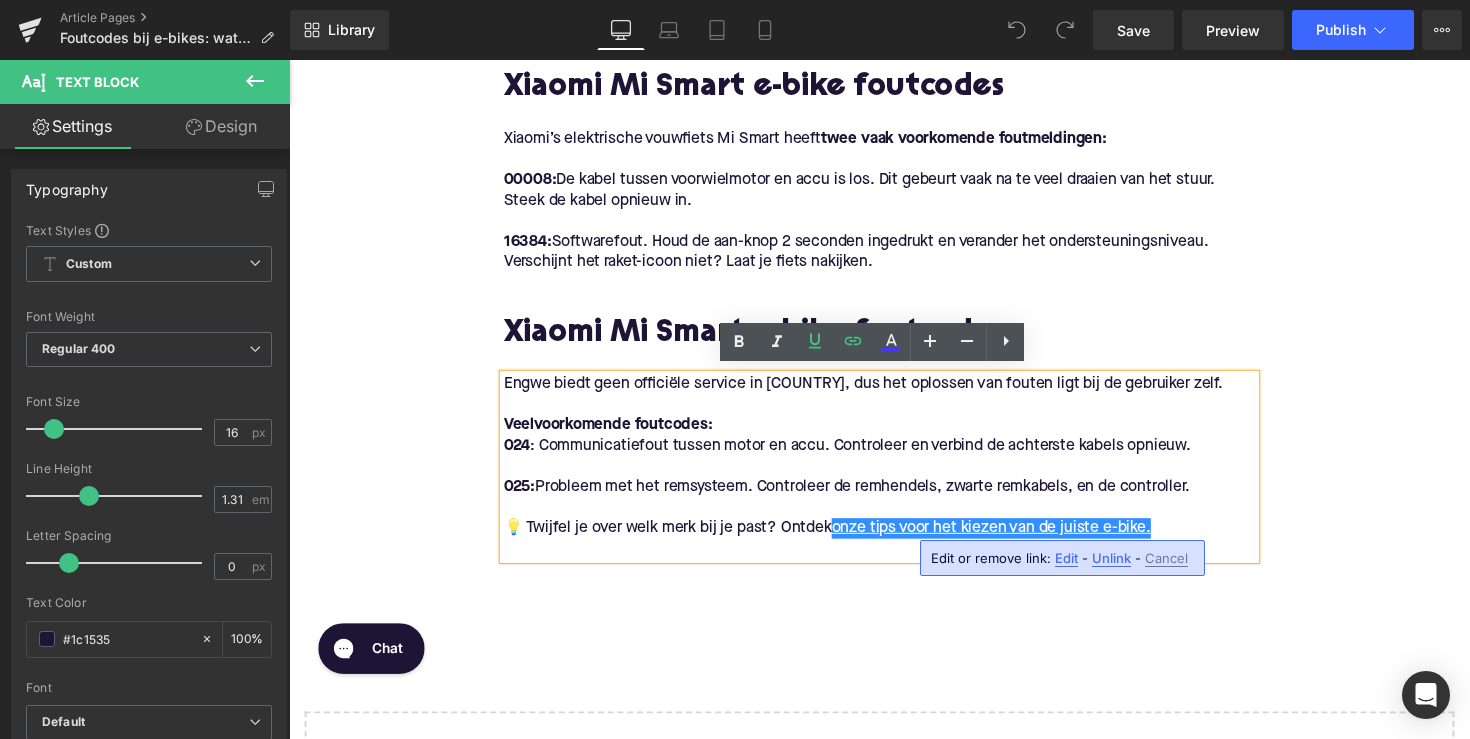 click on "Edit" at bounding box center (1066, 558) 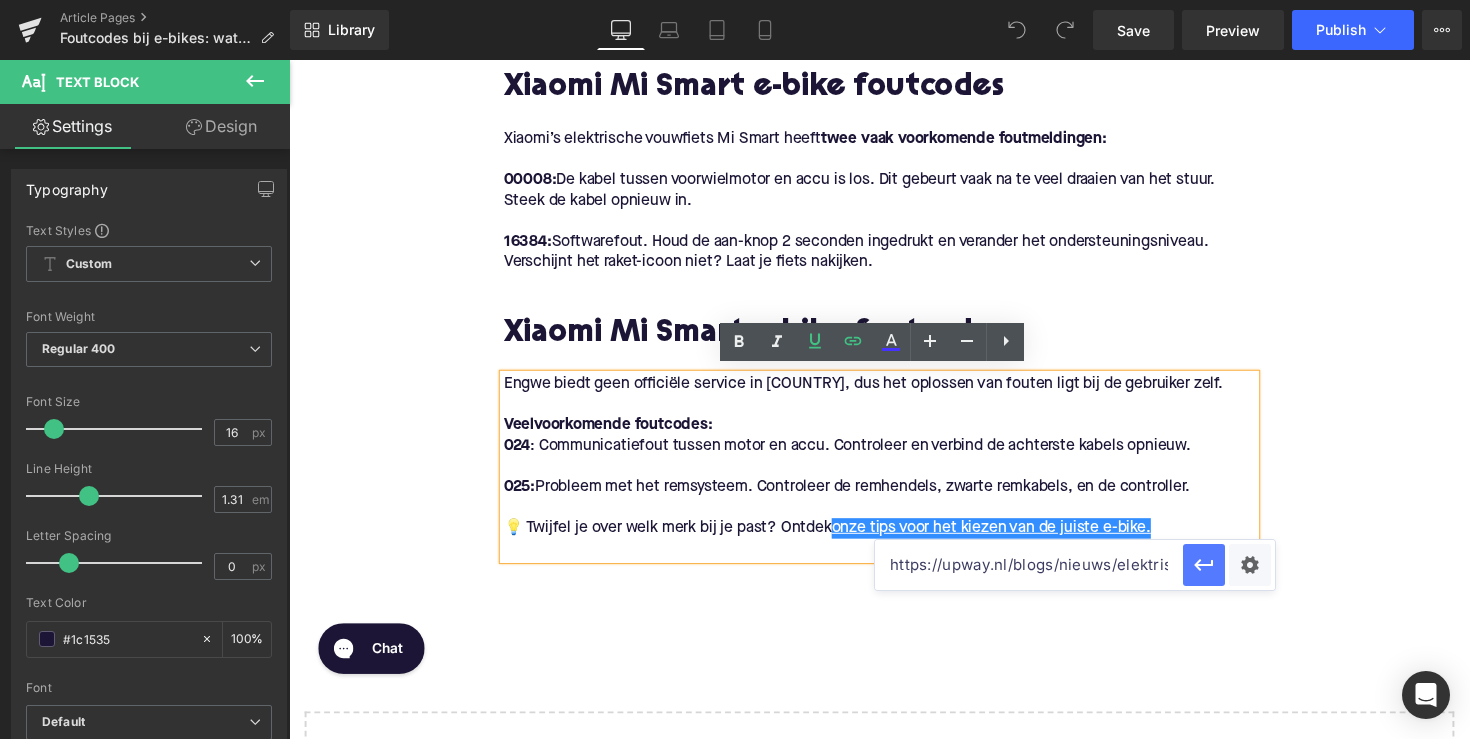 drag, startPoint x: 1018, startPoint y: 563, endPoint x: 1215, endPoint y: 579, distance: 197.64868 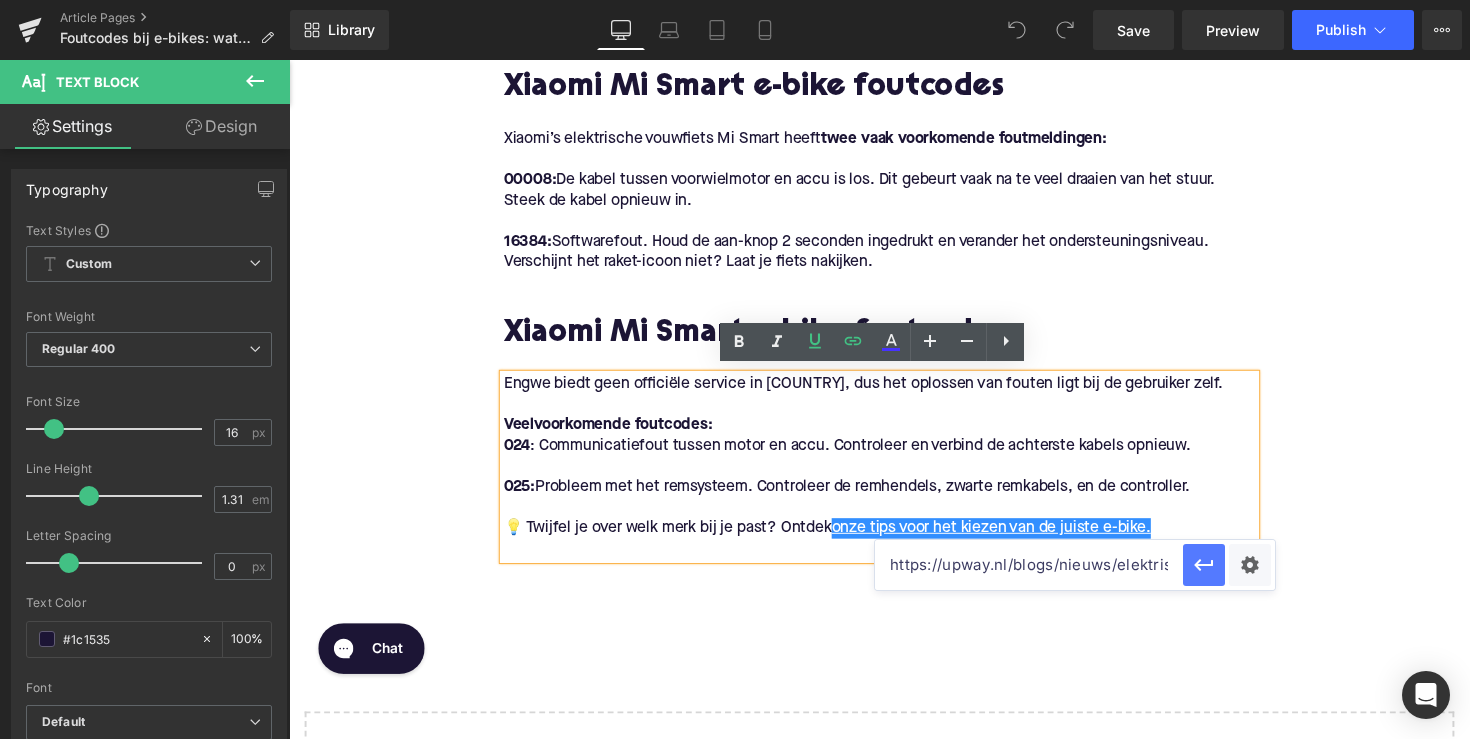 click on "https://upway.nl/blogs/nieuws/elektrische-fiets-kopen-tips" at bounding box center (1075, 565) 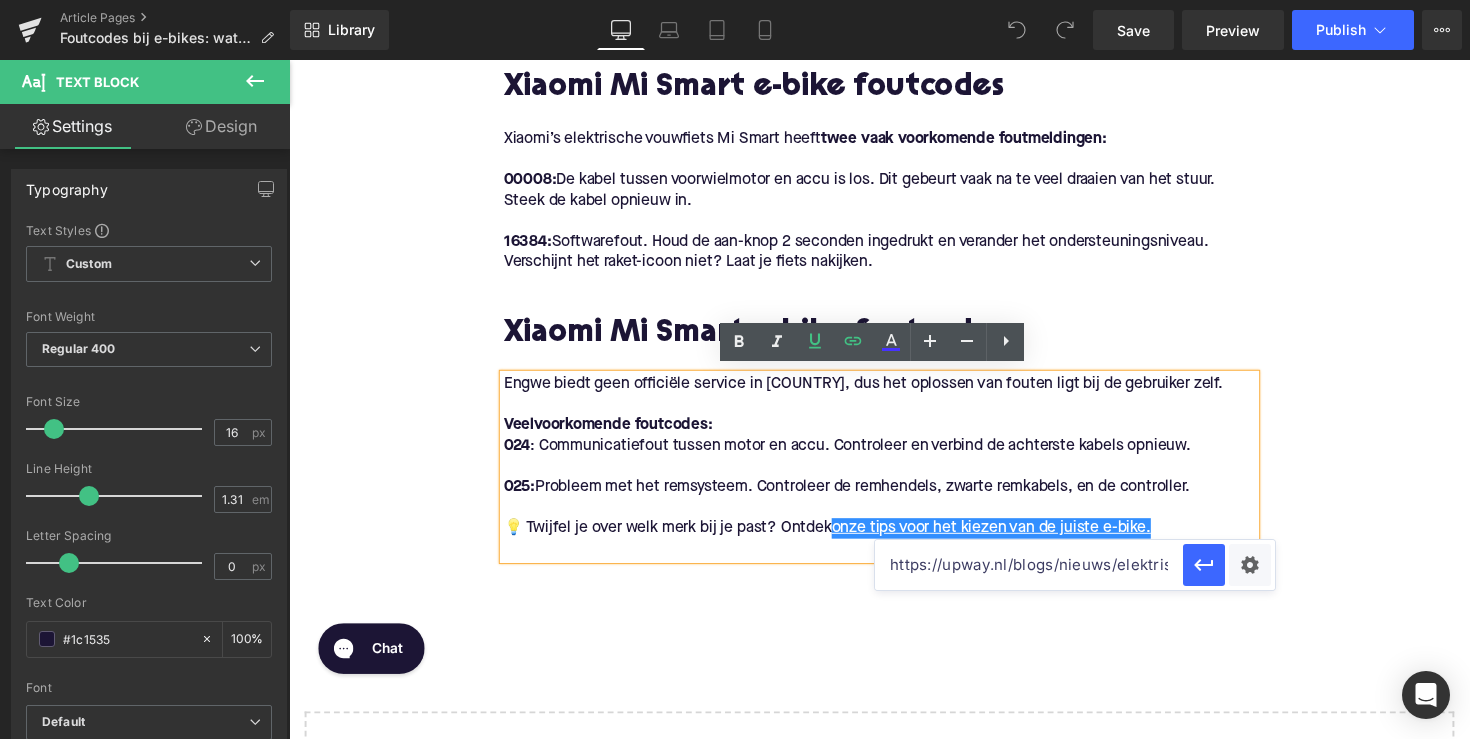 click on "https://upway.nl/blogs/nieuws/elektrische-fiets-kopen-tips" at bounding box center (1029, 565) 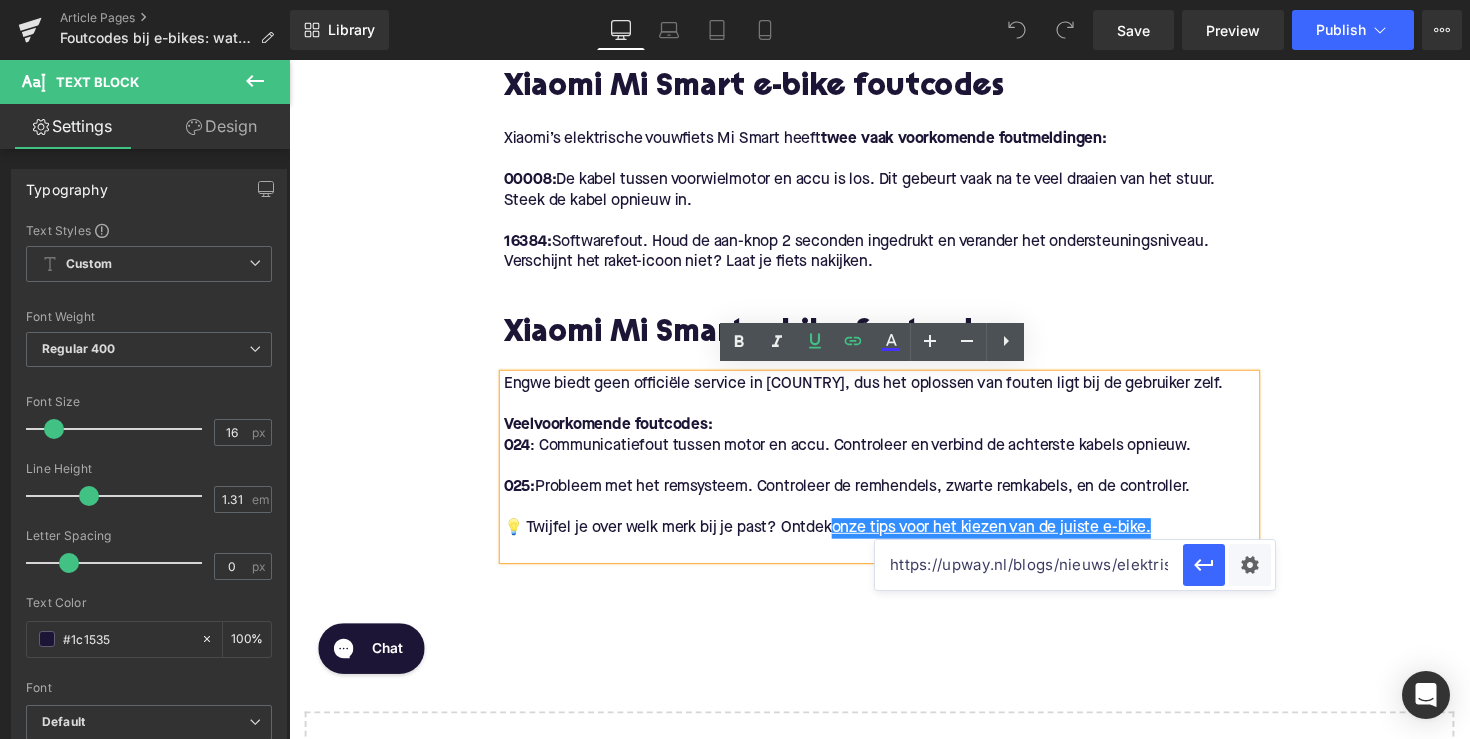 click on "https://upway.nl/blogs/nieuws/elektrische-fiets-kopen-tips" at bounding box center (1029, 565) 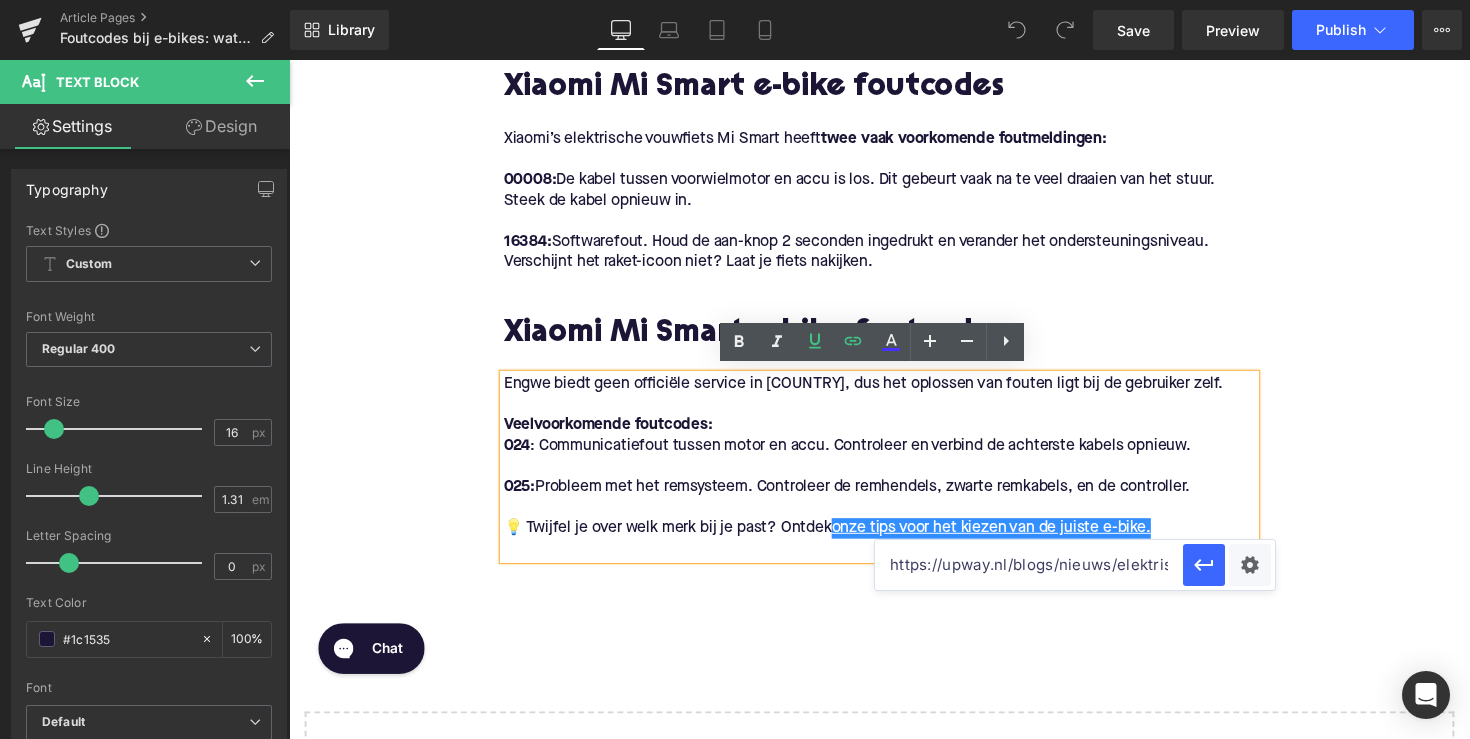 click on "https://upway.nl/blogs/nieuws/elektrische-fiets-kopen-tips" at bounding box center [1029, 565] 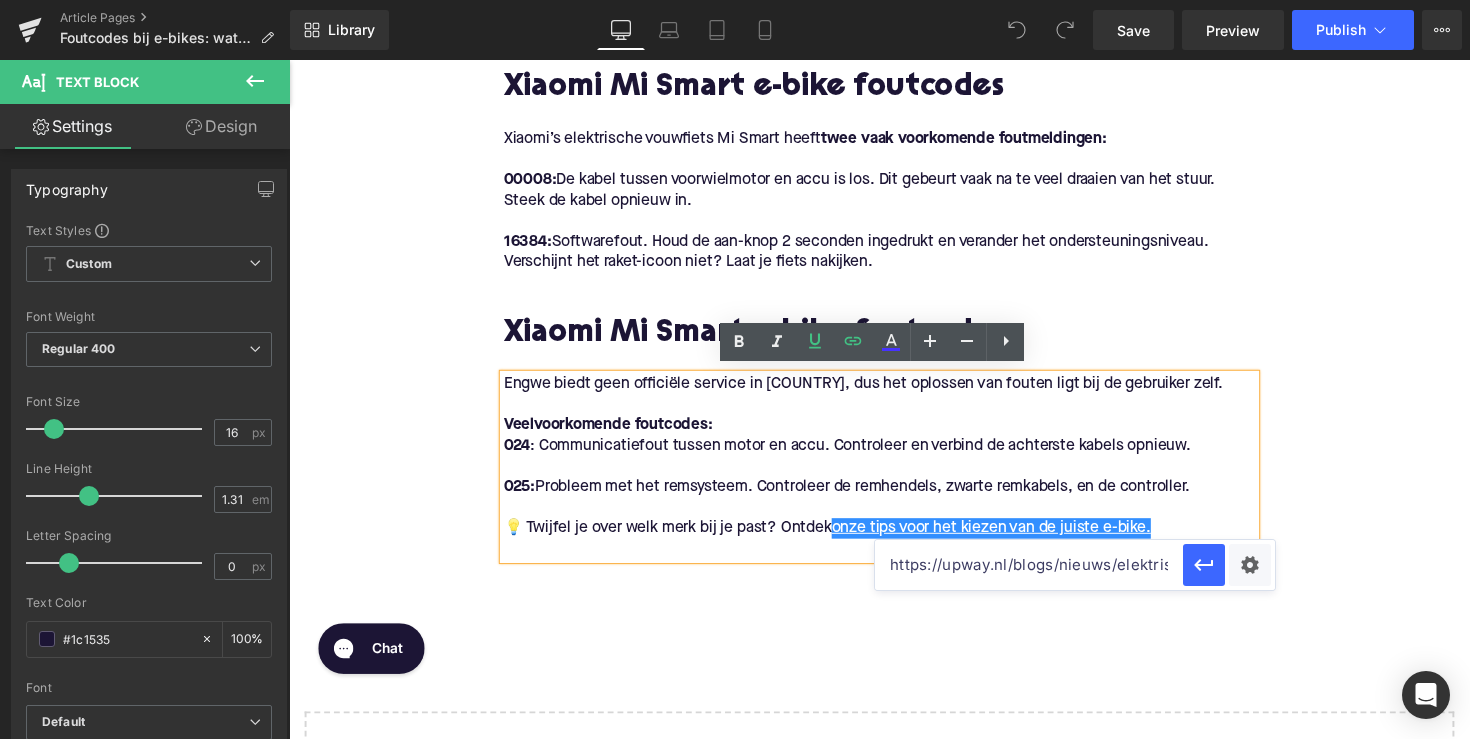 click on "https://upway.nl/blogs/nieuws/elektrische-fiets-kopen-tips" at bounding box center [1029, 565] 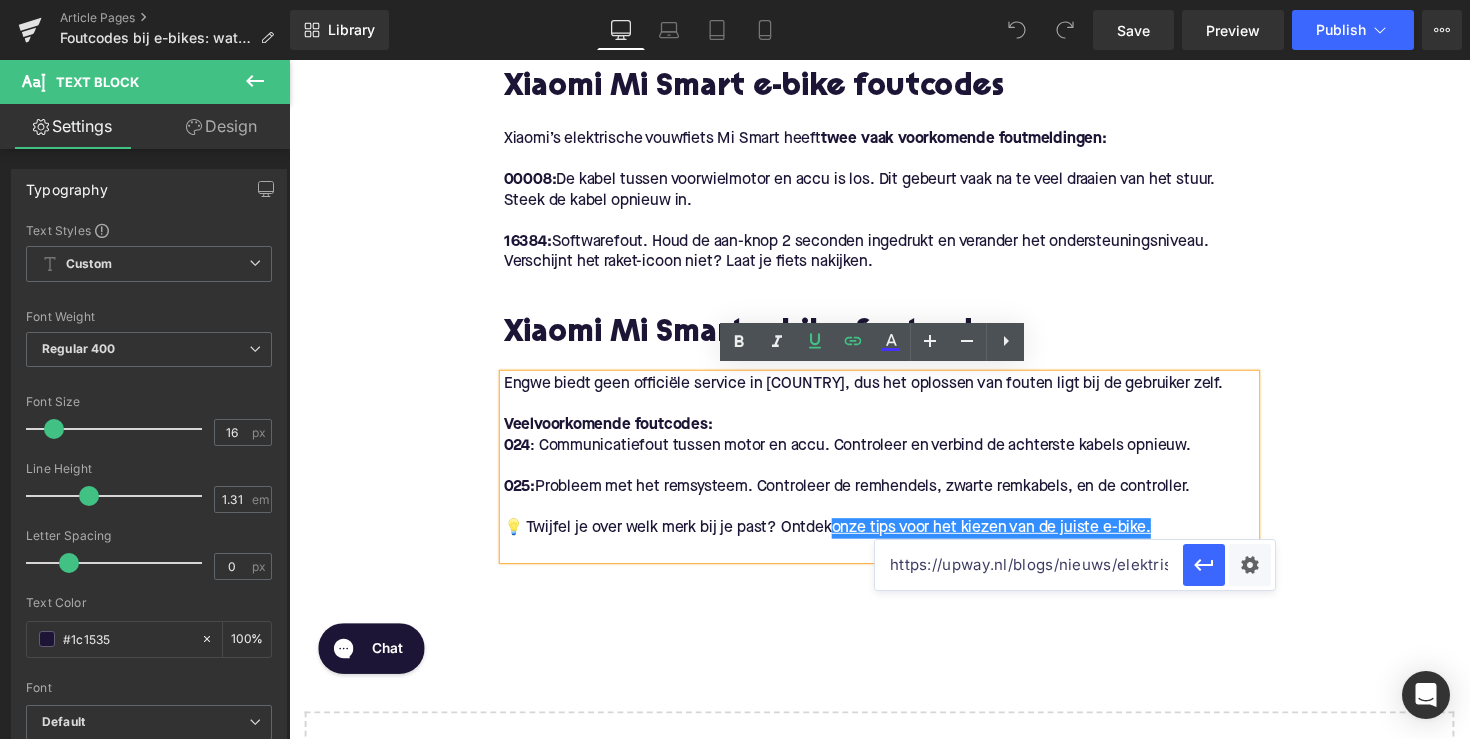 click on "https://upway.nl/blogs/nieuws/elektrische-fiets-kopen-tips" at bounding box center [1029, 565] 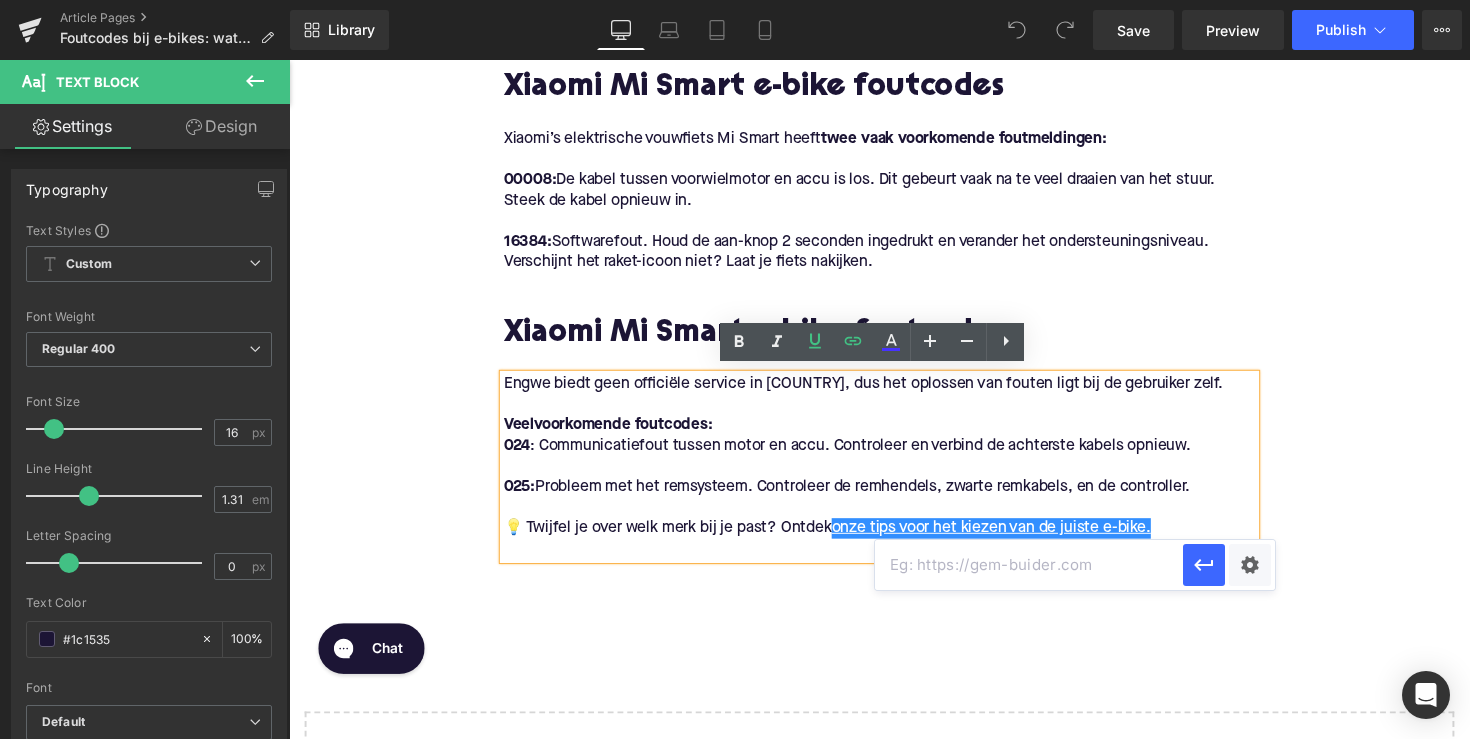 paste on "https://upway.nl/blogs/news/onze-tips-voor-het-kopen-van-een-tweedehands-elektrische-fiets" 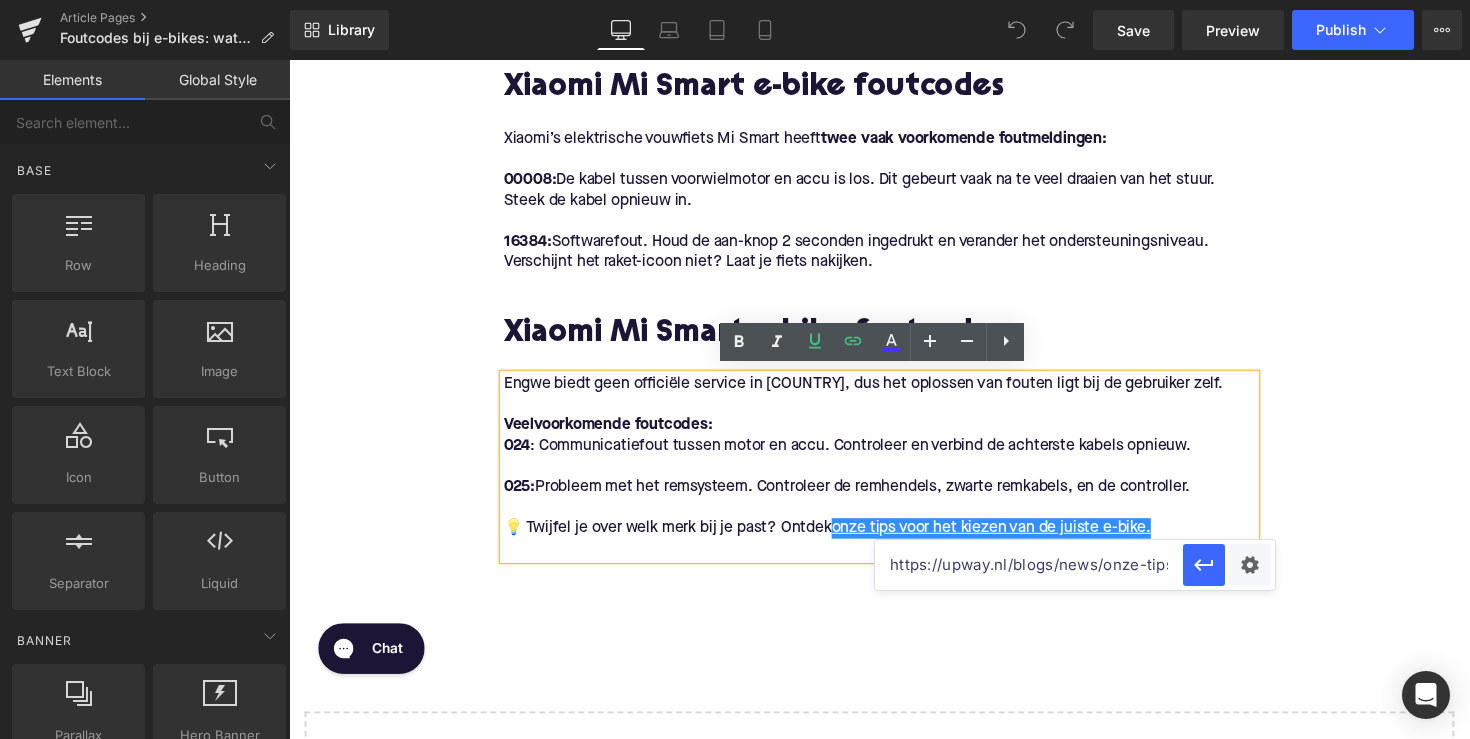 click on "Home / Foutcodes bij e-bikes: wat betekenen ze en hoe los je ze op? Breadcrumbs         Foutcodes bij e-bikes: wat betekenen ze en hoe los je ze op? Heading         Row         Image         Un écran de vélo électrique (Heybike/Unsplash) Text Block         Row         Row         Separator         Elektrische fietsen brengen enorm veel vrijheid met zich mee. Maar doordat ze uit meerdere elektronische componenten bestaan, kunnen er soms storingen optreden. In zo’n geval toont het display van je e-bike vaak een foutcode. Die helpt om de oorzaak van het probleem snel te identificeren en op te lossen. Veelvoorkomende foutcodes gaan over: Communicatieproblemen tussen display en controller Oververhitte accu of motor Slecht afgestelde snelheidsensor Trappen vóór het systeem is opgestart 👉  Overweeg je een elektrische fiets aan te schaffen? Bekijk dan ons aanbod  refurbished elektrische fietsen  en profiteer van garantie, service én scherpe prijzen. Text Block         Shimano e-bike foutcodes Heading" at bounding box center (894, -642) 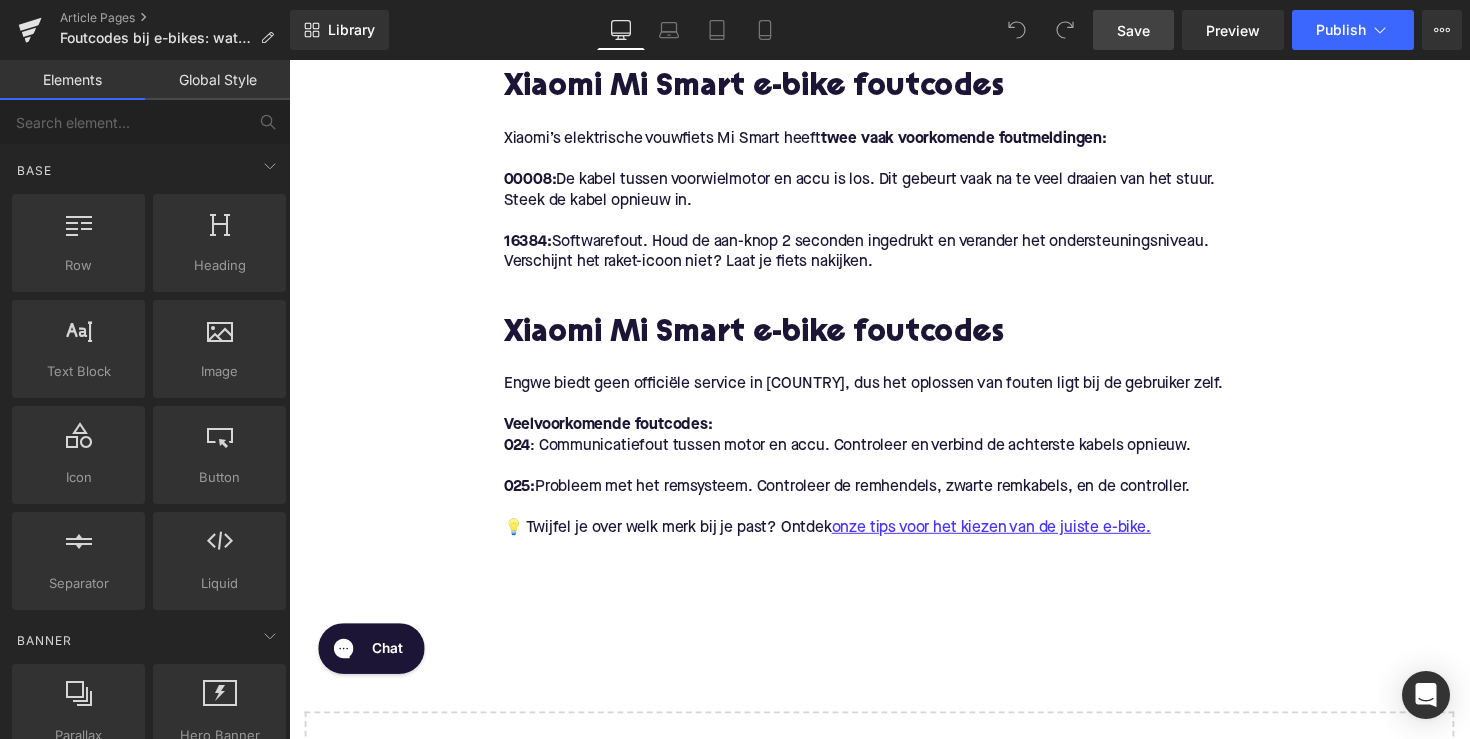 click on "Save" at bounding box center (1133, 30) 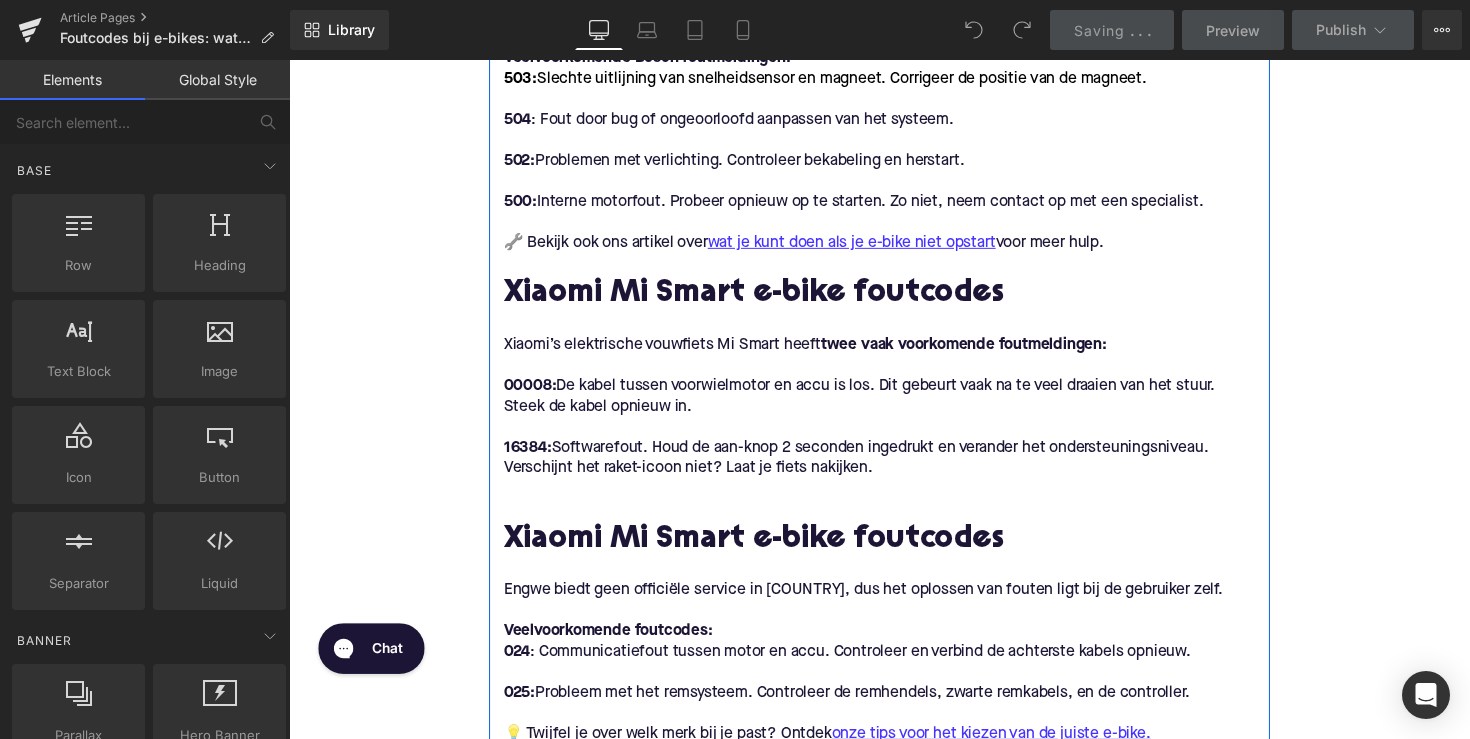 scroll, scrollTop: 2185, scrollLeft: 0, axis: vertical 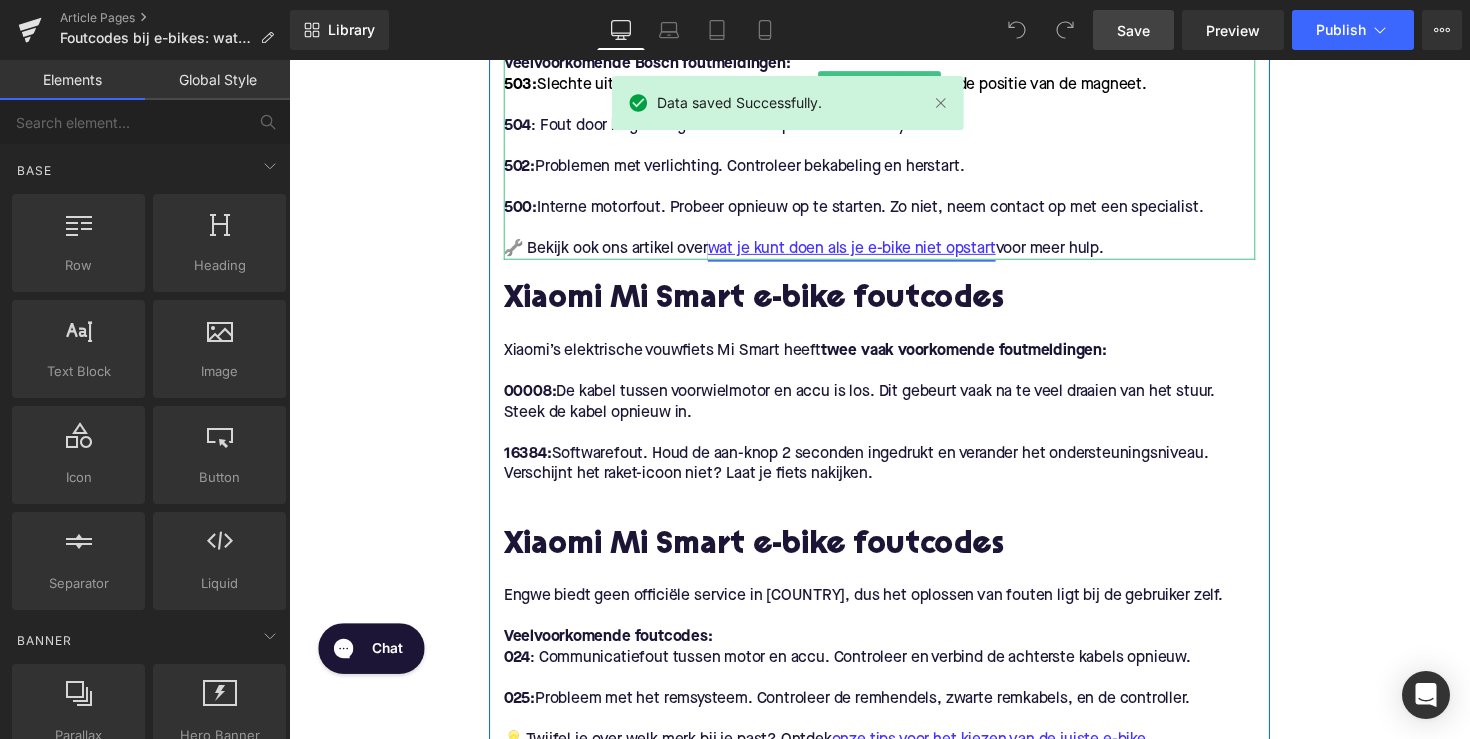 click on "wat je kunt doen als je e-bike niet opstart" at bounding box center [865, 254] 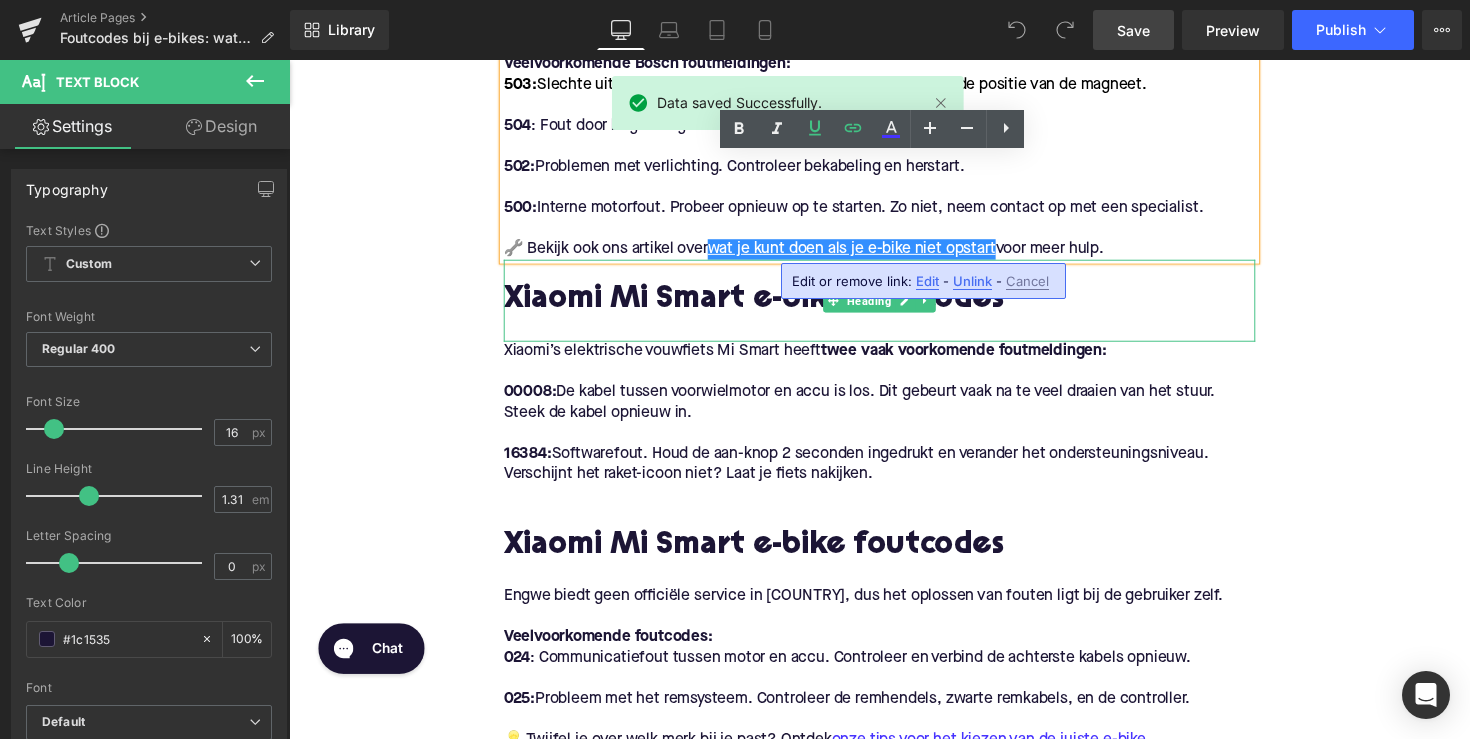 click on "Edit" at bounding box center (927, 281) 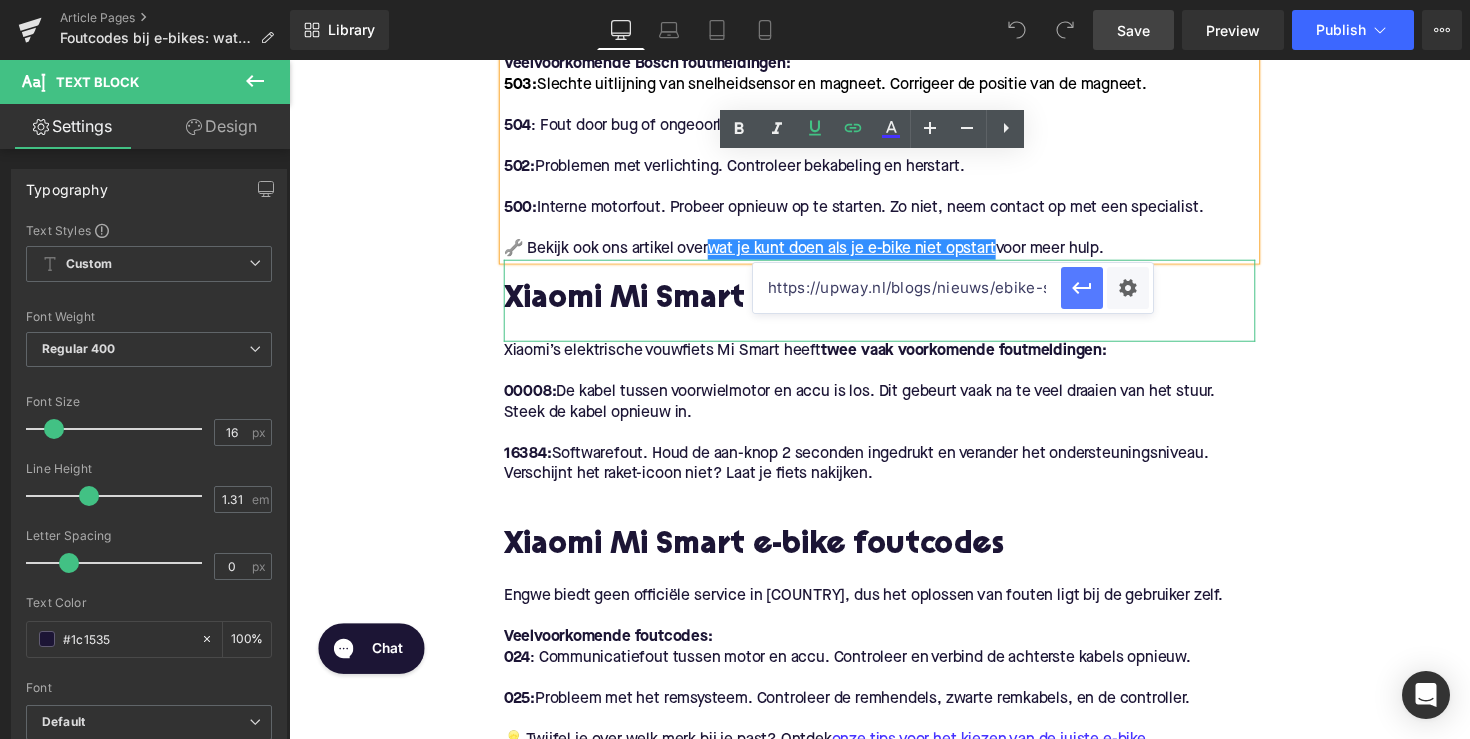 drag, startPoint x: 909, startPoint y: 281, endPoint x: 1073, endPoint y: 283, distance: 164.01219 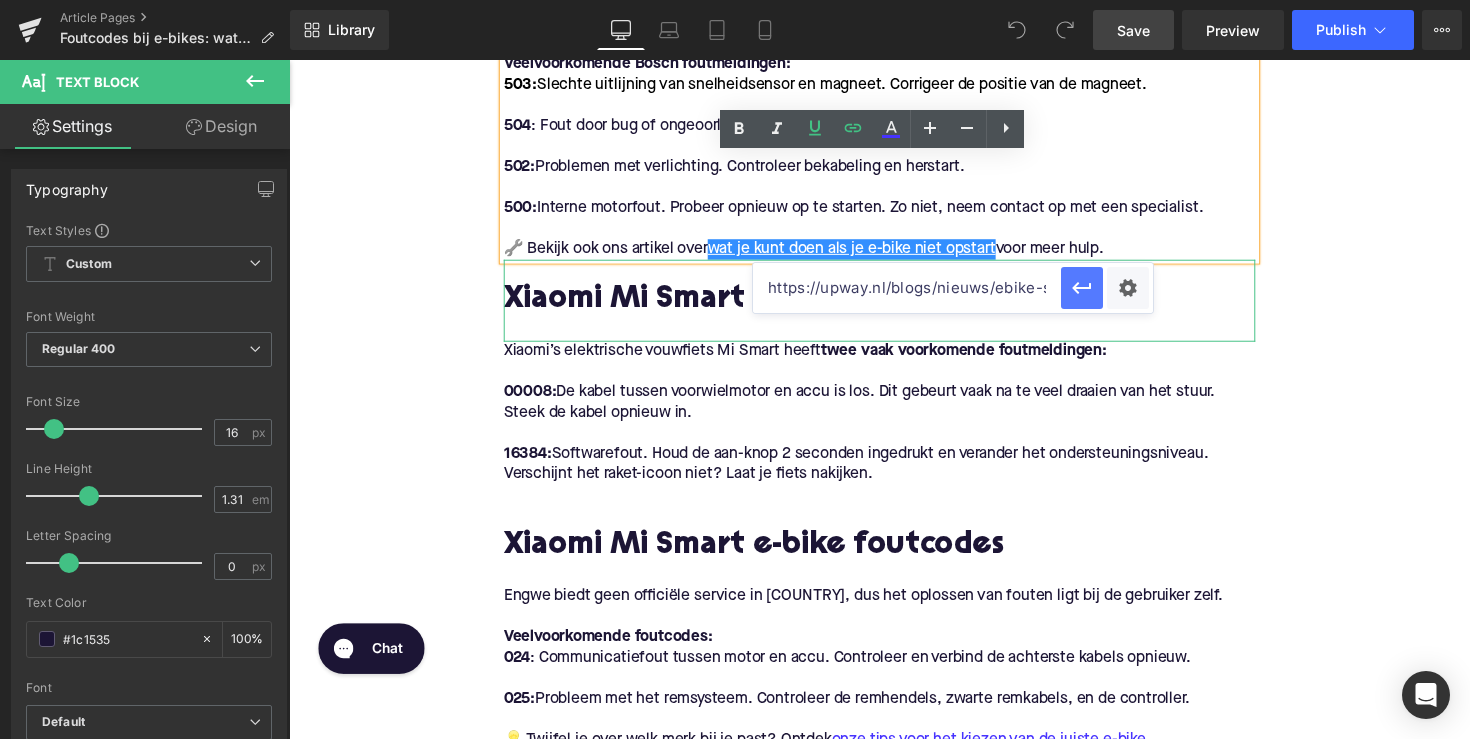 click on "https://upway.nl/blogs/nieuws/ebike-start-niet-wat-doen" at bounding box center [953, 288] 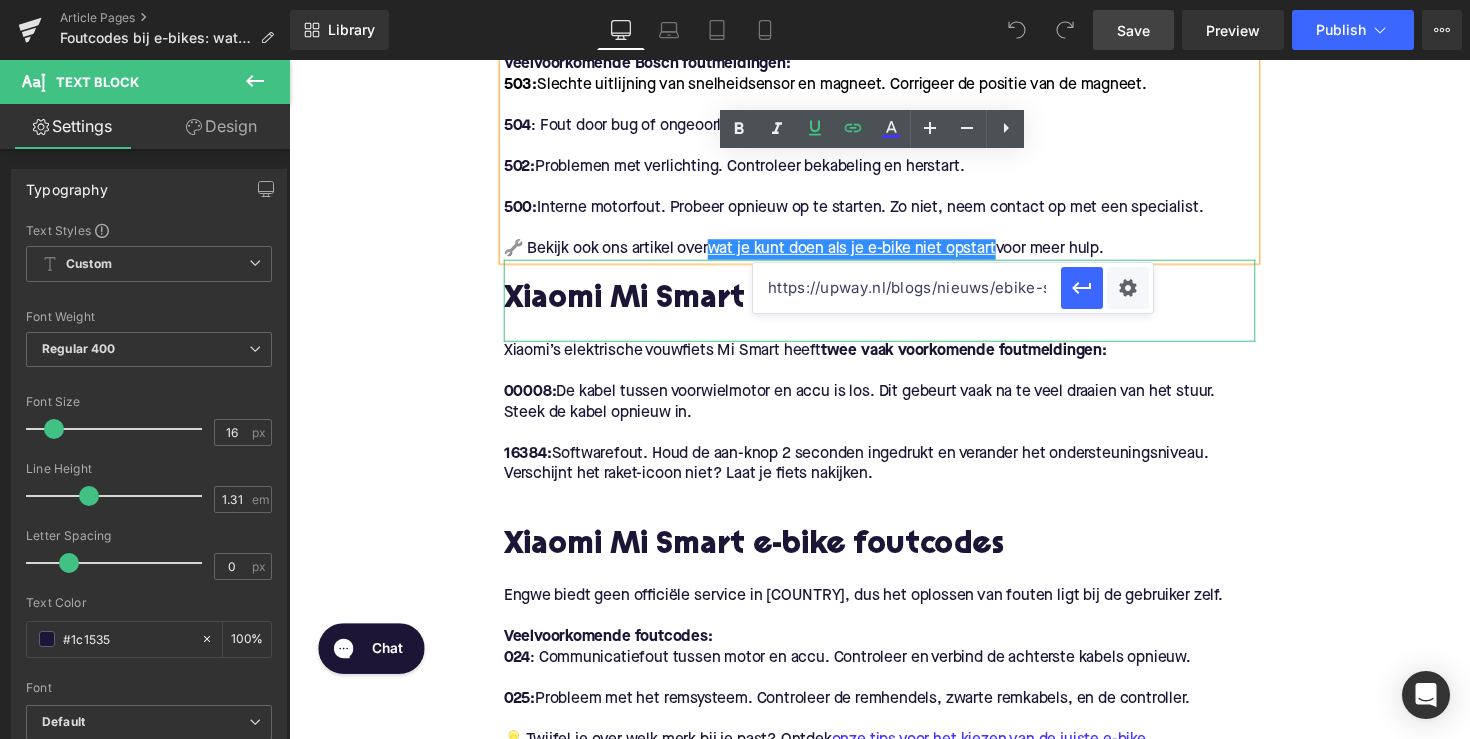 click on "https://upway.nl/blogs/nieuws/ebike-start-niet-wat-doen" at bounding box center (907, 288) 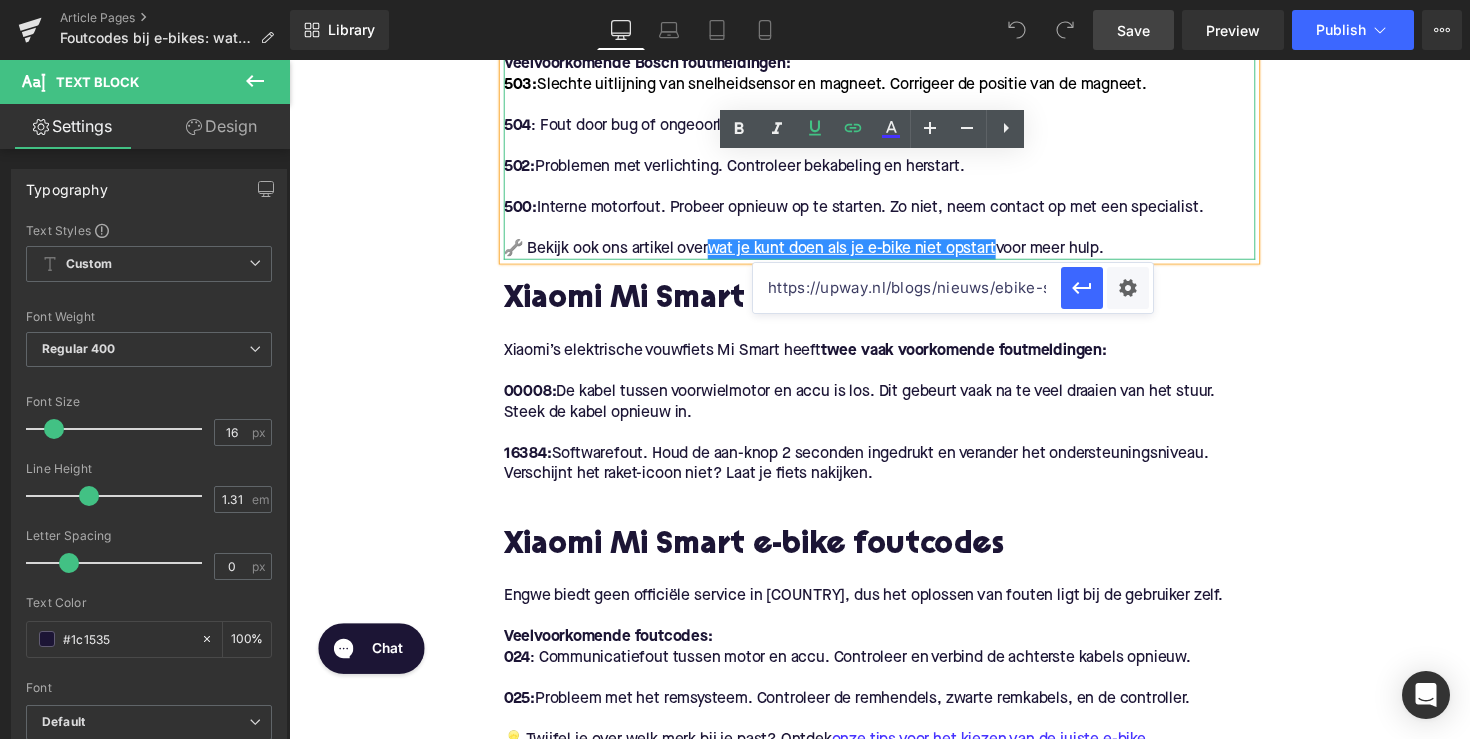 click at bounding box center (894, 191) 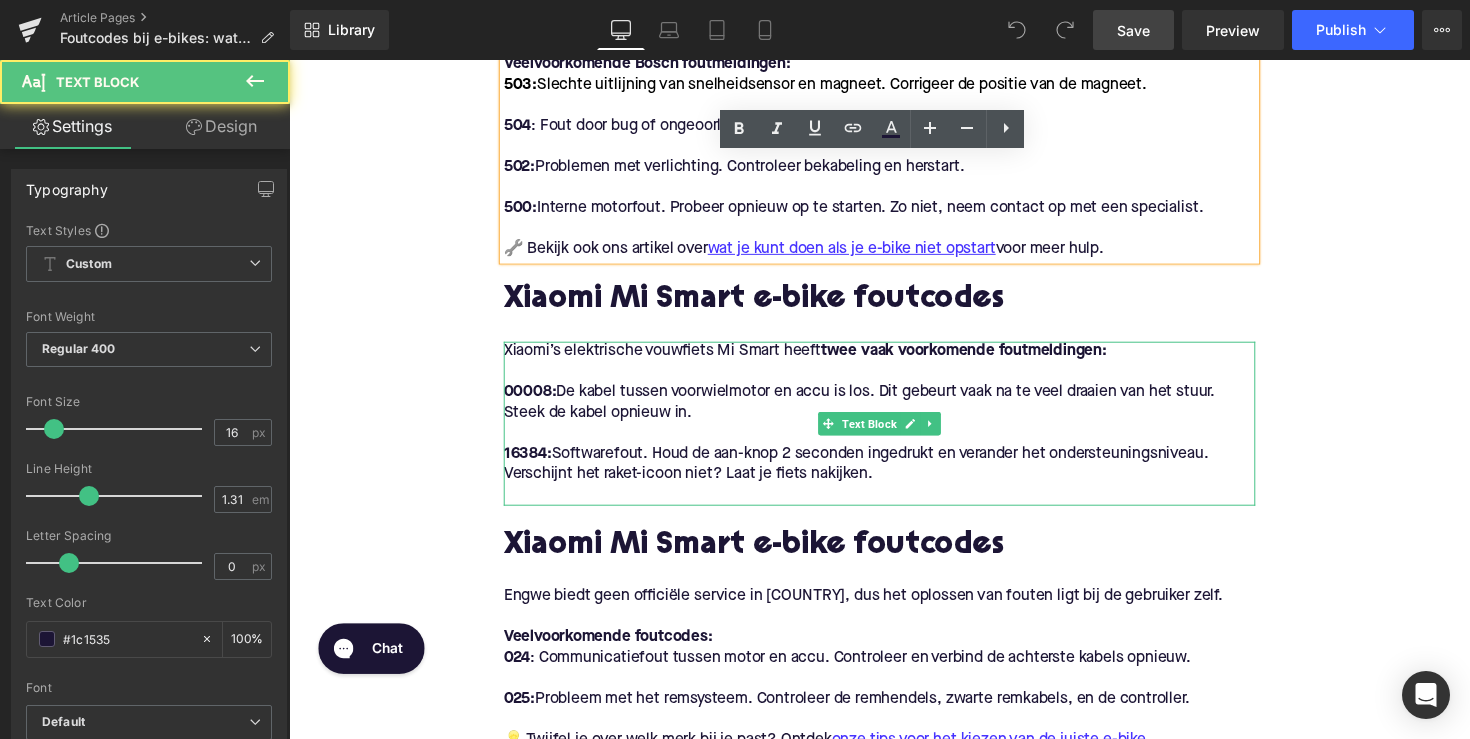 click on "00008:  De kabel tussen voorwielmotor en accu is los. Dit gebeurt vaak na te veel draaien van het stuur. Steek de kabel opnieuw in." at bounding box center [894, 412] 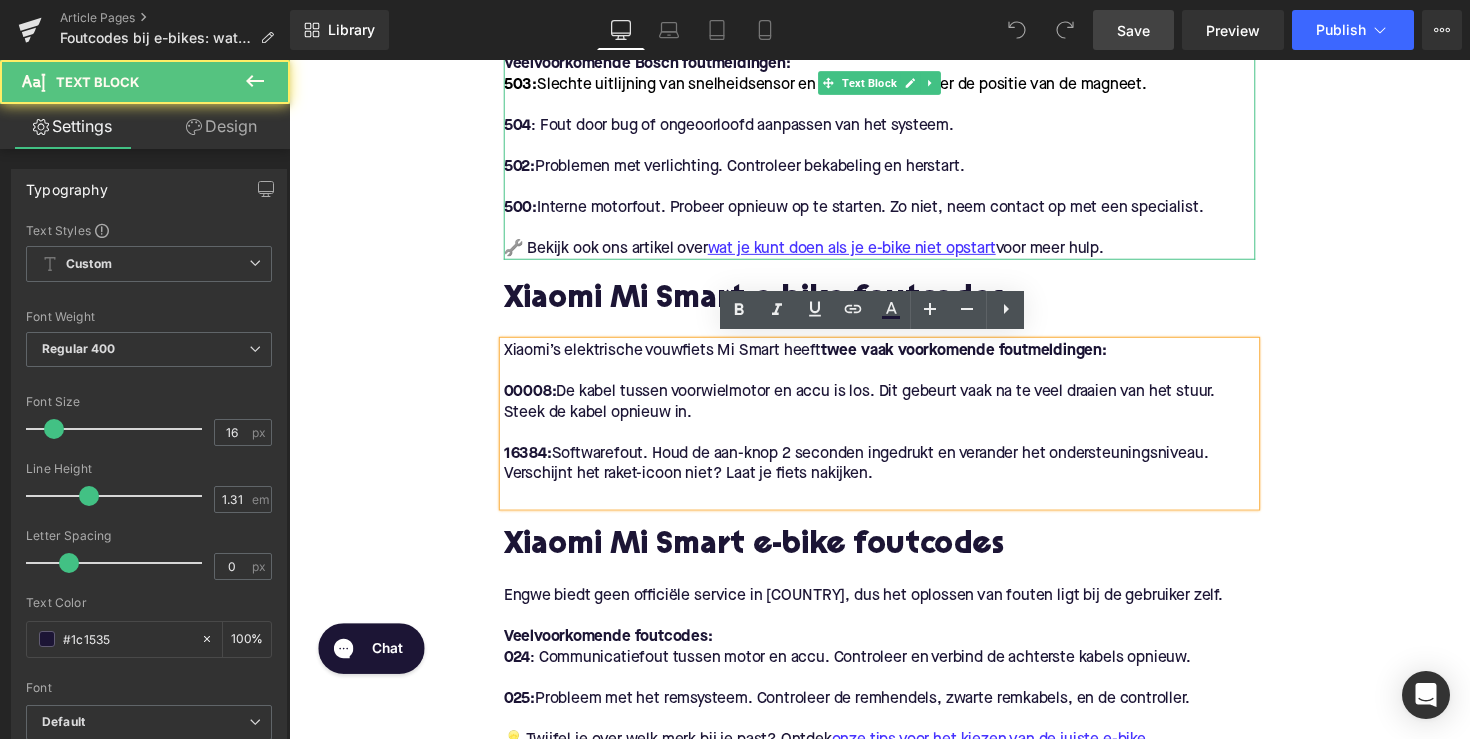 click at bounding box center (894, 233) 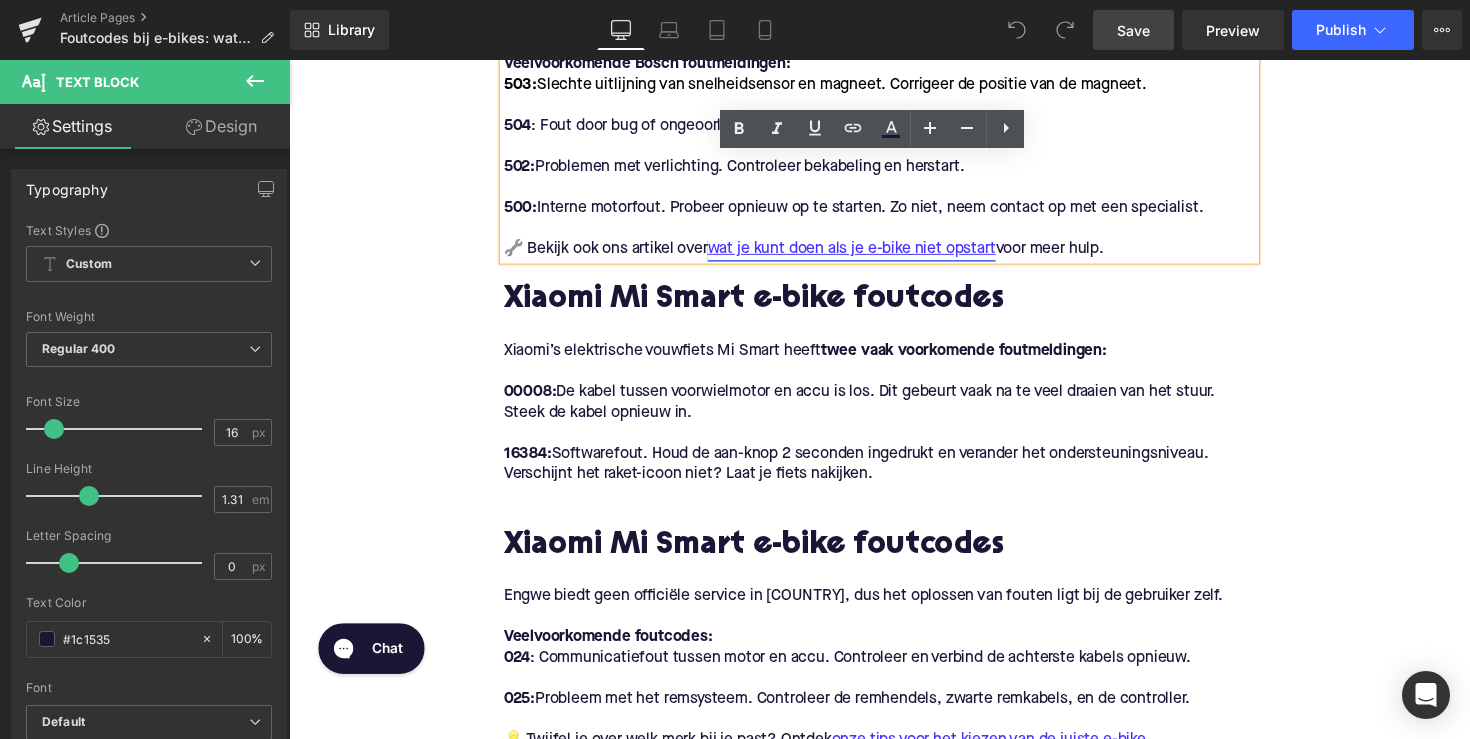 click on "wat je kunt doen als je e-bike niet opstart" at bounding box center (865, 254) 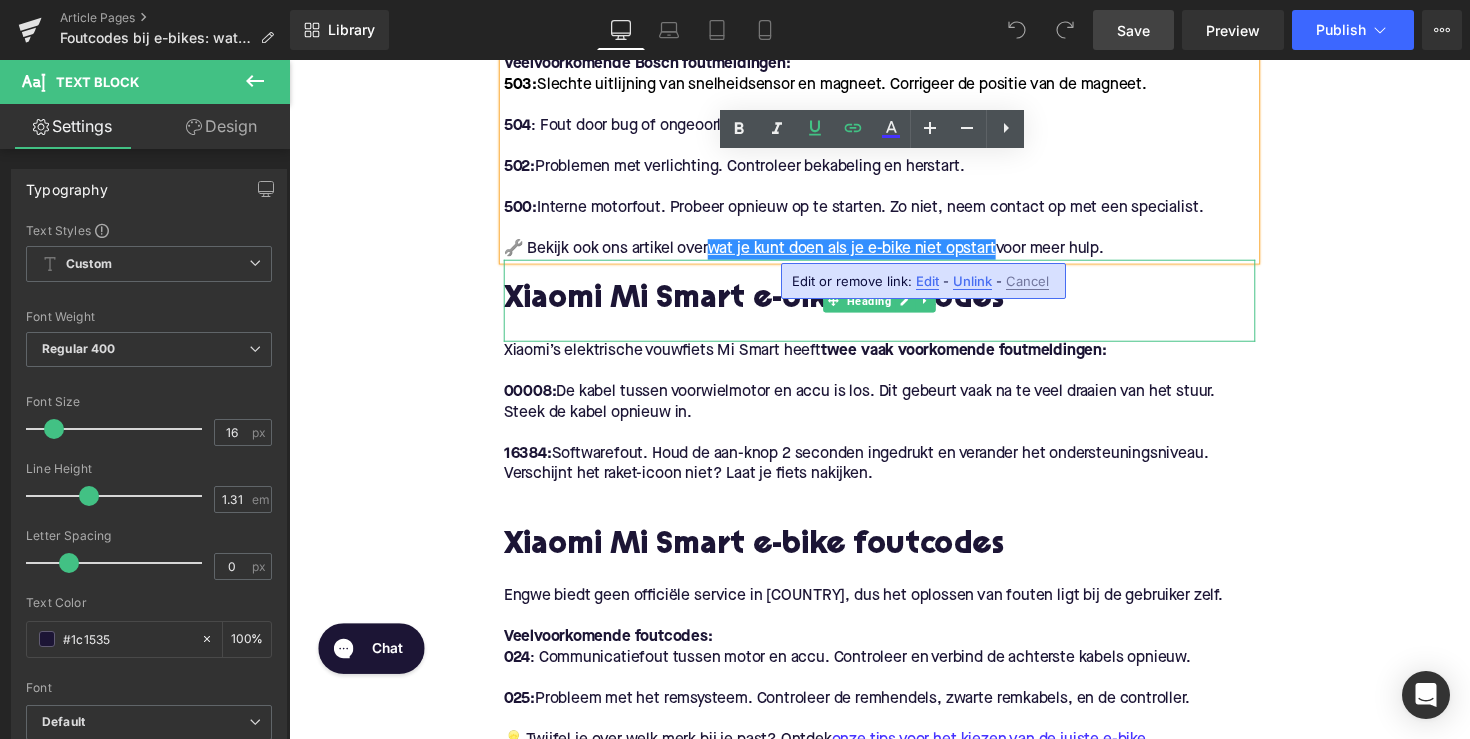 click on "Edit" at bounding box center (927, 281) 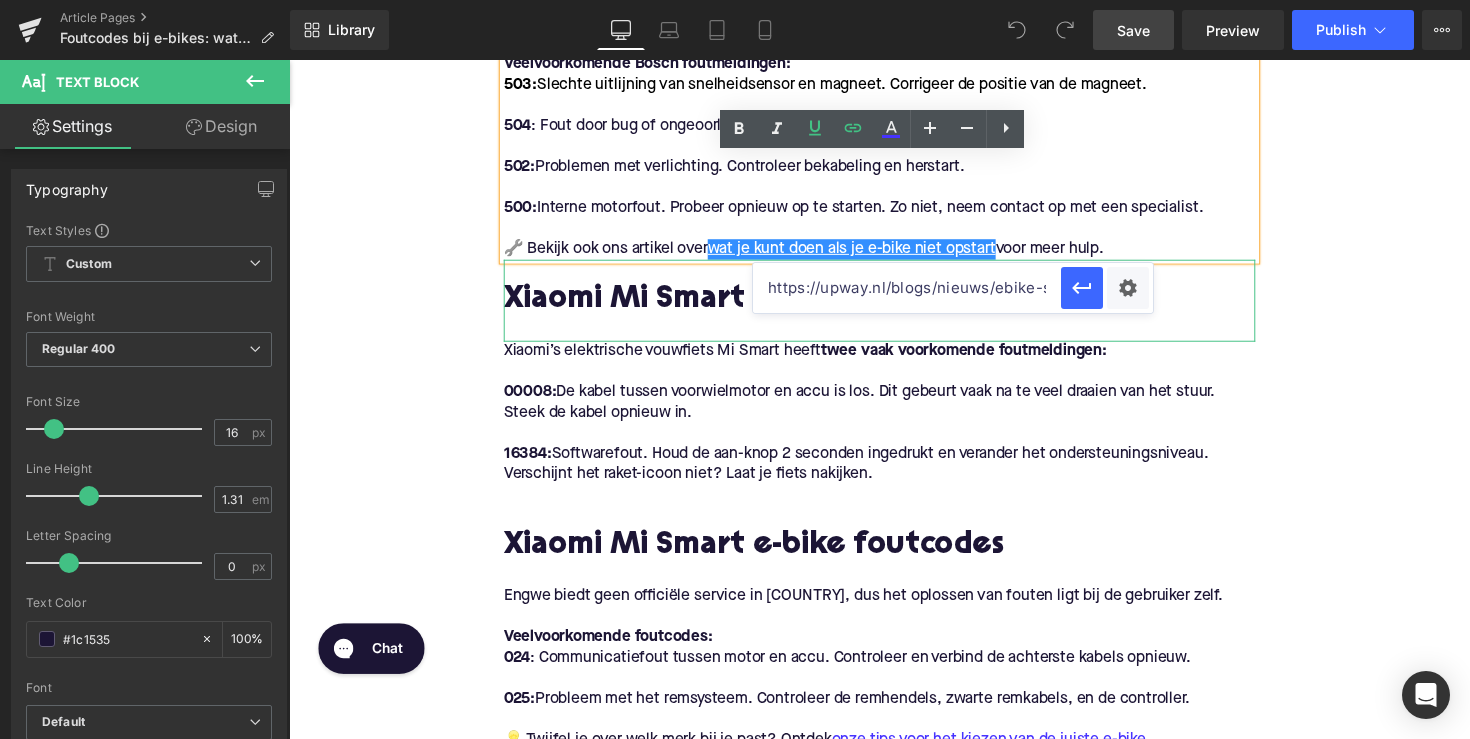 click on "https://upway.nl/blogs/nieuws/ebike-start-niet-wat-doen" at bounding box center (907, 288) 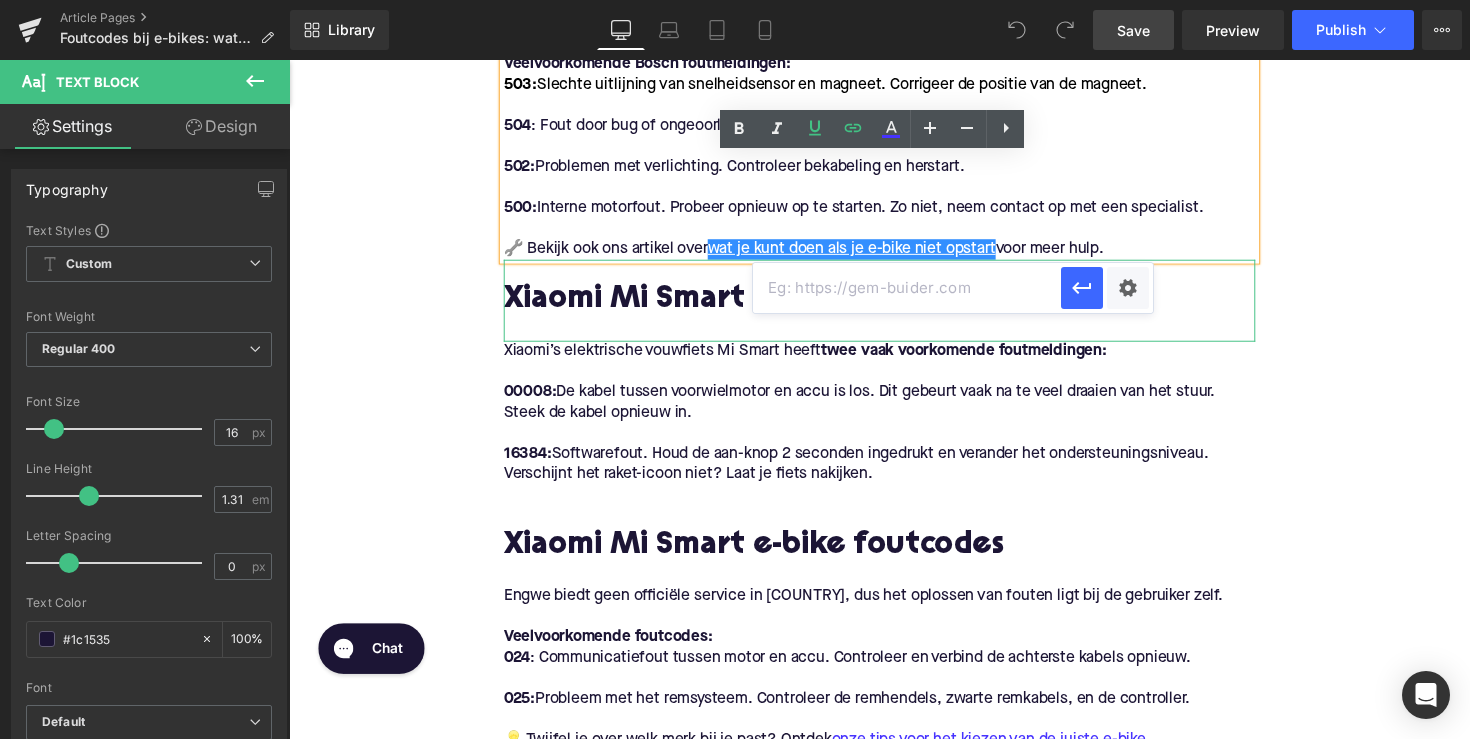 paste on "https://upway.nl/blogs/news/veelvoorkomende-problemen-met-e-bikes-en-praktische-oplossingen" 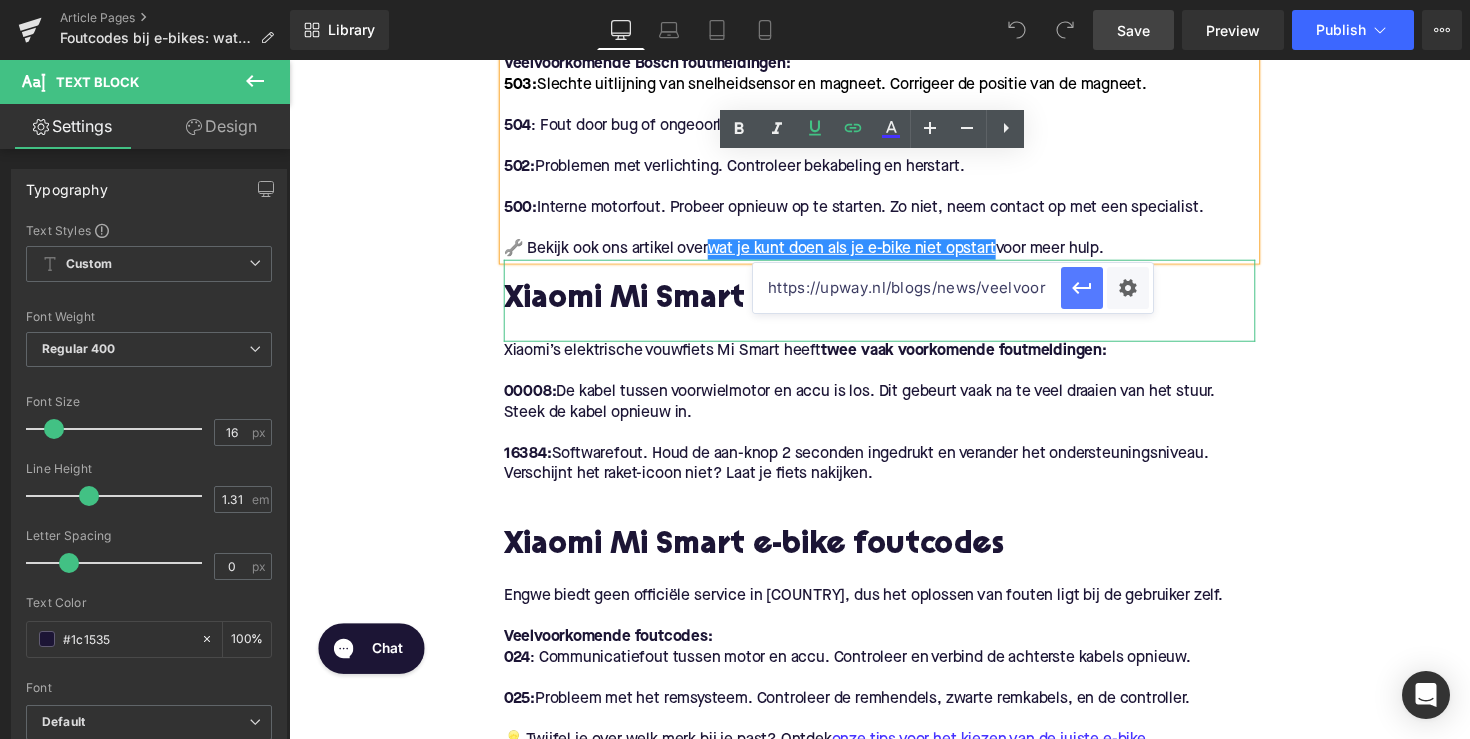 type on "https://upway.nl/blogs/news/veelvoorkomende-problemen-met-e-bikes-en-praktische-oplossingen" 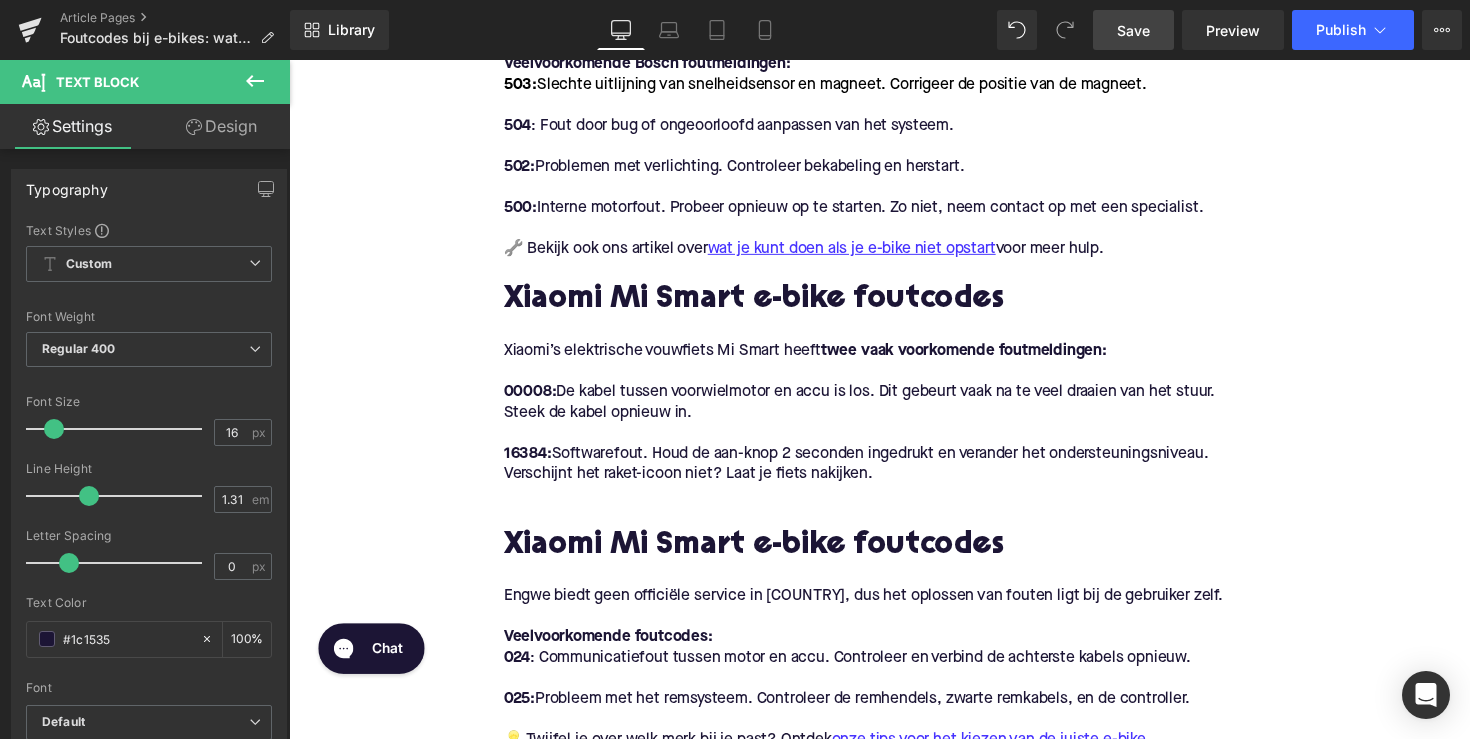 click on "Save" at bounding box center [1133, 30] 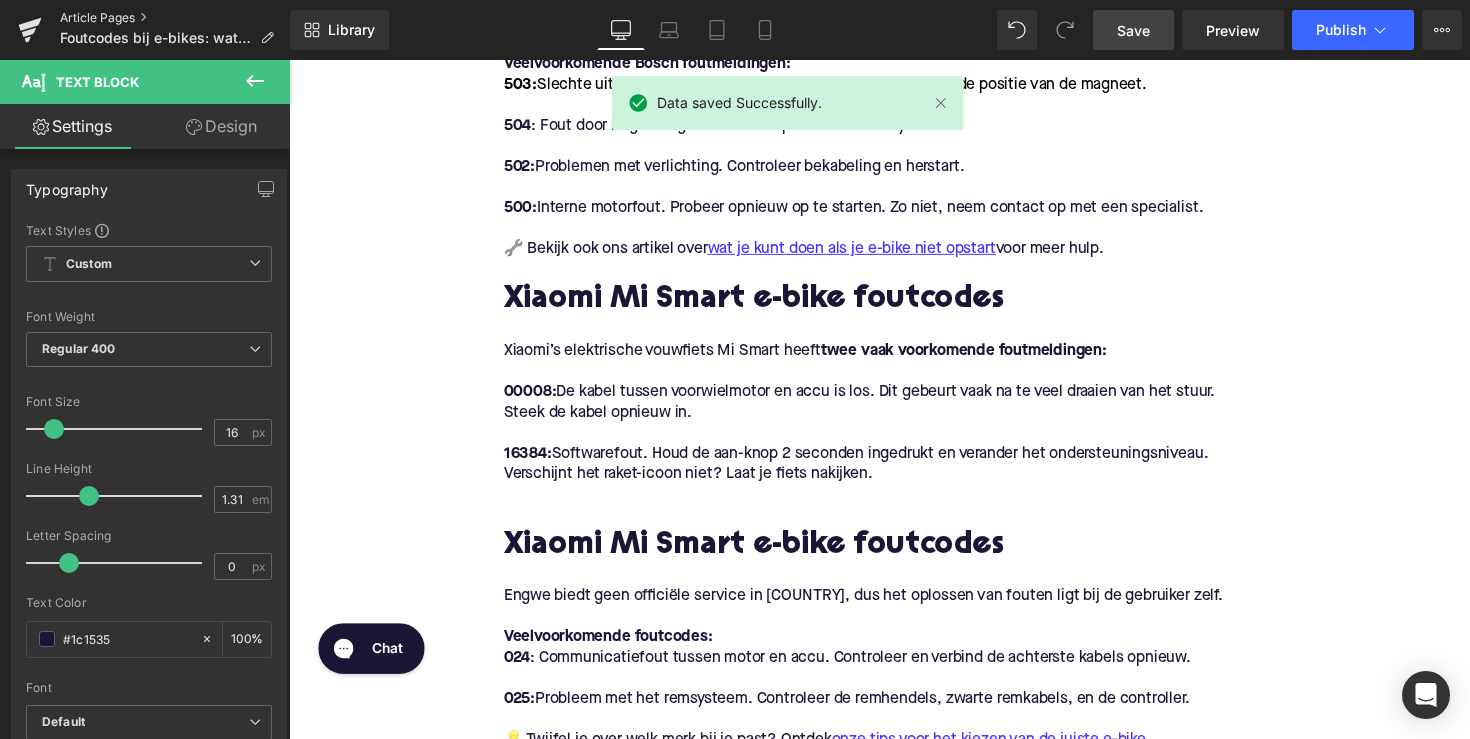 click on "Article Pages" at bounding box center [175, 18] 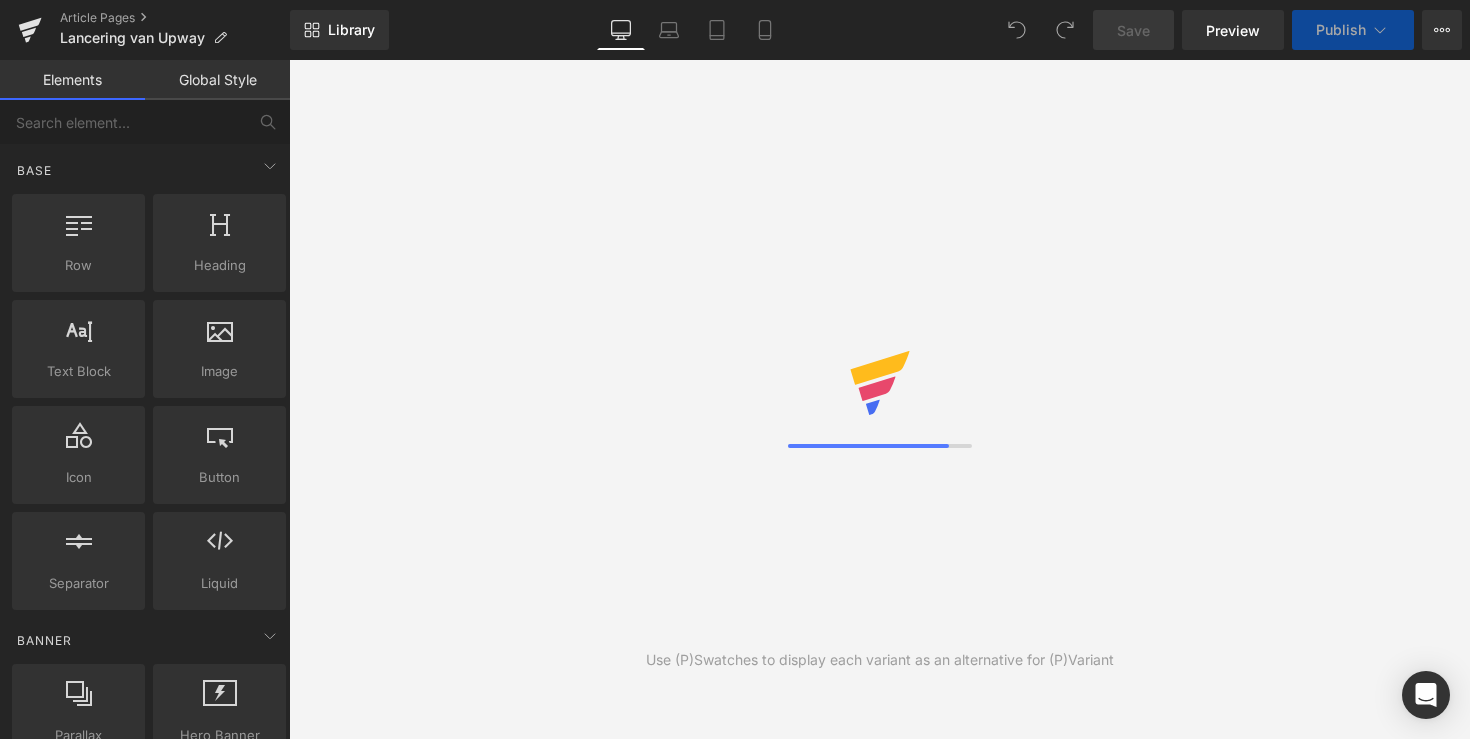 scroll, scrollTop: 0, scrollLeft: 0, axis: both 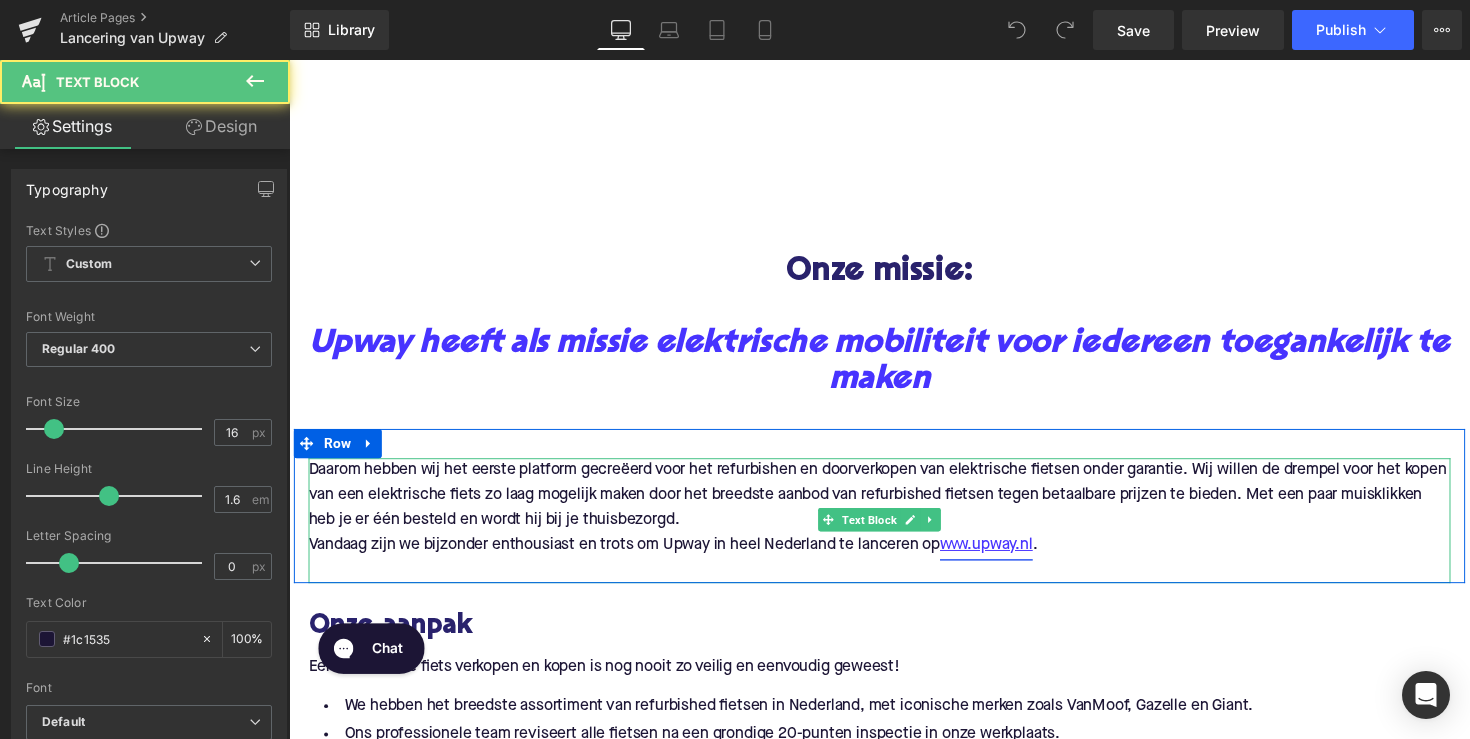 click on "www.upway.nl" at bounding box center (1003, 558) 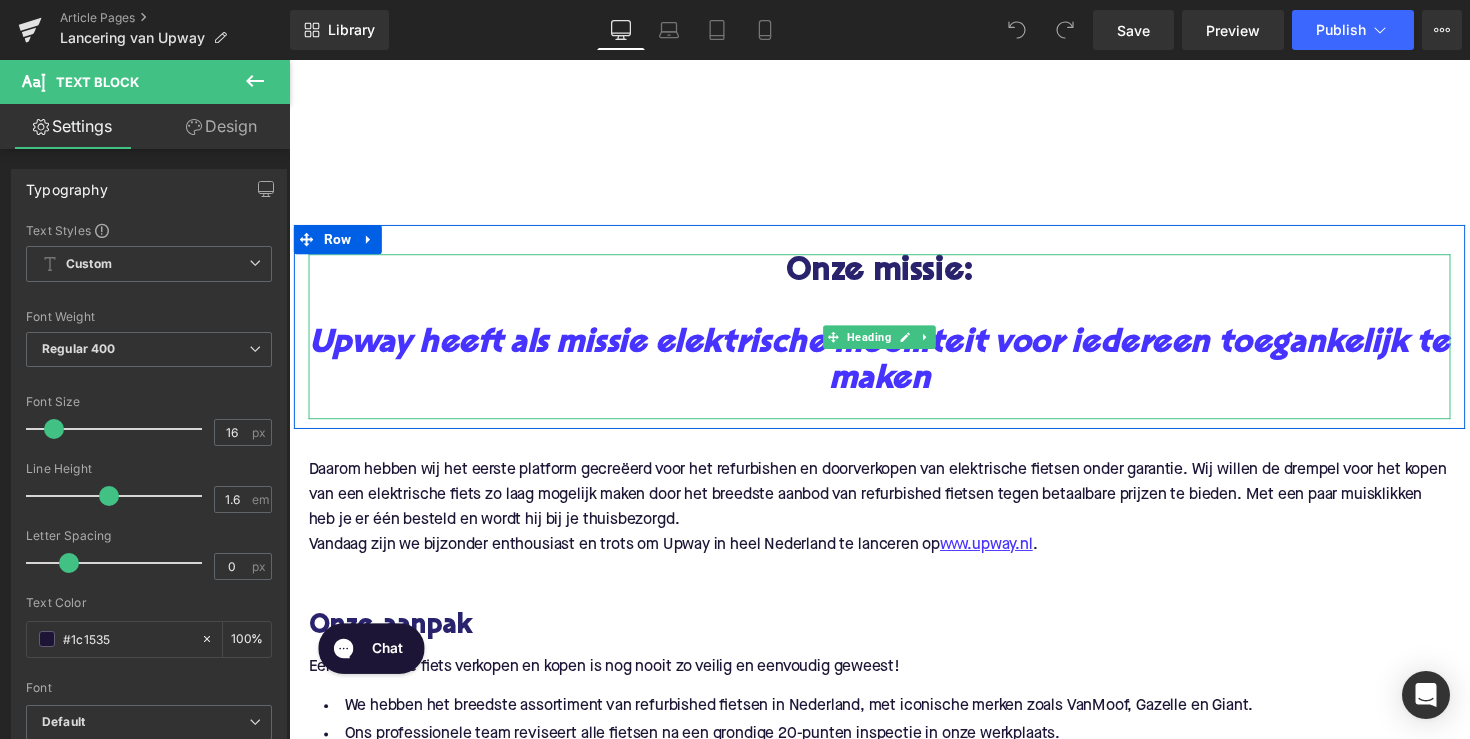 click on "Upway heeft als missie elektrische mobiliteit voor iedereen toegankelijk te maken" at bounding box center (894, 370) 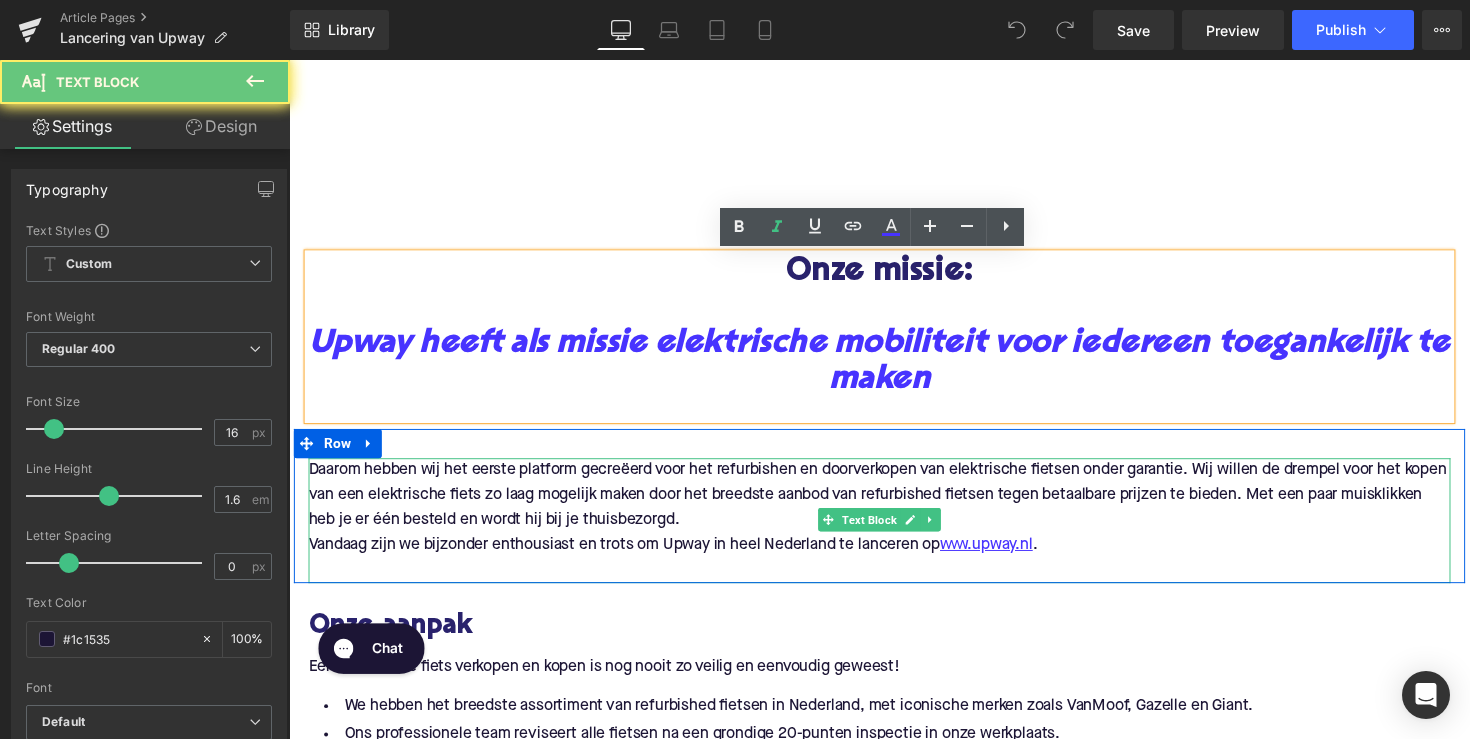 click on "Daarom hebben wij het eerste platform gecreëerd voor het refurbishen en doorverkopen van elektrische fietsen onder garantie. Wij willen de drempel voor het kopen van een elektrische fiets zo laag mogelijk maken door het breedste aanbod van refurbished fietsen tegen betaalbare prijzen te bieden. Met een paar muisklikken heb je er één besteld en wordt hij bij je thuisbezorgd." at bounding box center (893, 505) 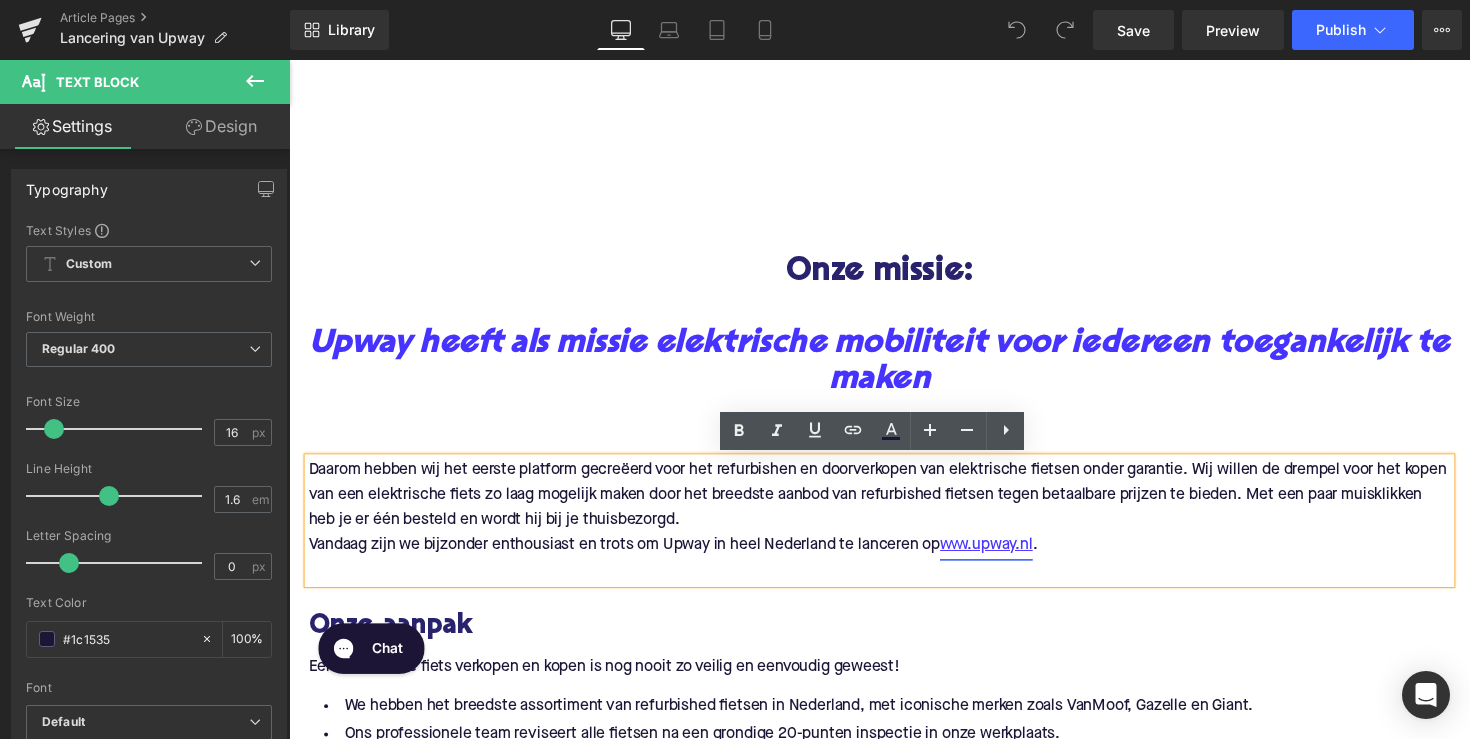 click on "www.upway.nl" at bounding box center [1003, 558] 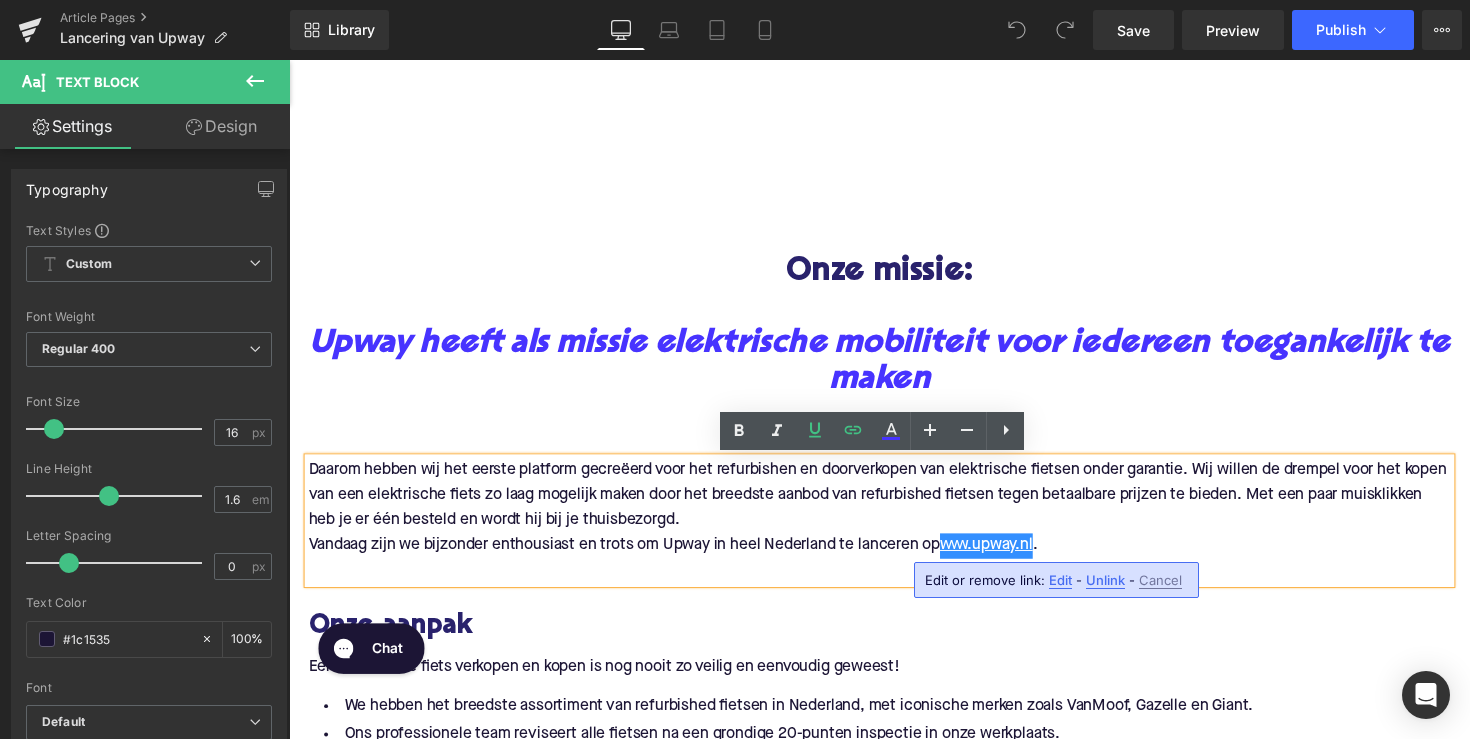 click on "Edit" at bounding box center [1060, 580] 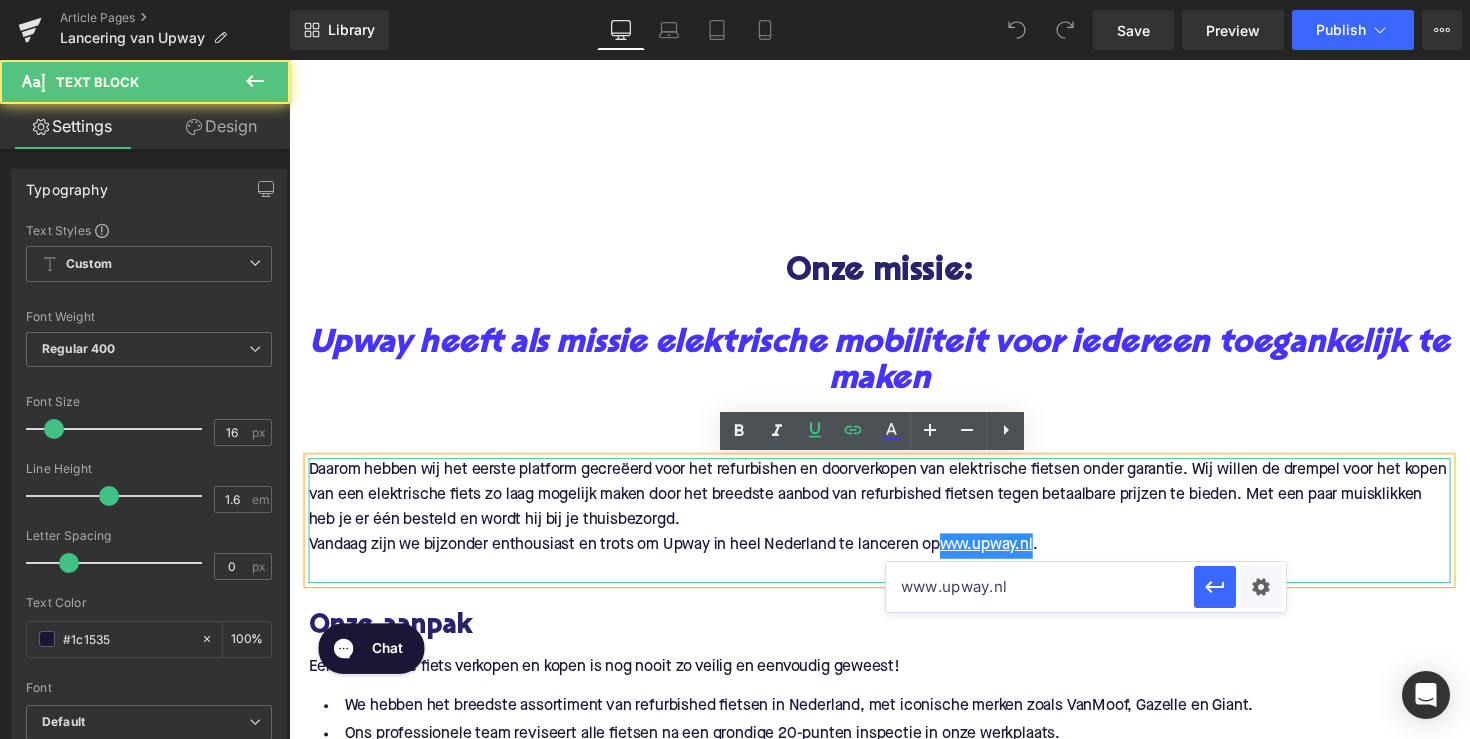click on "Daarom hebben wij het eerste platform gecreëerd voor het refurbishen en doorverkopen van elektrische fietsen onder garantie. Wij willen de drempel voor het kopen van een elektrische fiets zo laag mogelijk maken door het breedste aanbod van refurbished fietsen tegen betaalbare prijzen te bieden. Met een paar muisklikken heb je er één besteld en wordt hij bij je thuisbezorgd." at bounding box center (893, 505) 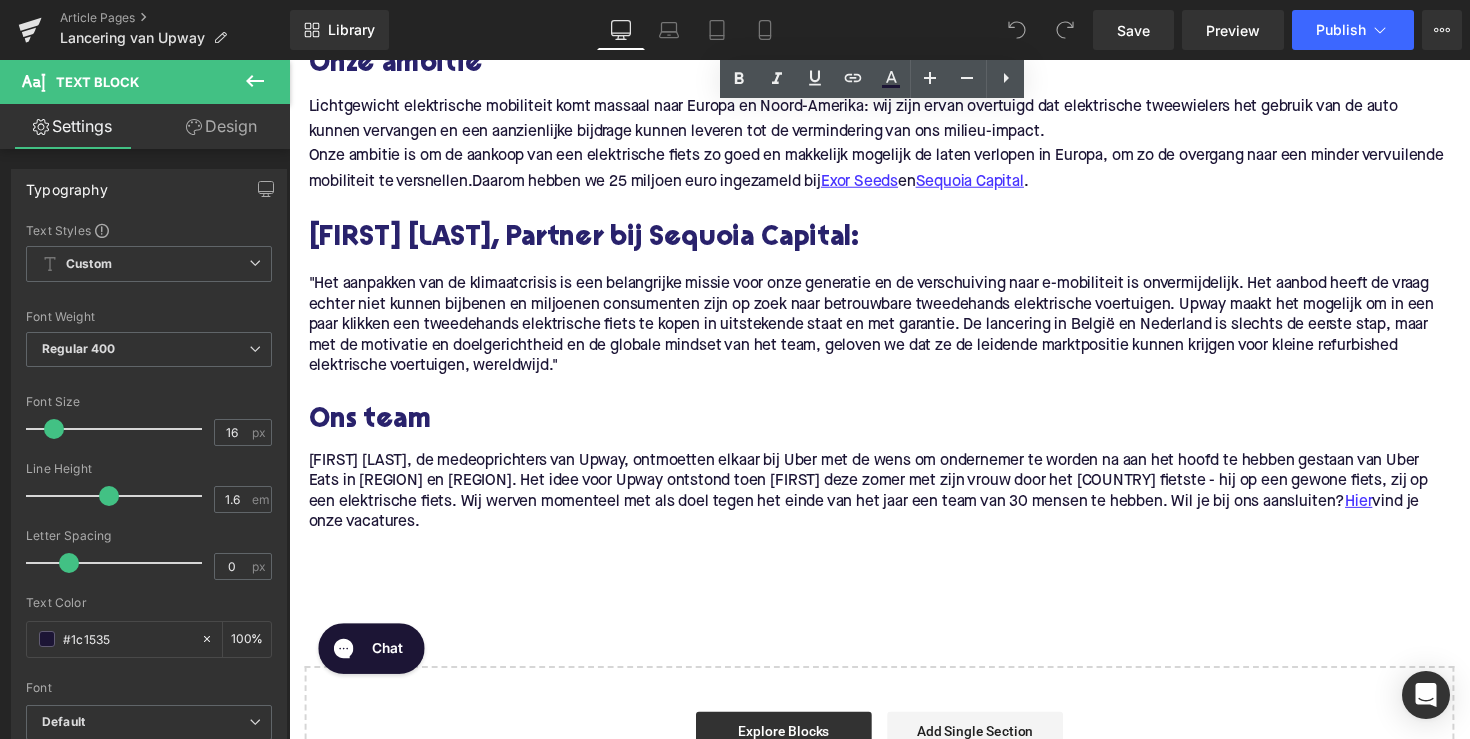 scroll, scrollTop: 1524, scrollLeft: 0, axis: vertical 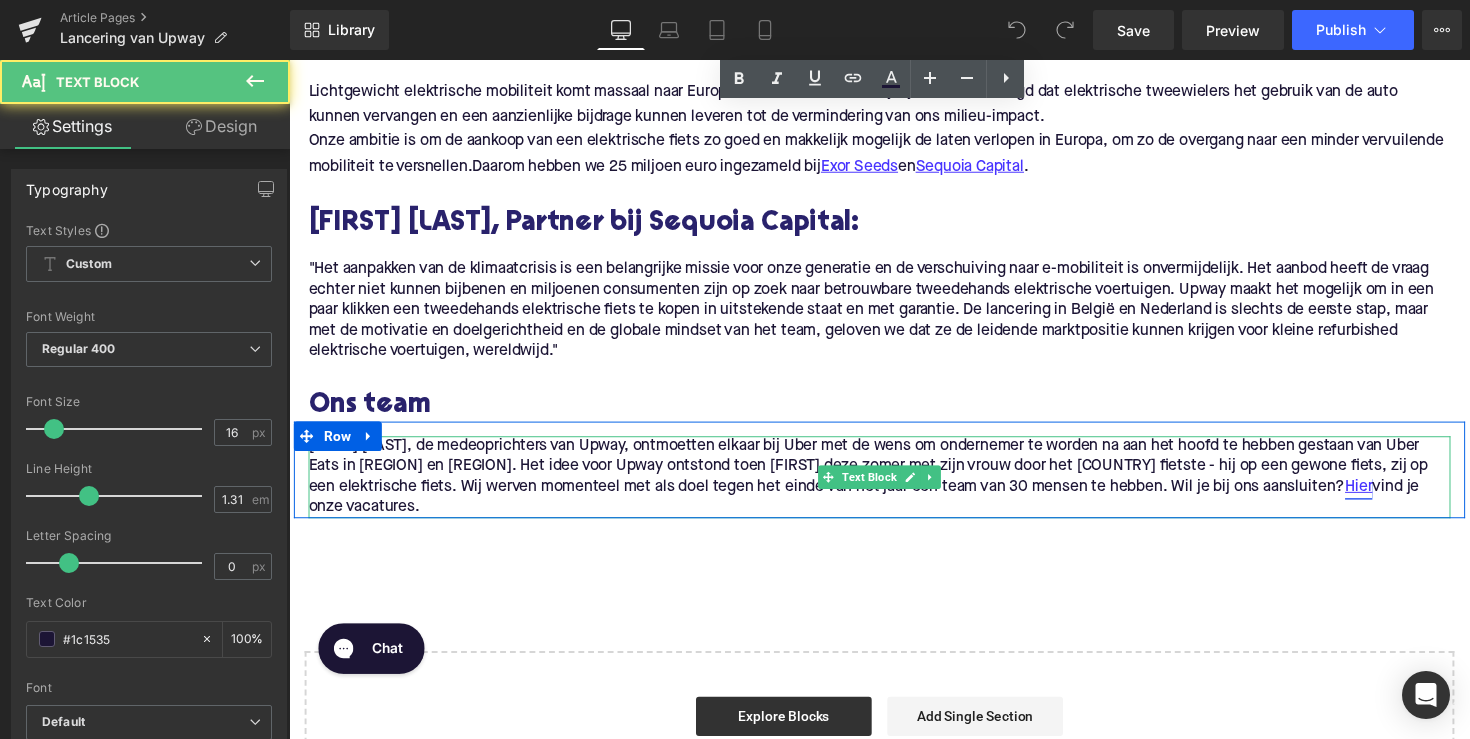 click on "Hier" at bounding box center (1385, 497) 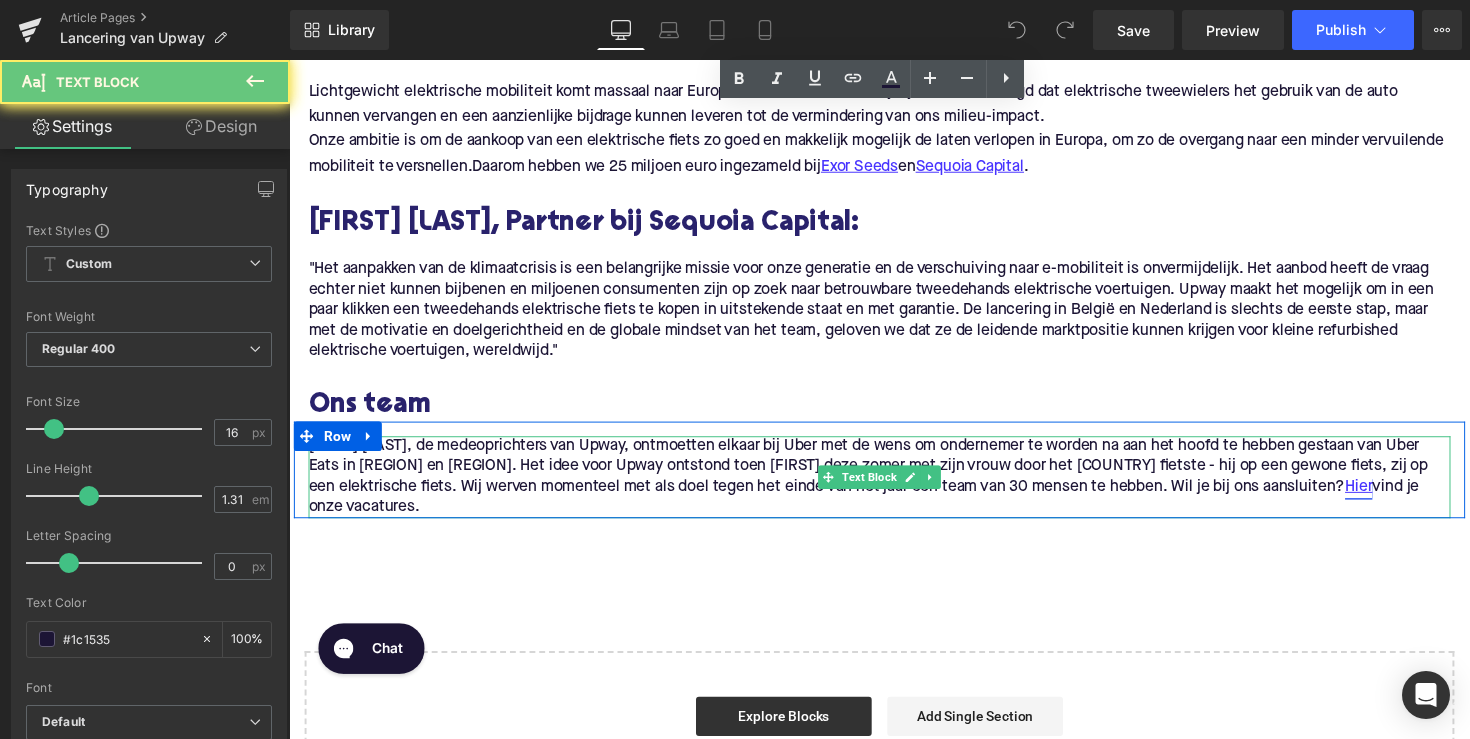 click on "Hier" at bounding box center [1385, 497] 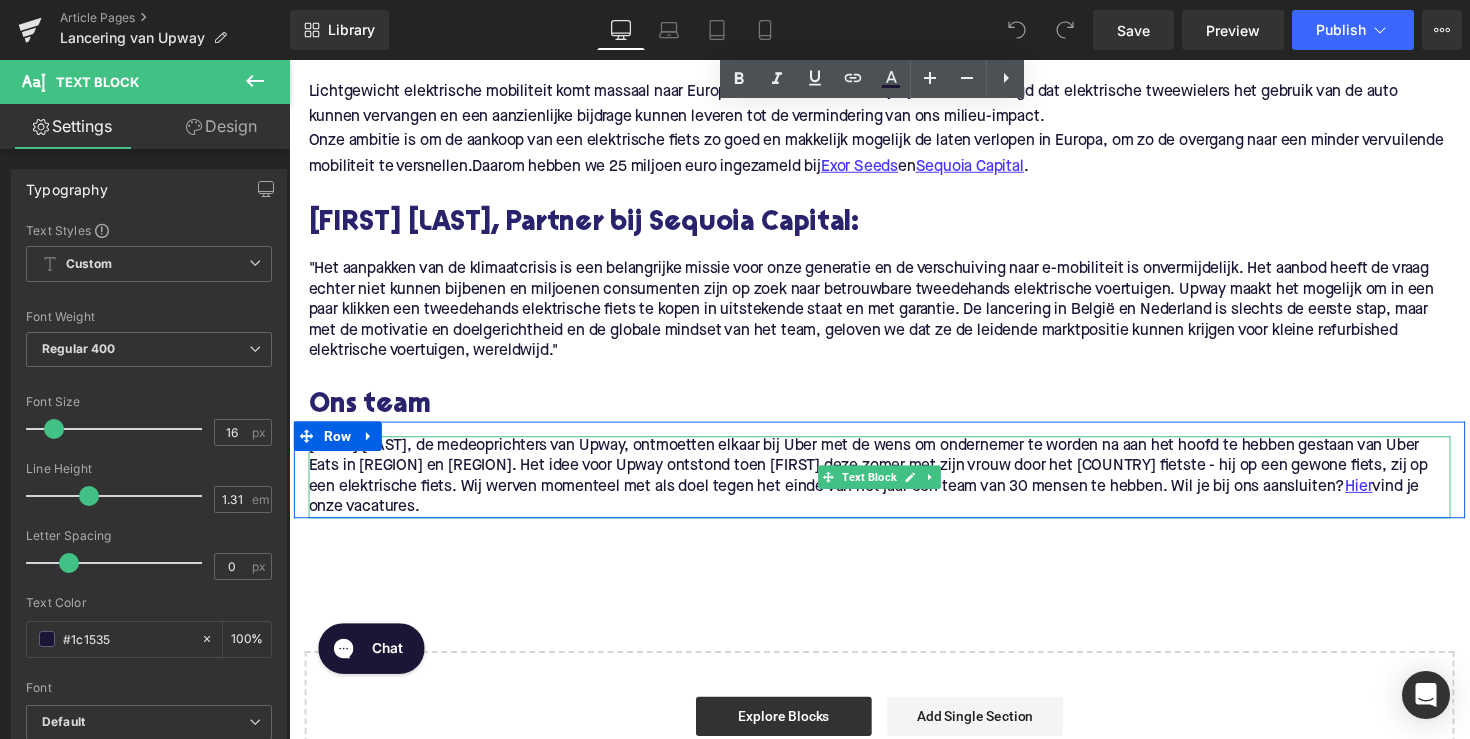 click on "[FIRST] [LAST], de medeoprichters van Upway, ontmoetten elkaar bij Uber met de wens om ondernemer te worden na aan het hoofd te hebben gestaan van Uber Eats in [REGION] en [REGION]. Het idee voor Upway ontstond toen [FIRST] deze zomer met zijn vrouw door het [COUNTRY] fietste - hij op een gewone fiets, zij op een elektrische fiets. Wij werven momenteel met als doel tegen het einde van het jaar een team van 30 mensen te hebben. Wil je bij ons aansluiten? Hier vind je onze vacatures." at bounding box center (894, 487) 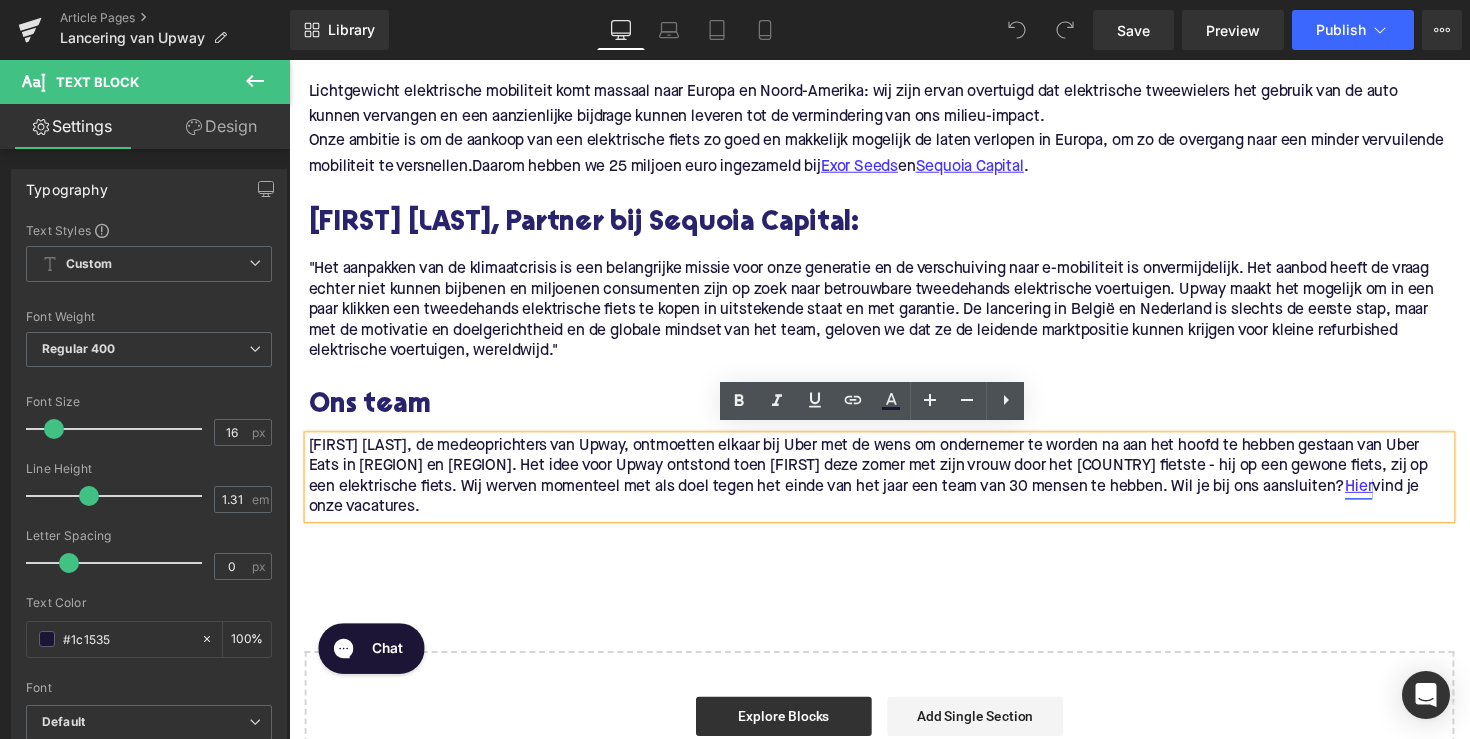 click on "Hier" at bounding box center (1385, 497) 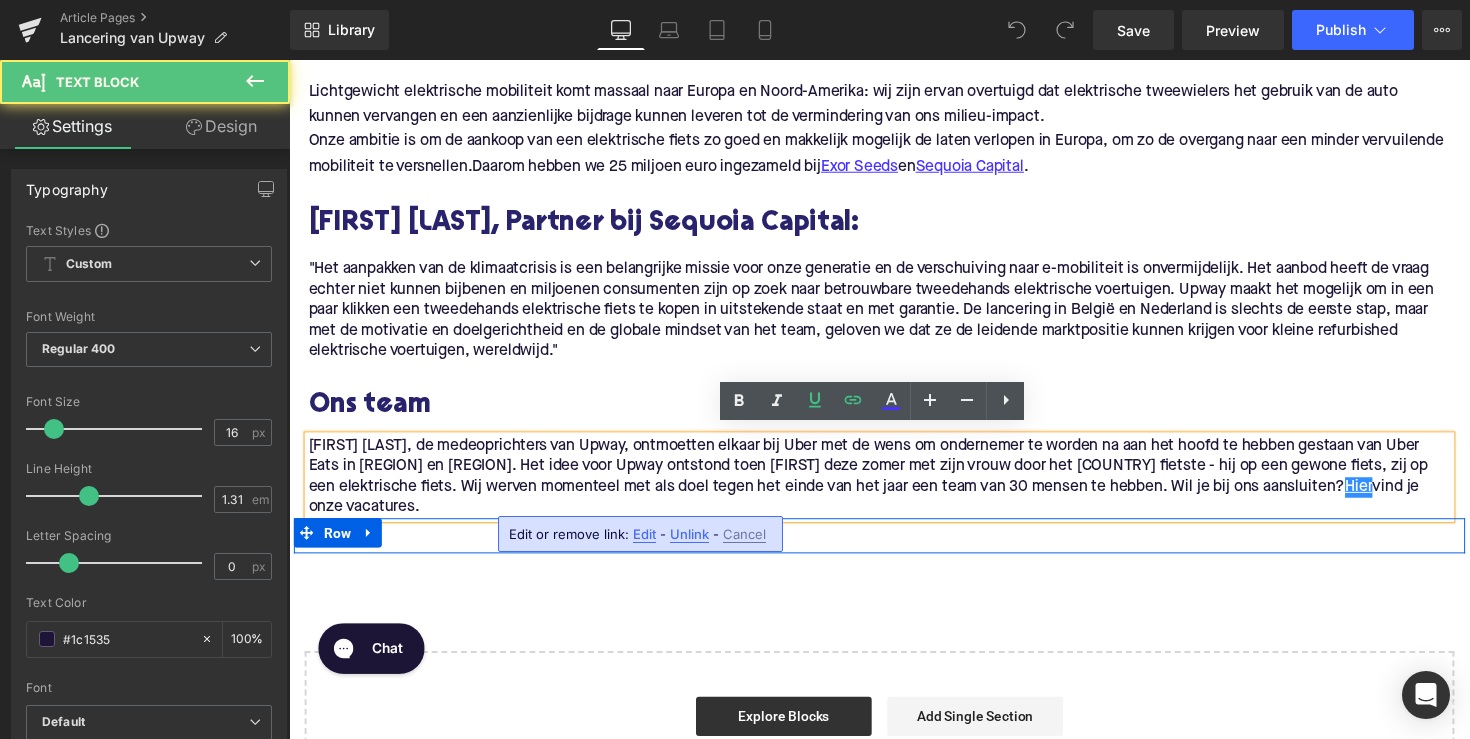 click on "Edit" at bounding box center [644, 534] 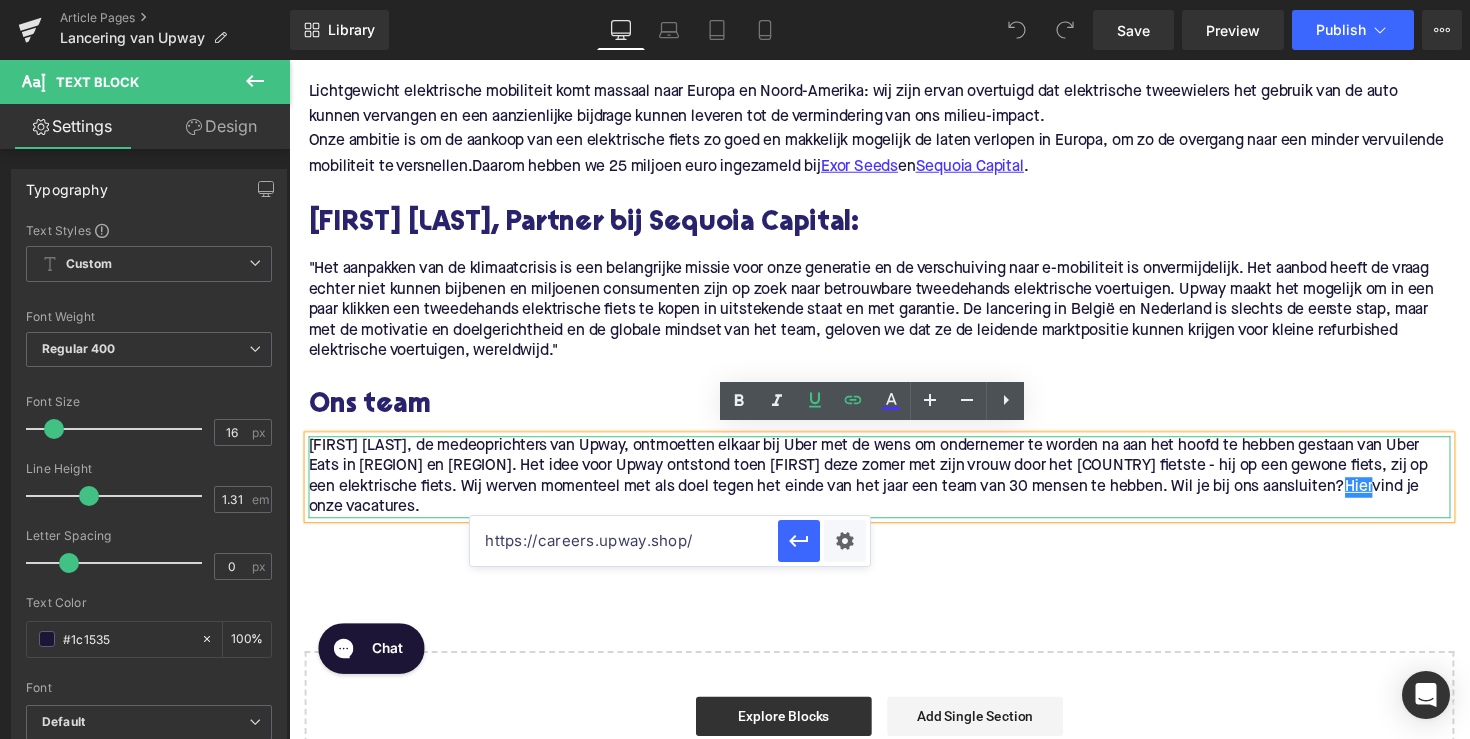 click on "[FIRST] [LAST], de medeoprichters van Upway, ontmoetten elkaar bij Uber met de wens om ondernemer te worden na aan het hoofd te hebben gestaan van Uber Eats in [REGION] en [REGION]. Het idee voor Upway ontstond toen [FIRST] deze zomer met zijn vrouw door het [COUNTRY] fietste - hij op een gewone fiets, zij op een elektrische fiets. Wij werven momenteel met als doel tegen het einde van het jaar een team van 30 mensen te hebben. Wil je bij ons aansluiten? Hier vind je onze vacatures." at bounding box center [894, 487] 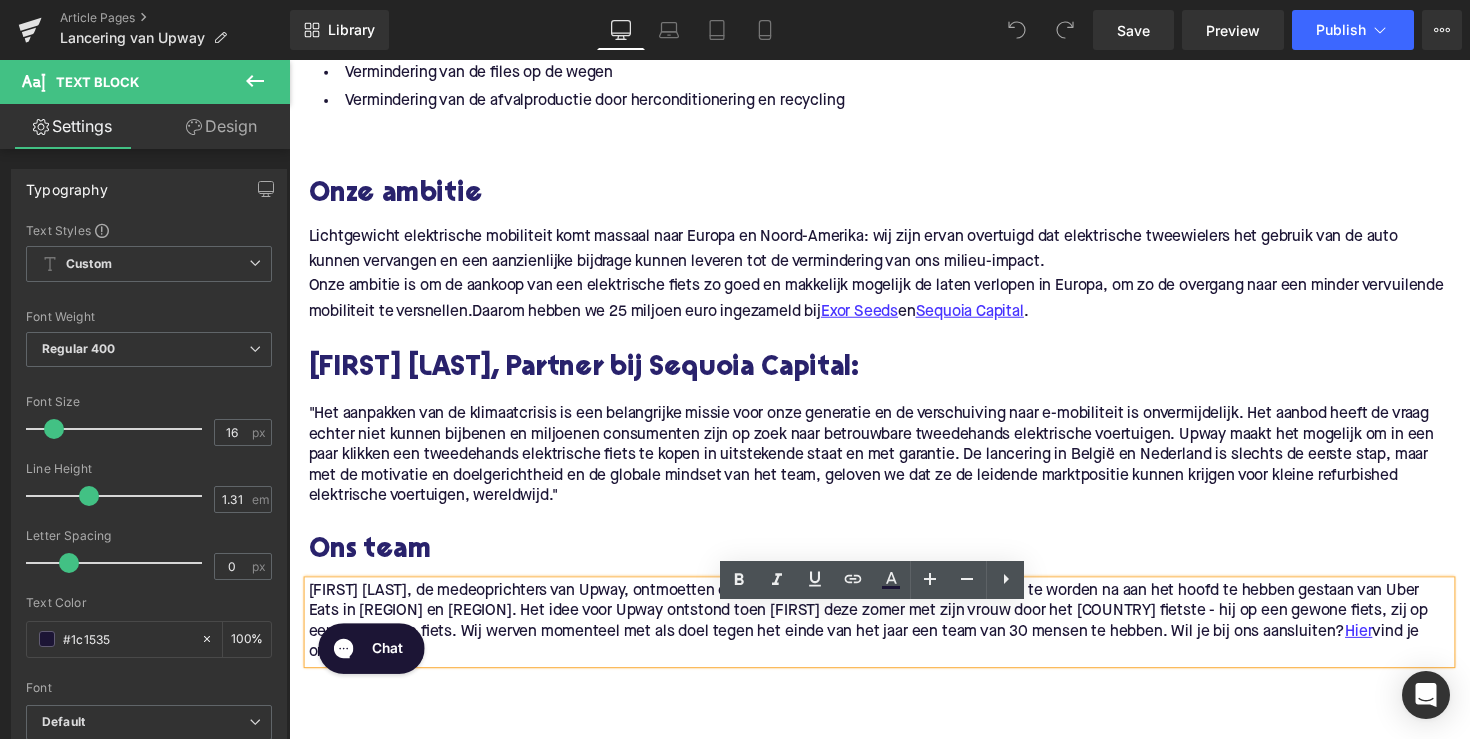 scroll, scrollTop: 1306, scrollLeft: 0, axis: vertical 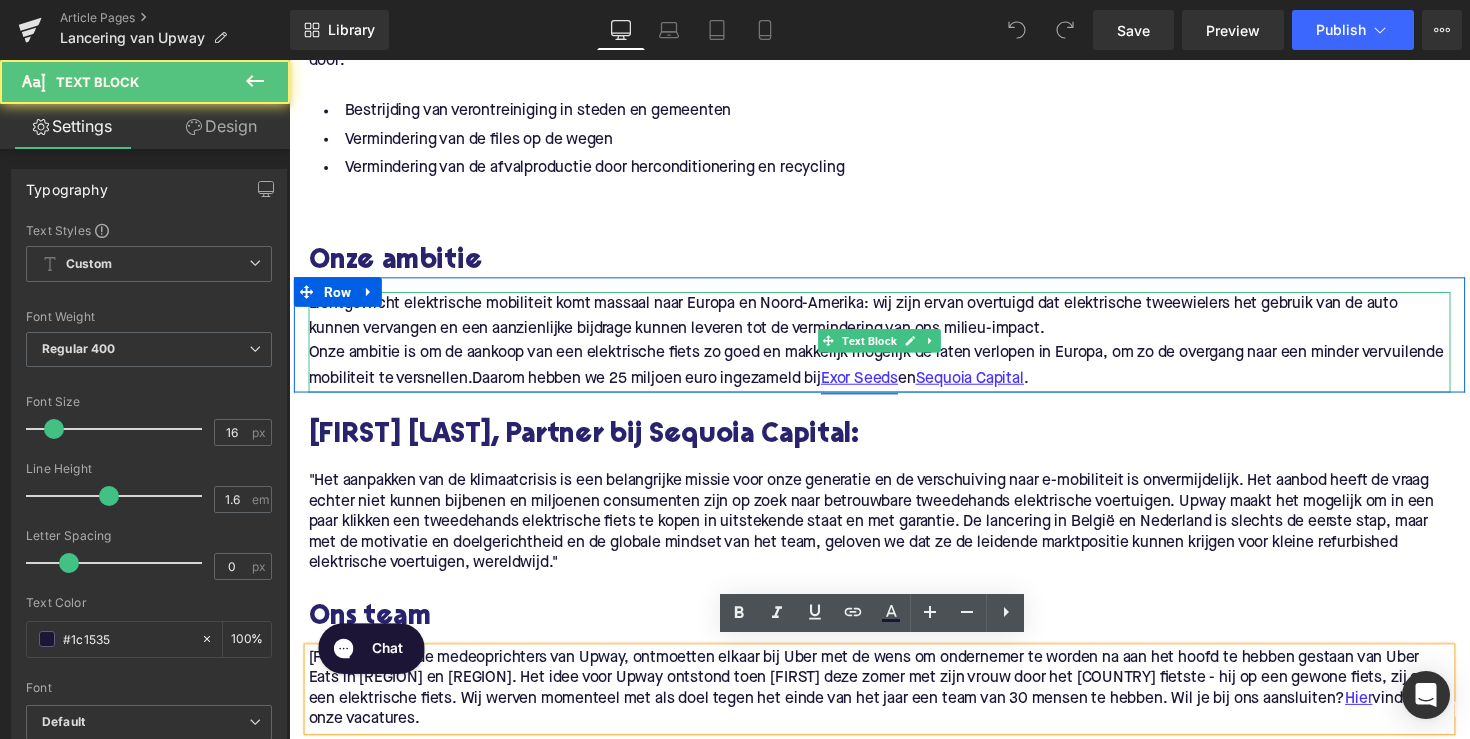 click on "Exor Seeds" at bounding box center [873, 388] 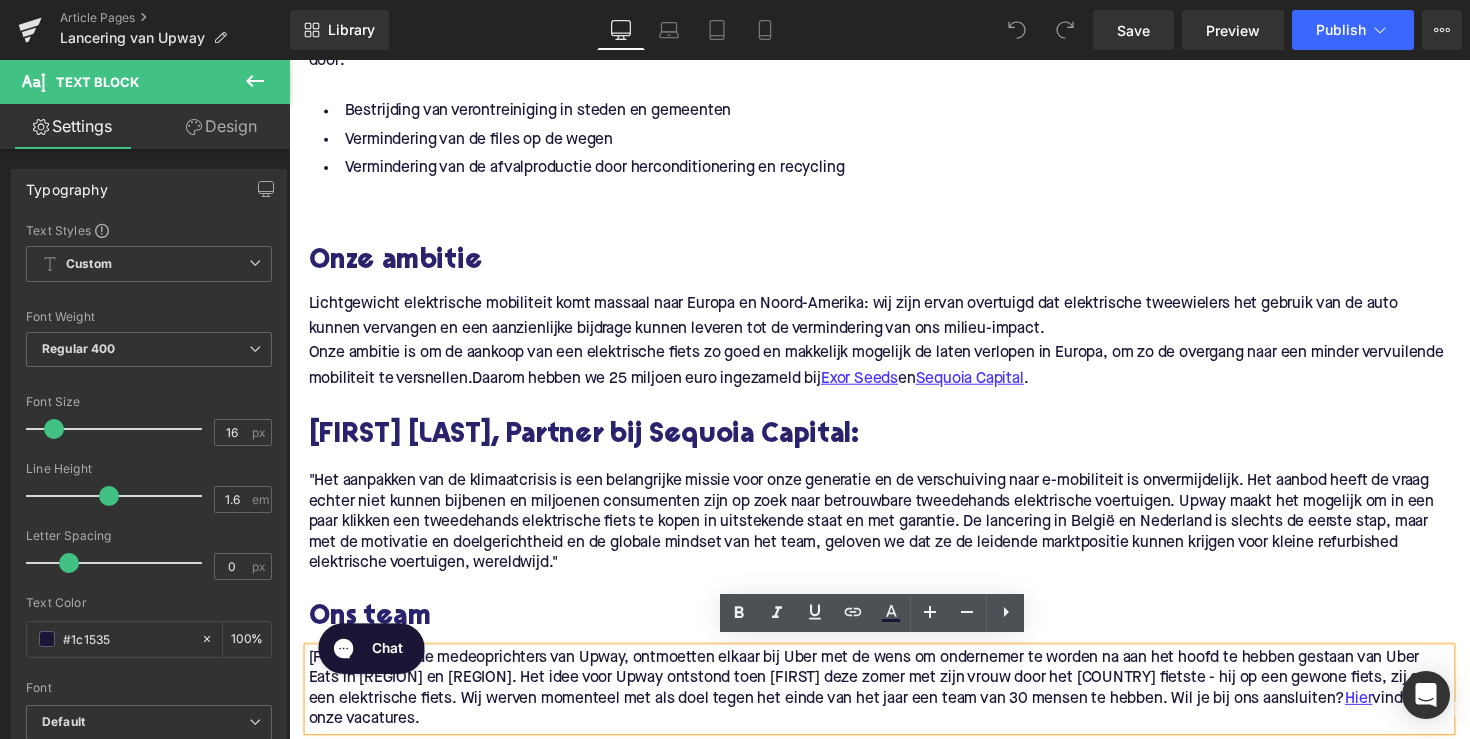 click on "Onze ambitie is om de aankoop van een elektrische fiets zo goed en makkelijk mogelijk de laten verlopen in Europa, om zo de overgang naar een minder vervuilende mobiliteit te versnellen." at bounding box center [892, 374] 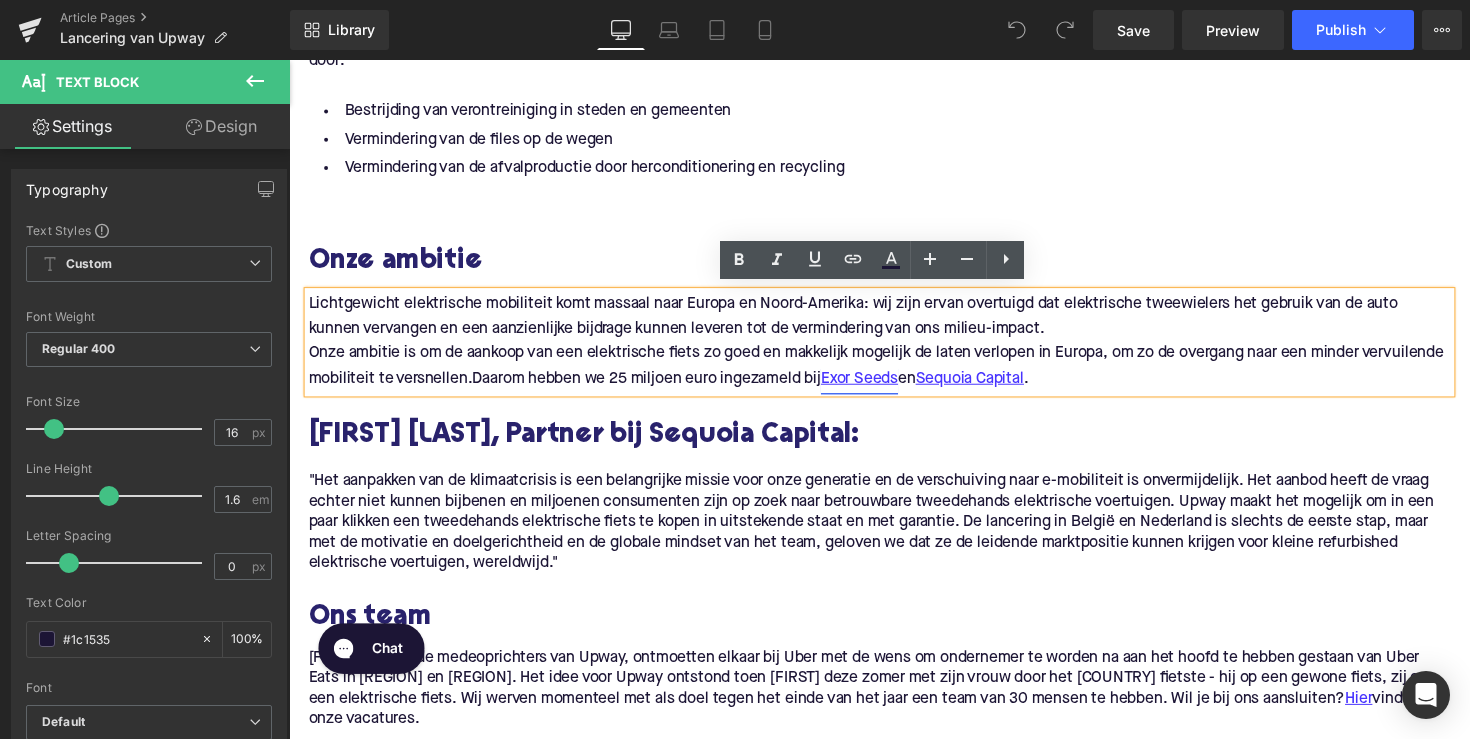 click on "Exor Seeds" at bounding box center (873, 388) 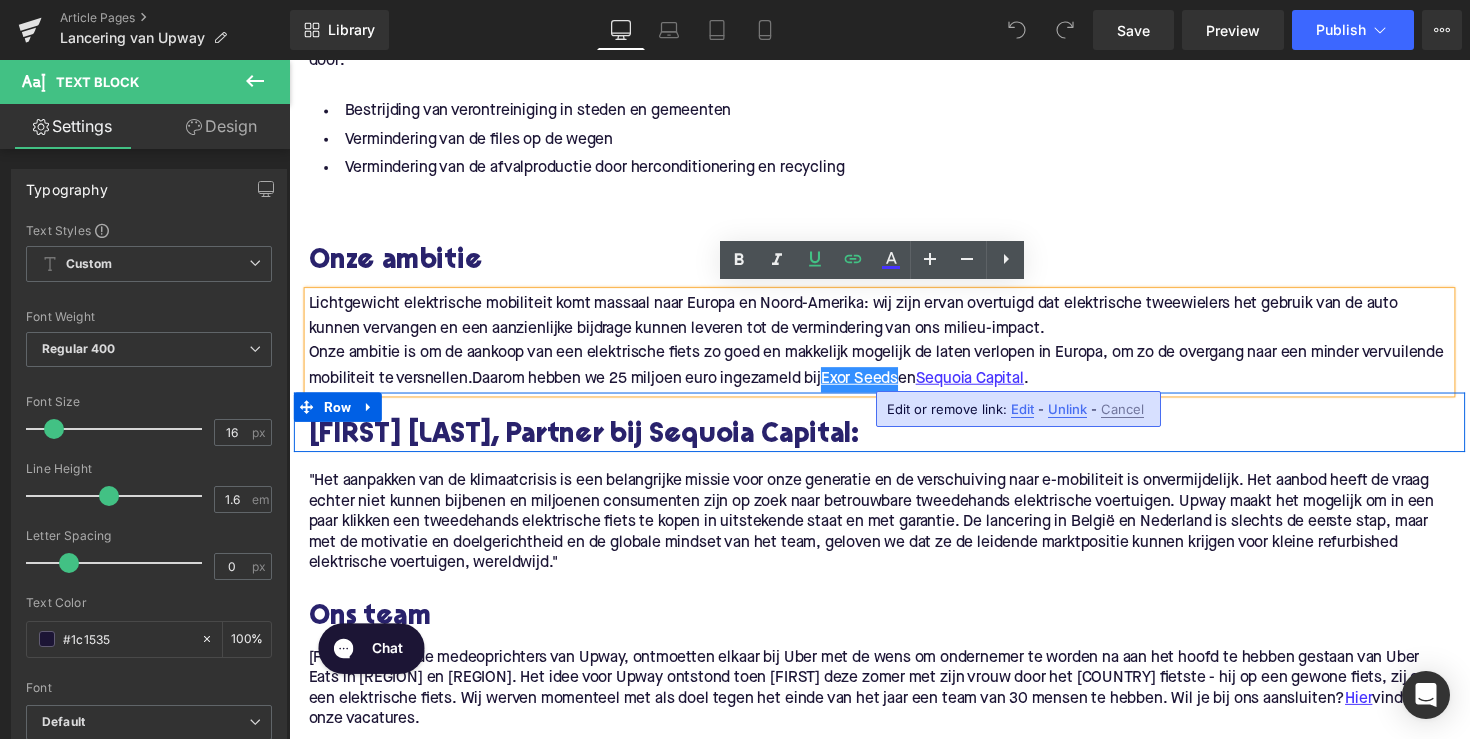click on "Edit" at bounding box center [1022, 409] 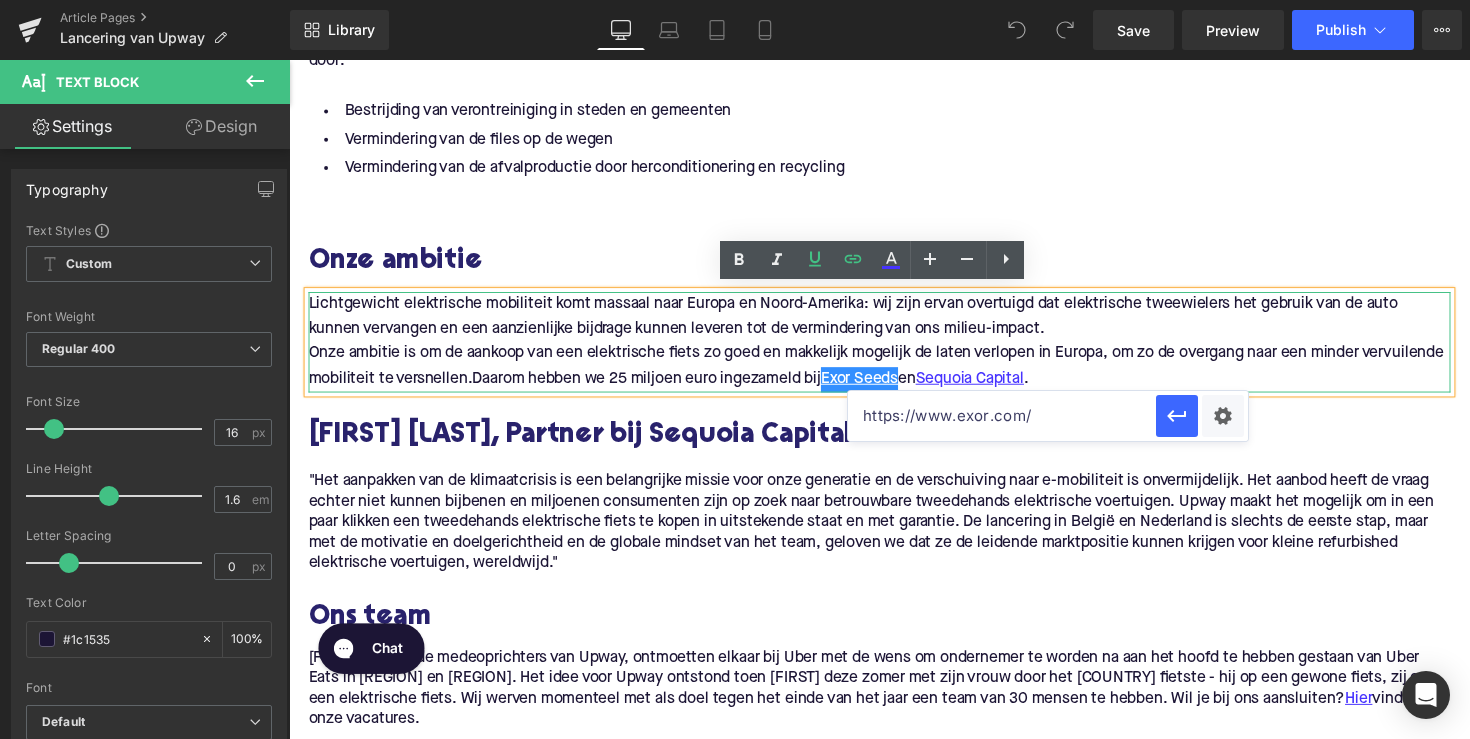 click on "Lichtgewicht elektrische mobiliteit komt massaal naar Europa en Noord-Amerika: wij zijn ervan overtuigd dat elektrische tweewielers het gebruik van de auto kunnen vervangen en een aanzienlijke bijdrage kunnen leveren tot de vermindering van ons milieu-impact." at bounding box center [894, 323] 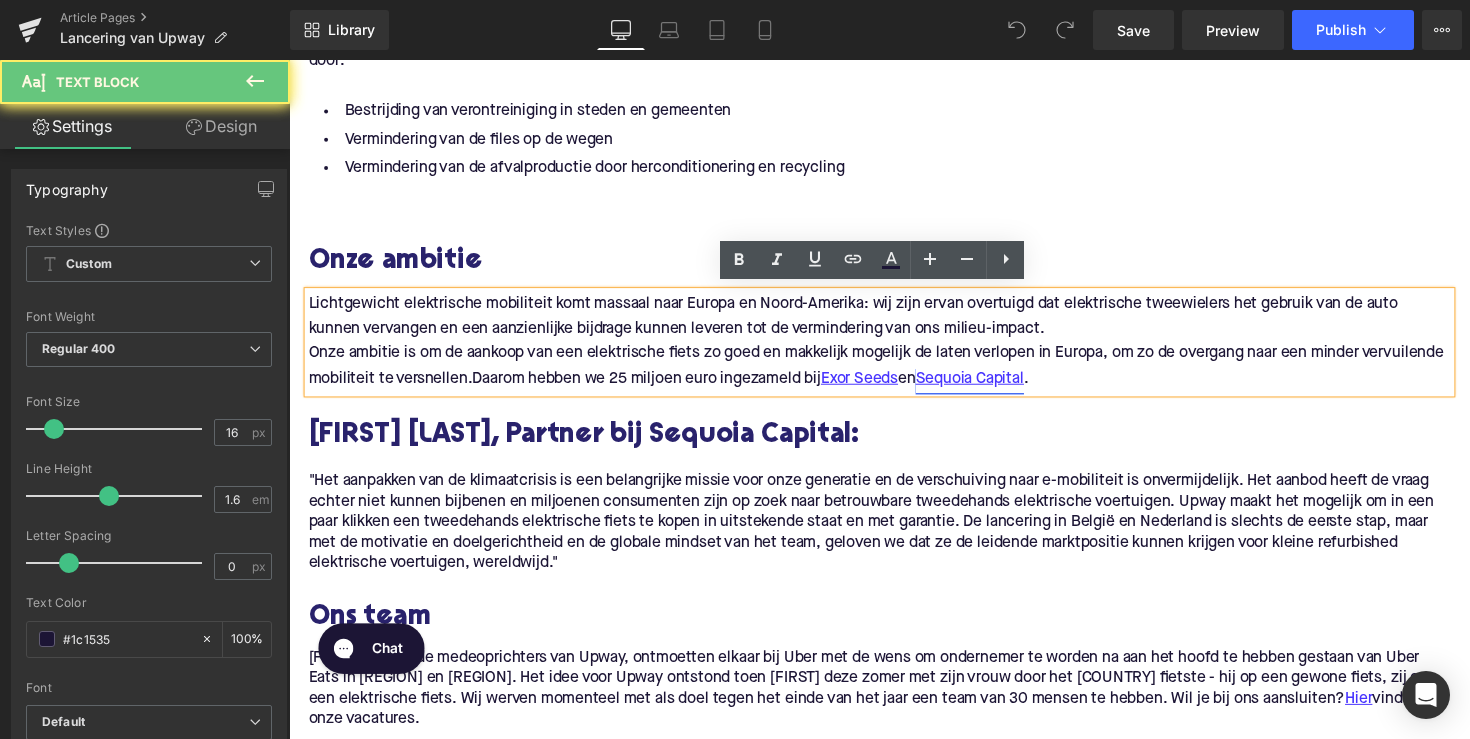 click on "Sequoia Capital" at bounding box center [986, 388] 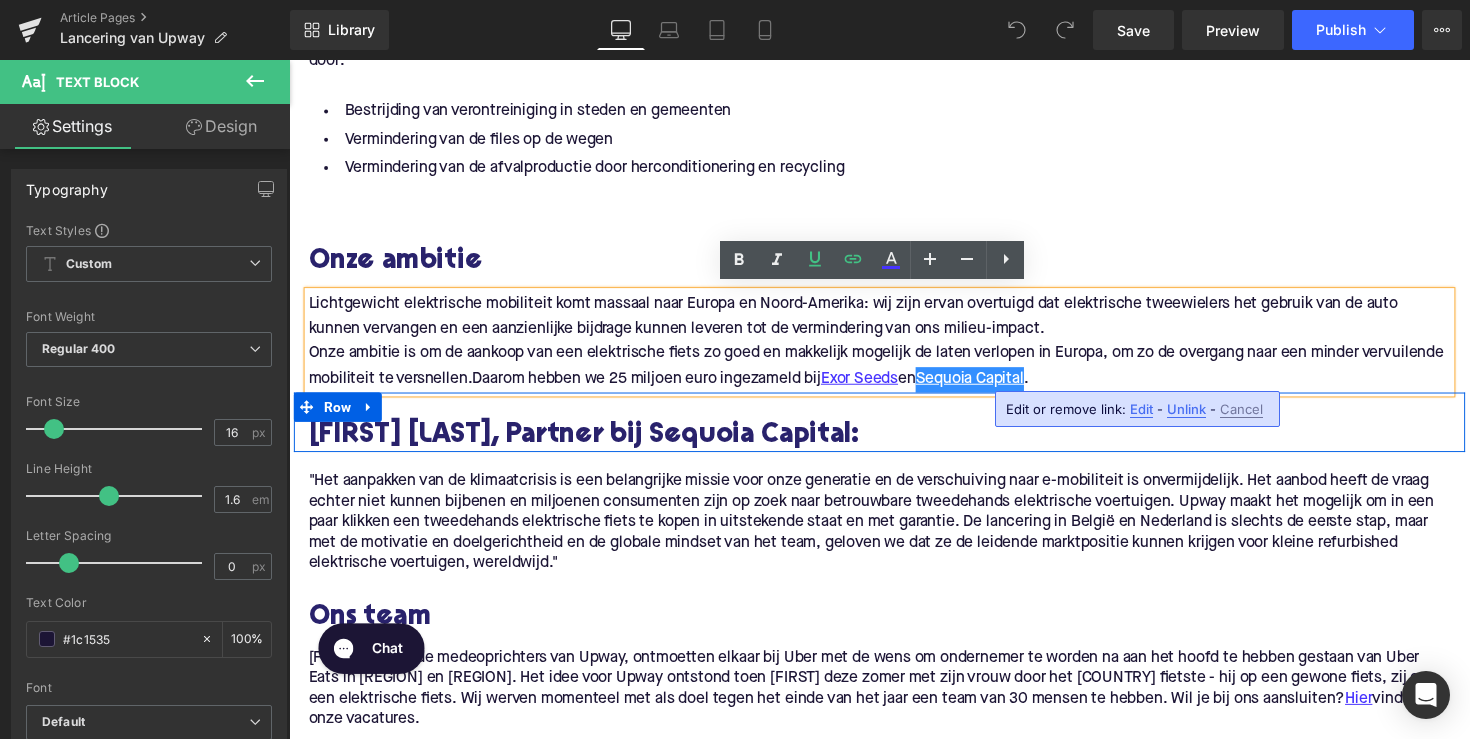 click on "Edit" at bounding box center (1141, 409) 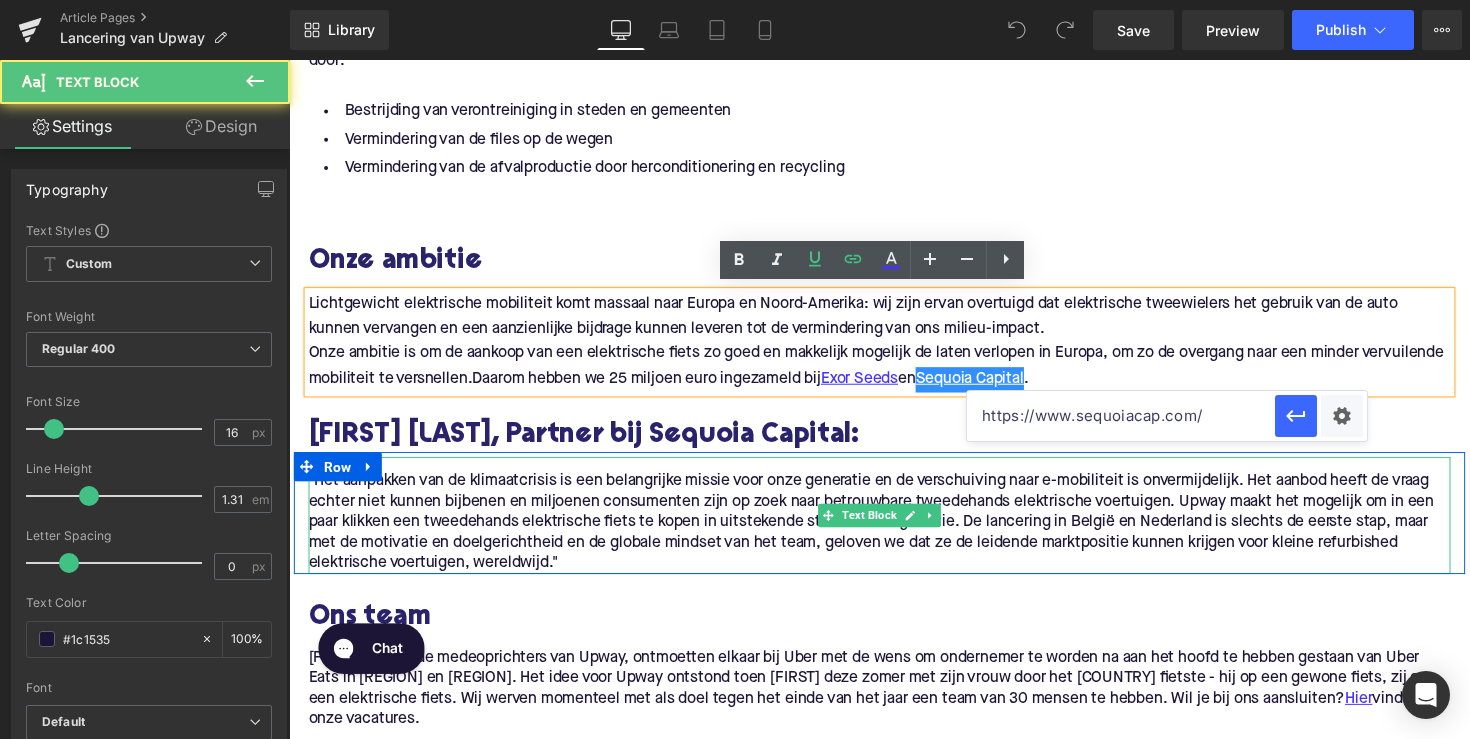 click on ""Het aanpakken van de klimaatcrisis is een belangrijke missie voor onze generatie en de verschuiving naar e-mobiliteit is onvermijdelijk. Het aanbod heeft de vraag echter niet kunnen bijbenen en miljoenen consumenten zijn op zoek naar betrouwbare tweedehands elektrische voertuigen. Upway maakt het mogelijk om in een paar klikken een tweedehands elektrische fiets te kopen in uitstekende staat en met garantie. De lancering in België en Nederland is slechts de eerste stap, maar met de motivatie en doelgerichtheid en de globale mindset van het team, geloven we dat ze de leidende marktpositie kunnen krijgen voor kleine refurbished elektrische voertuigen, wereldwijd."" at bounding box center [894, 534] 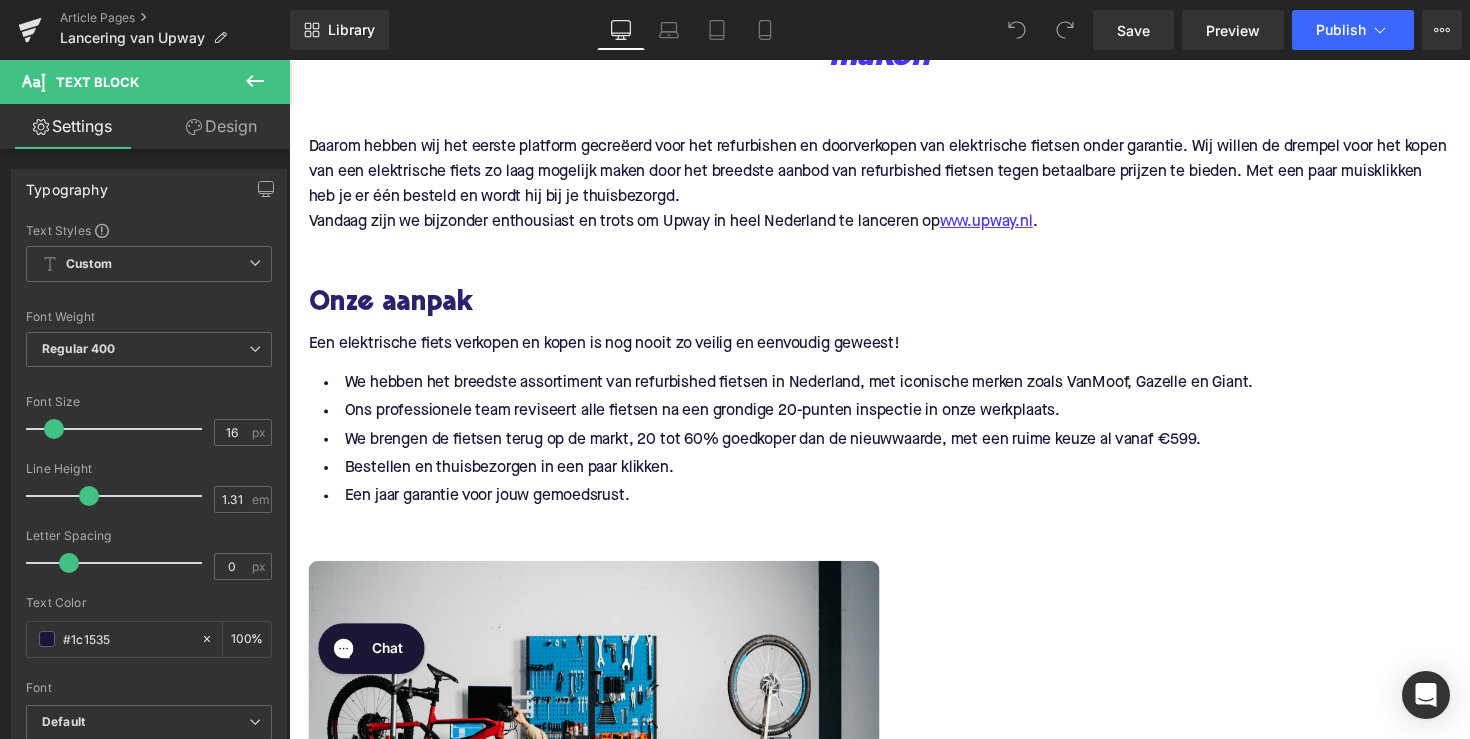 scroll, scrollTop: 328, scrollLeft: 0, axis: vertical 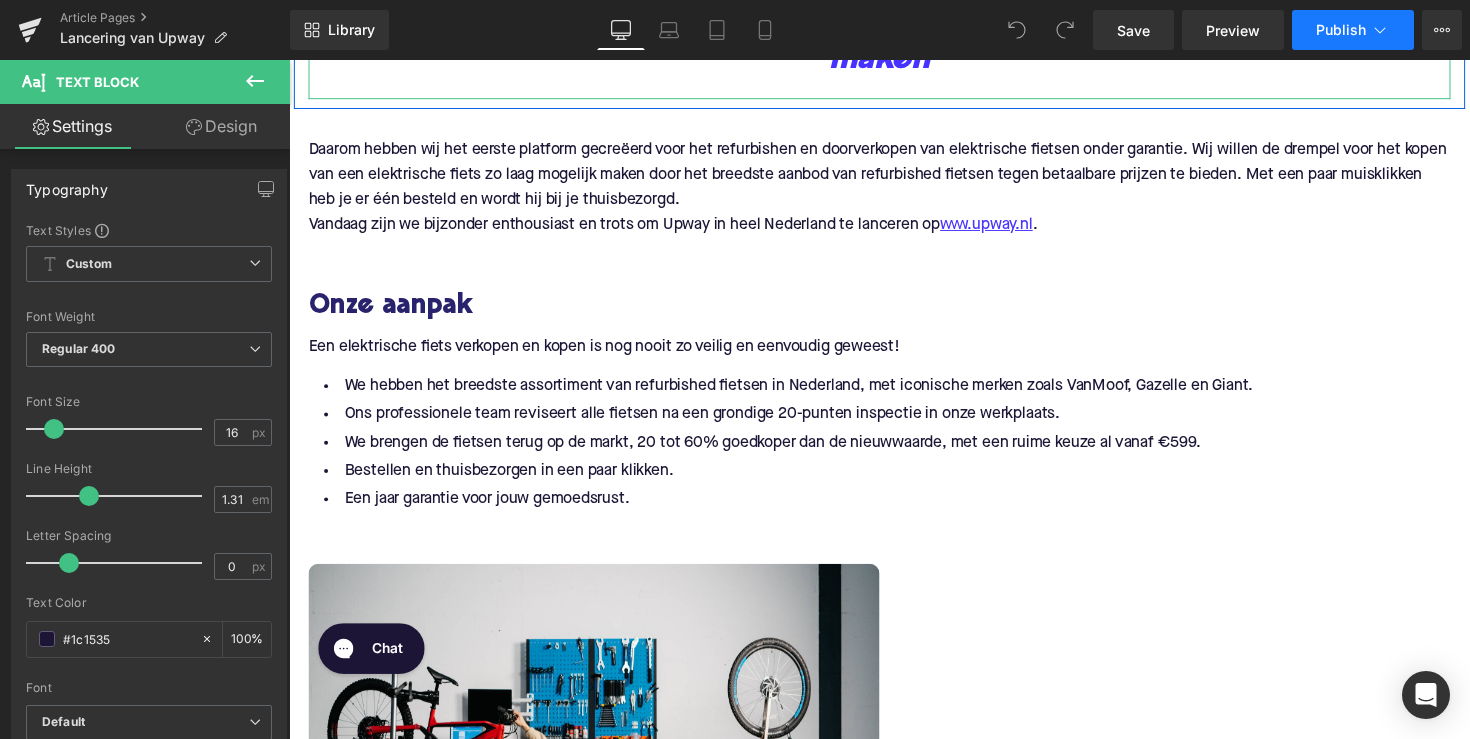 click 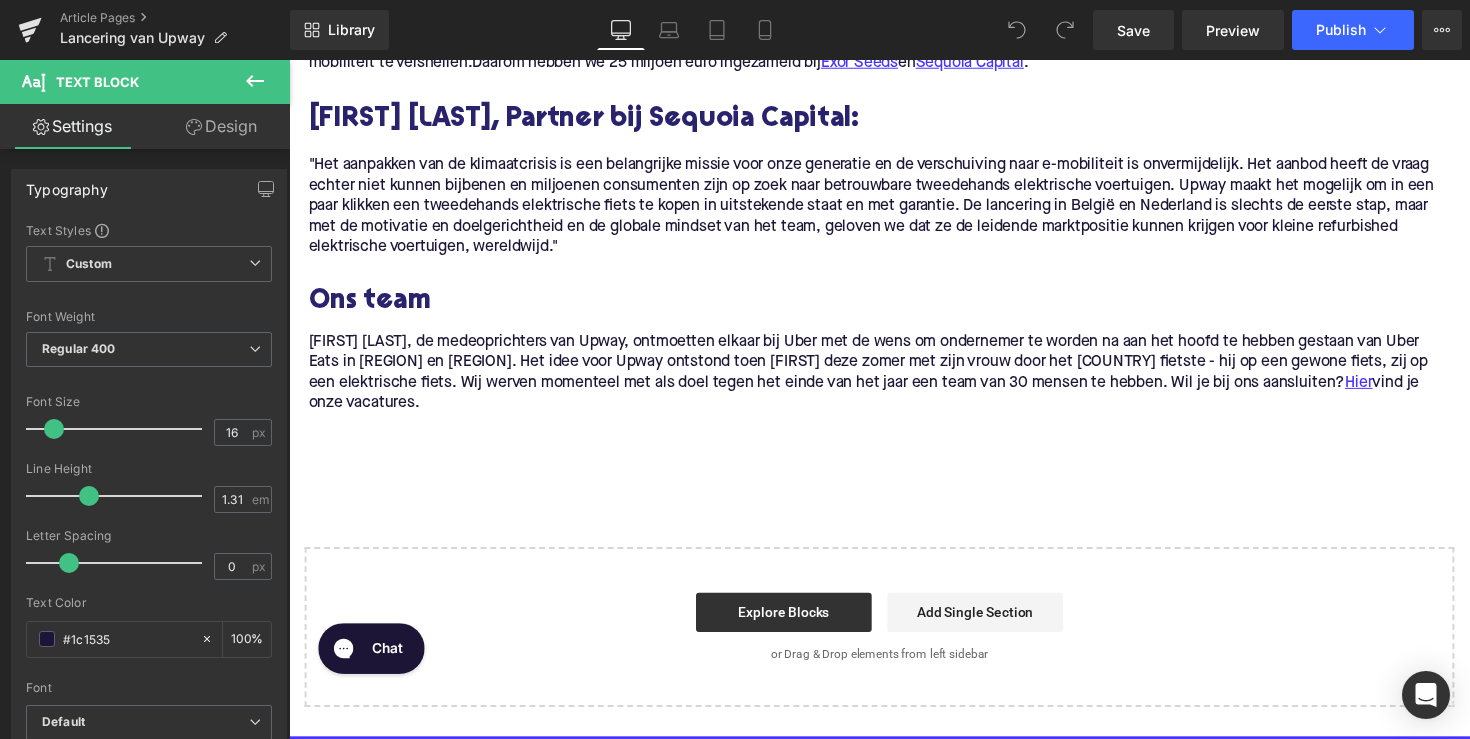 scroll, scrollTop: 1711, scrollLeft: 0, axis: vertical 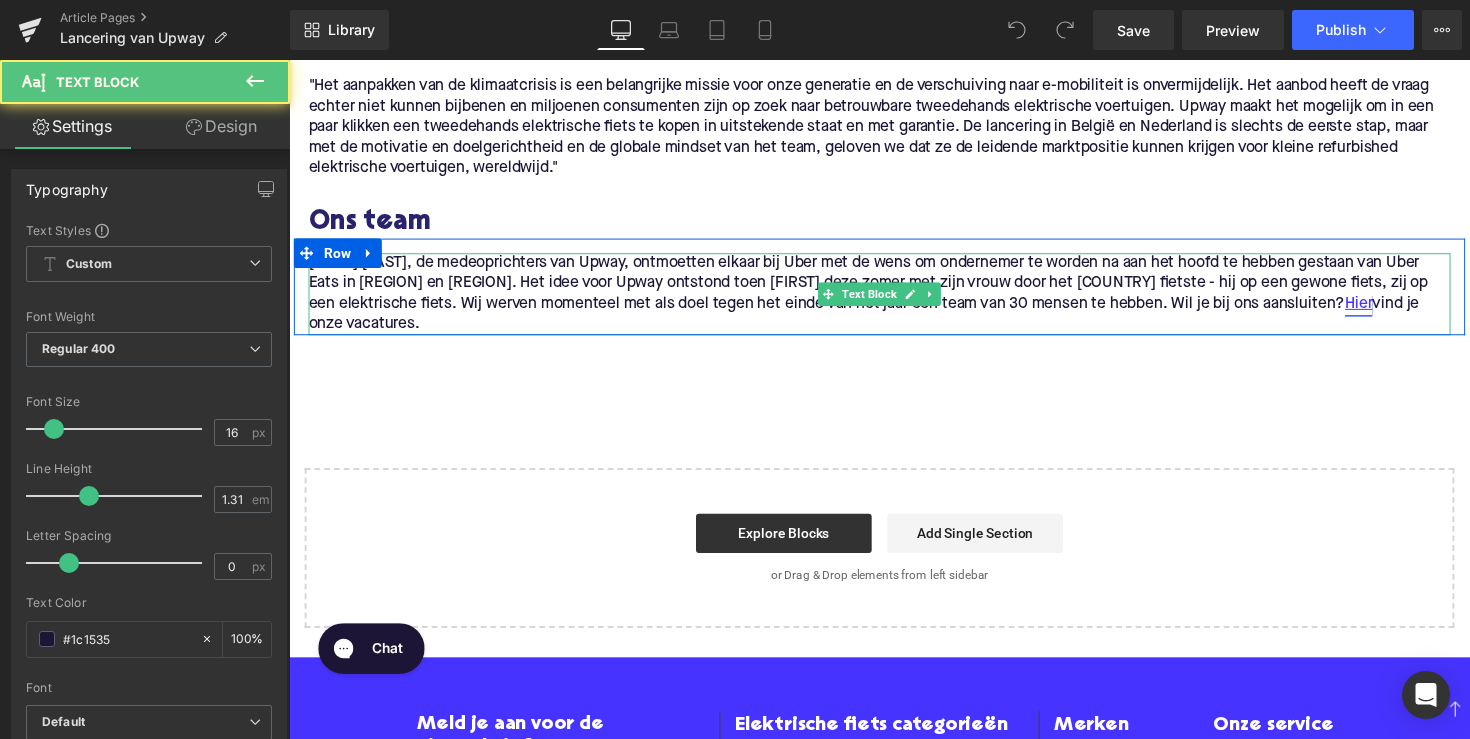 click on "Hier" at bounding box center [1385, 310] 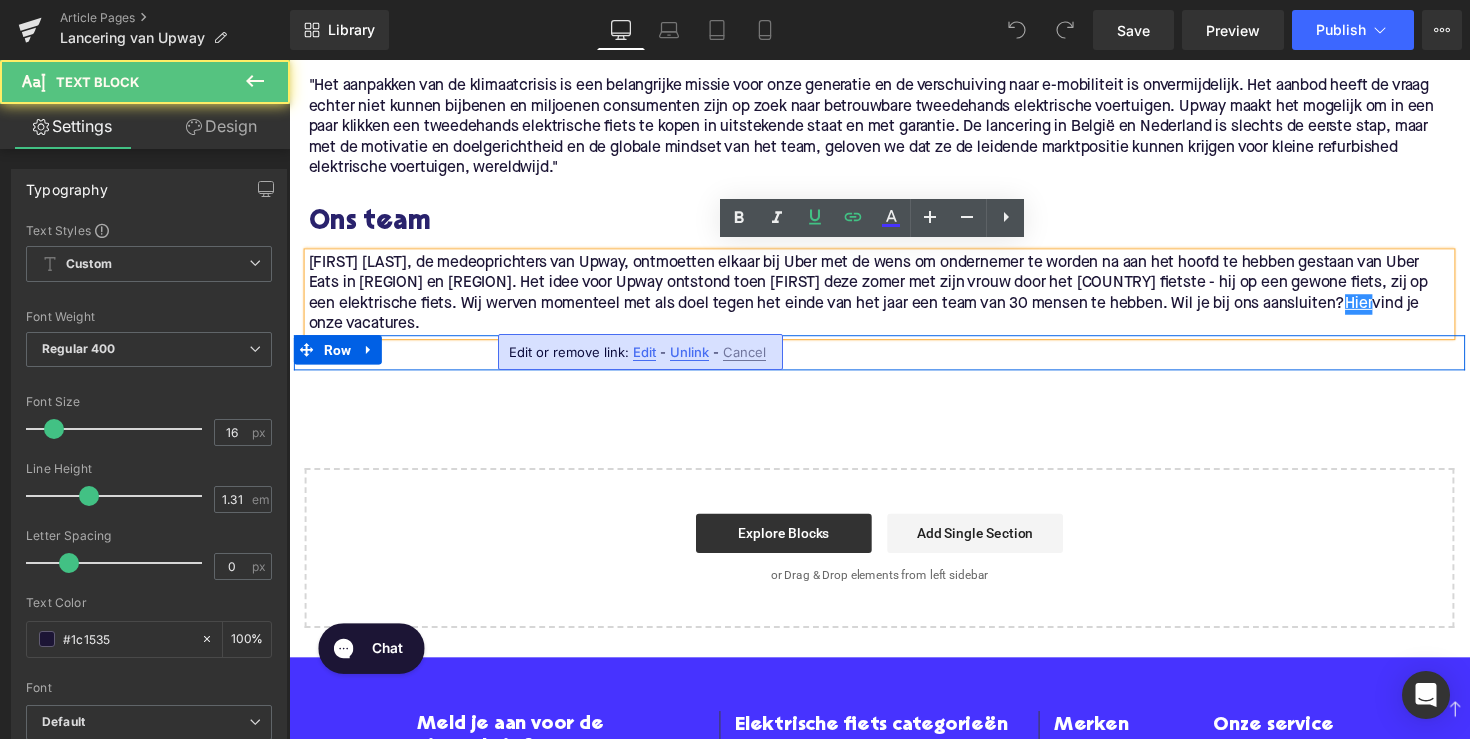 click on "Edit" at bounding box center [644, 352] 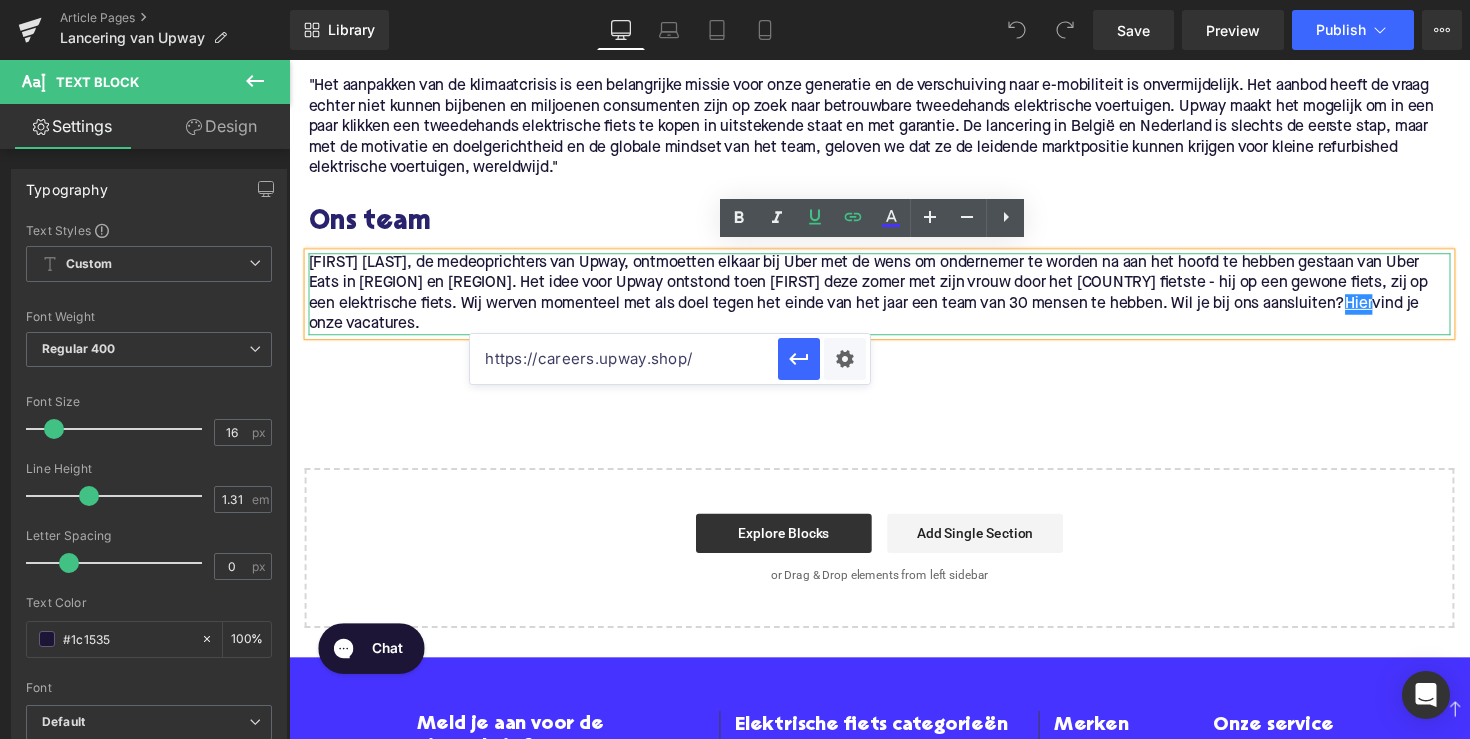 click on "[FIRST] [LAST], de medeoprichters van Upway, ontmoetten elkaar bij Uber met de wens om ondernemer te worden na aan het hoofd te hebben gestaan van Uber Eats in [REGION] en [REGION]. Het idee voor Upway ontstond toen [FIRST] deze zomer met zijn vrouw door het [COUNTRY] fietste - hij op een gewone fiets, zij op een elektrische fiets. Wij werven momenteel met als doel tegen het einde van het jaar een team van 30 mensen te hebben. Wil je bij ons aansluiten? Hier vind je onze vacatures." at bounding box center [894, 300] 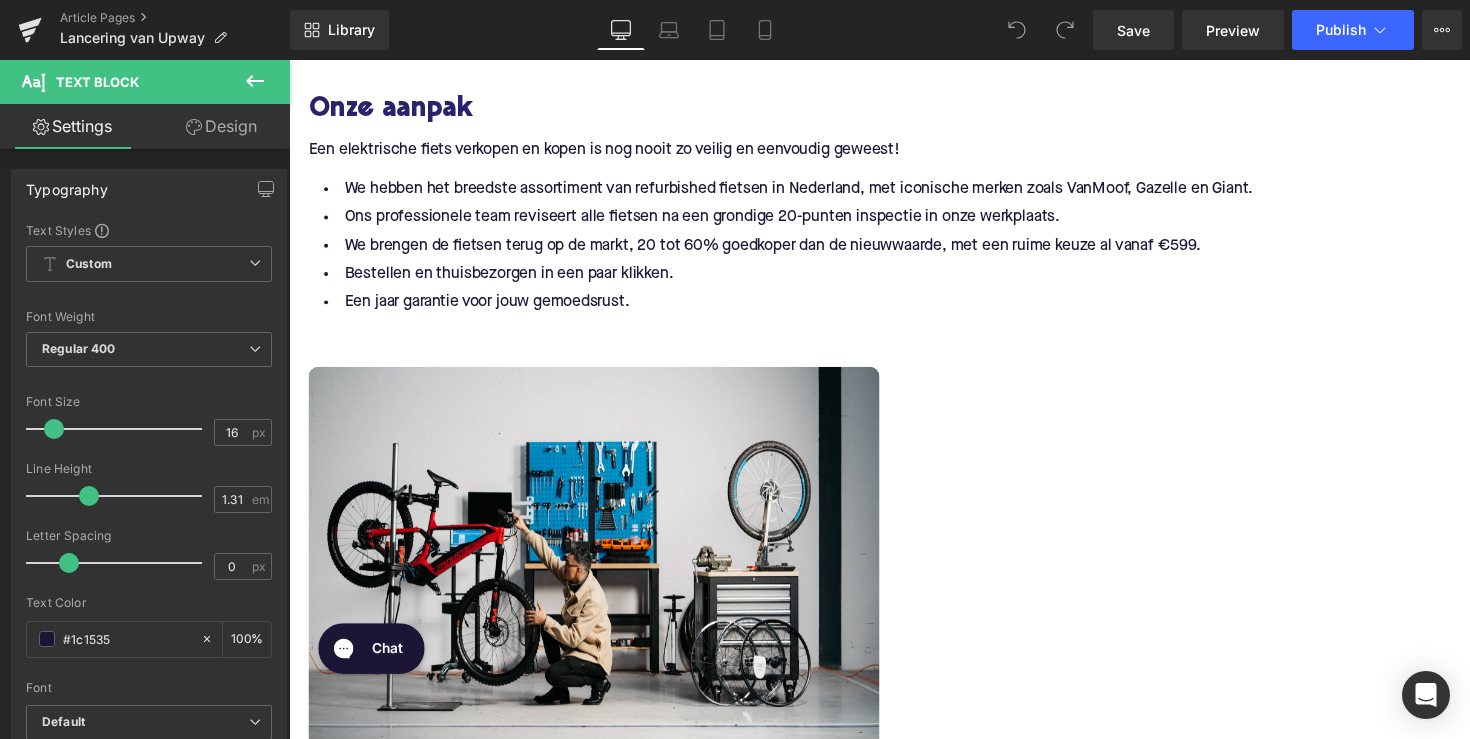 scroll, scrollTop: 484, scrollLeft: 0, axis: vertical 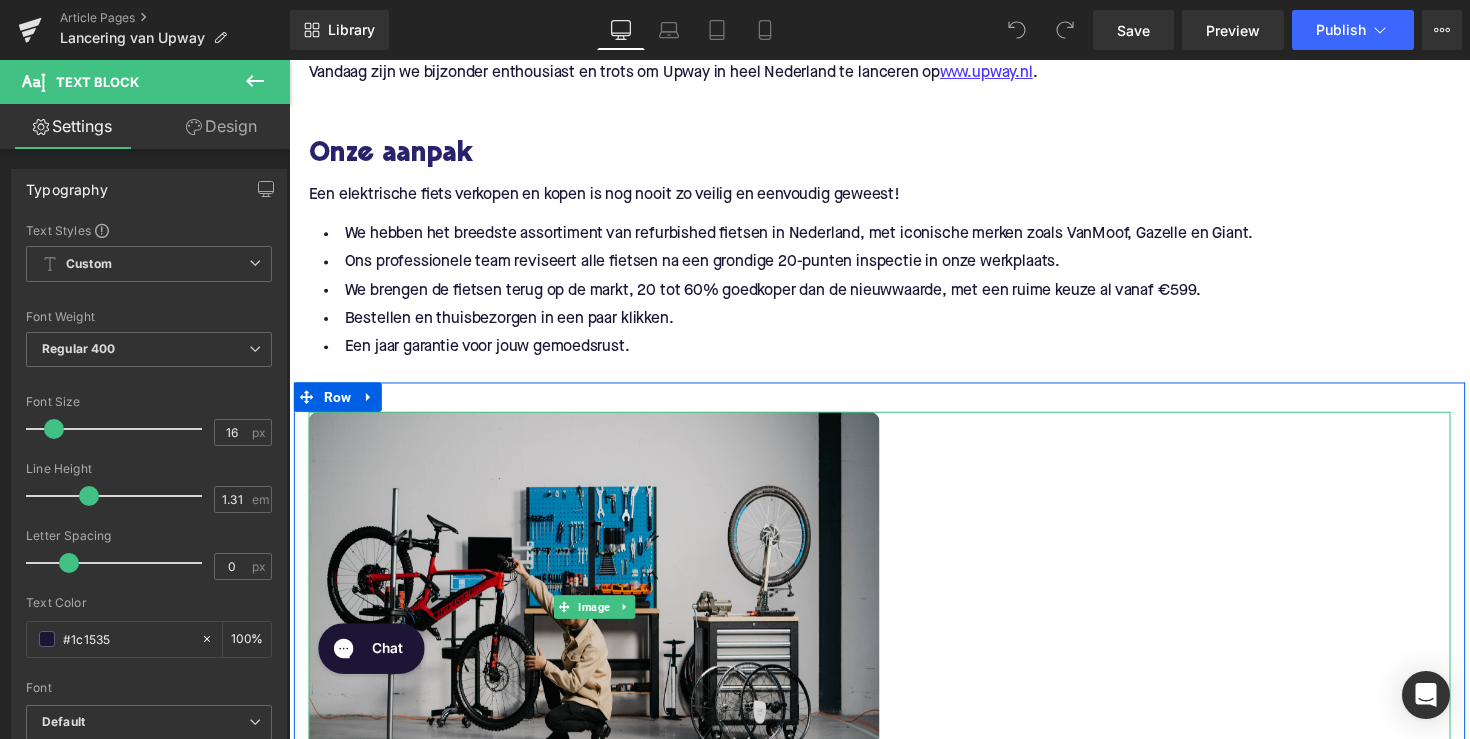 click at bounding box center (601, 620) 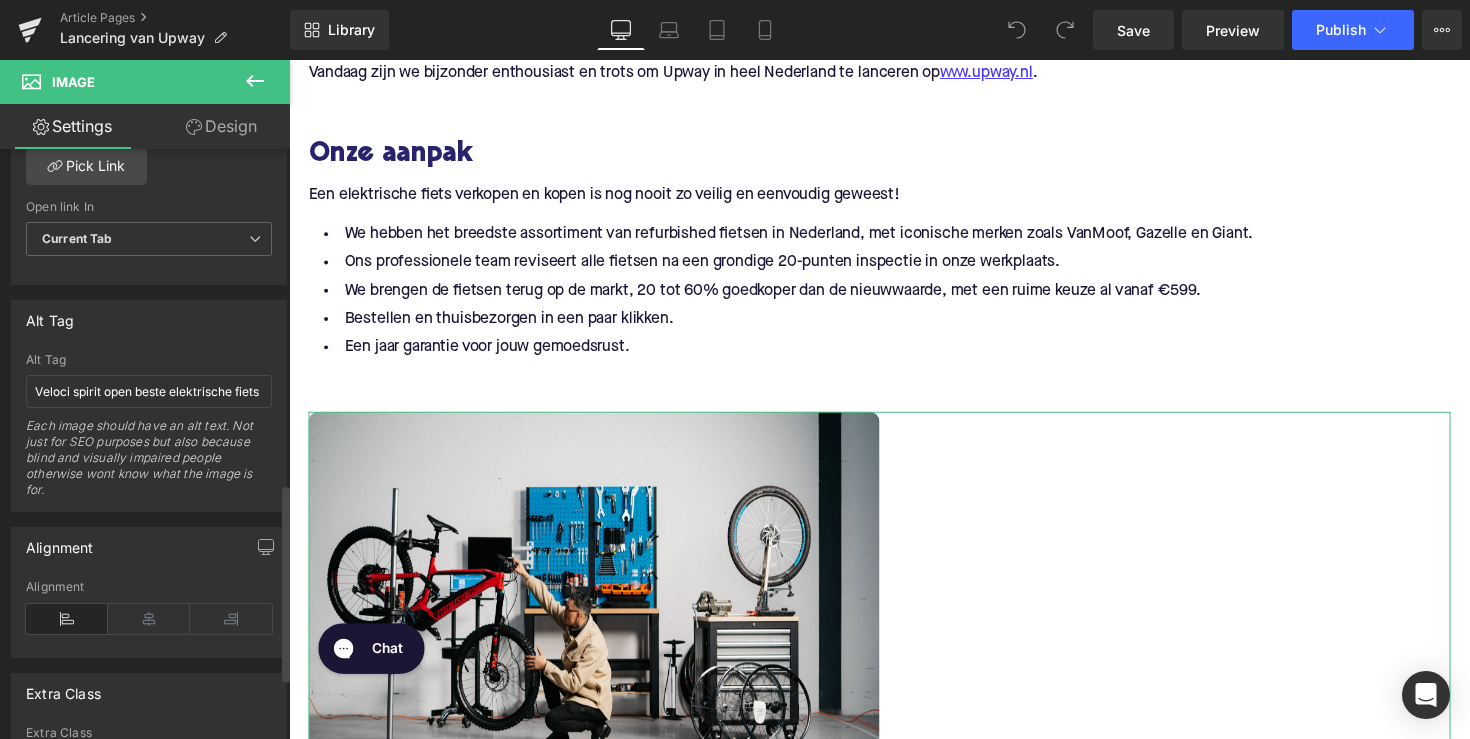 scroll, scrollTop: 1005, scrollLeft: 0, axis: vertical 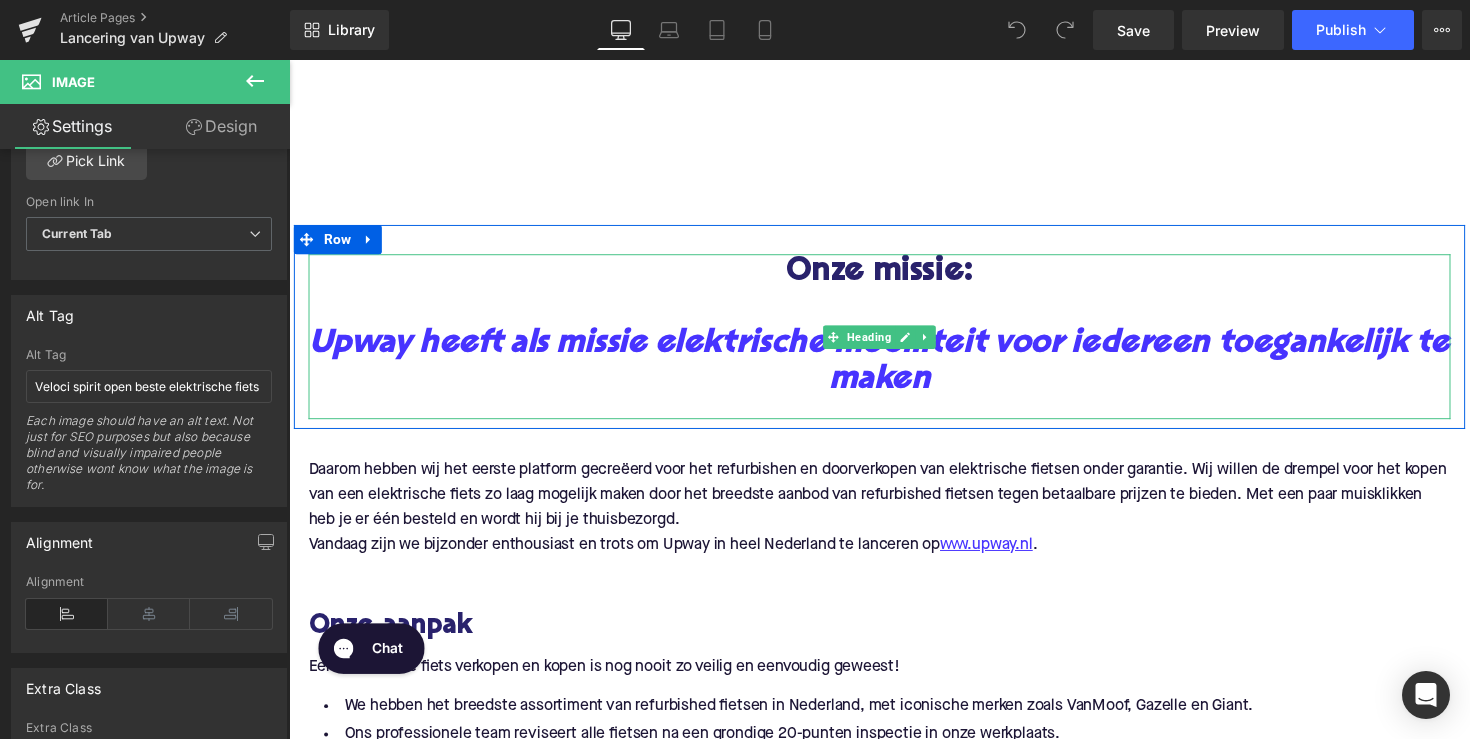 click on "Upway heeft als missie elektrische mobiliteit voor iedereen toegankelijk te maken" at bounding box center (894, 370) 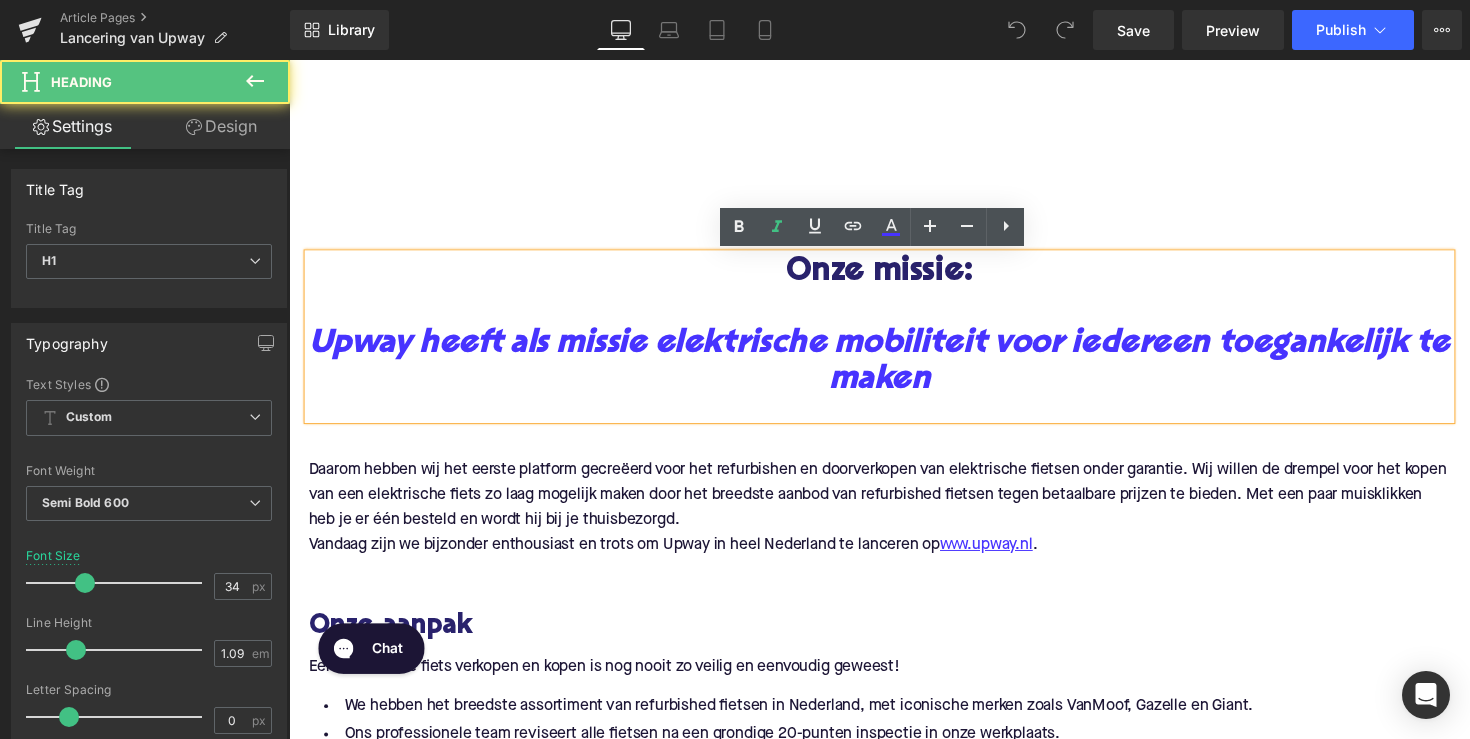 click on "Upway heeft als missie elektrische mobiliteit voor iedereen toegankelijk te maken" at bounding box center (894, 370) 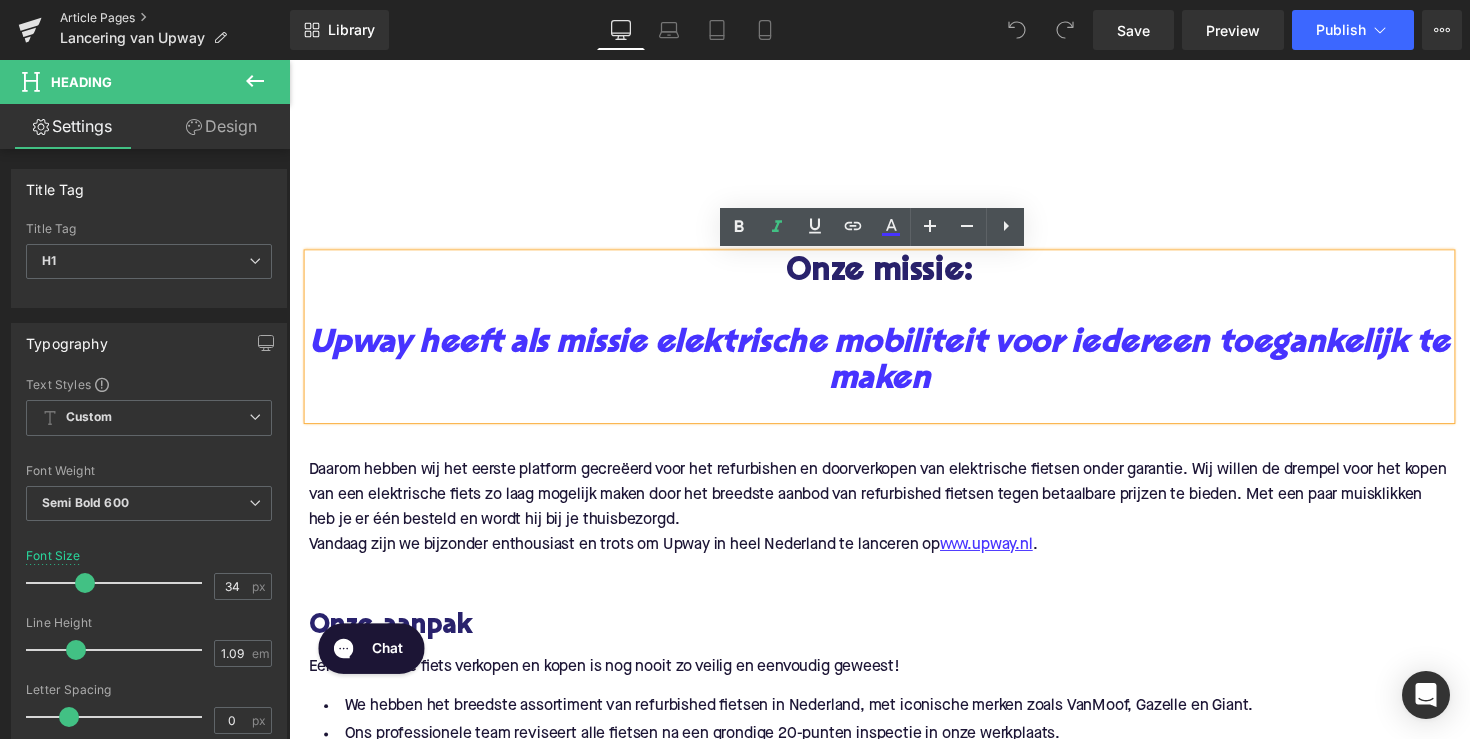click on "Article Pages" at bounding box center [175, 18] 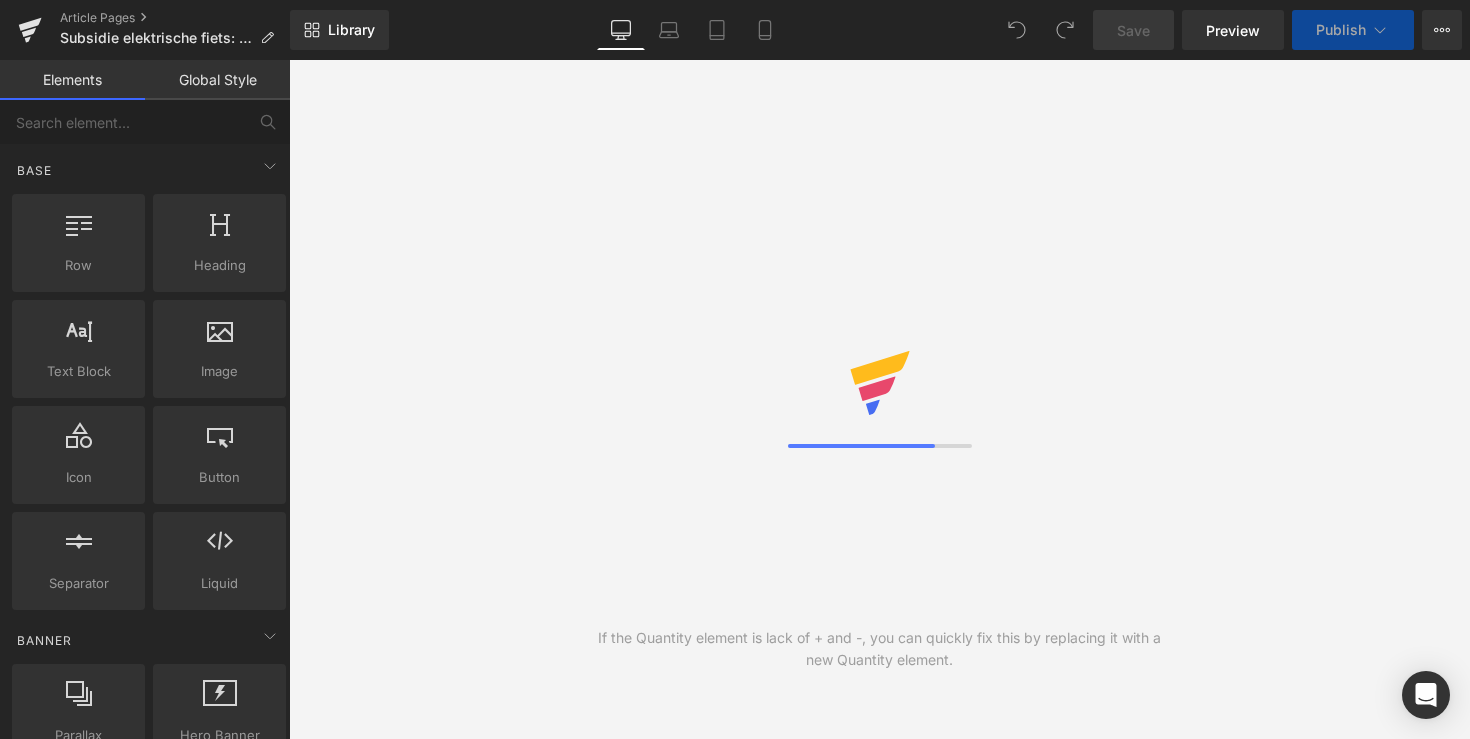 scroll, scrollTop: 0, scrollLeft: 0, axis: both 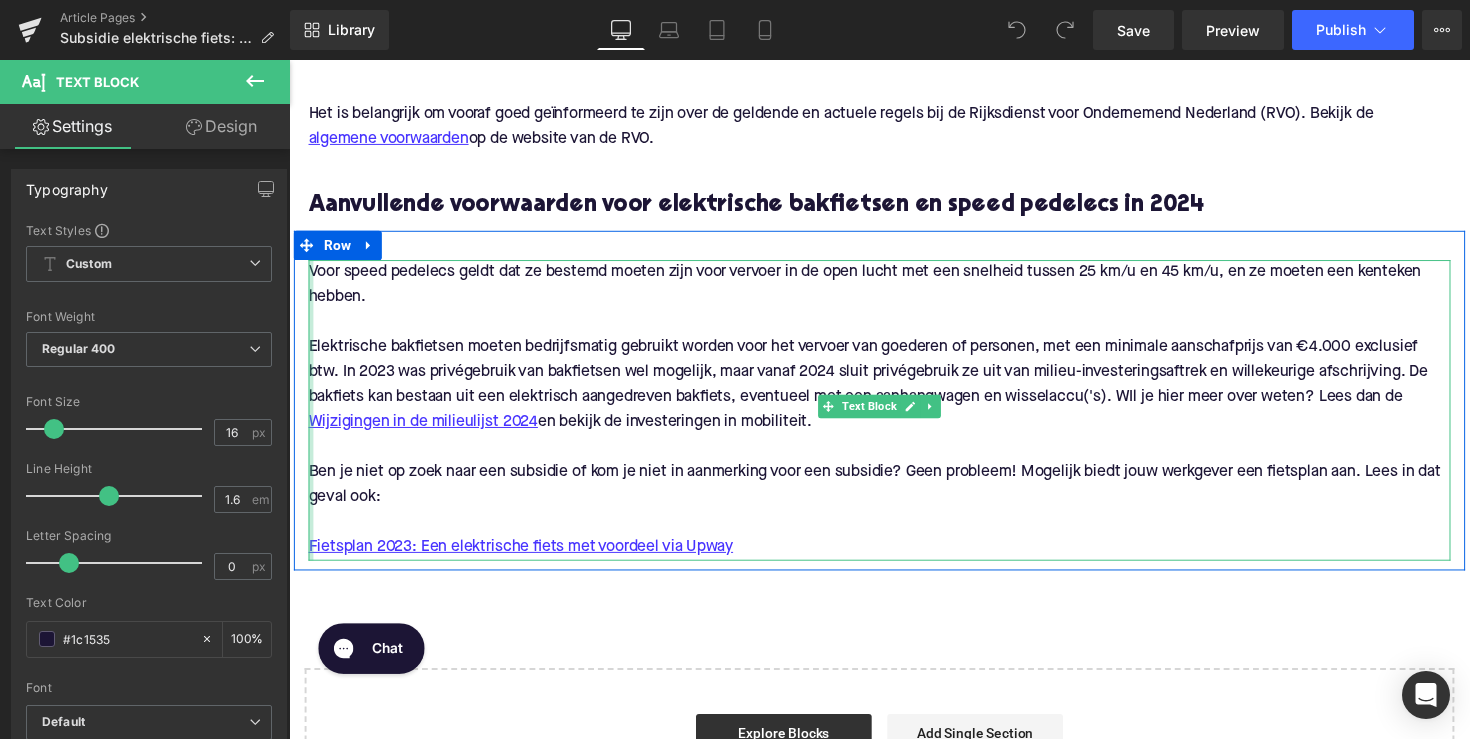 drag, startPoint x: 807, startPoint y: 525, endPoint x: 308, endPoint y: 452, distance: 504.3114 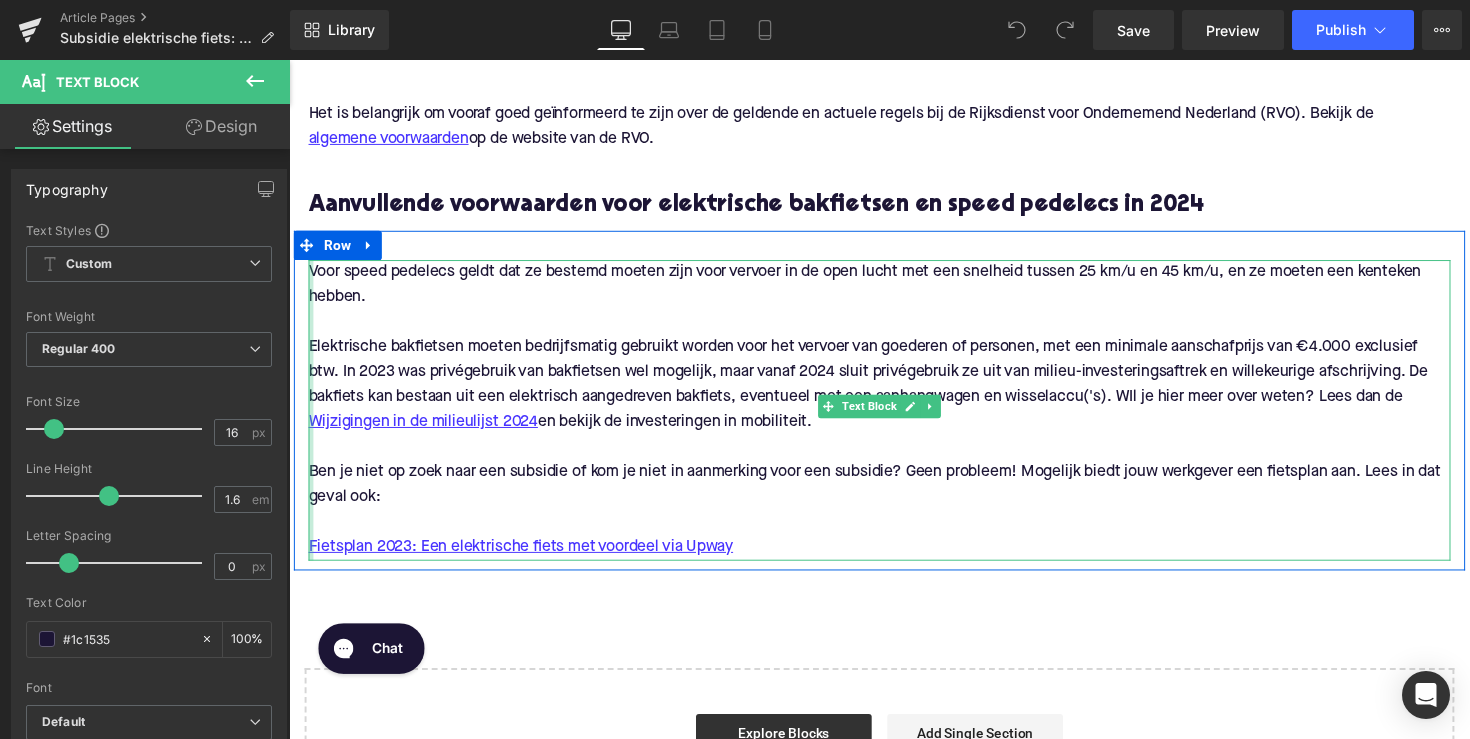 click on "Voor speed pedelecs geldt dat ze bestemd moeten zijn voor vervoer in de open lucht met een snelheid tussen 25 km/u en 45 km/u, en ze moeten een kenteken hebben. Elektrische bakfietsen moeten bedrijfsmatig gebruikt worden voor het vervoer van goederen of personen, met een minimale aanschafprijs van €4.000 exclusief btw. In 2023 was privégebruik van bakfietsen wel mogelijk, maar vanaf 2024 sluit privégebruik ze uit van milieu-investeringsaftrek en willekeurige afschrijving. De bakfiets kan bestaan uit een elektrisch aangedreven bakfiets, eventueel met een aanhangwagen en wisselaccu('s). WIl je hier meer over weten? Lees dan de Wijzigingen in de milieulijst 2024 en bekijk de investeringen in mobiliteit. Ben je niet op zoek naar een subsidie of kom je niet in aanmerking voor een subsidie? Geen probleem! Mogelijk biedt jouw werkgever een fietsplan aan. Lees in dat geval ook: Fietsplan 2023: Een elektrische fiets met voordeel via Upway Text Block" at bounding box center (894, 418) 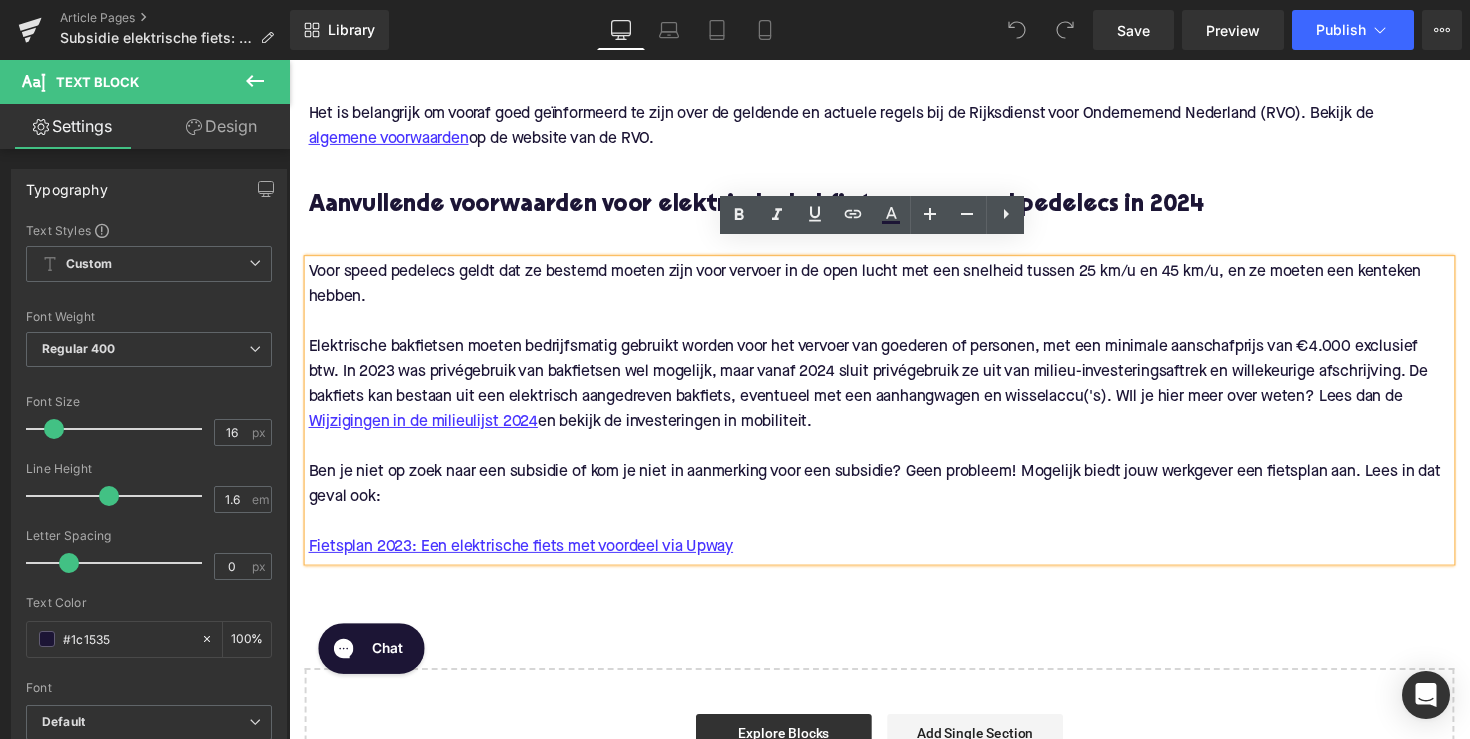 click on "Ben je niet op zoek naar een subsidie of kom je niet in aanmerking voor een subsidie? Geen probleem! Mogelijk biedt jouw werkgever een fietsplan aan. Lees in dat geval ook:" at bounding box center (894, 495) 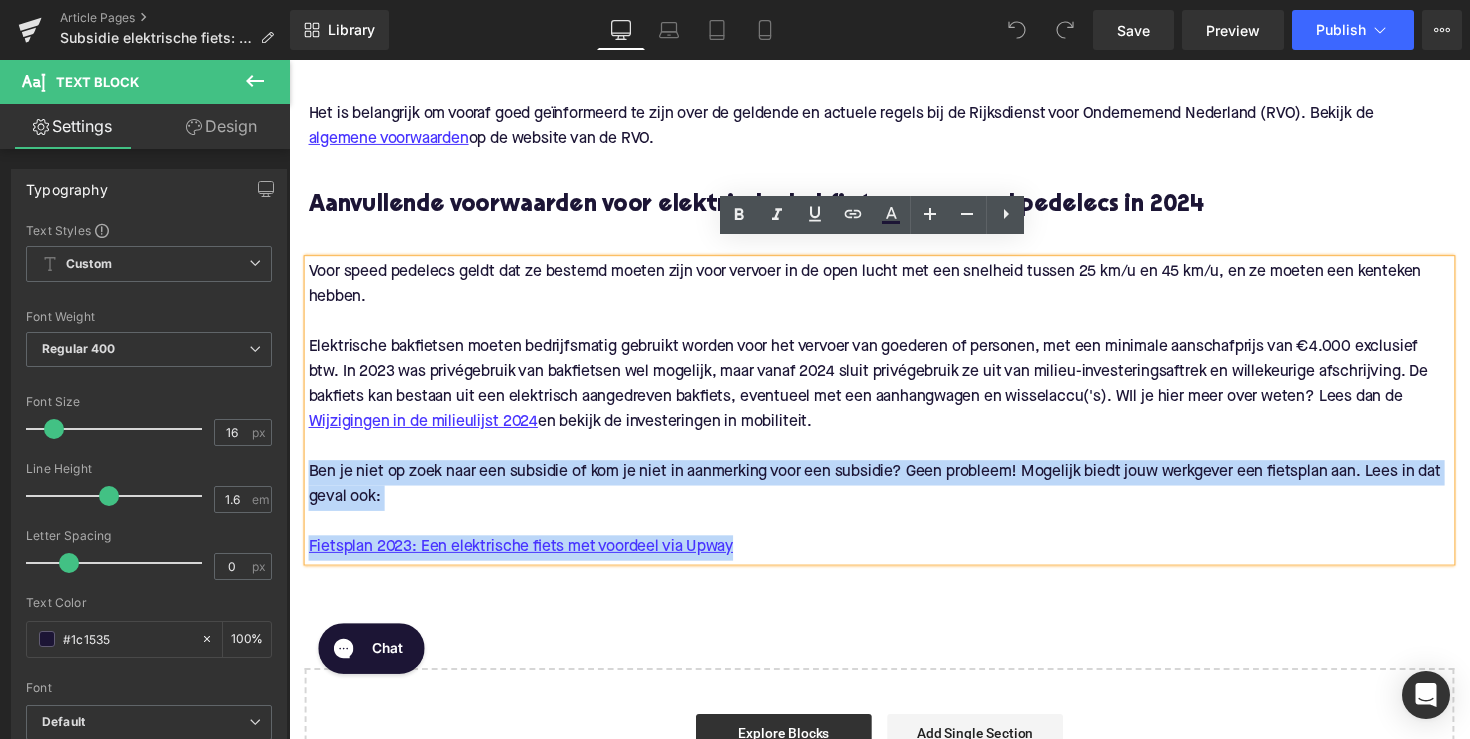 drag, startPoint x: 764, startPoint y: 536, endPoint x: 301, endPoint y: 454, distance: 470.20526 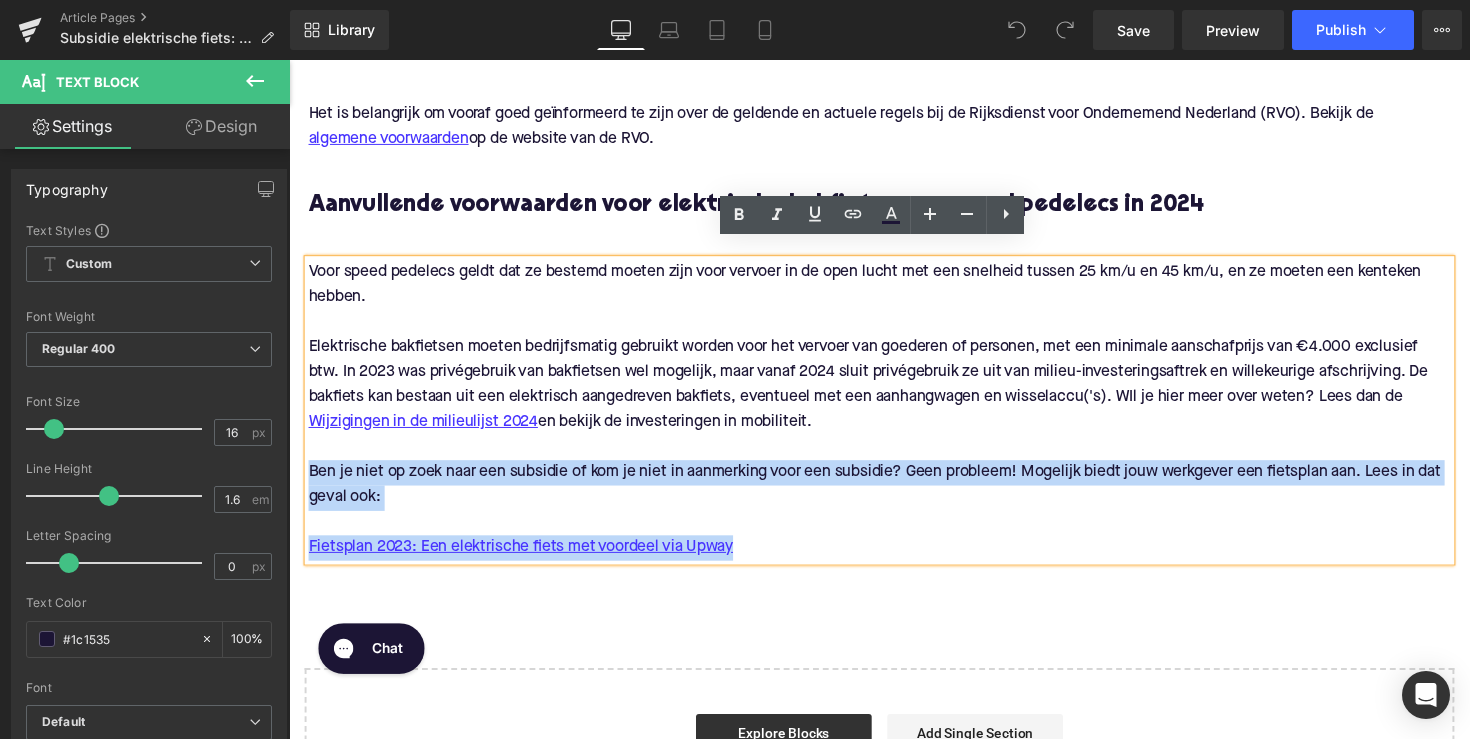 click on "Voor speed pedelecs geldt dat ze bestemd moeten zijn voor vervoer in de open lucht met een snelheid tussen 25 km/u en 45 km/u, en ze moeten een kenteken hebben. Elektrische bakfietsen moeten bedrijfsmatig gebruikt worden voor het vervoer van goederen of personen, met een minimale aanschafprijs van €4.000 exclusief btw. In 2023 was privégebruik van bakfietsen wel mogelijk, maar vanaf 2024 sluit privégebruik ze uit van milieu-investeringsaftrek en willekeurige afschrijving. De bakfiets kan bestaan uit een elektrisch aangedreven bakfiets, eventueel met een aanhangwagen en wisselaccu('s). WIl je hier meer over weten? Lees dan de Wijzigingen in de milieulijst 2024 en bekijk de investeringen in mobiliteit. Ben je niet op zoek naar een subsidie of kom je niet in aanmerking voor een subsidie? Geen probleem! Mogelijk biedt jouw werkgever een fietsplan aan. Lees in dat geval ook: Fietsplan 2023: Een elektrische fiets met voordeel via Upway" at bounding box center (894, 418) 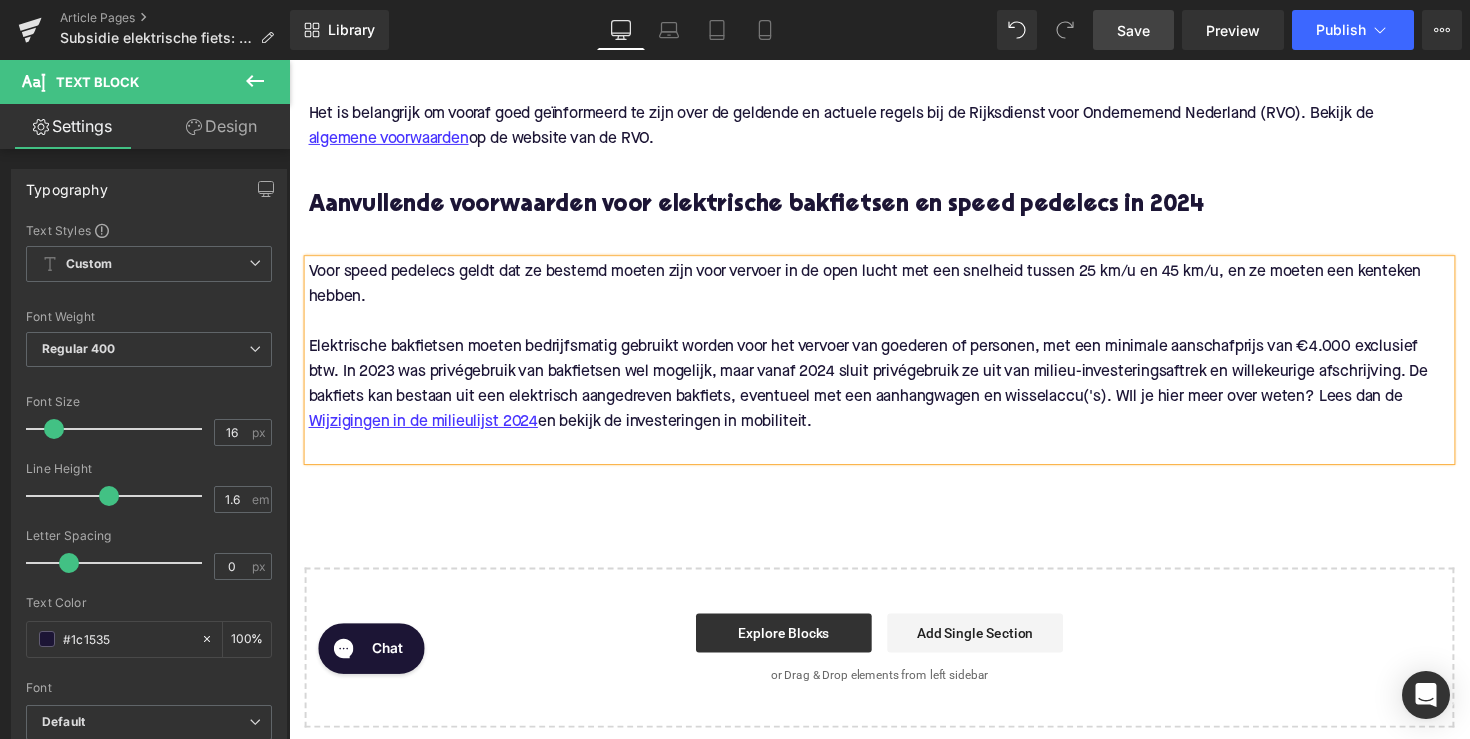click on "Save" at bounding box center [1133, 30] 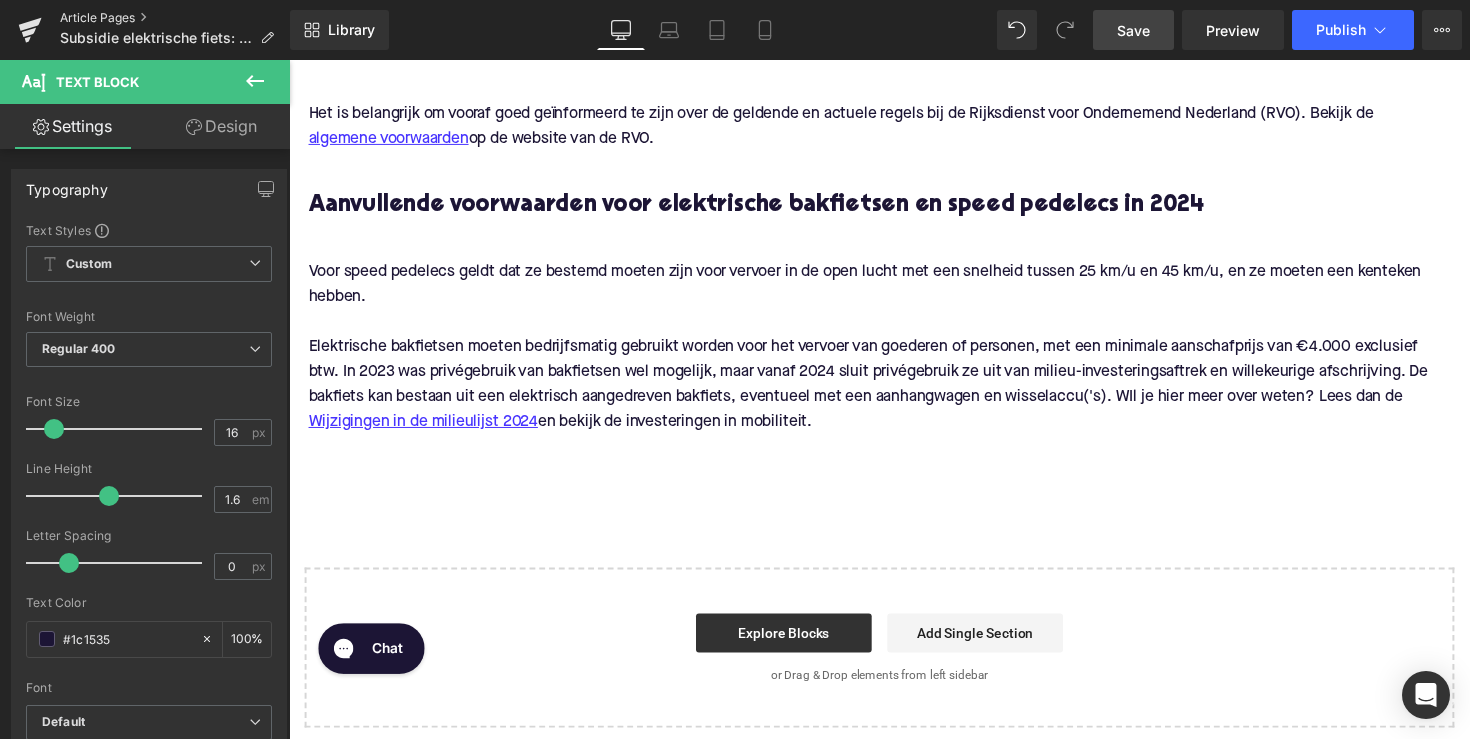 click on "Article Pages" at bounding box center [175, 18] 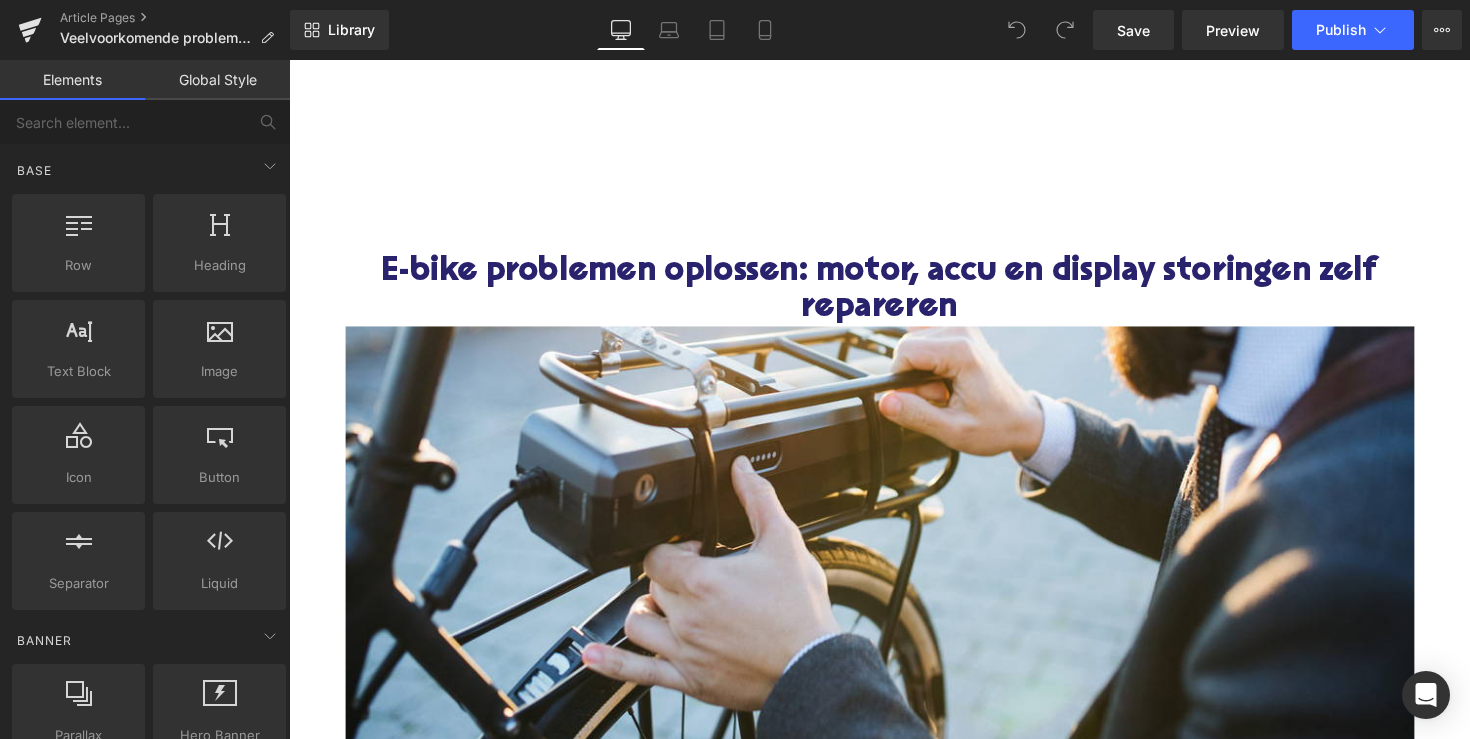 scroll, scrollTop: 0, scrollLeft: 0, axis: both 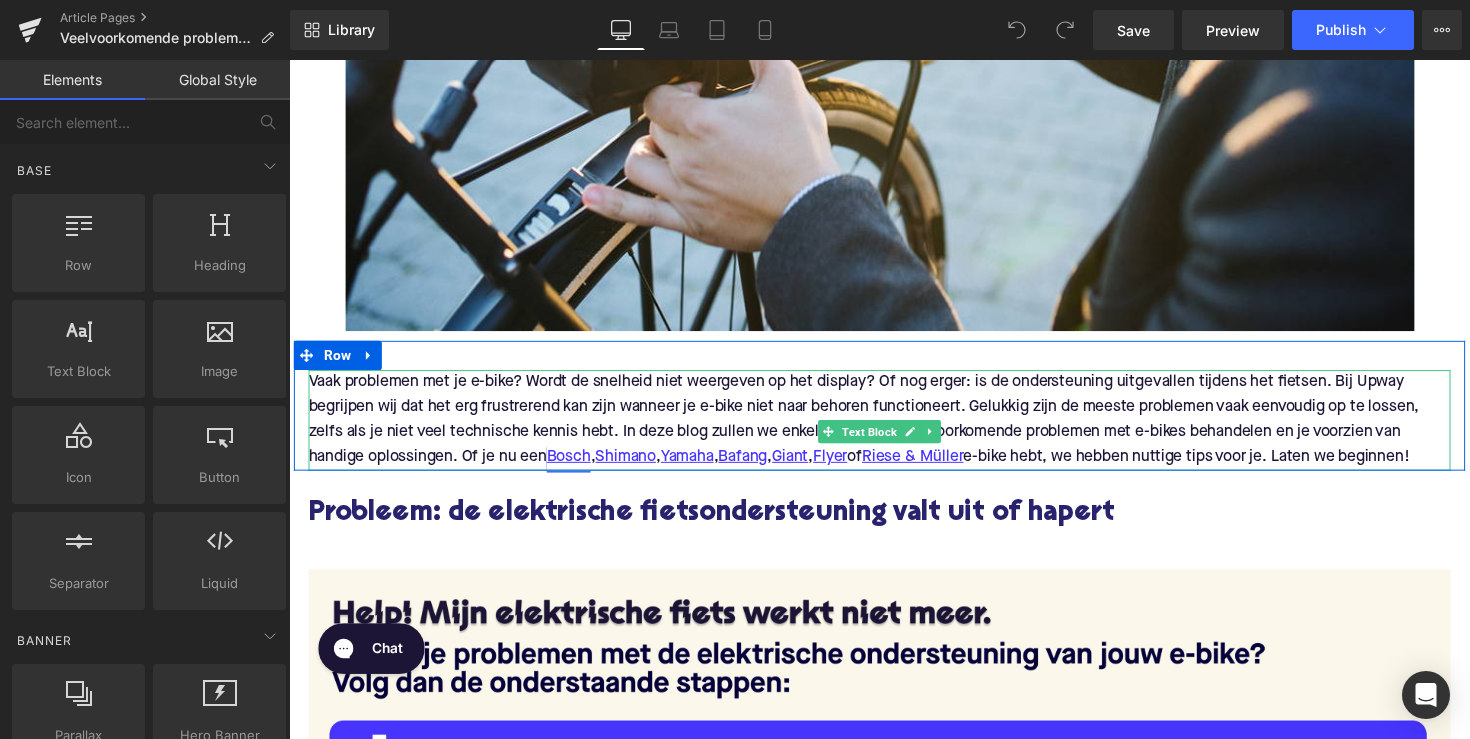 click on "Bosch" at bounding box center (575, 468) 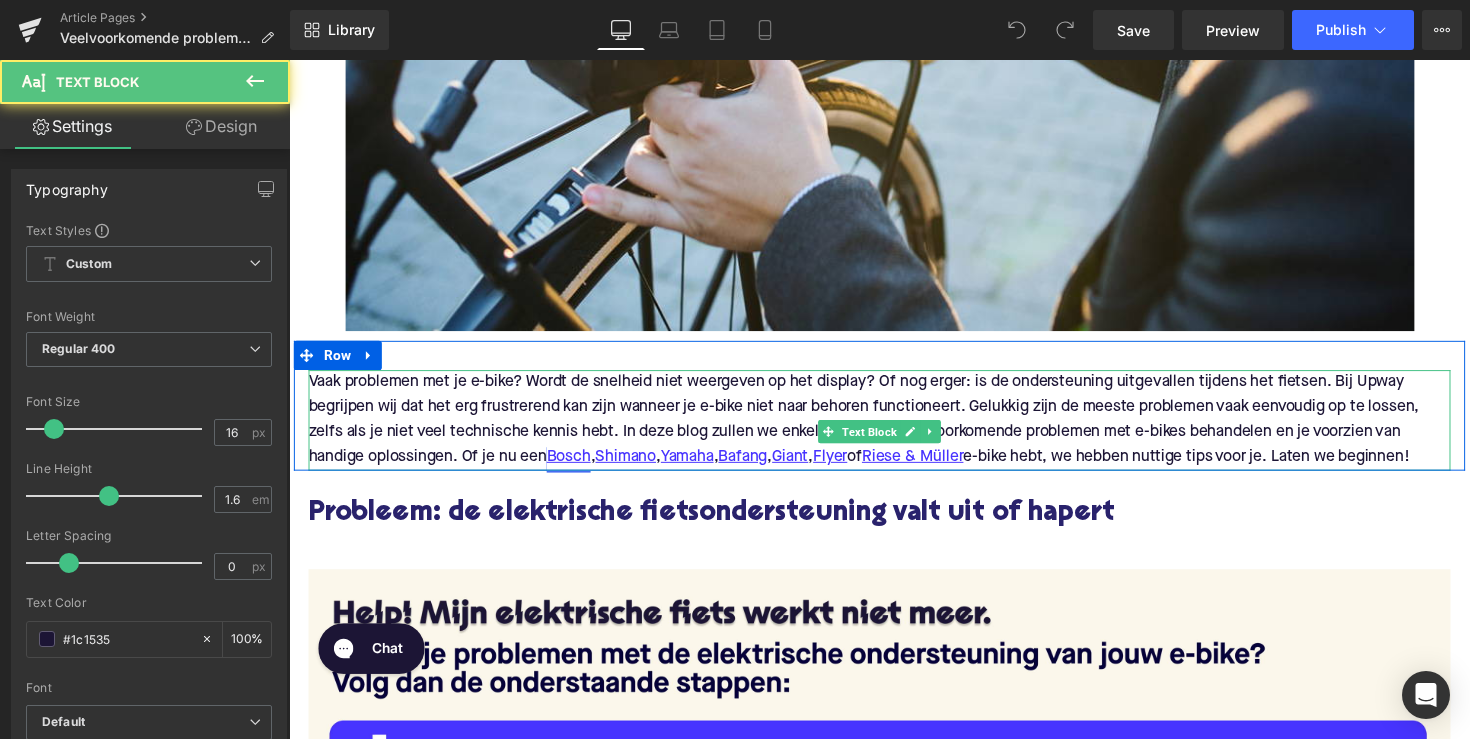 click on "Bosch" at bounding box center [575, 468] 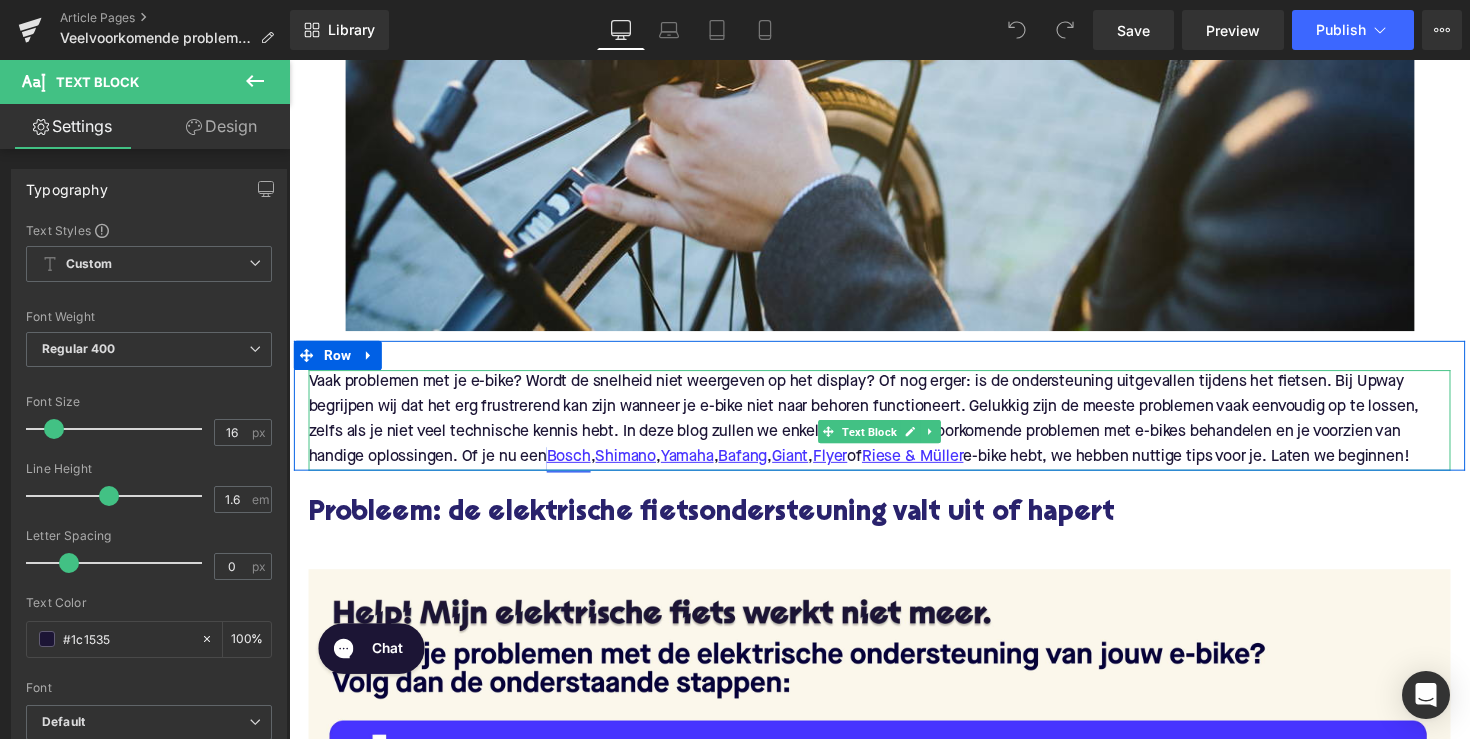 click on "Bosch" at bounding box center [575, 468] 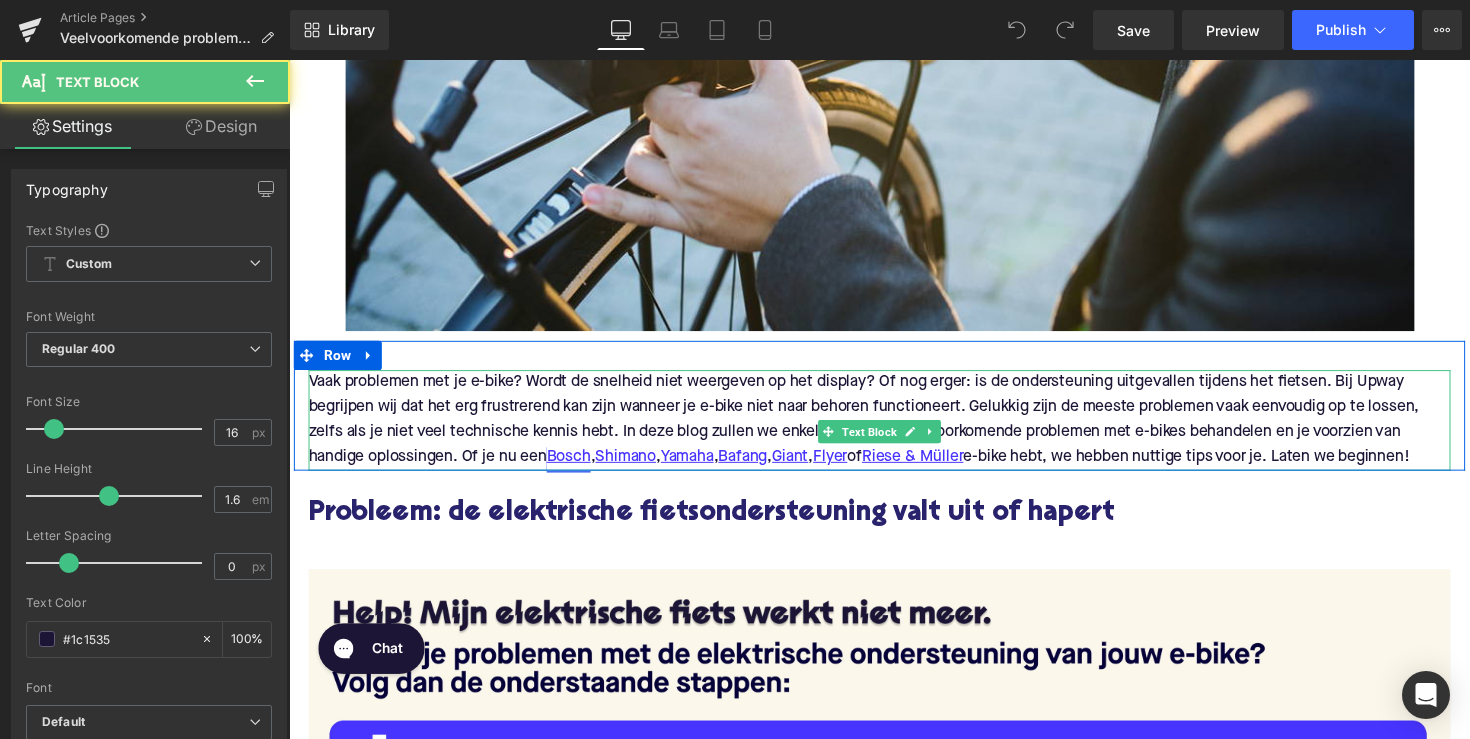 click on "Bosch" at bounding box center (575, 468) 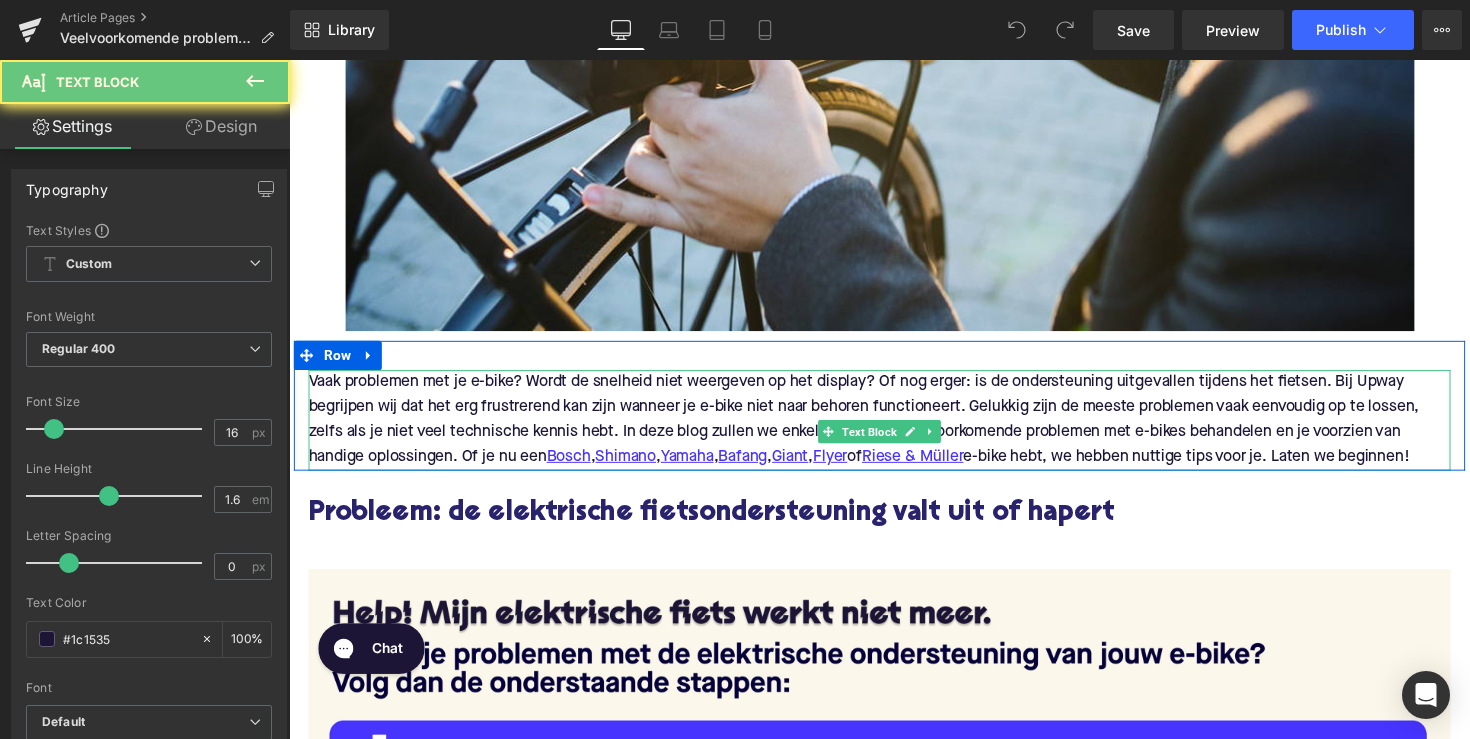 click on "Vaak problemen met je e-bike? Wordt de snelheid niet weergeven op het display? Of nog erger: is de ondersteuning uitgevallen tijdens het fietsen. Bij Upway begrijpen wij dat het erg frustrerend kan zijn wanneer je e-bike niet naar behoren functioneert. Gelukkig zijn de meeste problemen vaak eenvoudig op te lossen, zelfs als je niet veel technische kennis hebt. In deze blog zullen we enkele van de meest voorkomende problemen met e-bikes behandelen en je voorzien van handige oplossingen. Of je nu een  Bosch ,  Shimano ,  Yamaha ,  Bafang ,  Giant ,  Flyer  of  Riese & Müller  e-bike hebt, we hebben nuttige tips voor je. Laten we beginnen!" at bounding box center [880, 428] 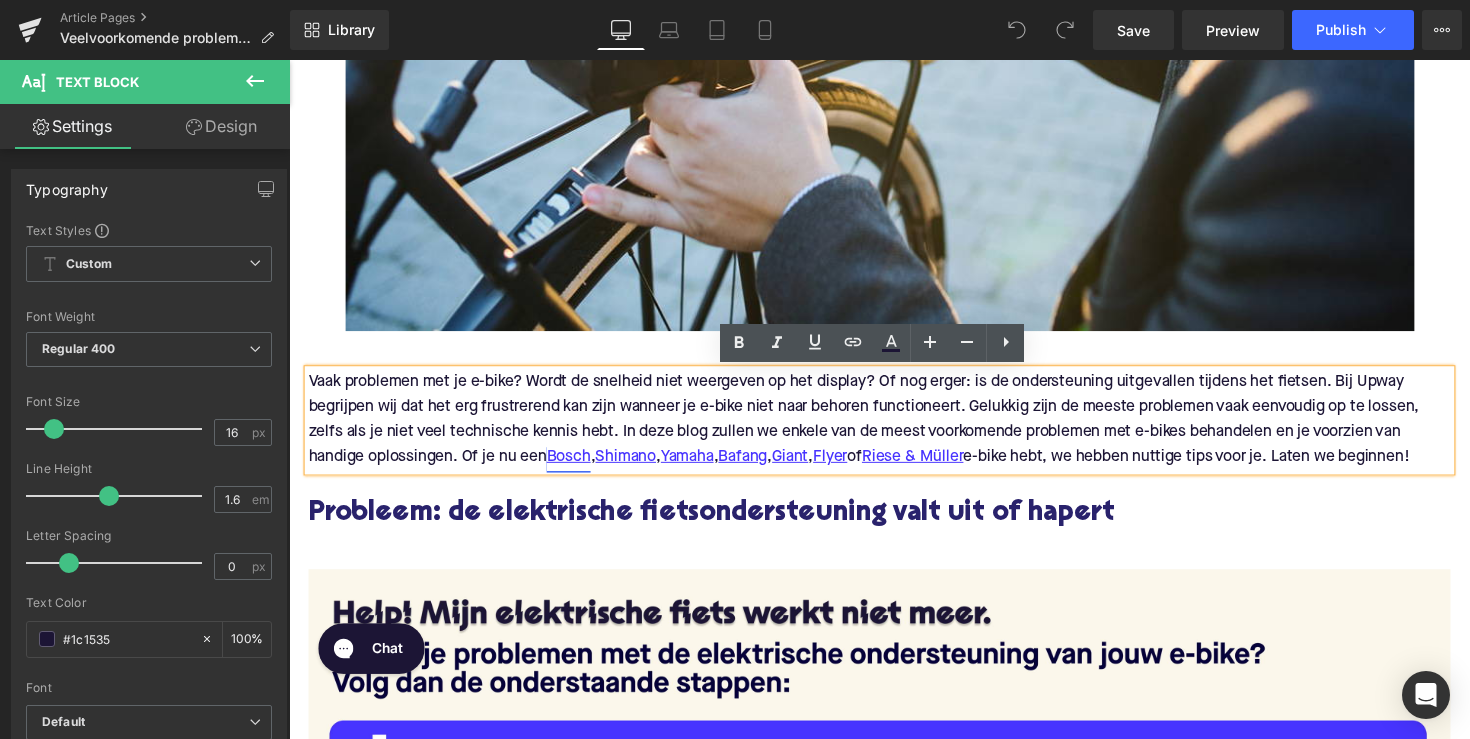 click on "Bosch" at bounding box center (575, 468) 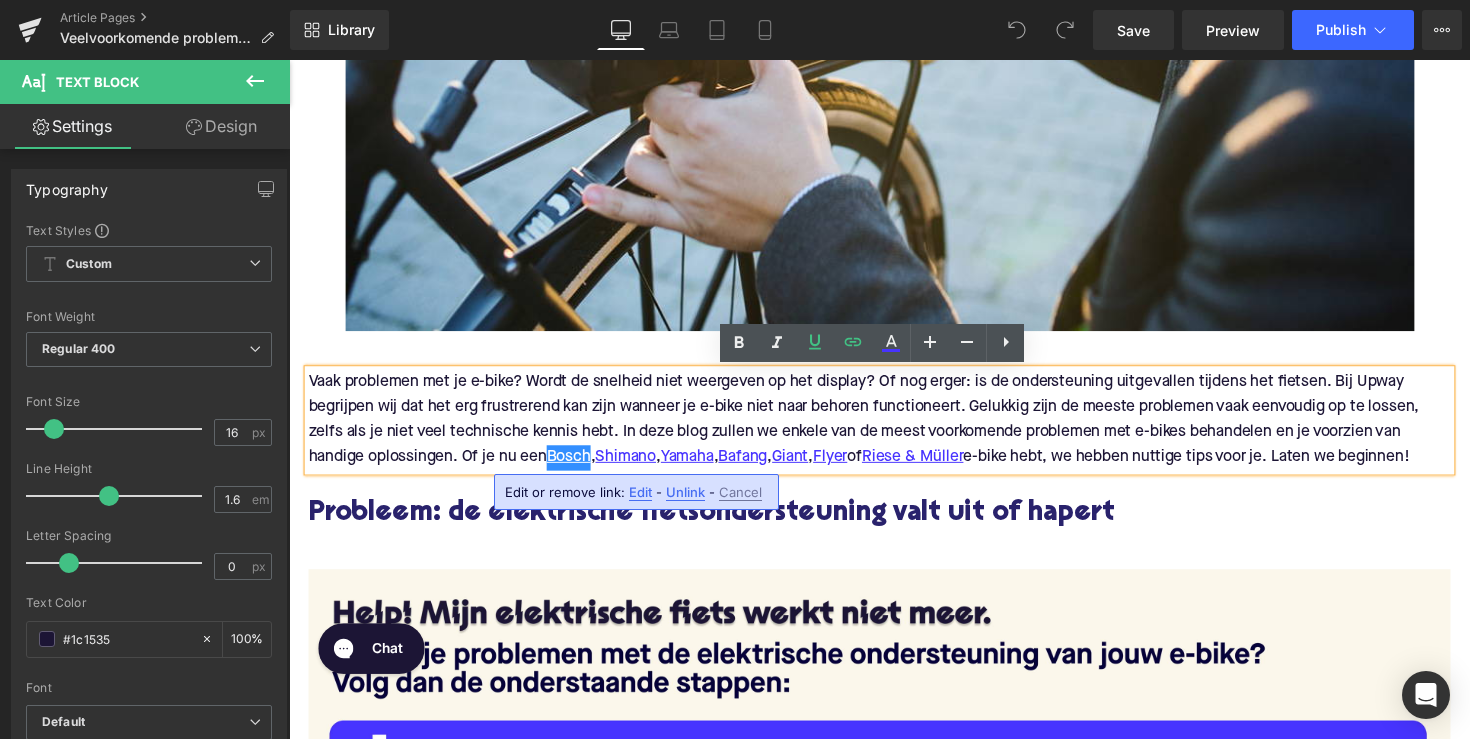 click on "Edit" at bounding box center (640, 492) 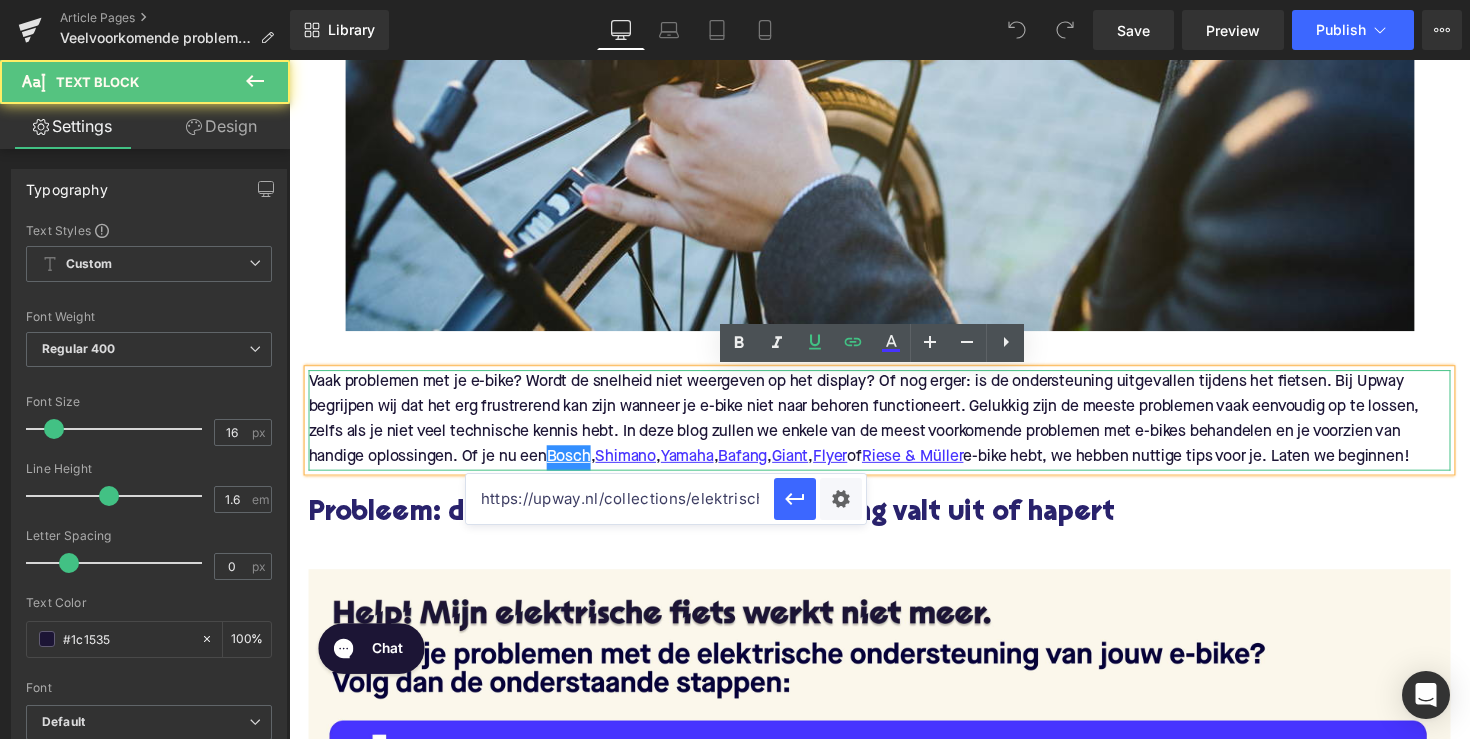 click on "Vaak problemen met je e-bike? Wordt de snelheid niet weergeven op het display? Of nog erger: is de ondersteuning uitgevallen tijdens het fietsen. Bij Upway begrijpen wij dat het erg frustrerend kan zijn wanneer je e-bike niet naar behoren functioneert. Gelukkig zijn de meeste problemen vaak eenvoudig op te lossen, zelfs als je niet veel technische kennis hebt. In deze blog zullen we enkele van de meest voorkomende problemen met e-bikes behandelen en je voorzien van handige oplossingen. Of je nu een  Bosch ,  Shimano ,  Yamaha ,  Bafang ,  Giant ,  Flyer  of  Riese & Müller  e-bike hebt, we hebben nuttige tips voor je. Laten we beginnen!" at bounding box center (880, 428) 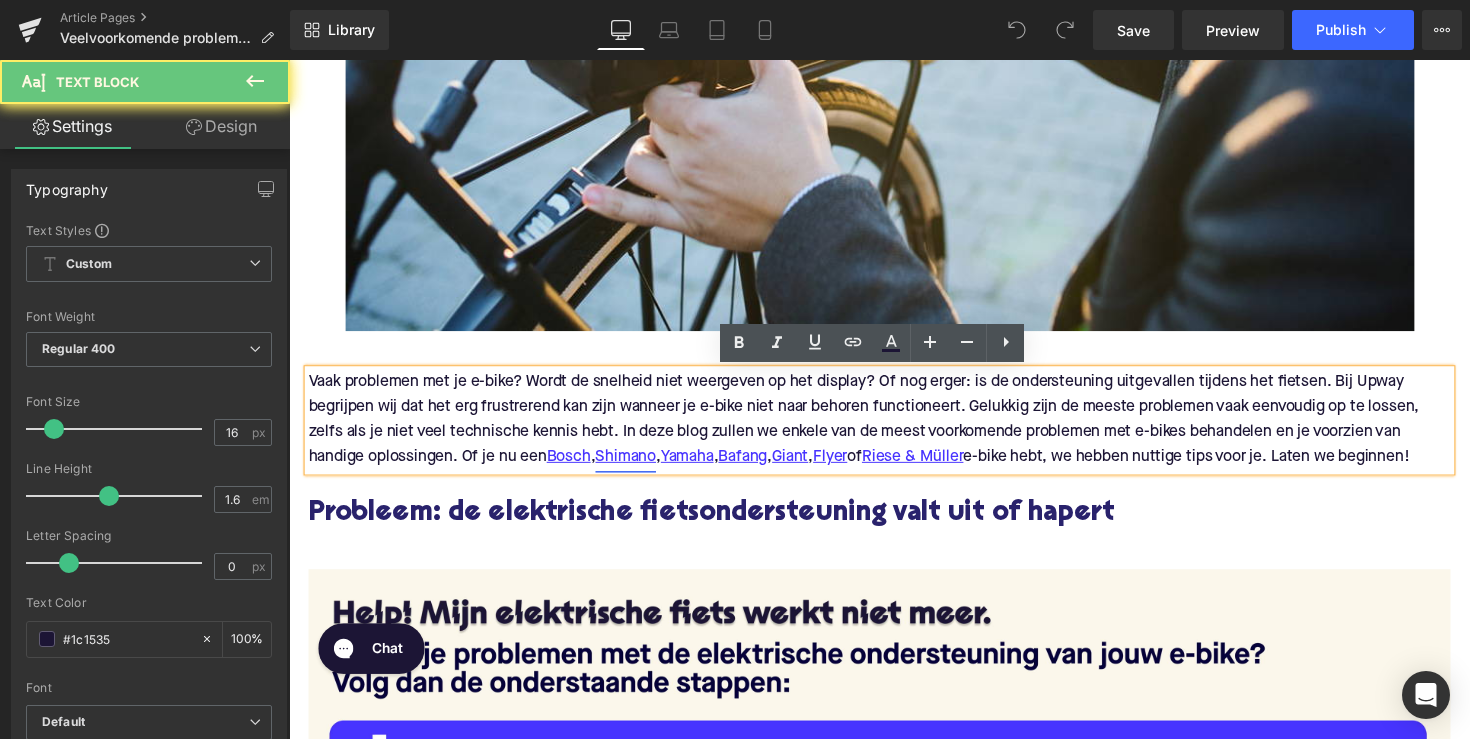 click on "Shimano" at bounding box center (634, 468) 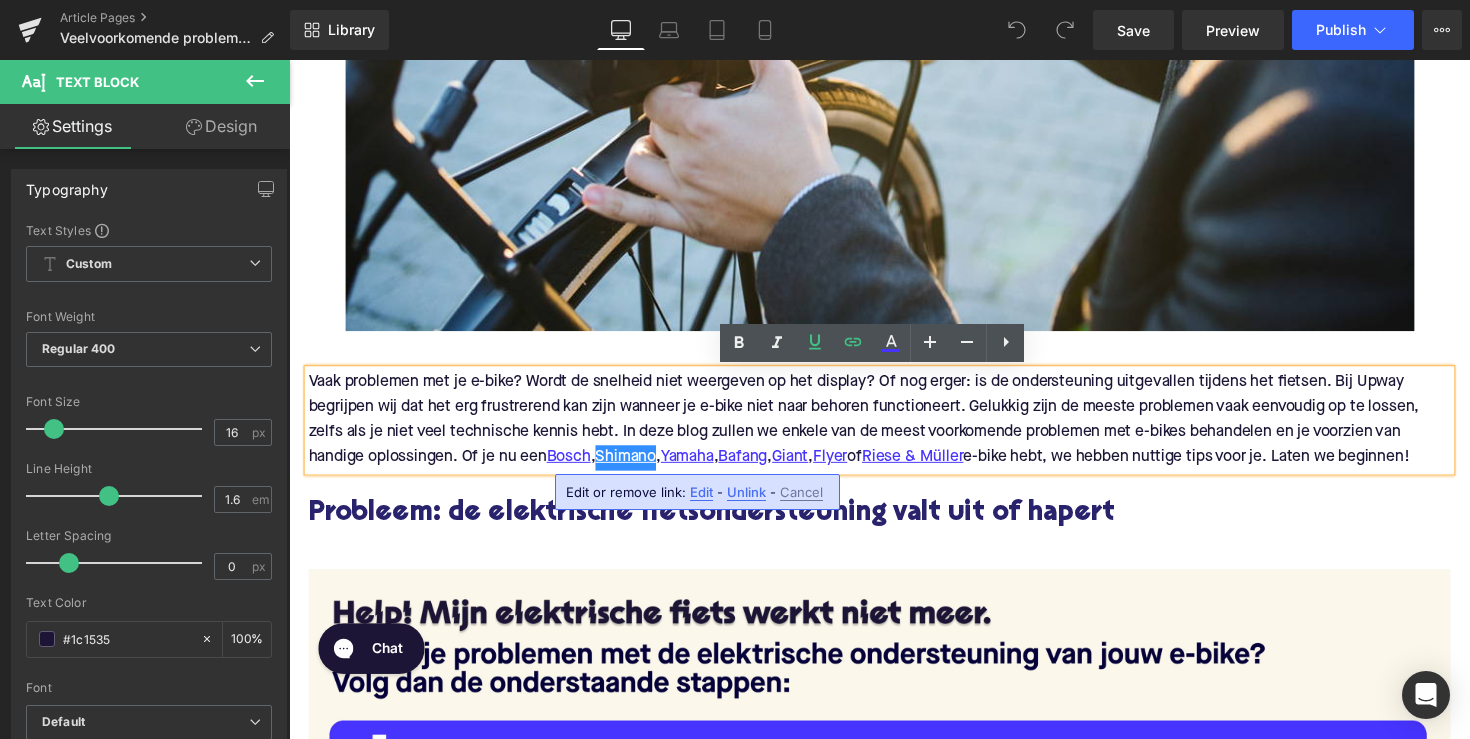 click on "Edit" at bounding box center [701, 492] 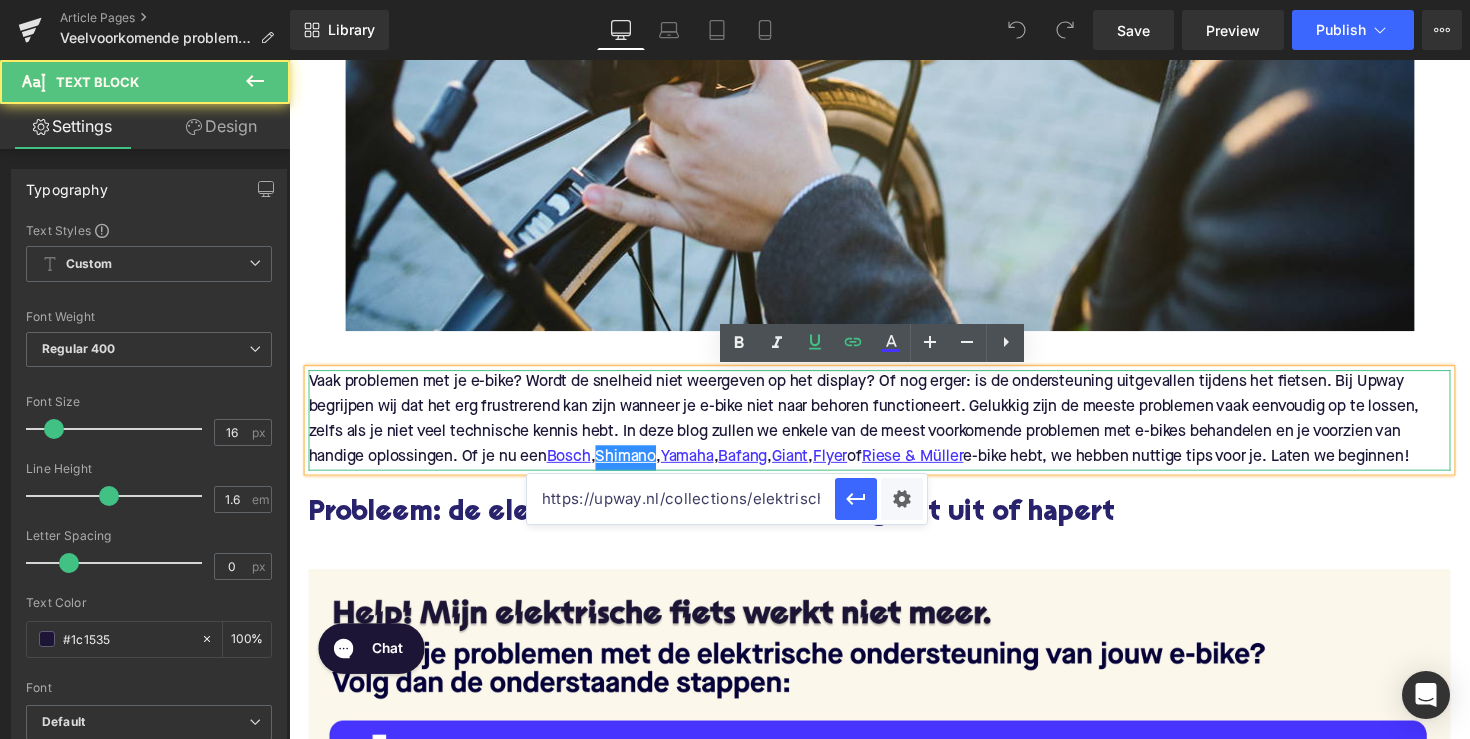 click on "Vaak problemen met je e-bike? Wordt de snelheid niet weergeven op het display? Of nog erger: is de ondersteuning uitgevallen tijdens het fietsen. Bij Upway begrijpen wij dat het erg frustrerend kan zijn wanneer je e-bike niet naar behoren functioneert. Gelukkig zijn de meeste problemen vaak eenvoudig op te lossen, zelfs als je niet veel technische kennis hebt. In deze blog zullen we enkele van de meest voorkomende problemen met e-bikes behandelen en je voorzien van handige oplossingen. Of je nu een  Bosch ,  Shimano ,  Yamaha ,  Bafang ,  Giant ,  Flyer  of  Riese & Müller  e-bike hebt, we hebben nuttige tips voor je. Laten we beginnen!" at bounding box center (880, 428) 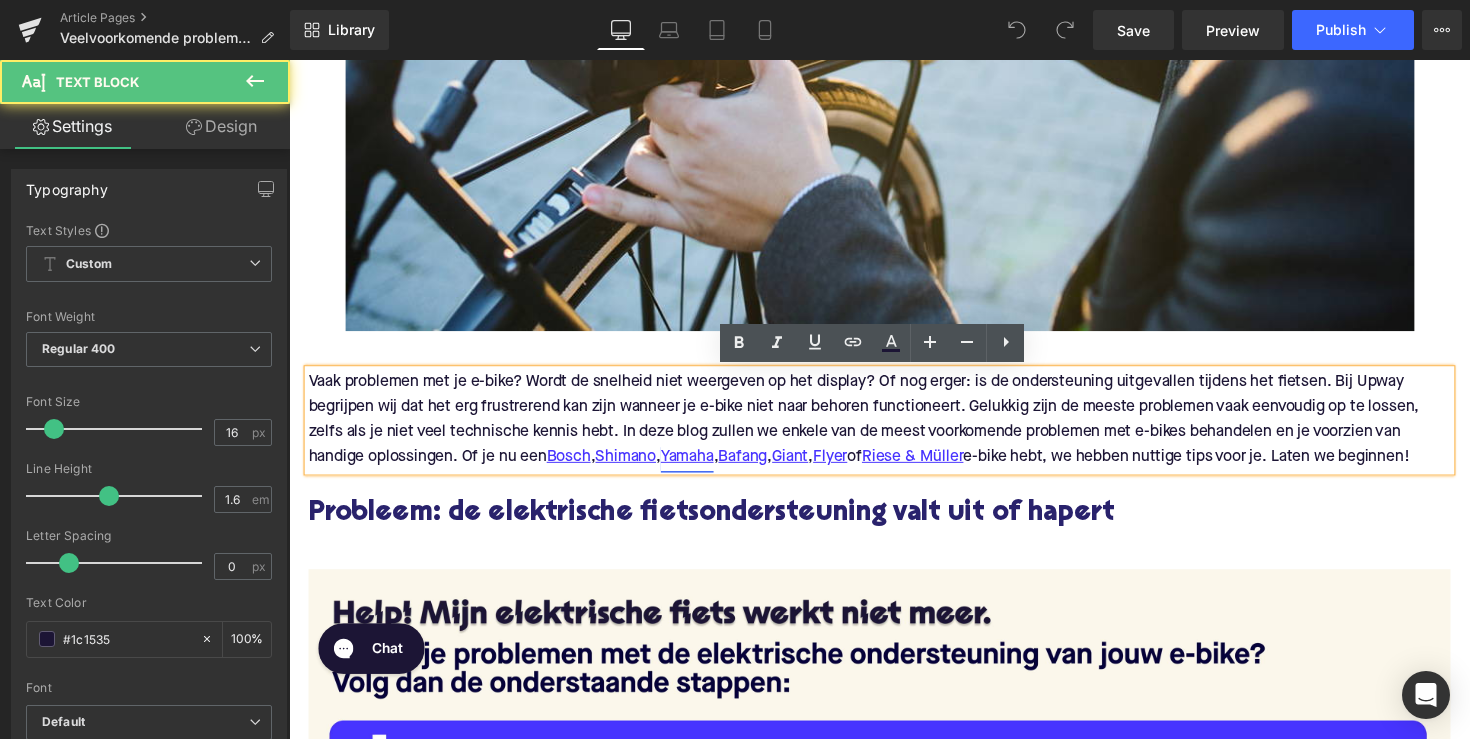 click on "Yamaha" at bounding box center (697, 468) 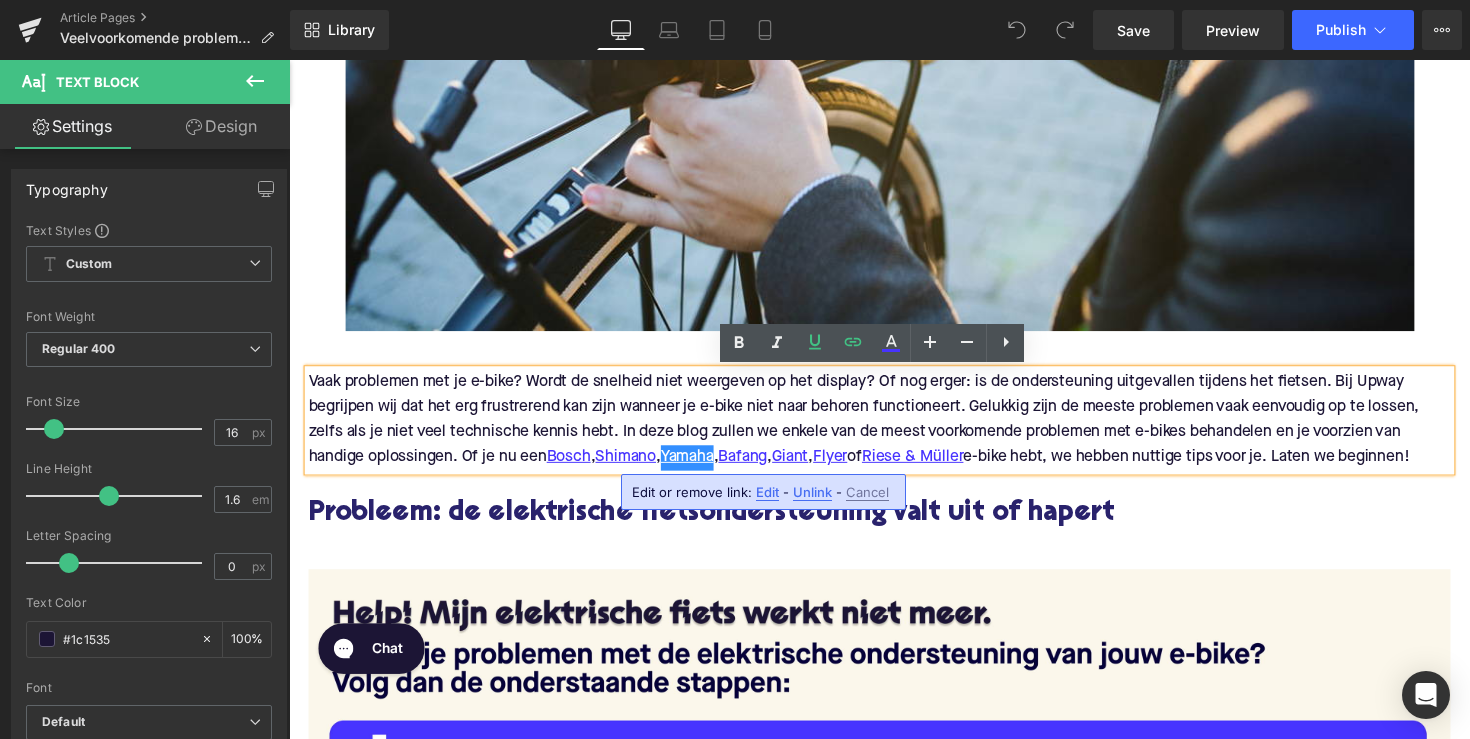 click on "Edit" at bounding box center [767, 492] 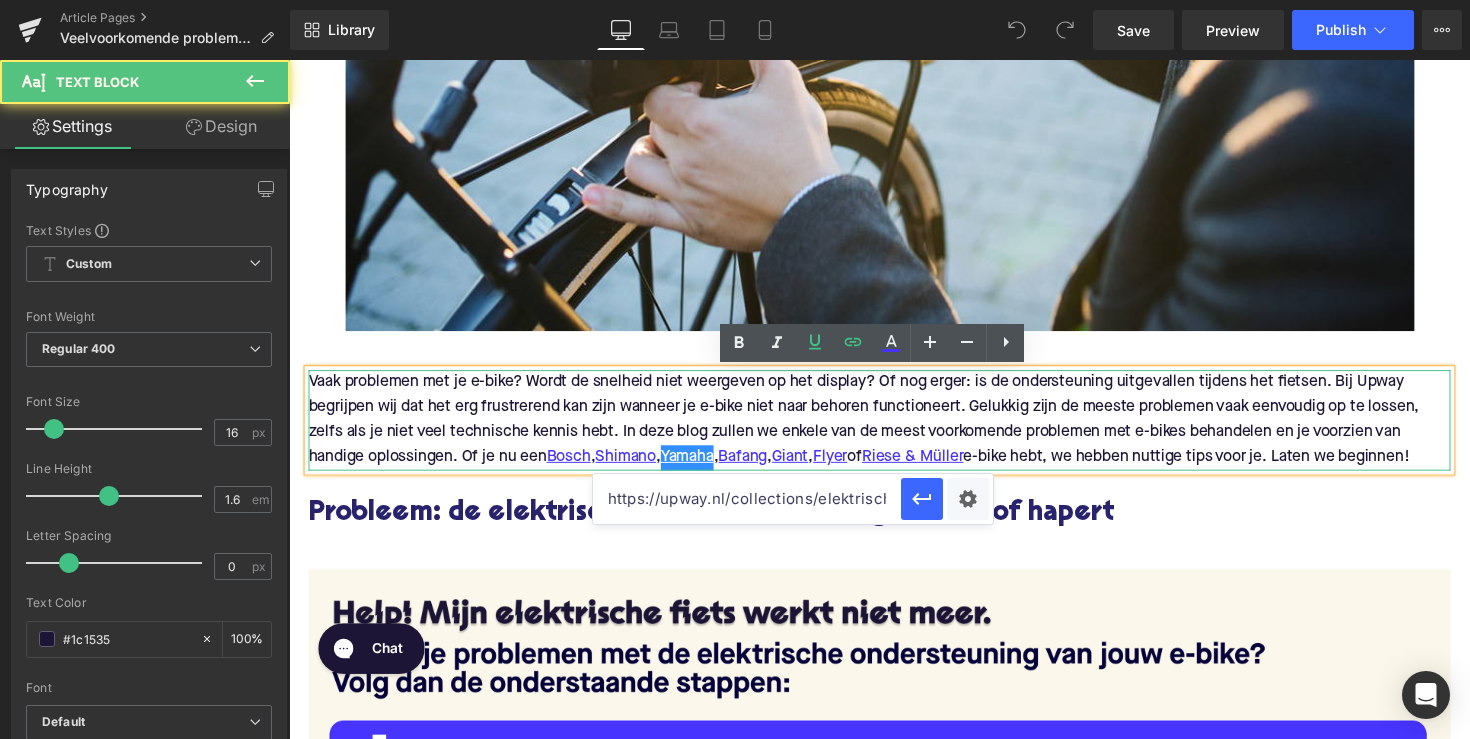 click on "Vaak problemen met je e-bike? Wordt de snelheid niet weergeven op het display? Of nog erger: is de ondersteuning uitgevallen tijdens het fietsen. Bij Upway begrijpen wij dat het erg frustrerend kan zijn wanneer je e-bike niet naar behoren functioneert. Gelukkig zijn de meeste problemen vaak eenvoudig op te lossen, zelfs als je niet veel technische kennis hebt. In deze blog zullen we enkele van de meest voorkomende problemen met e-bikes behandelen en je voorzien van handige oplossingen. Of je nu een  Bosch ,  Shimano ,  Yamaha ,  Bafang ,  Giant ,  Flyer  of  Riese & Müller  e-bike hebt, we hebben nuttige tips voor je. Laten we beginnen!" at bounding box center [880, 428] 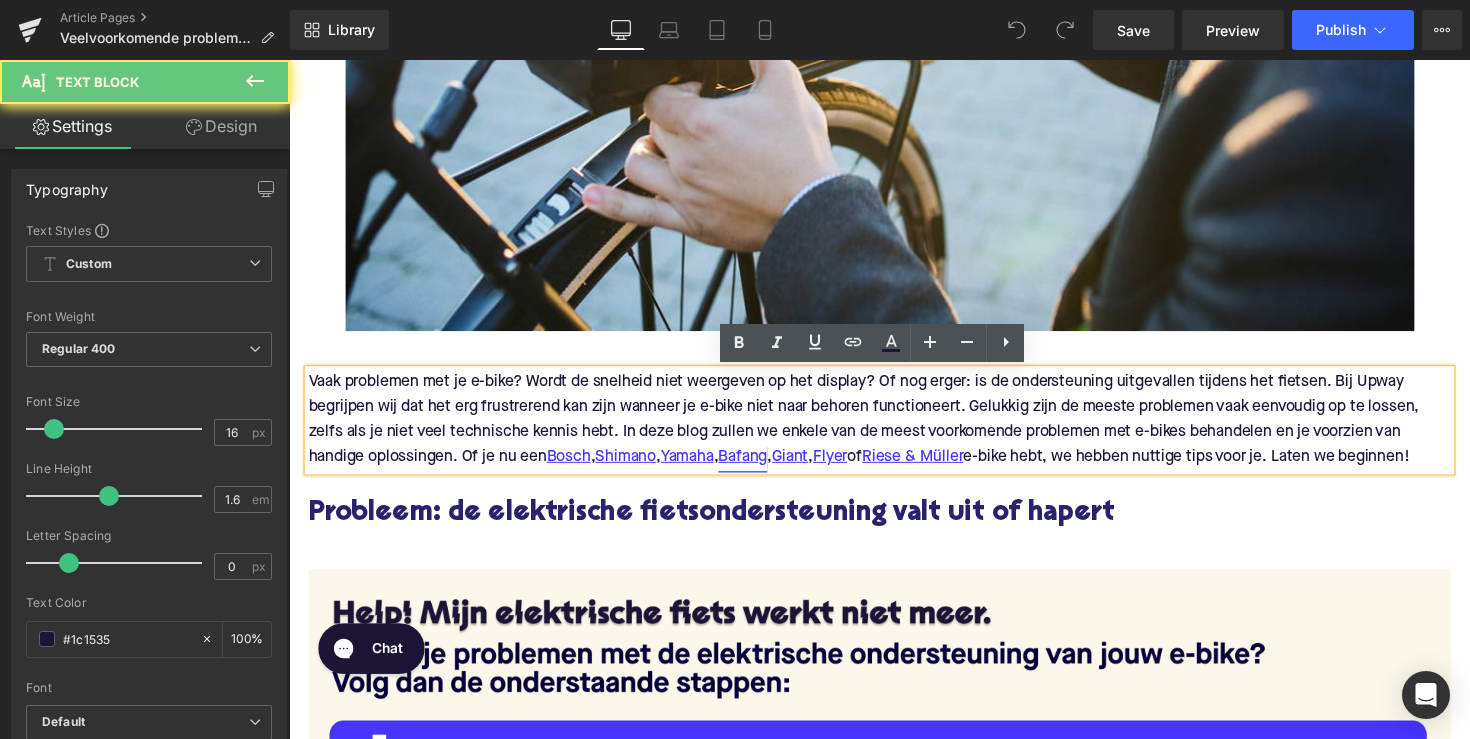 click on "Bafang" at bounding box center (754, 468) 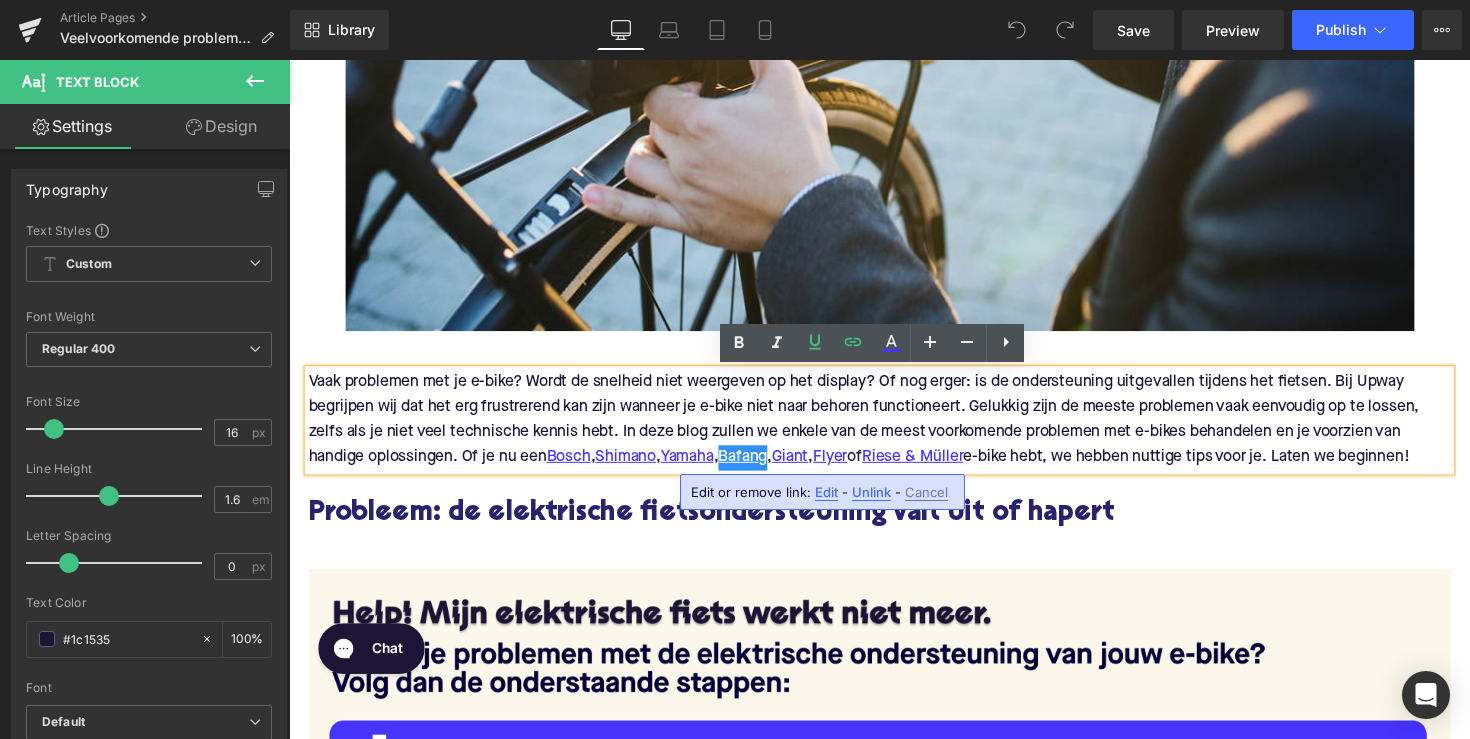 click on "Edit" at bounding box center (826, 492) 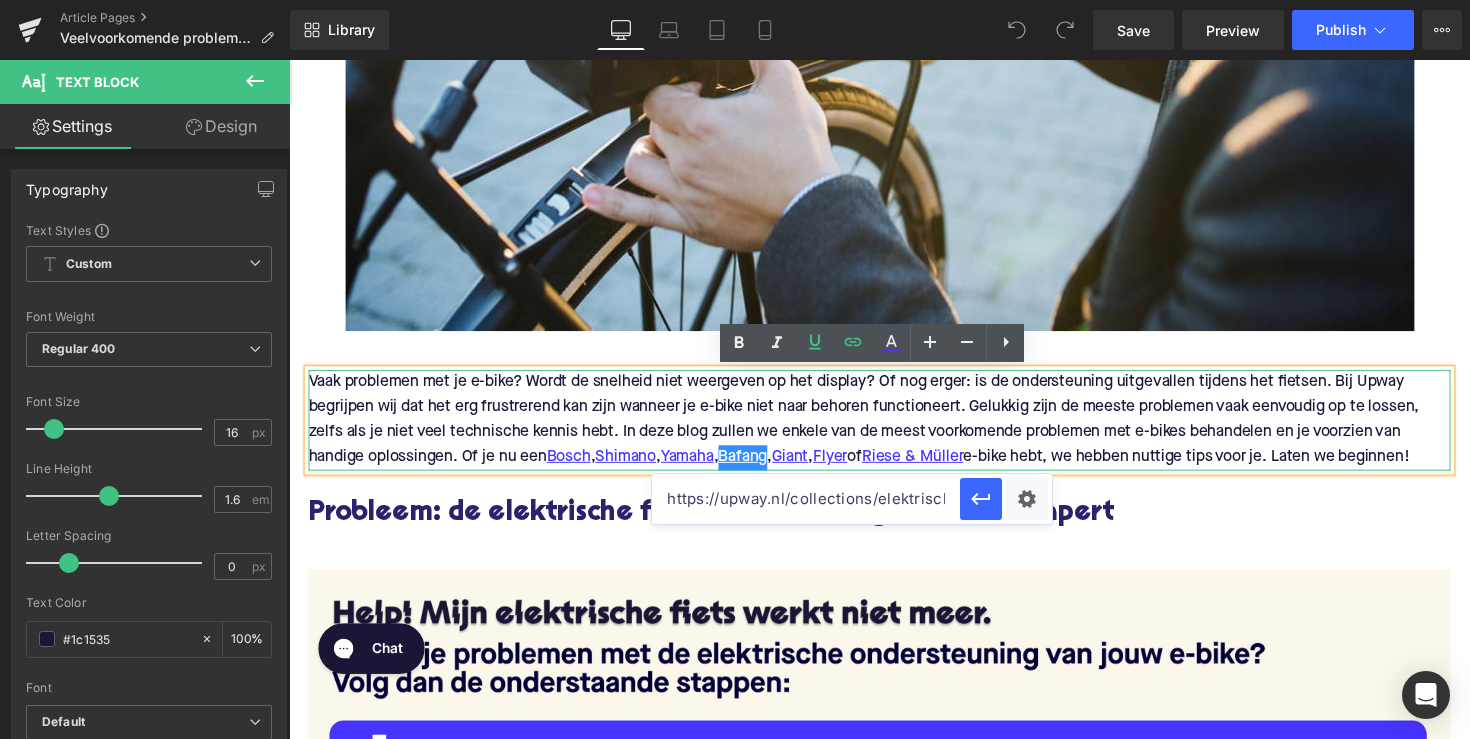 click on "Vaak problemen met je e-bike? Wordt de snelheid niet weergeven op het display? Of nog erger: is de ondersteuning uitgevallen tijdens het fietsen. Bij Upway begrijpen wij dat het erg frustrerend kan zijn wanneer je e-bike niet naar behoren functioneert. Gelukkig zijn de meeste problemen vaak eenvoudig op te lossen, zelfs als je niet veel technische kennis hebt. In deze blog zullen we enkele van de meest voorkomende problemen met e-bikes behandelen en je voorzien van handige oplossingen. Of je nu een  Bosch ,  Shimano ,  Yamaha ,  Bafang ,  Giant ,  Flyer  of  Riese & Müller  e-bike hebt, we hebben nuttige tips voor je. Laten we beginnen!" at bounding box center [894, 429] 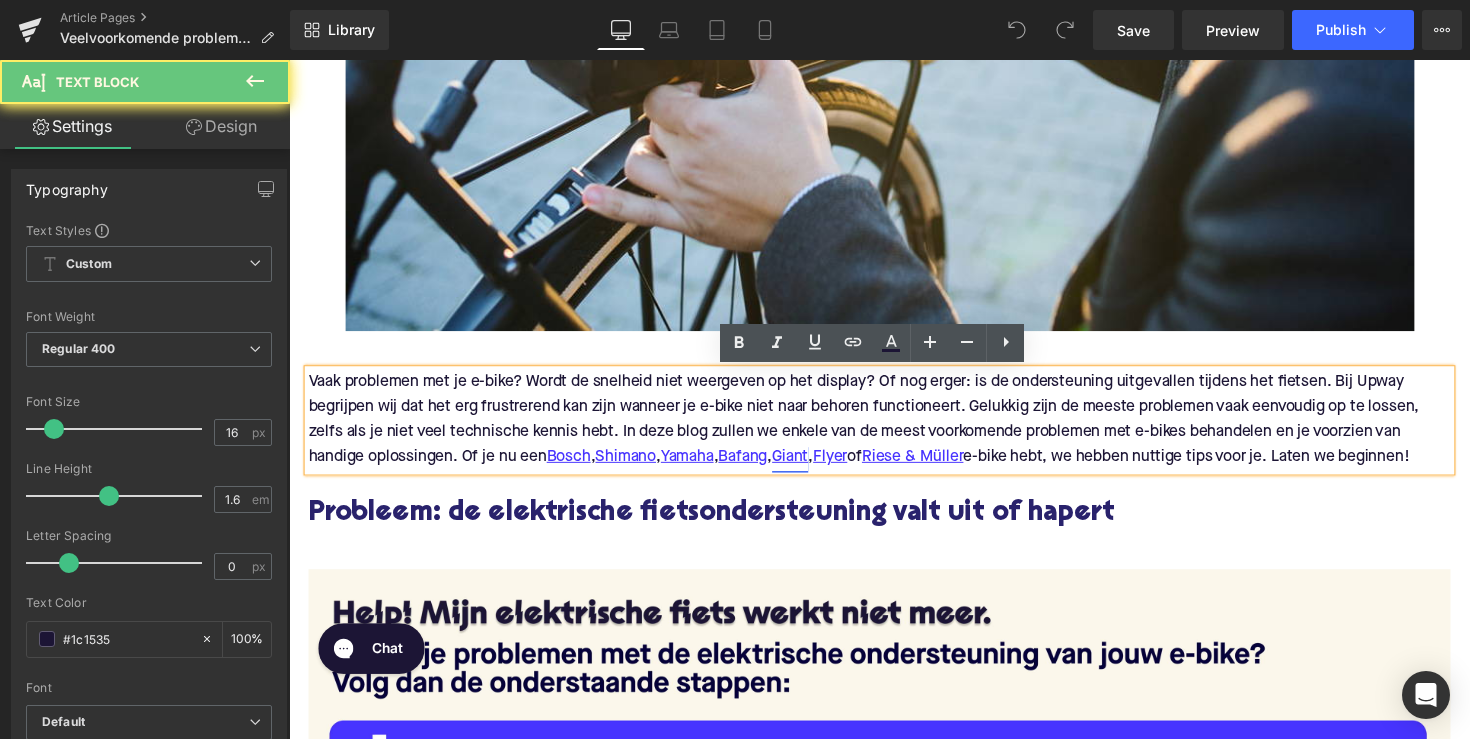 click on "Giant" at bounding box center [802, 468] 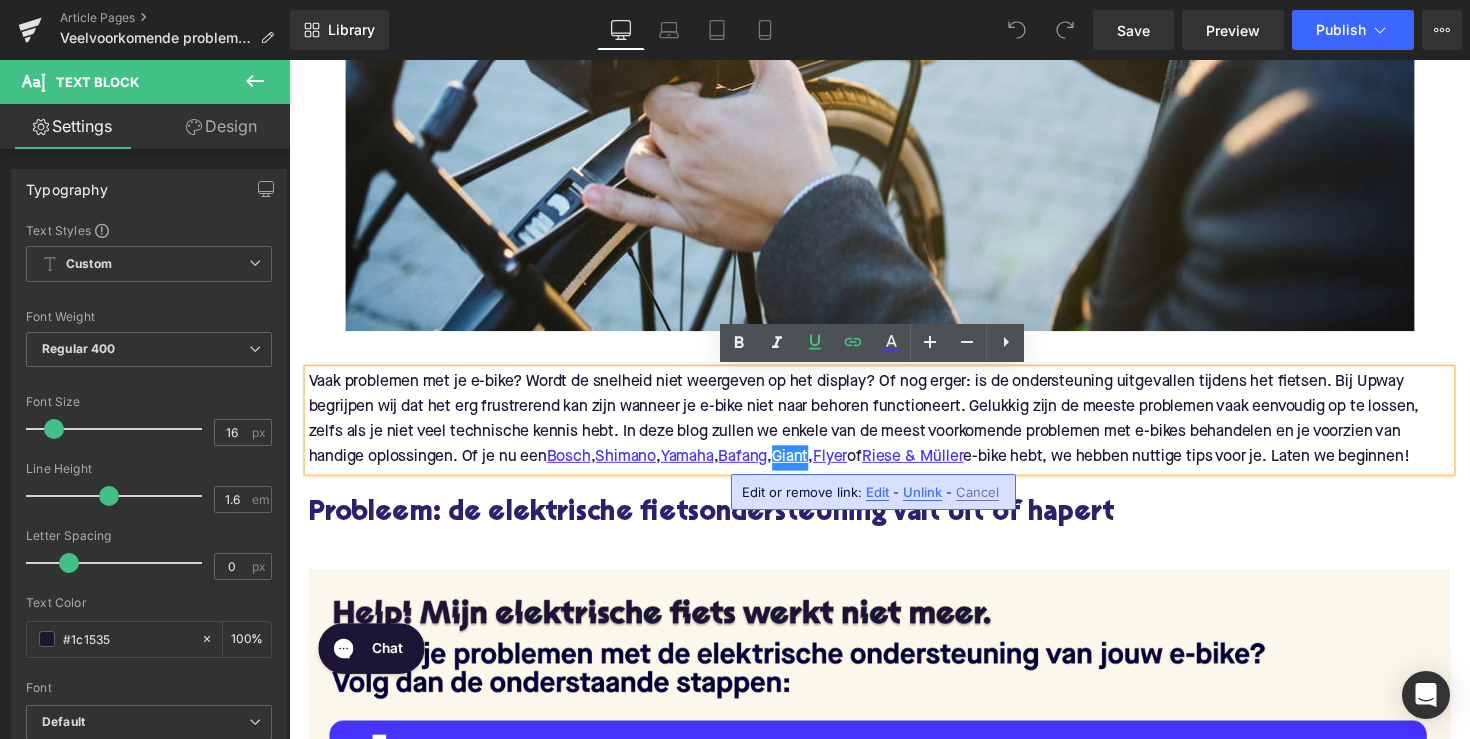 click on "Edit" at bounding box center (877, 492) 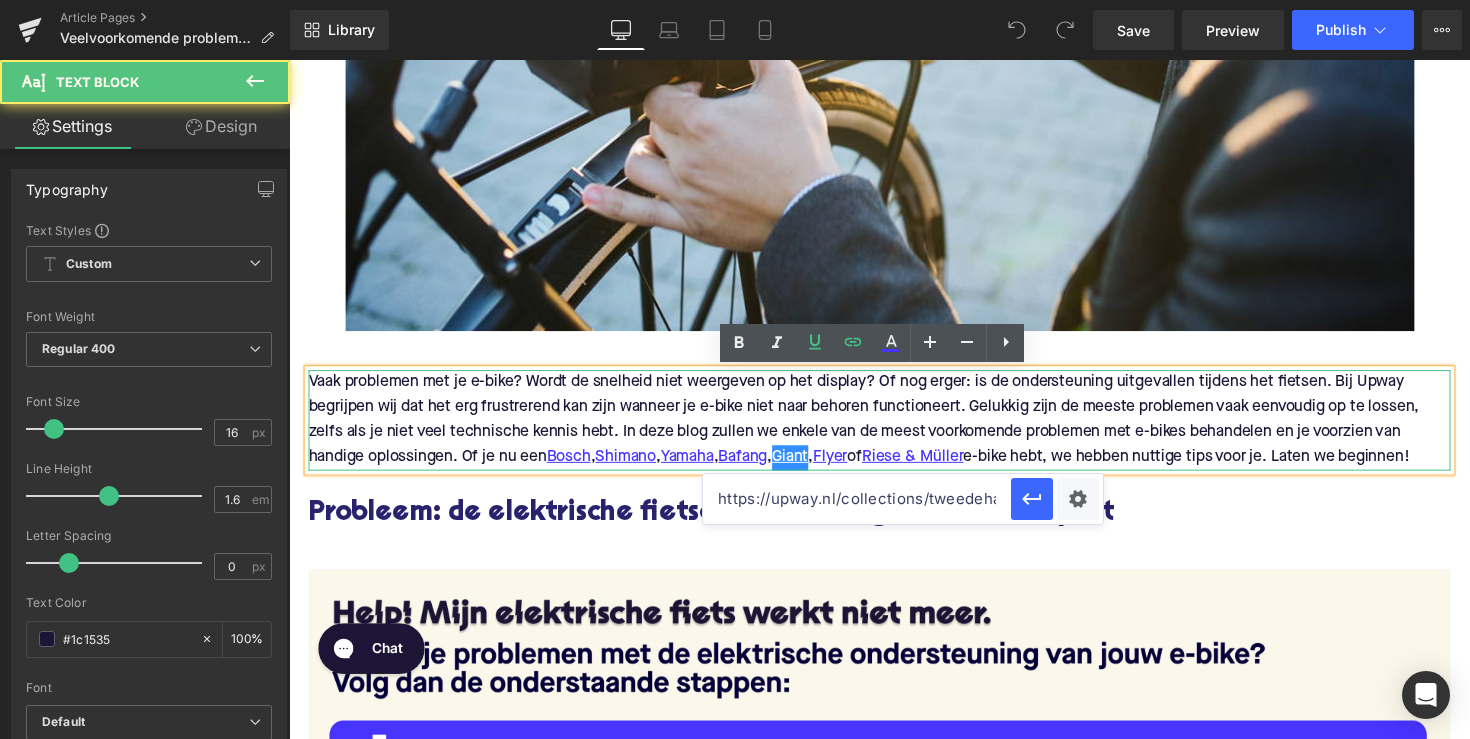 click on "Vaak problemen met je e-bike? Wordt de snelheid niet weergeven op het display? Of nog erger: is de ondersteuning uitgevallen tijdens het fietsen. Bij Upway begrijpen wij dat het erg frustrerend kan zijn wanneer je e-bike niet naar behoren functioneert. Gelukkig zijn de meeste problemen vaak eenvoudig op te lossen, zelfs als je niet veel technische kennis hebt. In deze blog zullen we enkele van de meest voorkomende problemen met e-bikes behandelen en je voorzien van handige oplossingen. Of je nu een  Bosch ,  Shimano ,  Yamaha ,  Bafang ,  Giant ,  Flyer  of  Riese & Müller  e-bike hebt, we hebben nuttige tips voor je. Laten we beginnen!" at bounding box center (880, 428) 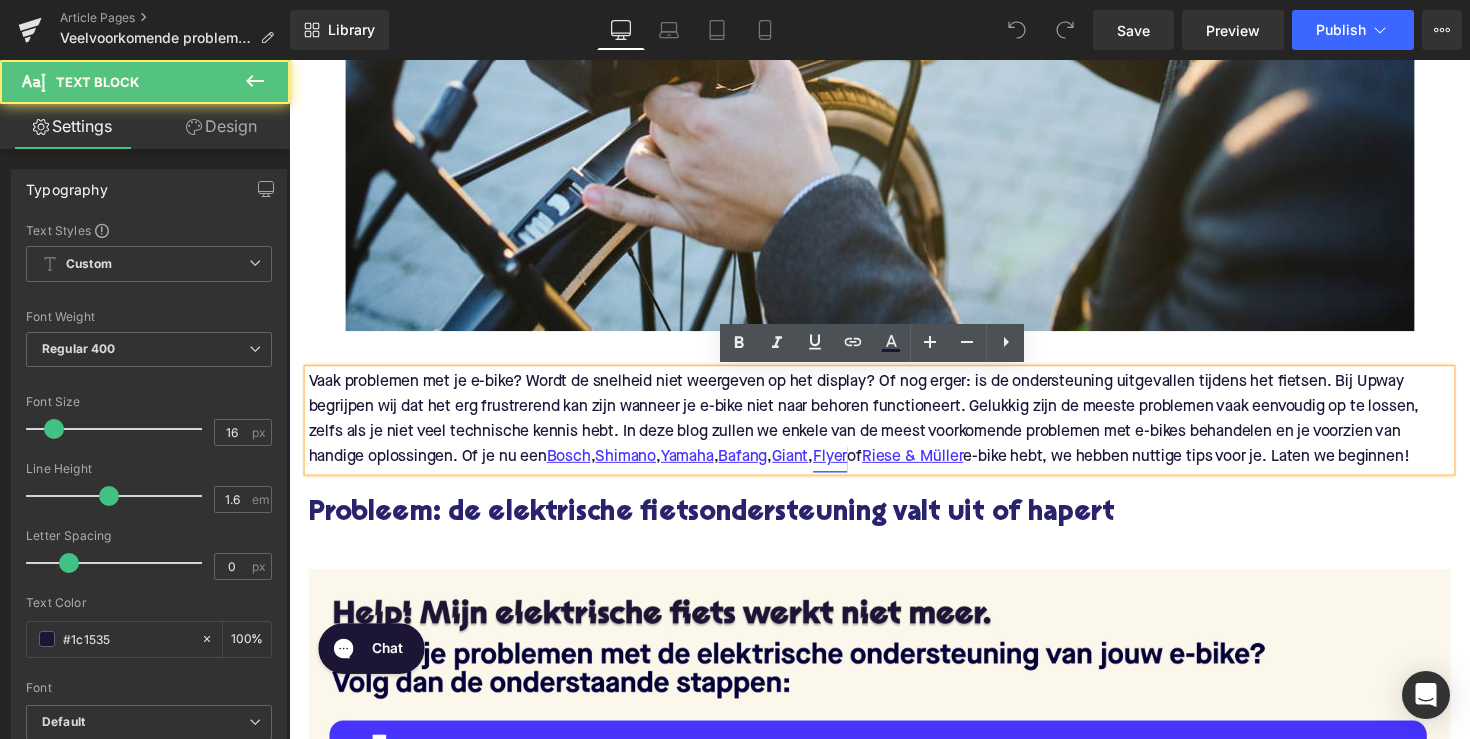click on "Flyer" at bounding box center [843, 468] 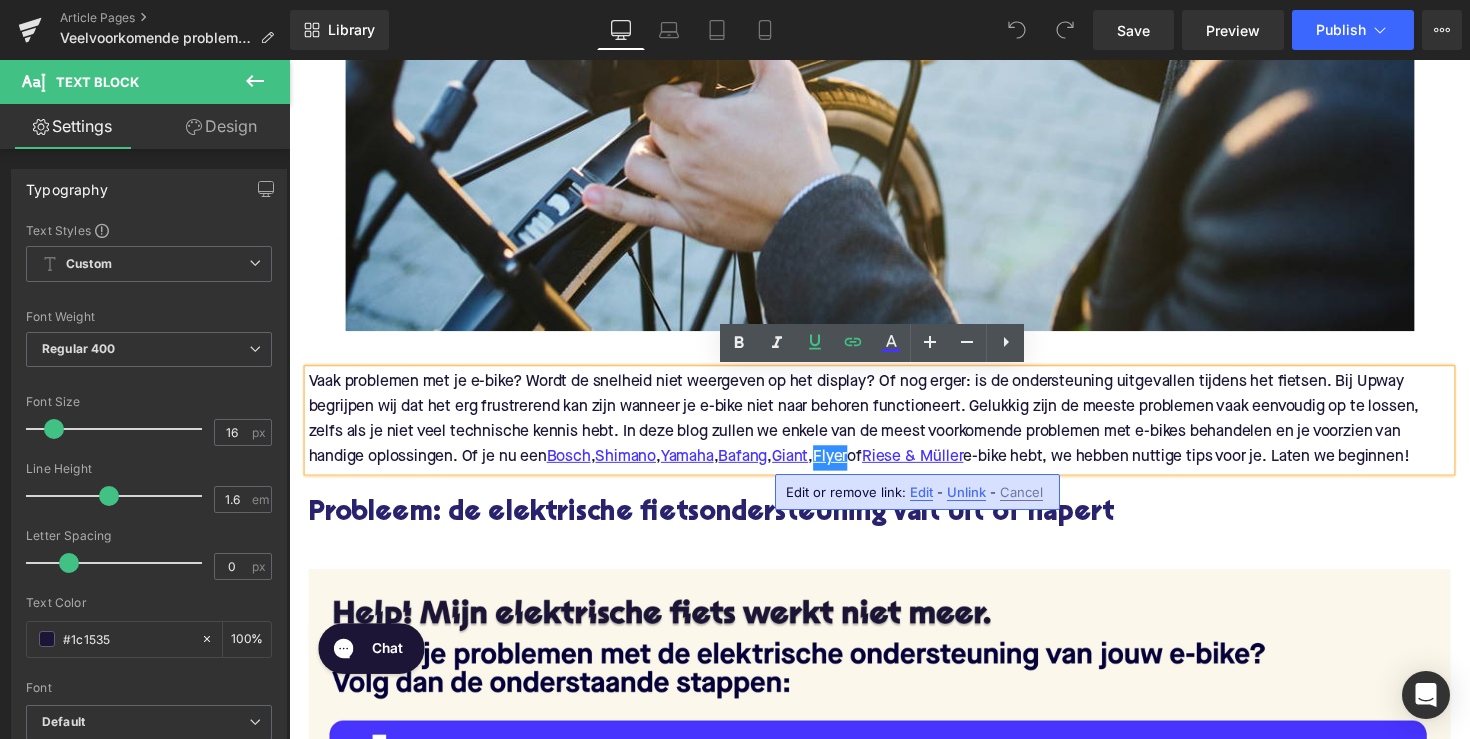 click on "Edit" at bounding box center [921, 492] 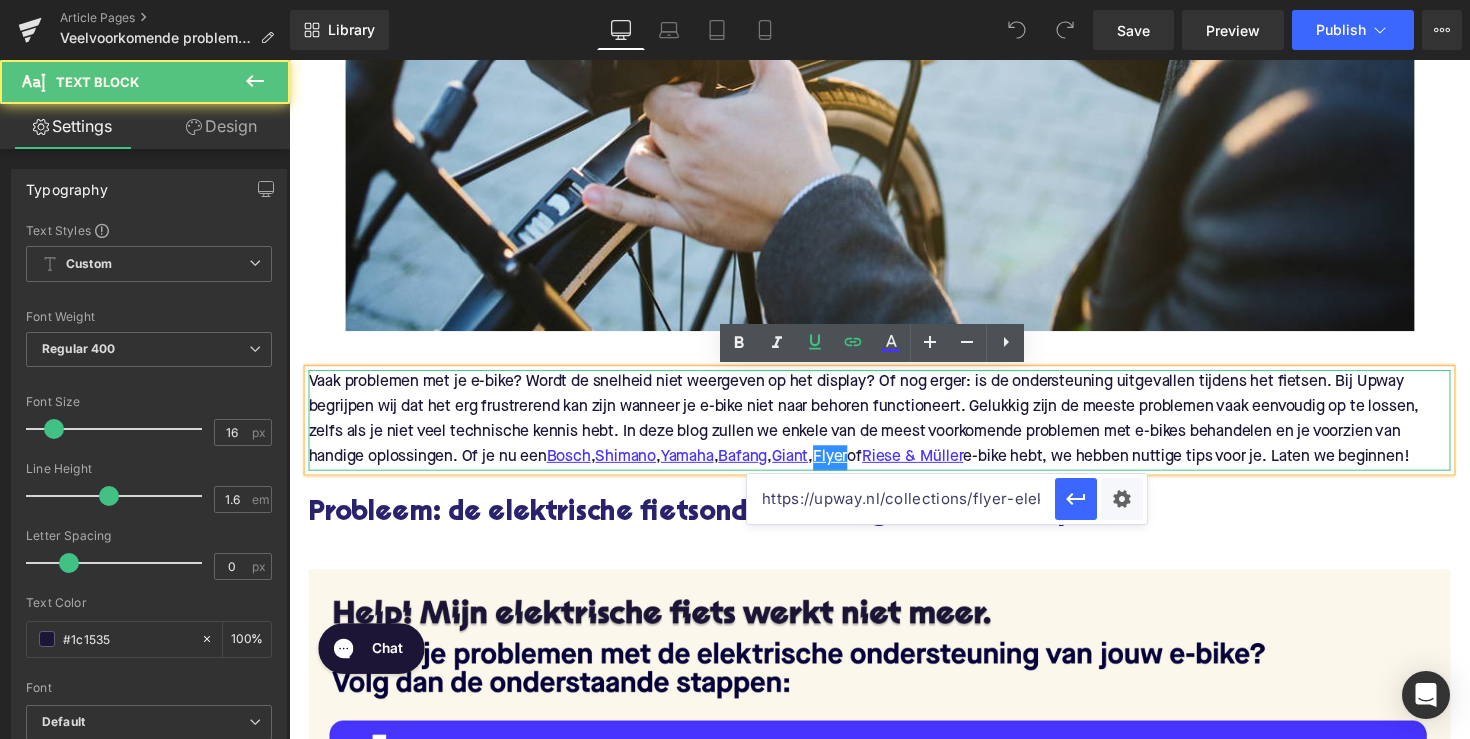 click on "Vaak problemen met je e-bike? Wordt de snelheid niet weergeven op het display? Of nog erger: is de ondersteuning uitgevallen tijdens het fietsen. Bij Upway begrijpen wij dat het erg frustrerend kan zijn wanneer je e-bike niet naar behoren functioneert. Gelukkig zijn de meeste problemen vaak eenvoudig op te lossen, zelfs als je niet veel technische kennis hebt. In deze blog zullen we enkele van de meest voorkomende problemen met e-bikes behandelen en je voorzien van handige oplossingen. Of je nu een  Bosch ,  Shimano ,  Yamaha ,  Bafang ,  Giant ,  Flyer  of  Riese & Müller  e-bike hebt, we hebben nuttige tips voor je. Laten we beginnen!" at bounding box center (880, 428) 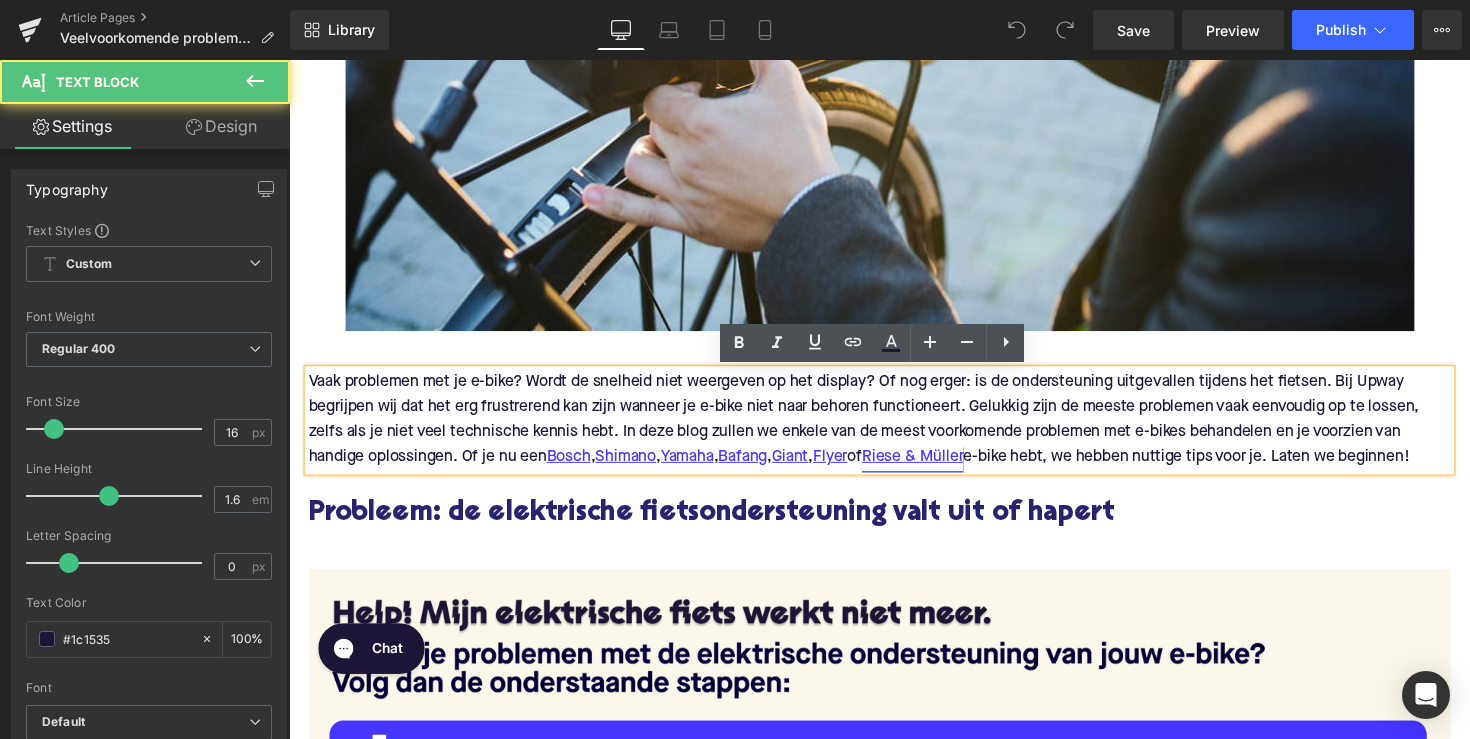 click on "Riese & Müller" at bounding box center [928, 468] 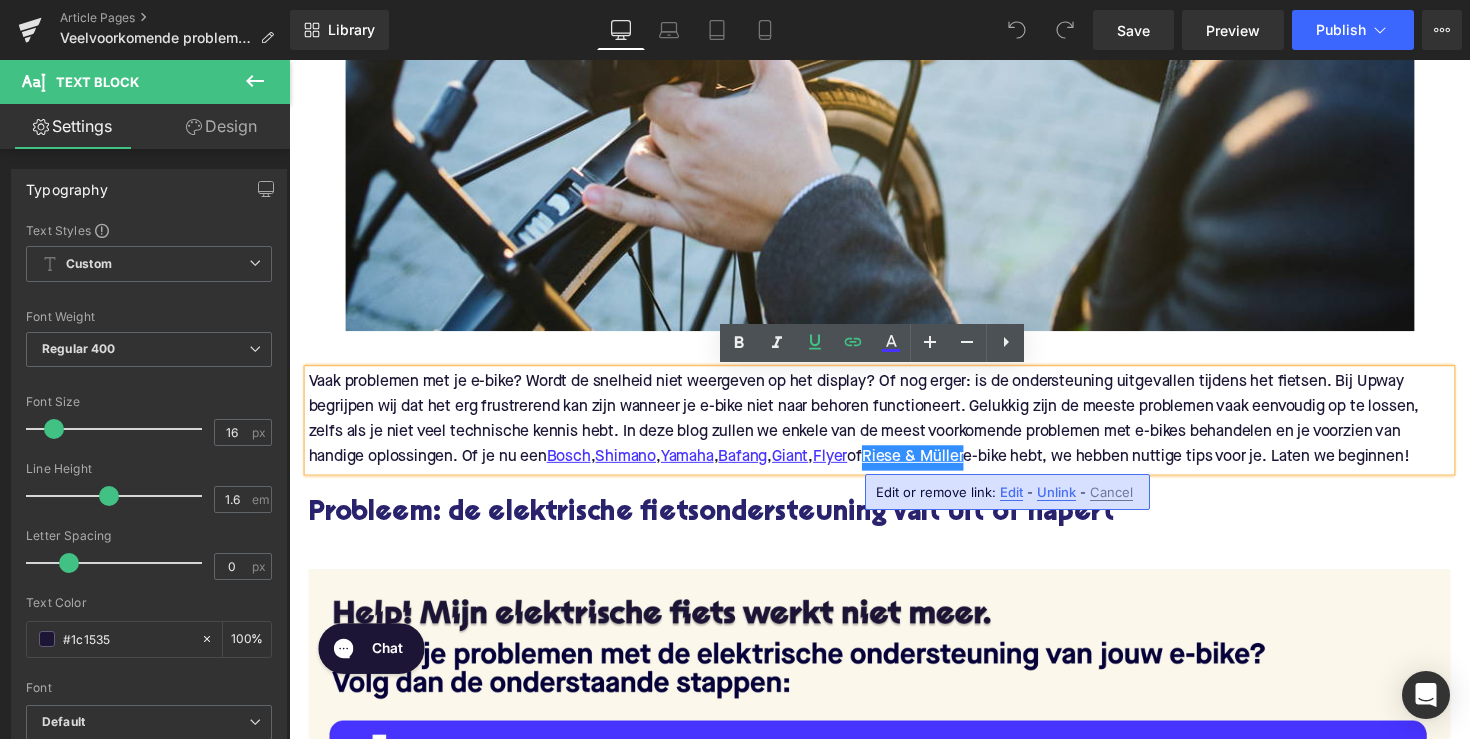 click on "Edit" at bounding box center [1011, 492] 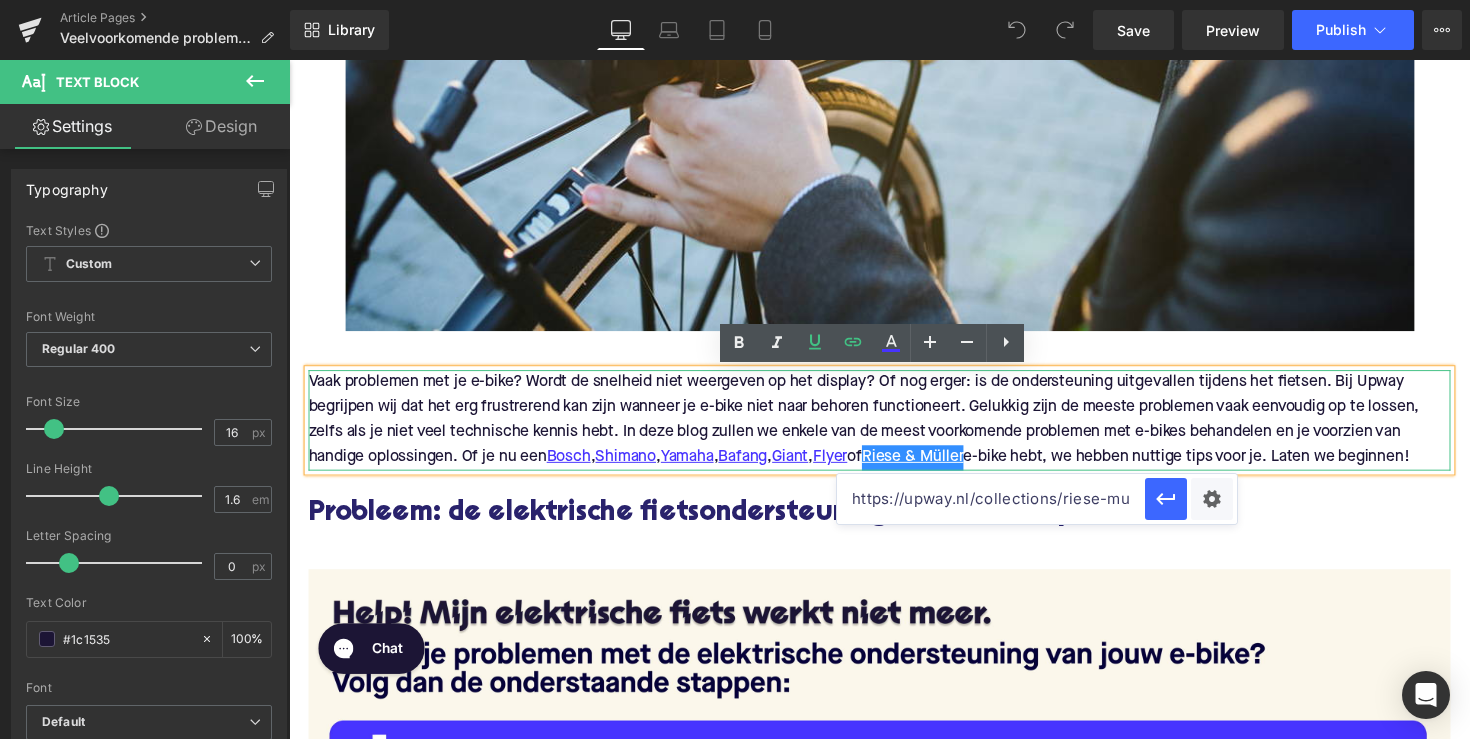 click on "Vaak problemen met je e-bike? Wordt de snelheid niet weergeven op het display? Of nog erger: is de ondersteuning uitgevallen tijdens het fietsen. Bij Upway begrijpen wij dat het erg frustrerend kan zijn wanneer je e-bike niet naar behoren functioneert. Gelukkig zijn de meeste problemen vaak eenvoudig op te lossen, zelfs als je niet veel technische kennis hebt. In deze blog zullen we enkele van de meest voorkomende problemen met e-bikes behandelen en je voorzien van handige oplossingen. Of je nu een  Bosch ,  Shimano ,  Yamaha ,  Bafang ,  Giant ,  Flyer  of  Riese & Müller  e-bike hebt, we hebben nuttige tips voor je. Laten we beginnen!" at bounding box center (880, 428) 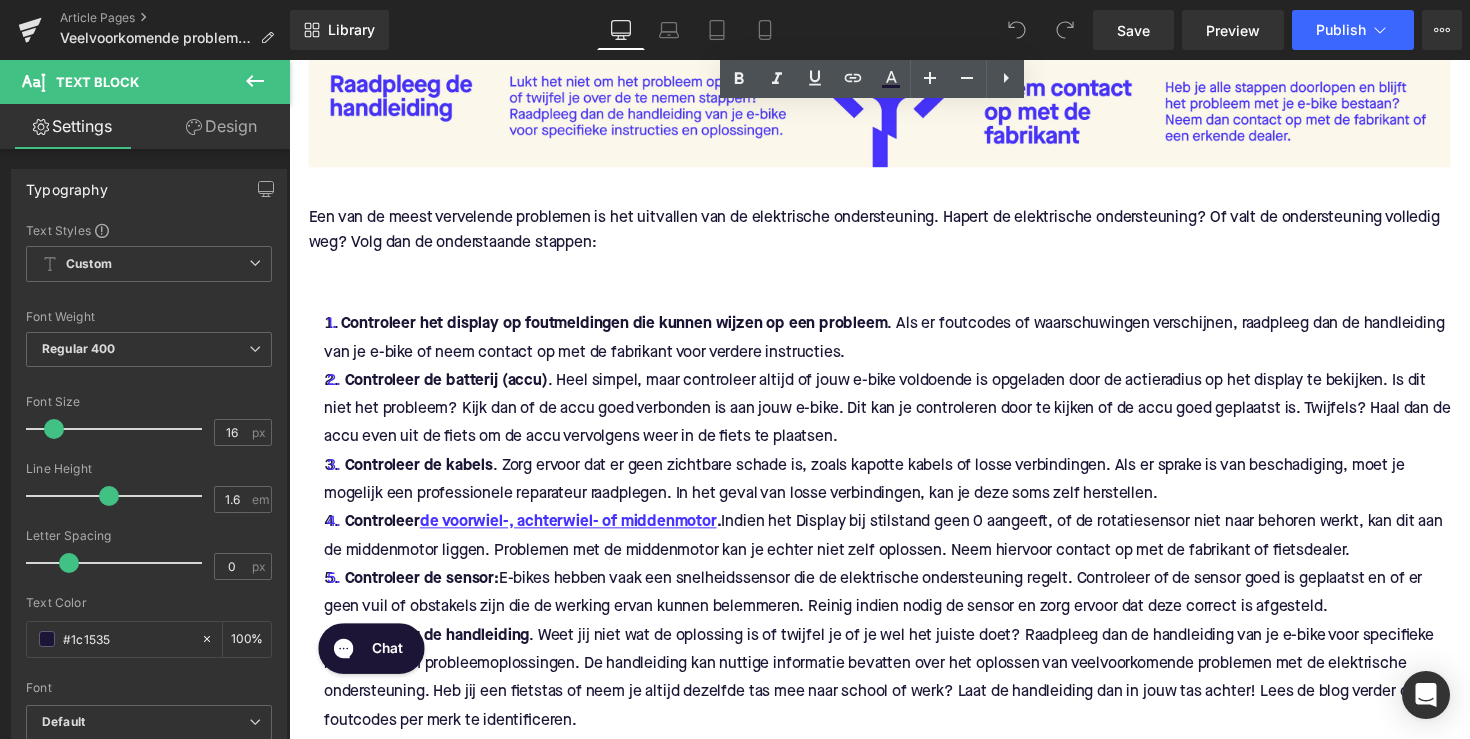 scroll, scrollTop: 1818, scrollLeft: 0, axis: vertical 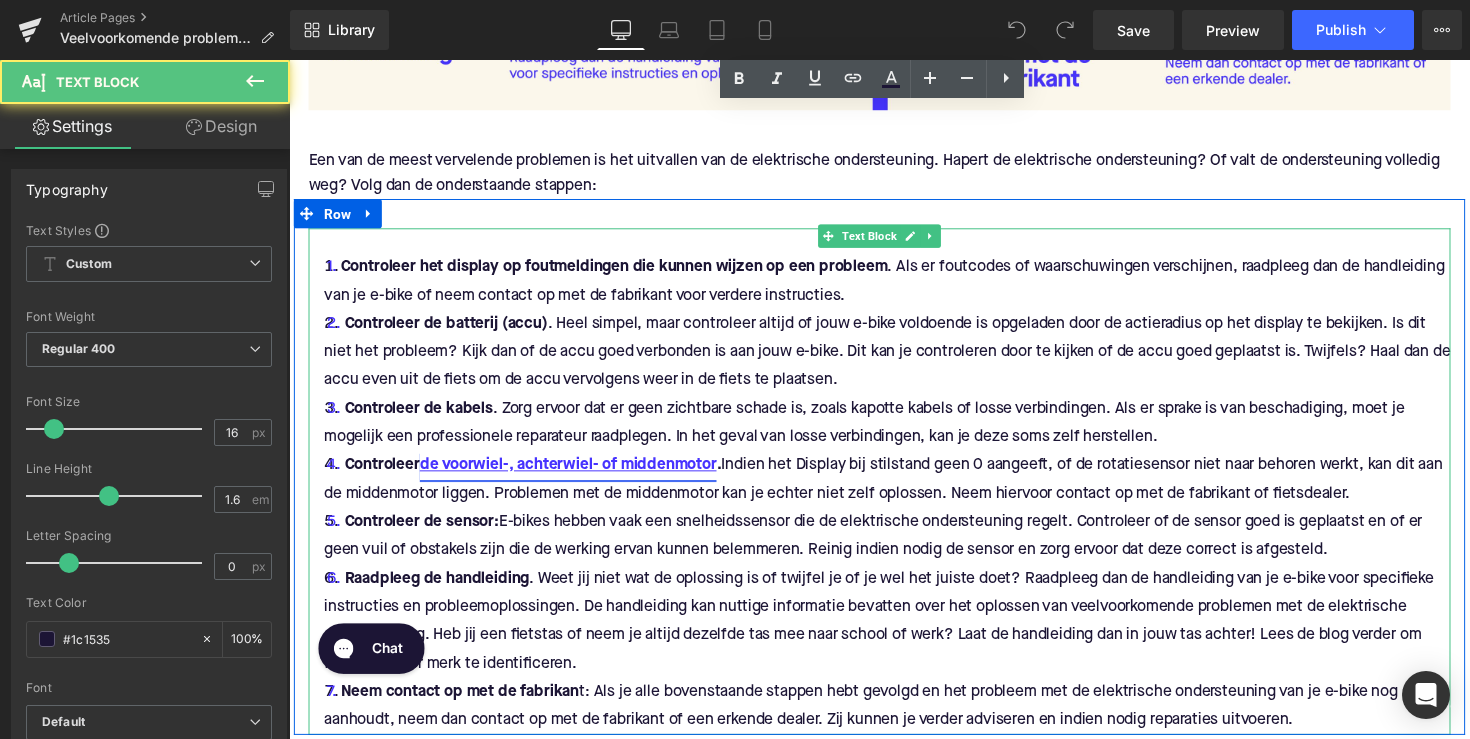 click on "de voorwiel-, achterwiel- of middenmotor" at bounding box center (575, 475) 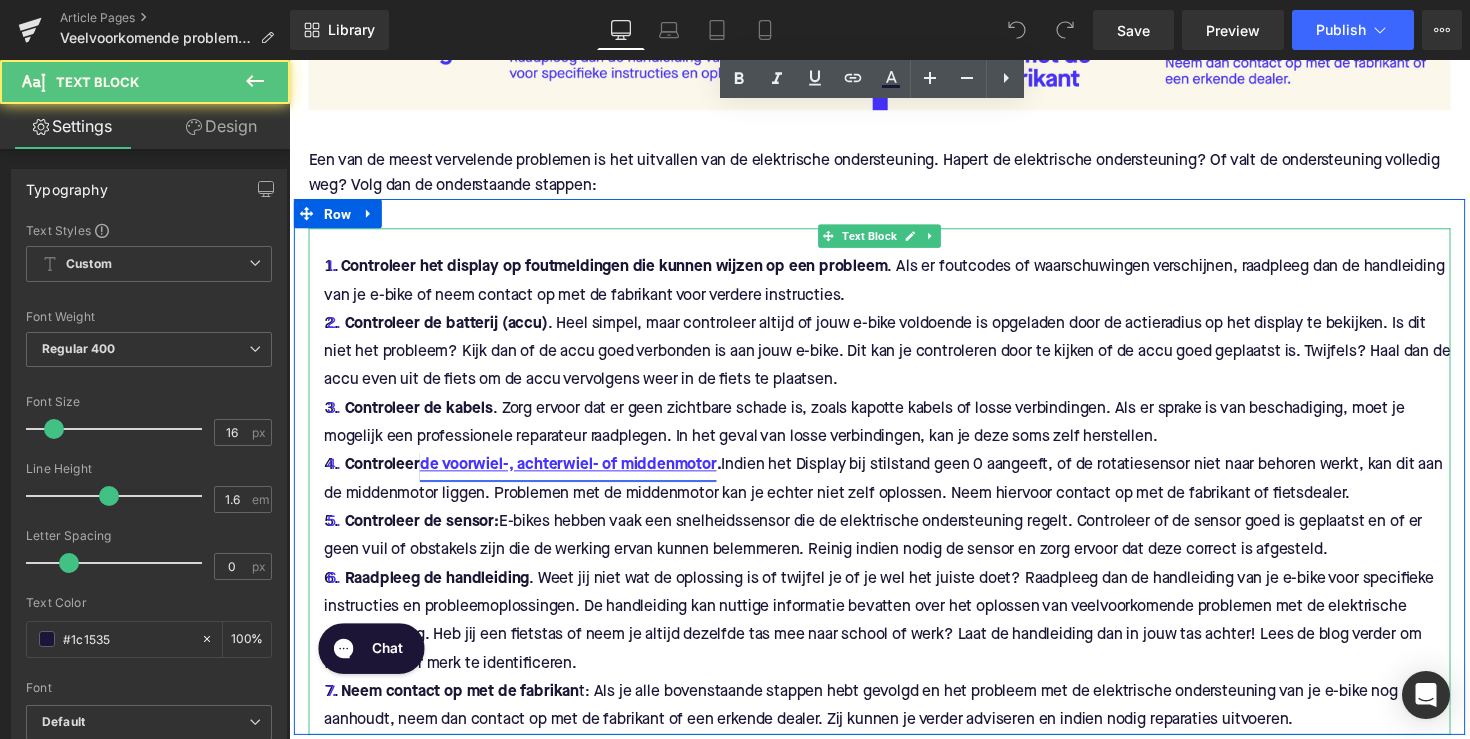 click on "de voorwiel-, achterwiel- of middenmotor" at bounding box center [575, 475] 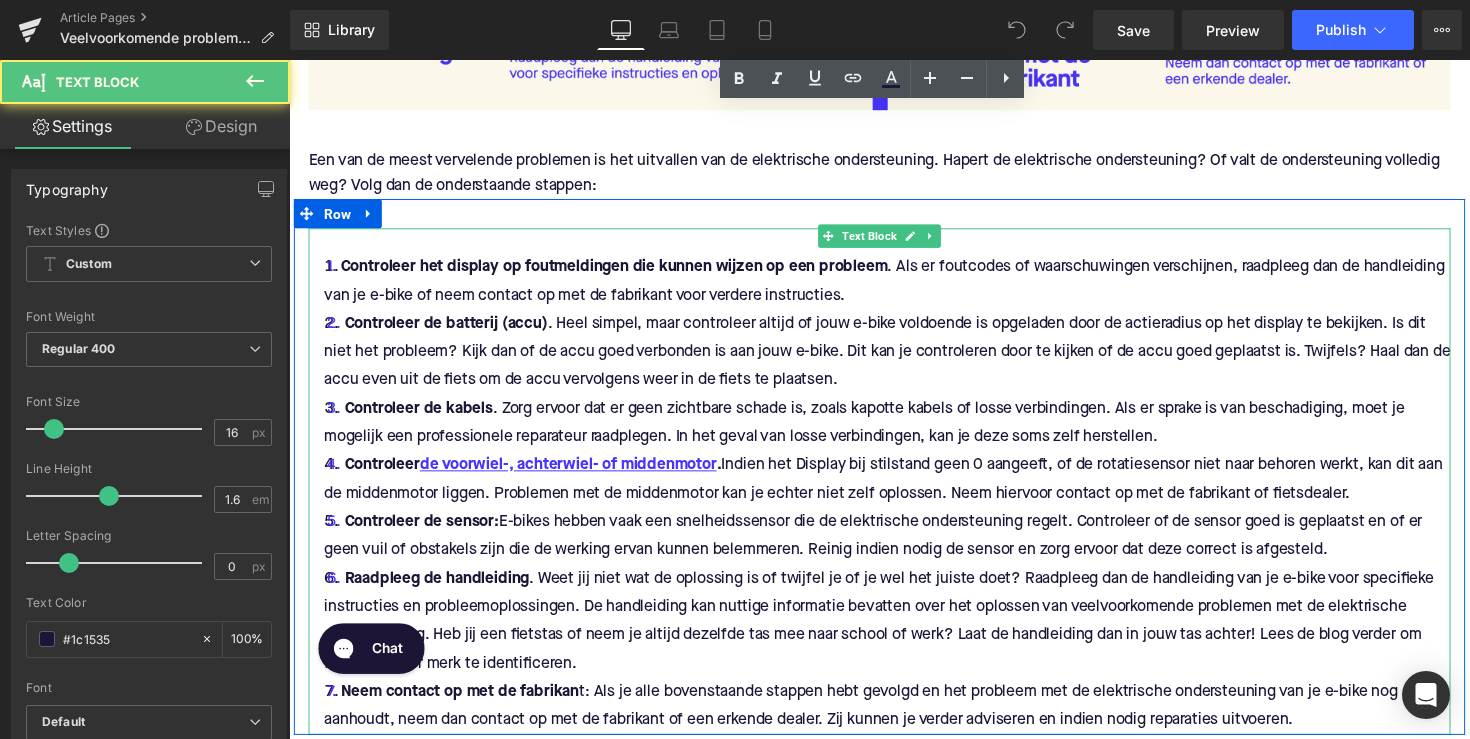 click on "Controleer de batterij (accu) . Heel simpel, maar controleer altijd of jouw e-bike voldoende is opgeladen door de actieradius op het display te bekijken. Is dit niet het probleem? Kijk dan of de accu goed verbonden is aan jouw e-bike. Dit kan je controleren door te kijken of de accu goed geplaatst is. Twijfels? Haal dan de accu even uit de fiets om de accu vervolgens weer in de fiets te plaatsen." at bounding box center (894, 359) 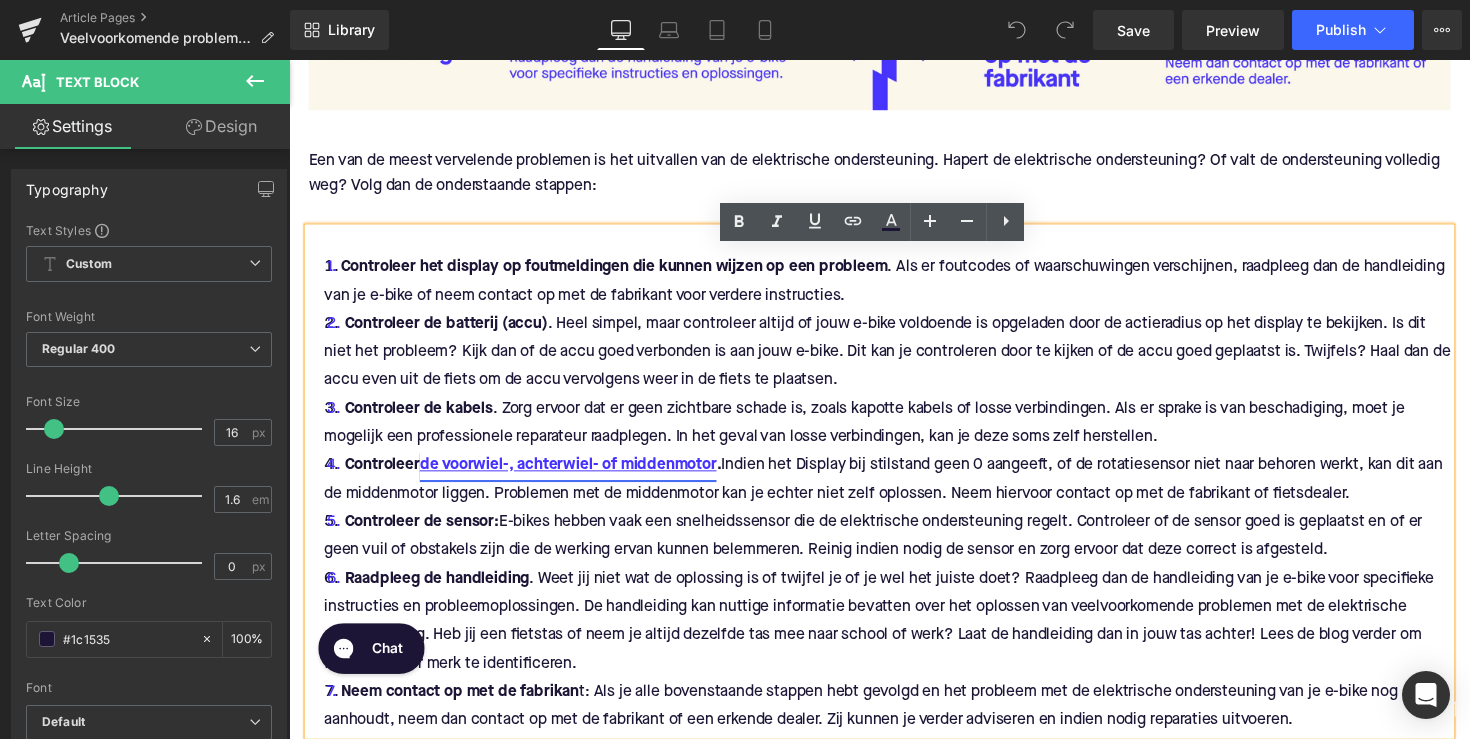 click on "de voorwiel-, achterwiel- of middenmotor" at bounding box center (575, 475) 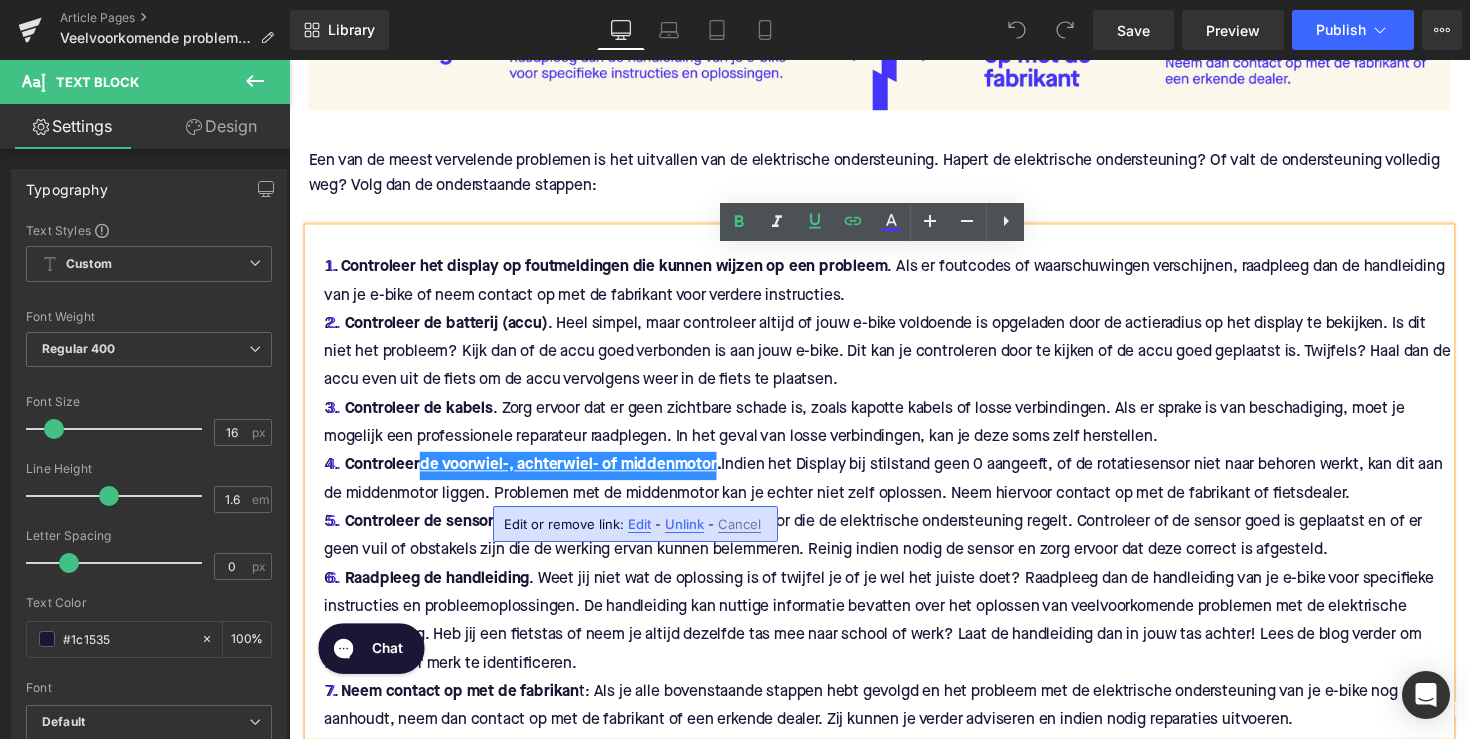 click on "Edit" at bounding box center [639, 524] 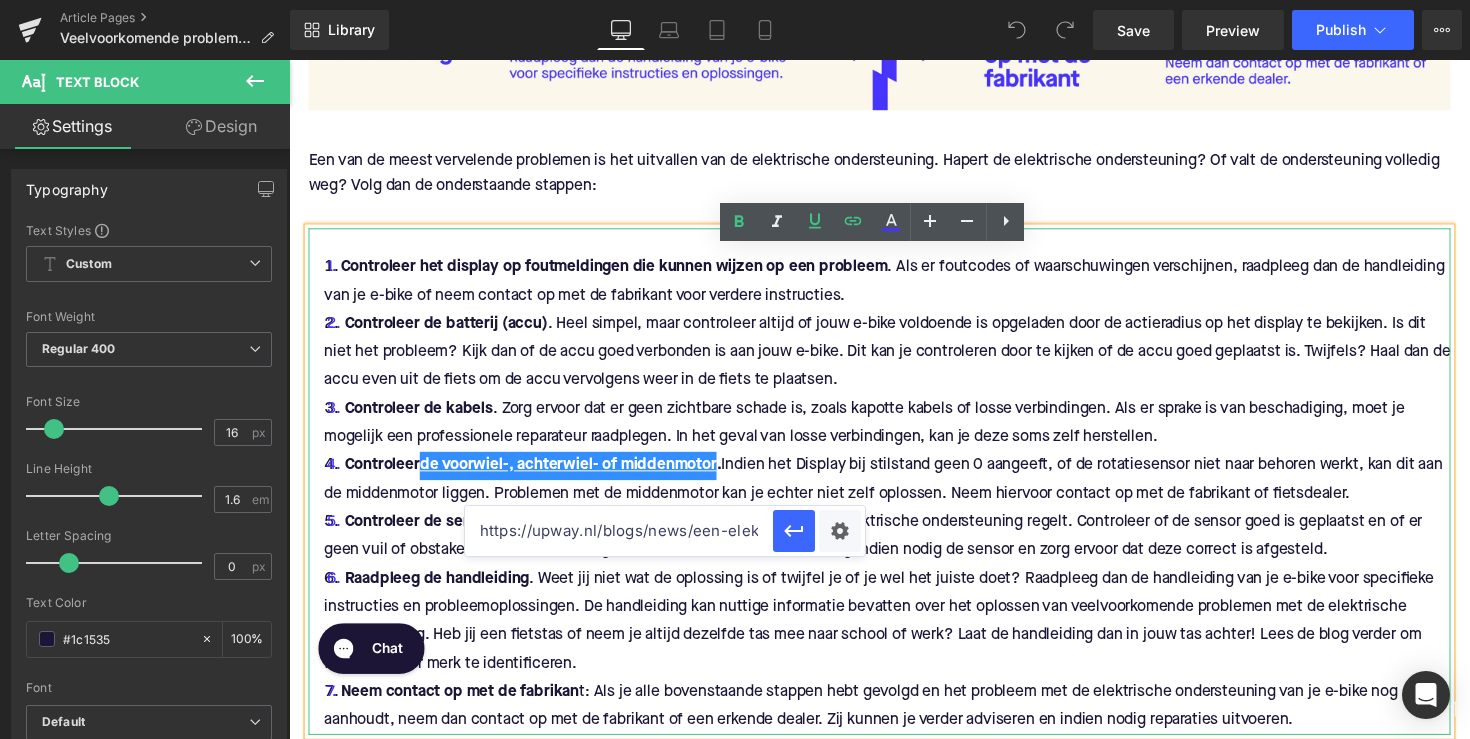 drag, startPoint x: 1002, startPoint y: 586, endPoint x: 1101, endPoint y: 612, distance: 102.357216 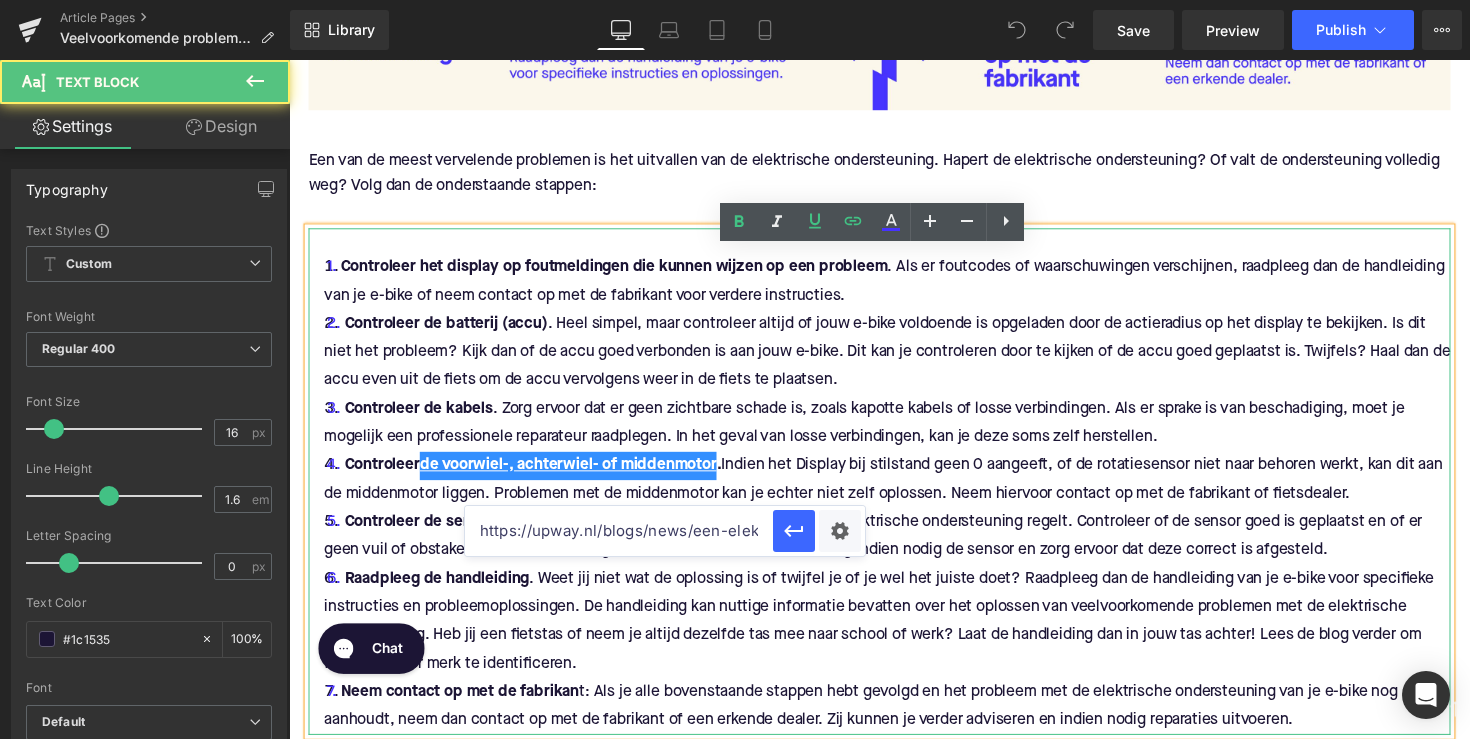 click on "Controleer de kabels . Zorg ervoor dat er geen zichtbare schade is, zoals kapotte kabels of losse verbindingen. Als er sprake is van beschadiging, moet je mogelijk een professionele reparateur raadplegen. In het geval van losse verbindingen, kan je deze soms zelf herstellen." at bounding box center [894, 432] 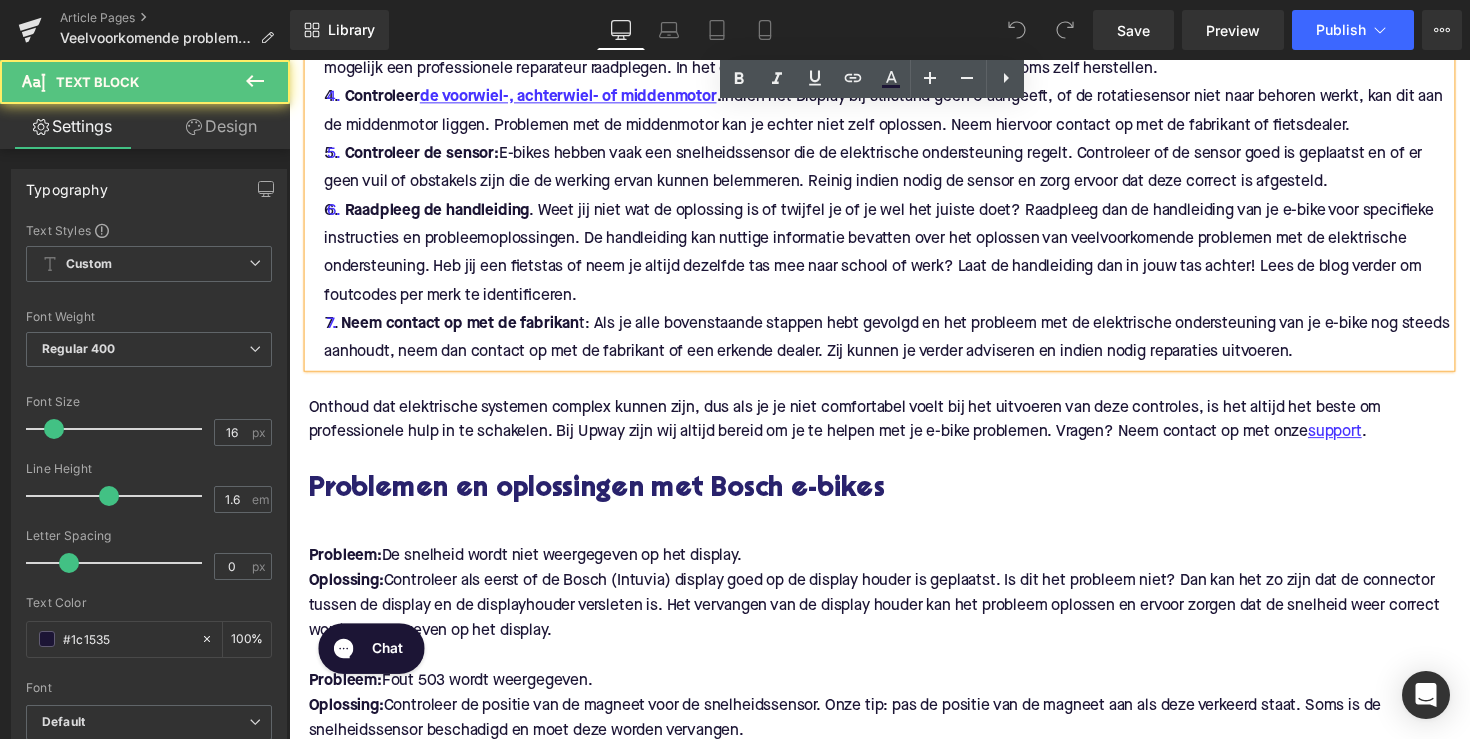 scroll, scrollTop: 2325, scrollLeft: 0, axis: vertical 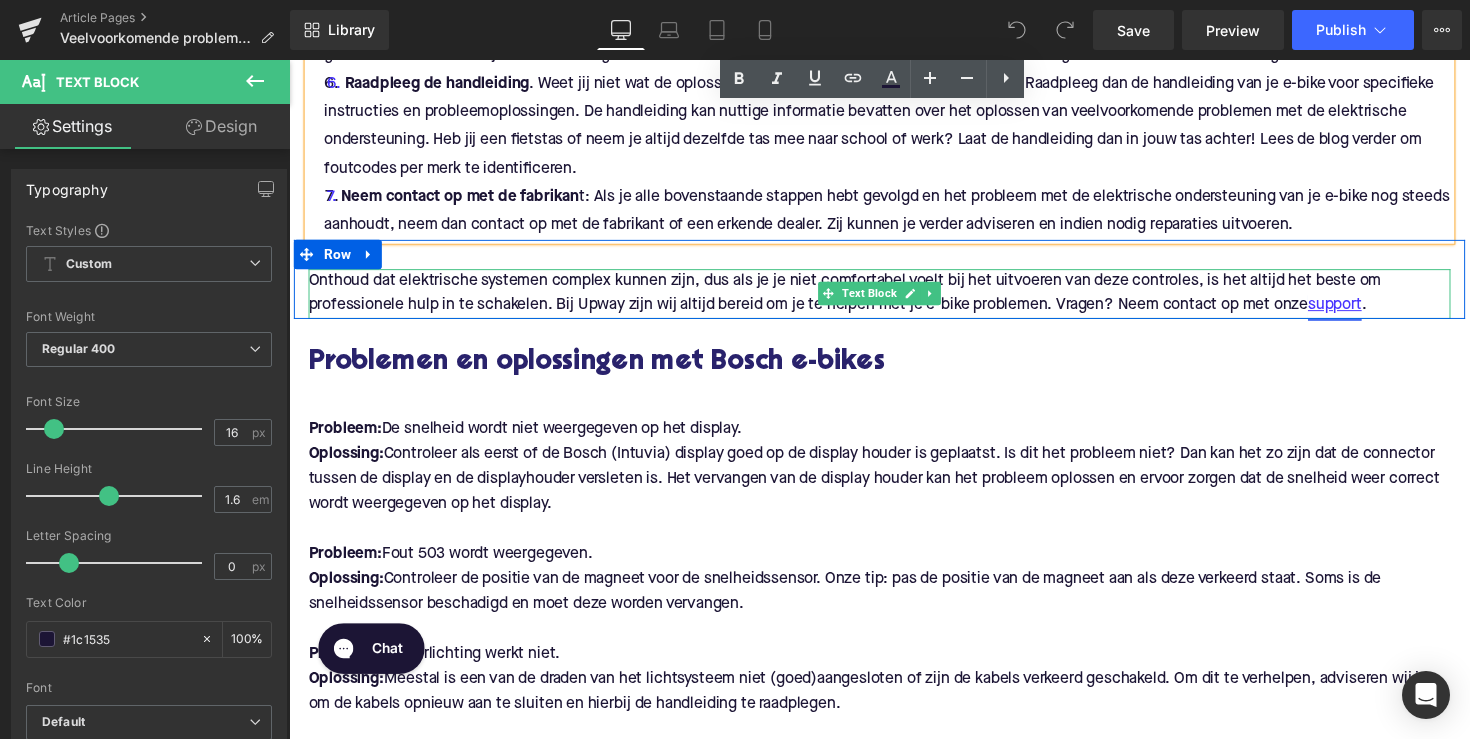 click on "support" at bounding box center (1360, 312) 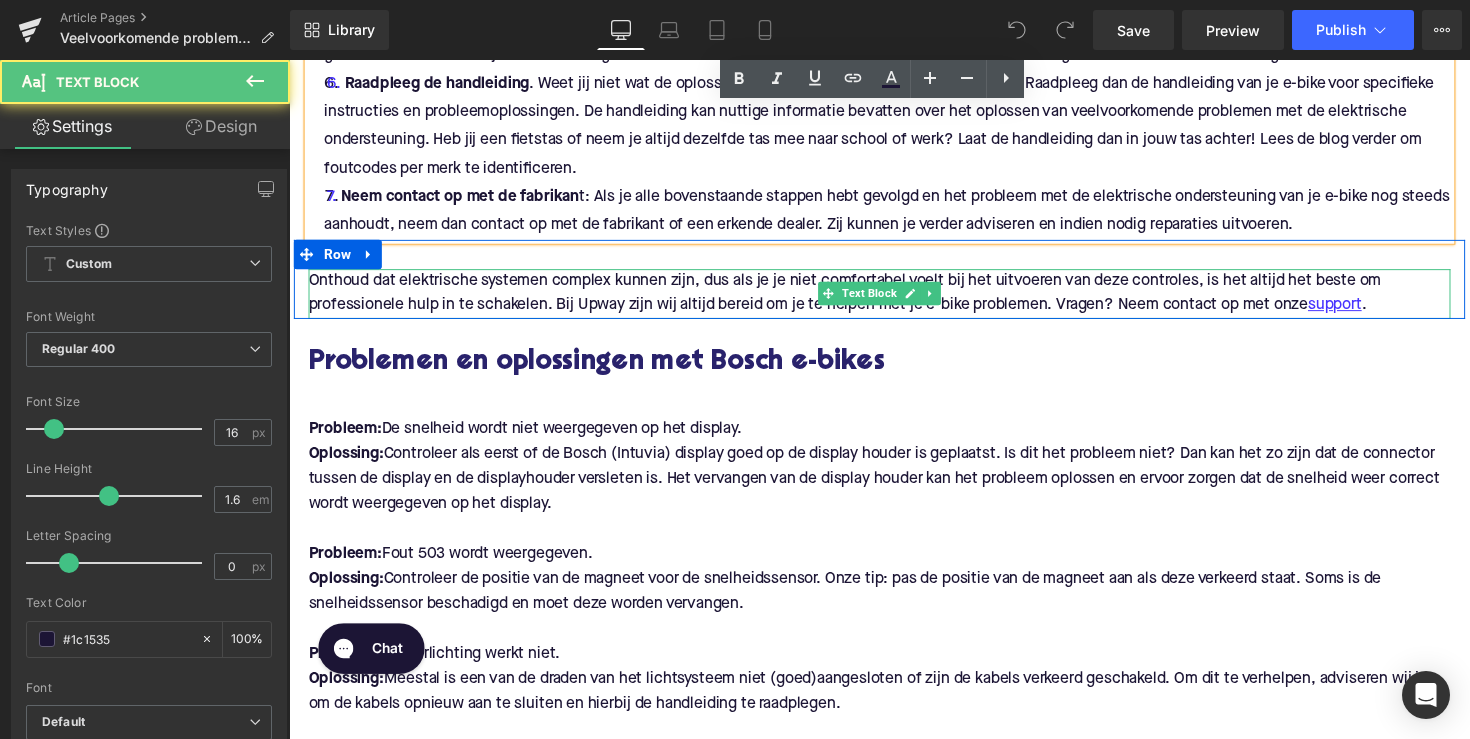 click on "Onthoud dat elektrische systemen complex kunnen zijn, dus als je je niet comfortabel voelt bij het uitvoeren van deze controles, is het altijd het beste om professionele hulp in te schakelen. Bij Upway zijn wij altijd bereid om je te helpen met je e-bike problemen. Vragen? Neem contact op met onze  support ." at bounding box center [894, 299] 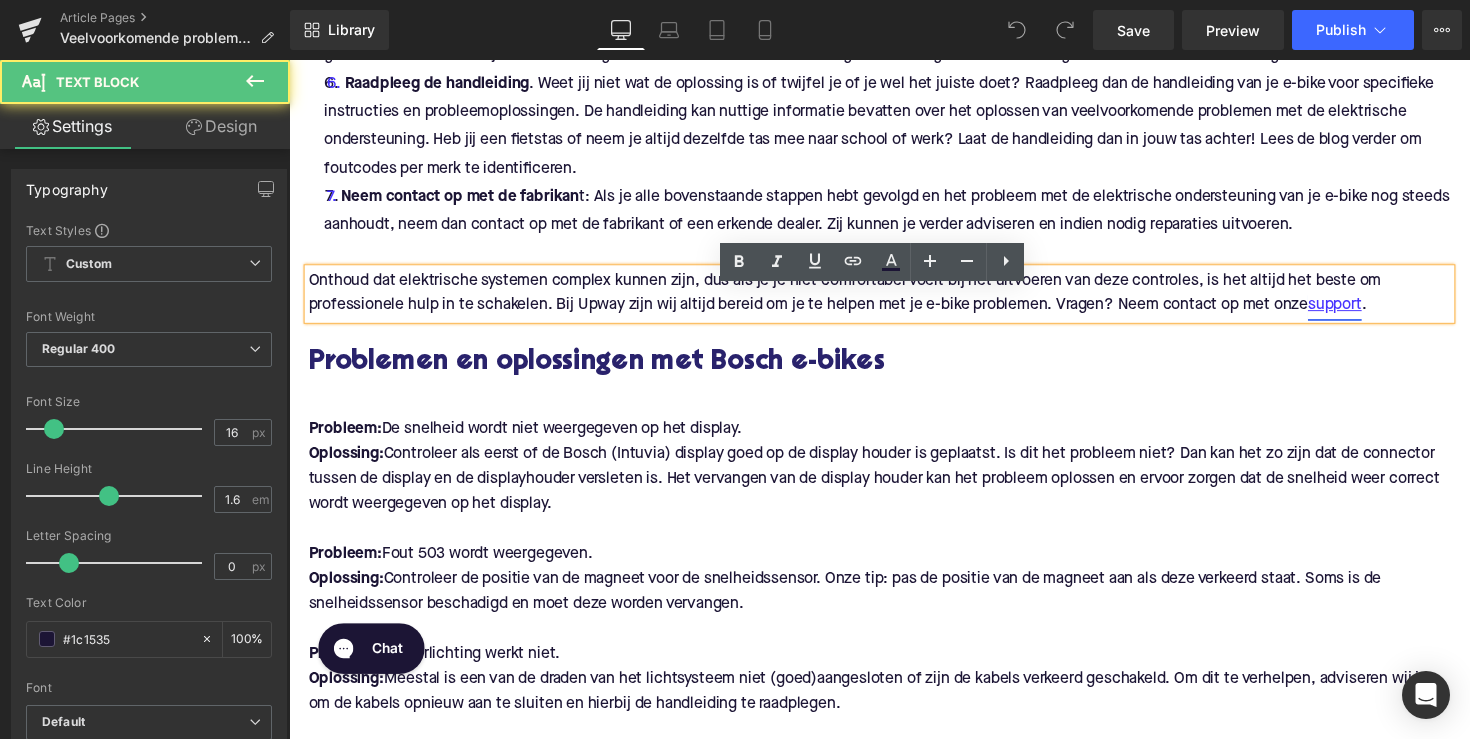 click on "support" at bounding box center [1360, 312] 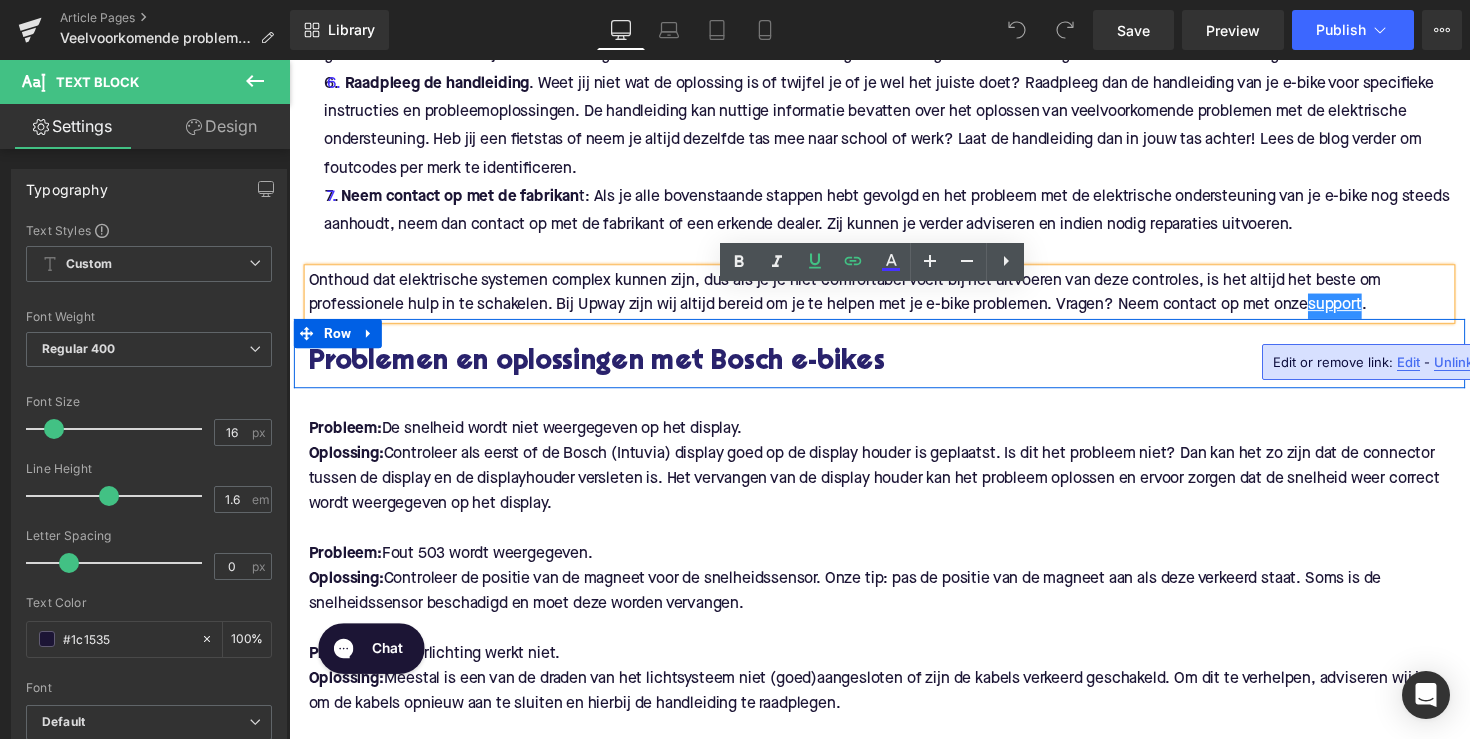 click on "Edit" at bounding box center (1408, 362) 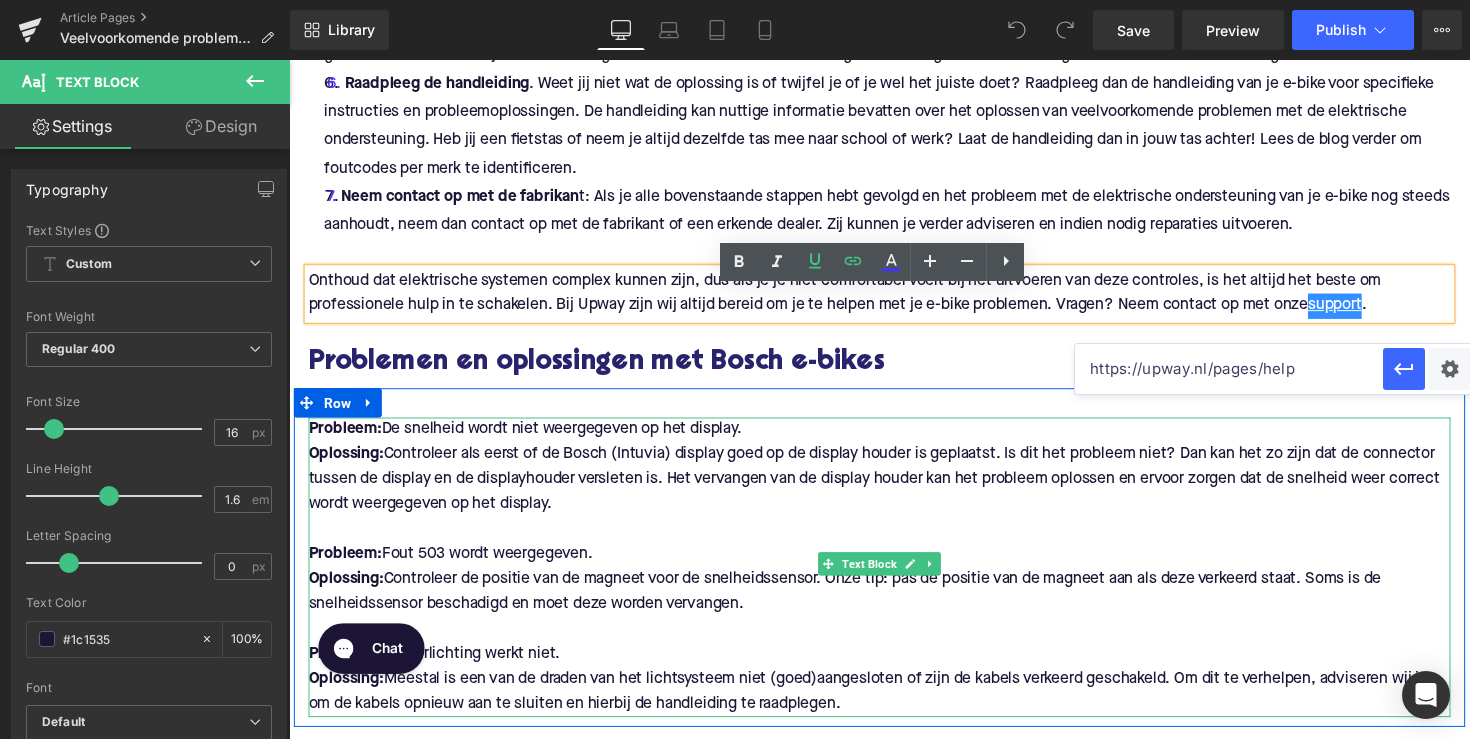 click on "Oplossing:  Controleer als eerst of de Bosch (Intuvia) display goed op de display houder is geplaatst. Is dit het probleem niet? Dan kan het zo zijn dat de connector tussen de display en de displayhouder versleten is. Het vervangen van de display houder kan het probleem oplossen en ervoor zorgen dat de snelheid weer correct wordt weergegeven op het display." at bounding box center (894, 490) 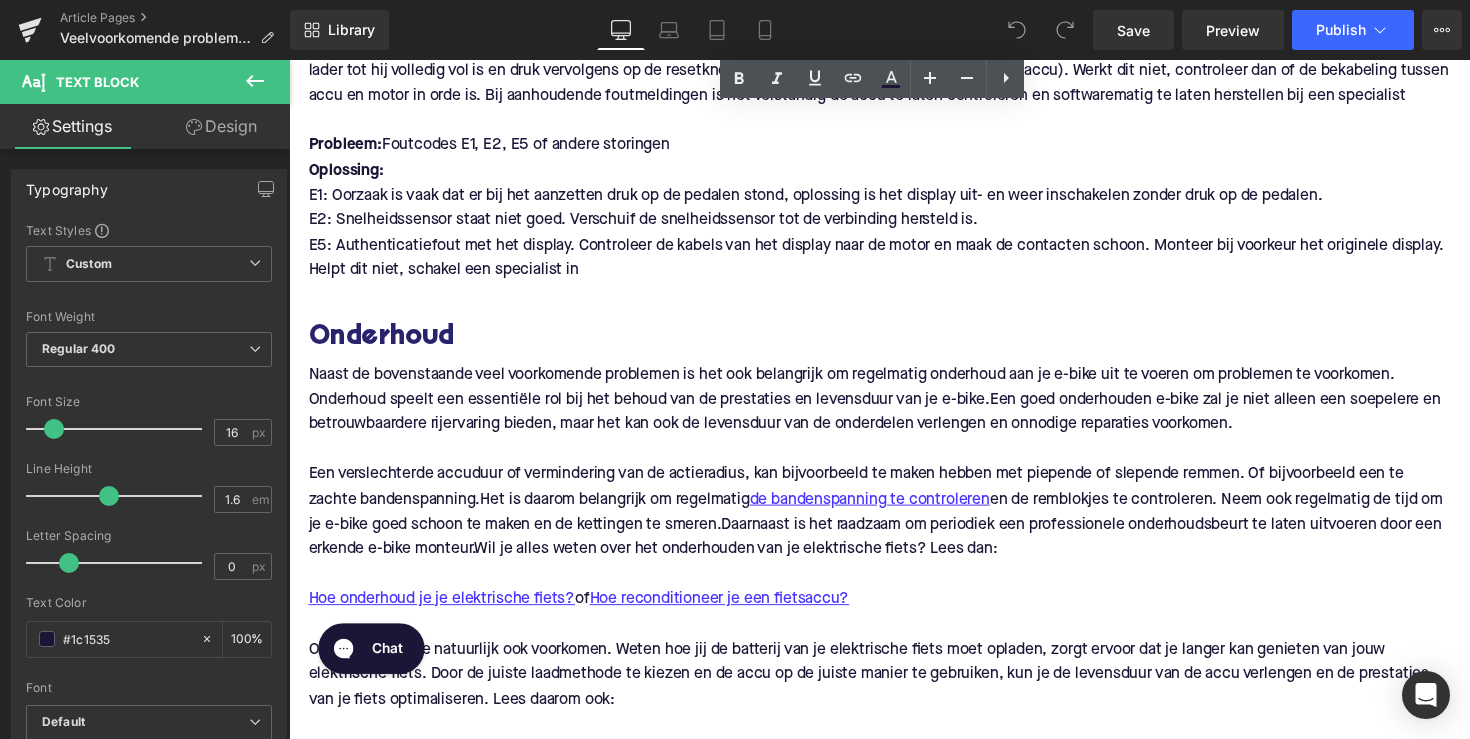 scroll, scrollTop: 5447, scrollLeft: 0, axis: vertical 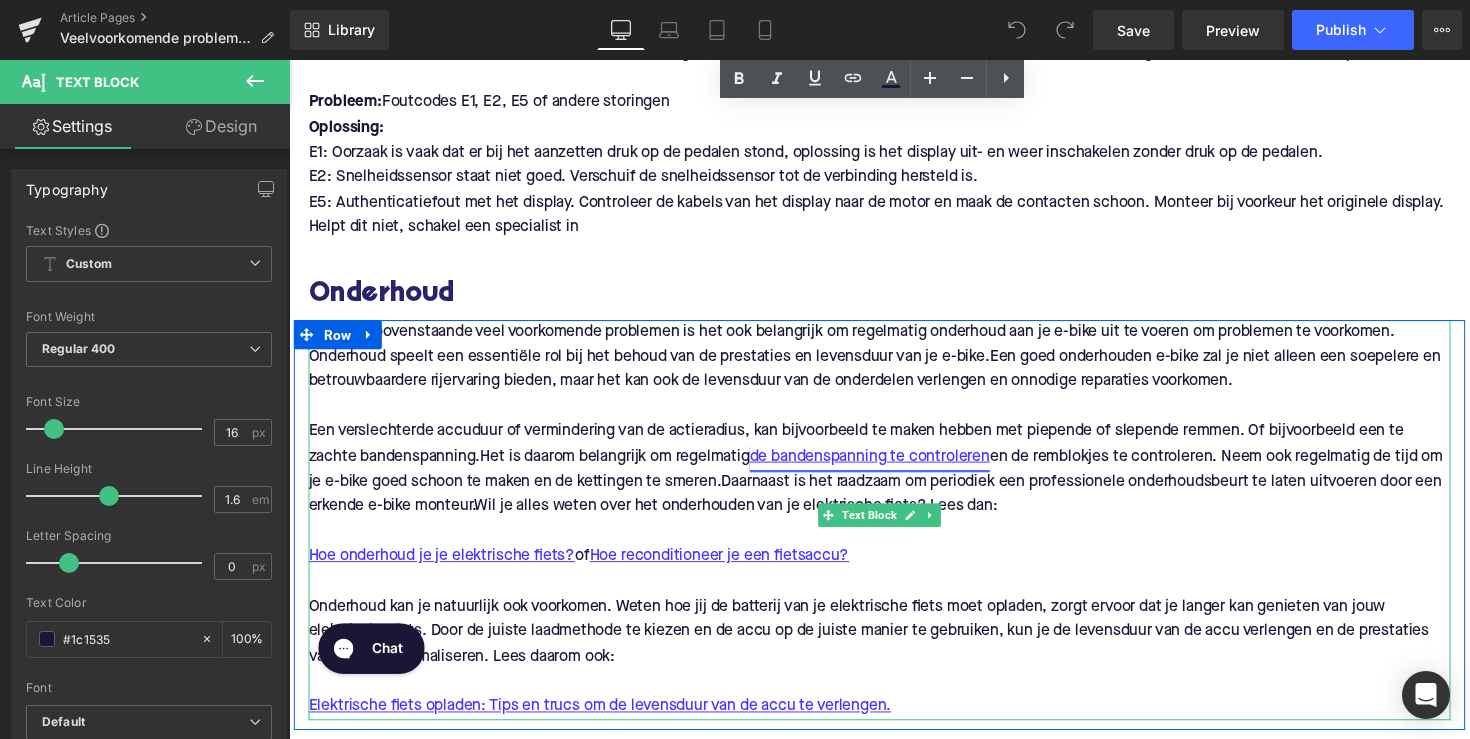 click on "de bandenspanning te controleren" at bounding box center [884, 467] 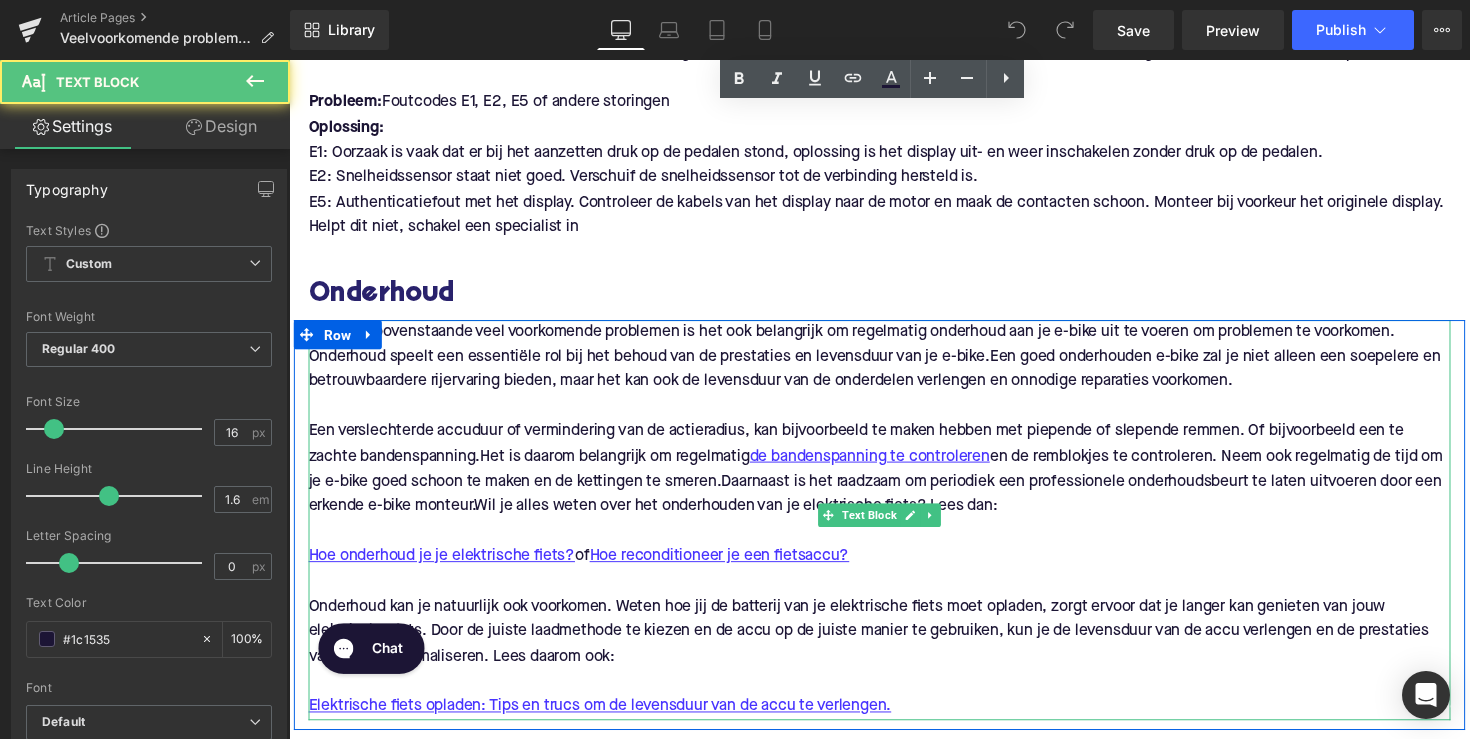 click at bounding box center [894, 416] 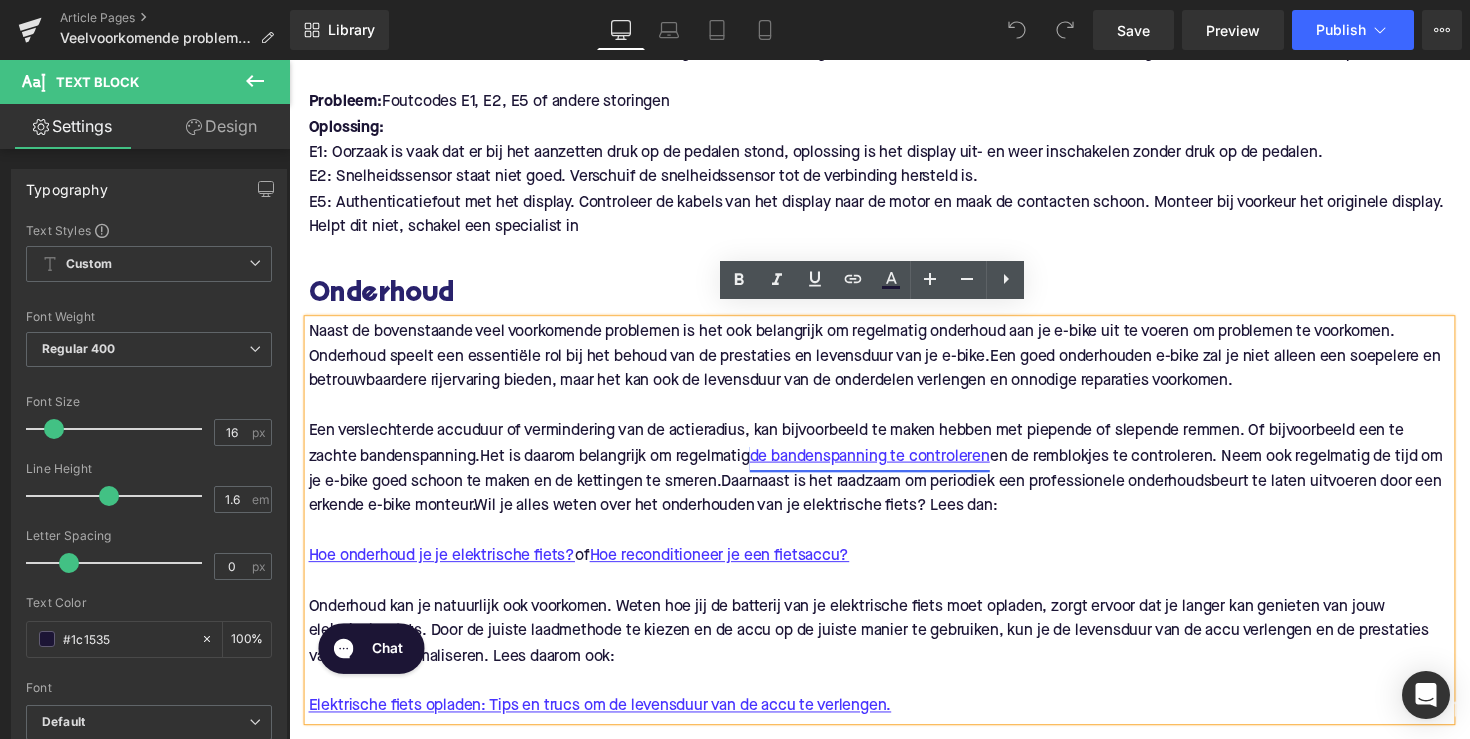 click on "de bandenspanning te controleren" at bounding box center [884, 467] 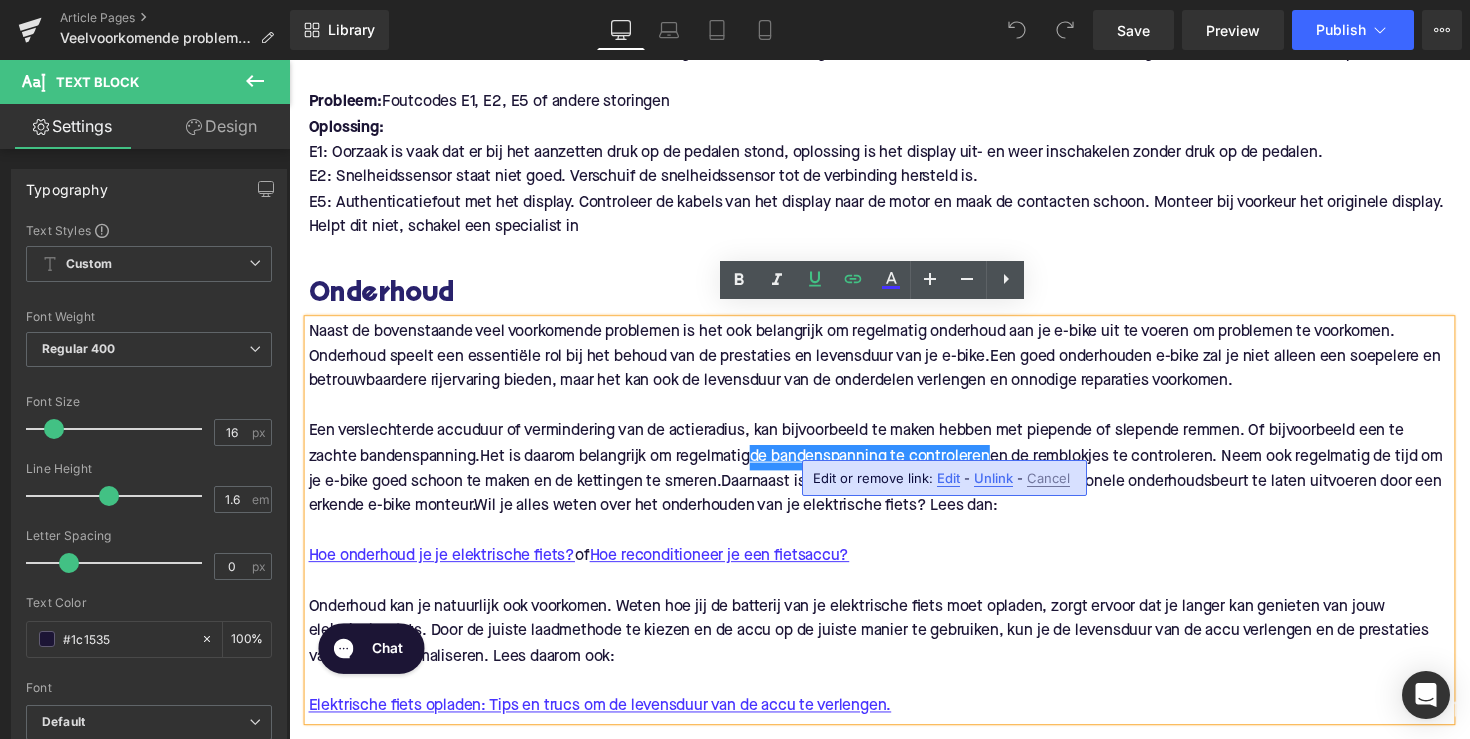 click on "Edit" at bounding box center [948, 478] 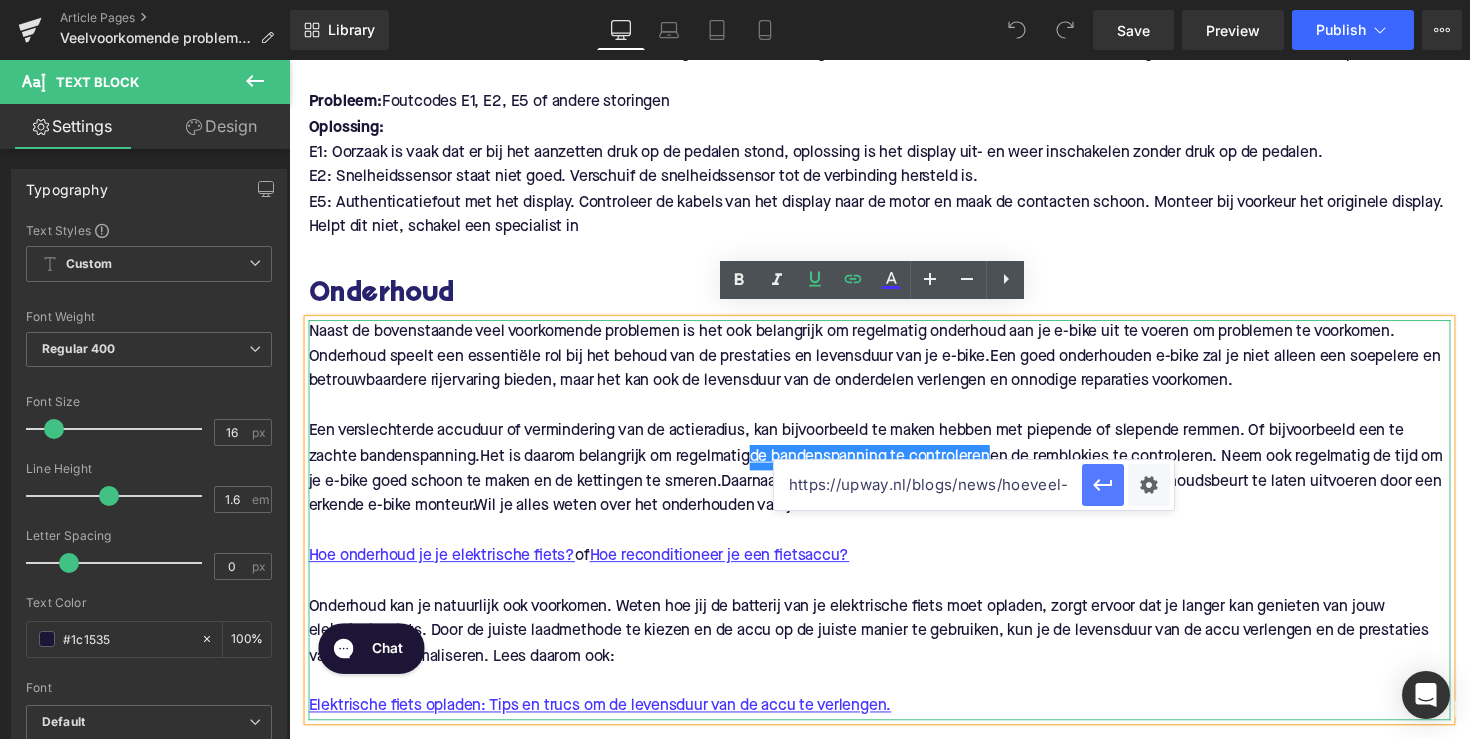 drag, startPoint x: 966, startPoint y: 495, endPoint x: 765, endPoint y: 389, distance: 227.23776 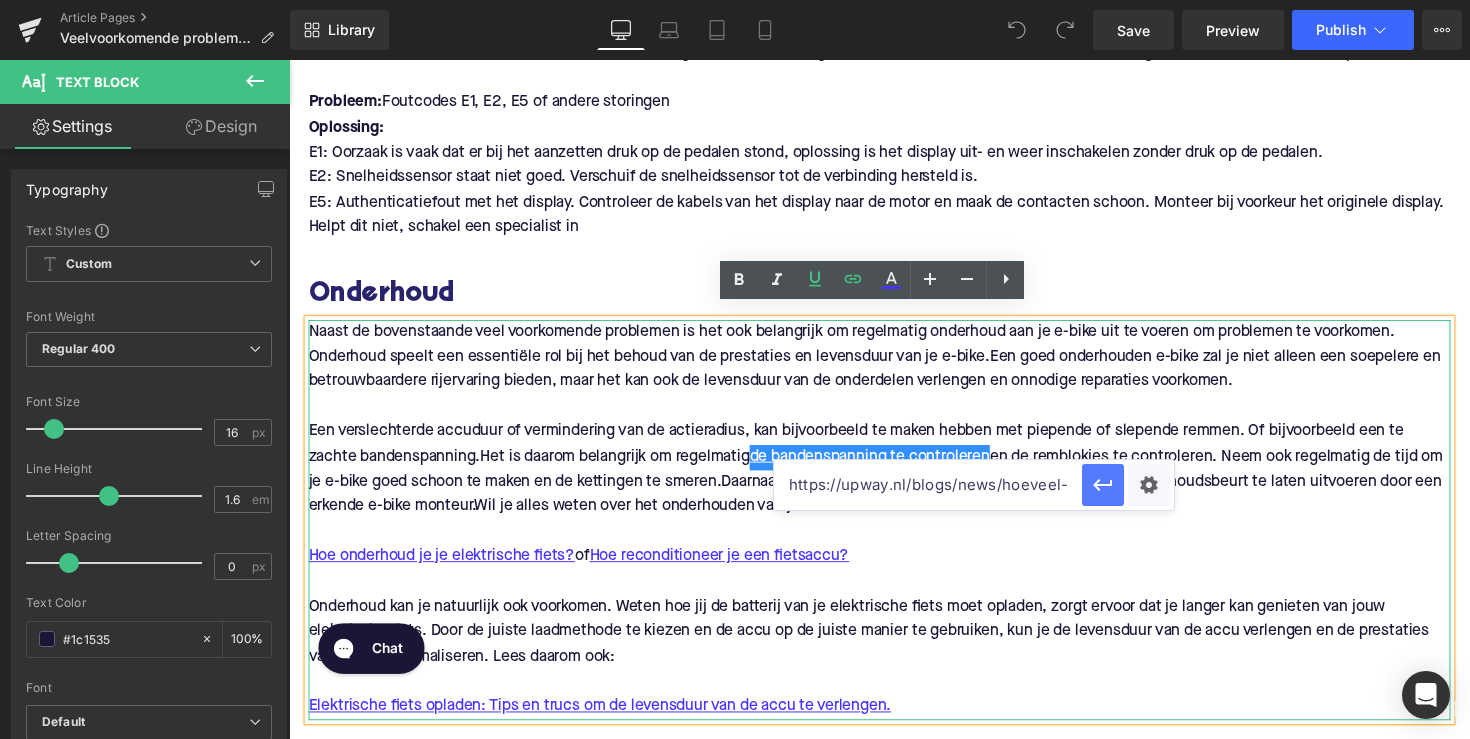 click on "https://upway.nl/blogs/news/hoeveel-bar-in-fietsband-elektrische-fiets" at bounding box center [974, 485] 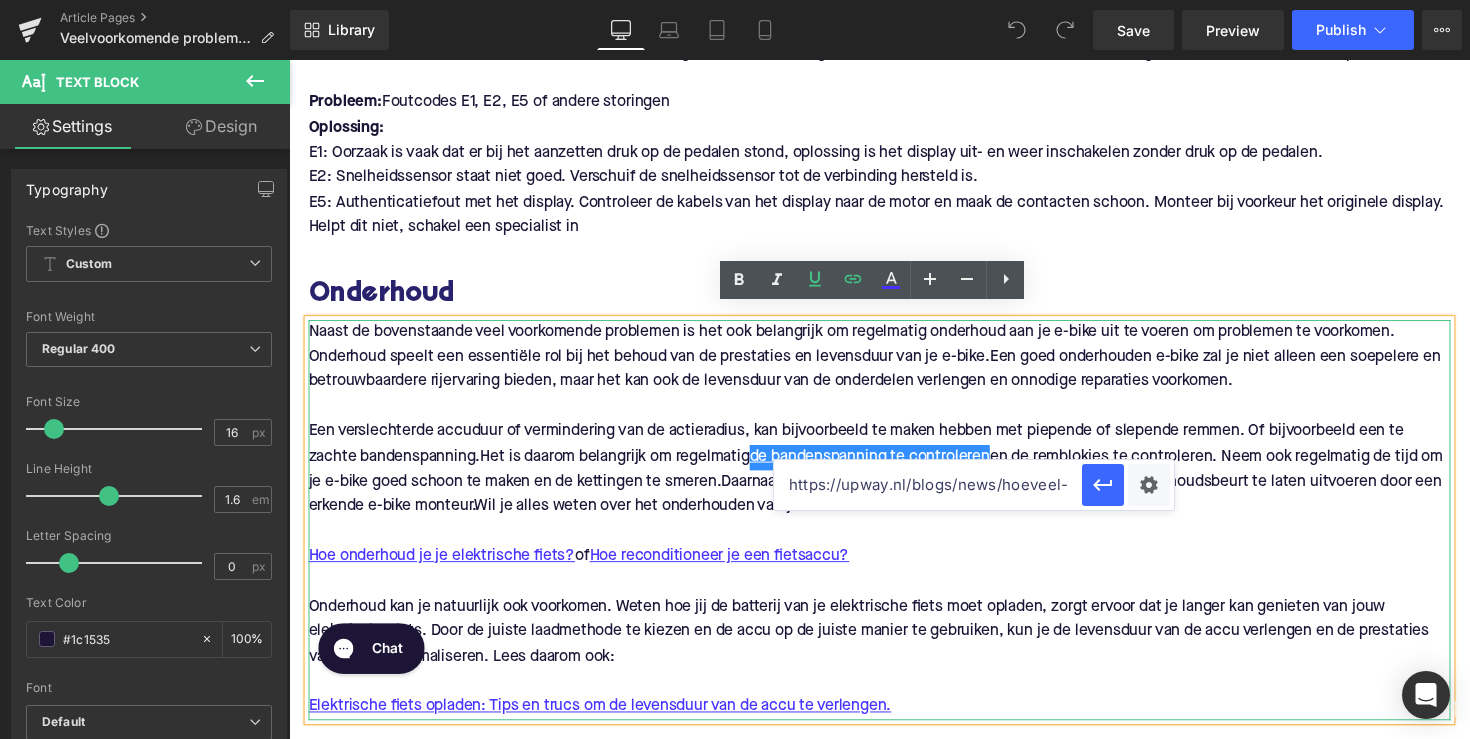 click on "Een verslechterde accuduur of vermindering van de actieradius, kan bijvoorbeeld te maken hebben met piepende of slepende remmen. Of bijvoorbeeld een te zachte bandenspanning." at bounding box center (872, 453) 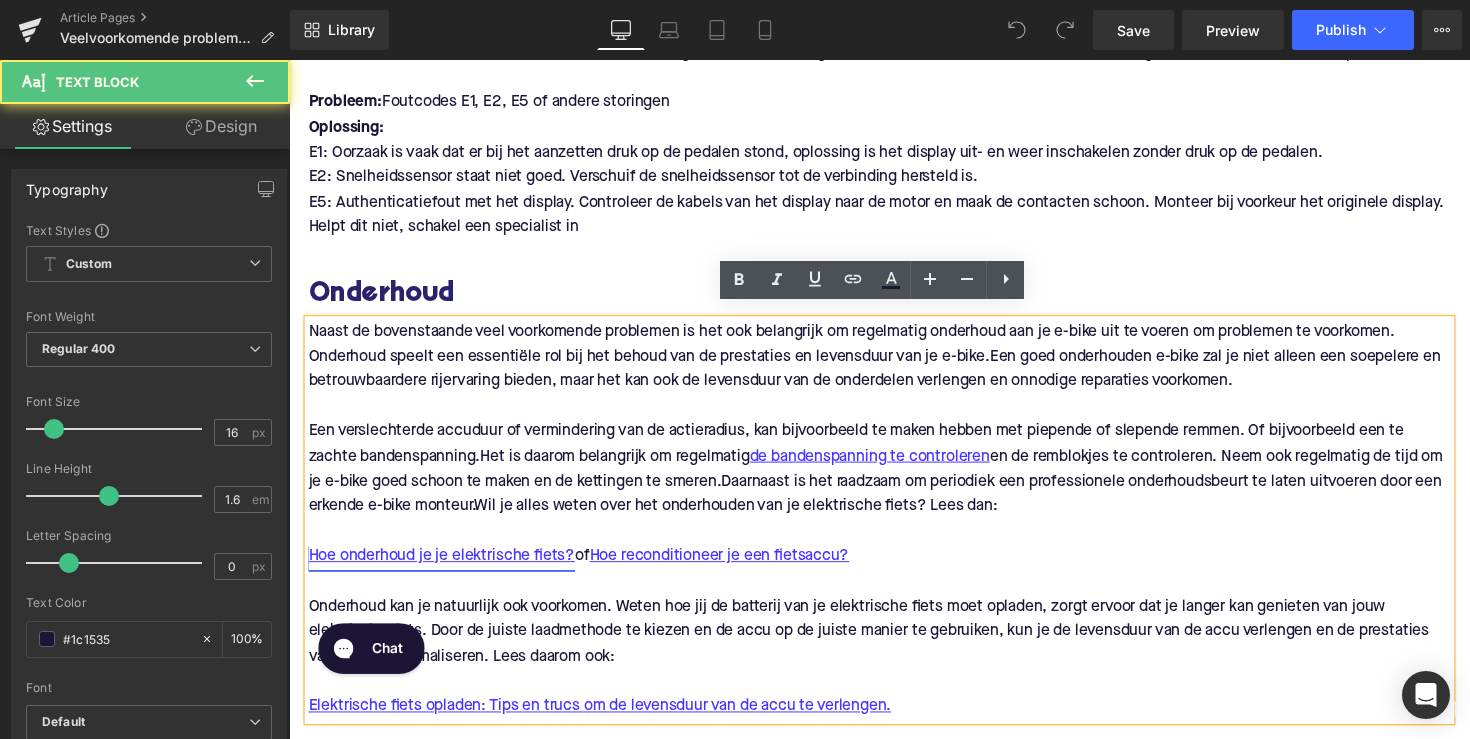 click on "Hoe onderhoud je je elektrische fiets?" at bounding box center (445, 569) 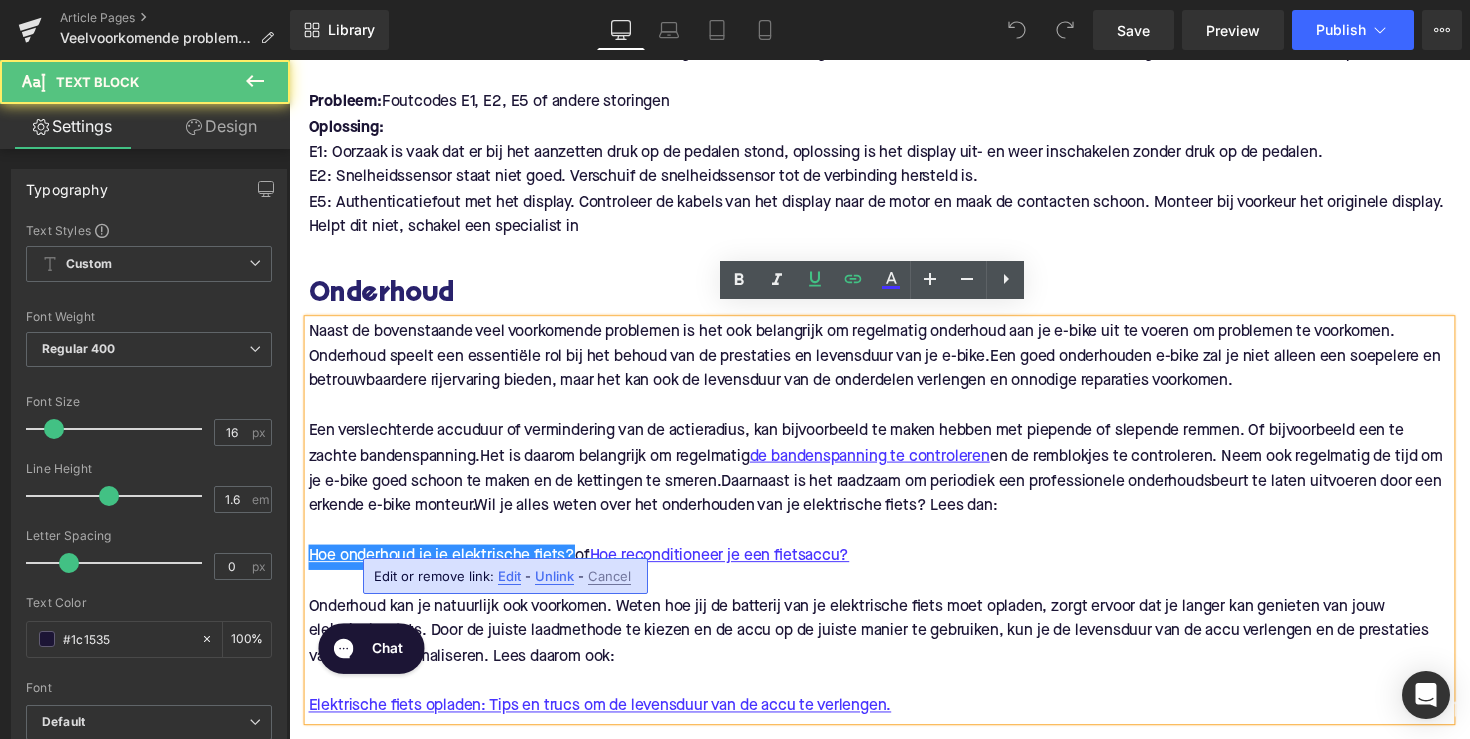 click on "Edit" at bounding box center (509, 576) 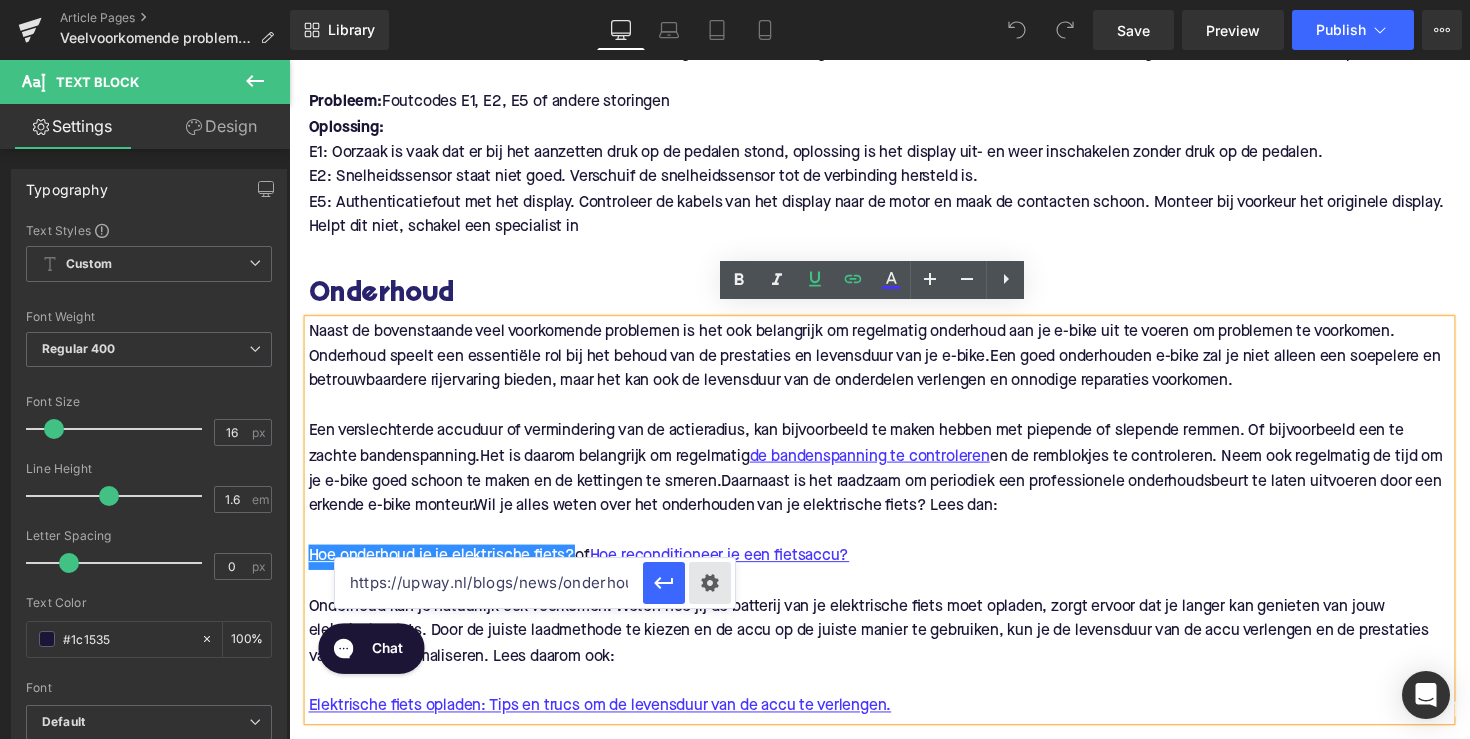 drag, startPoint x: 567, startPoint y: 577, endPoint x: 688, endPoint y: 577, distance: 121 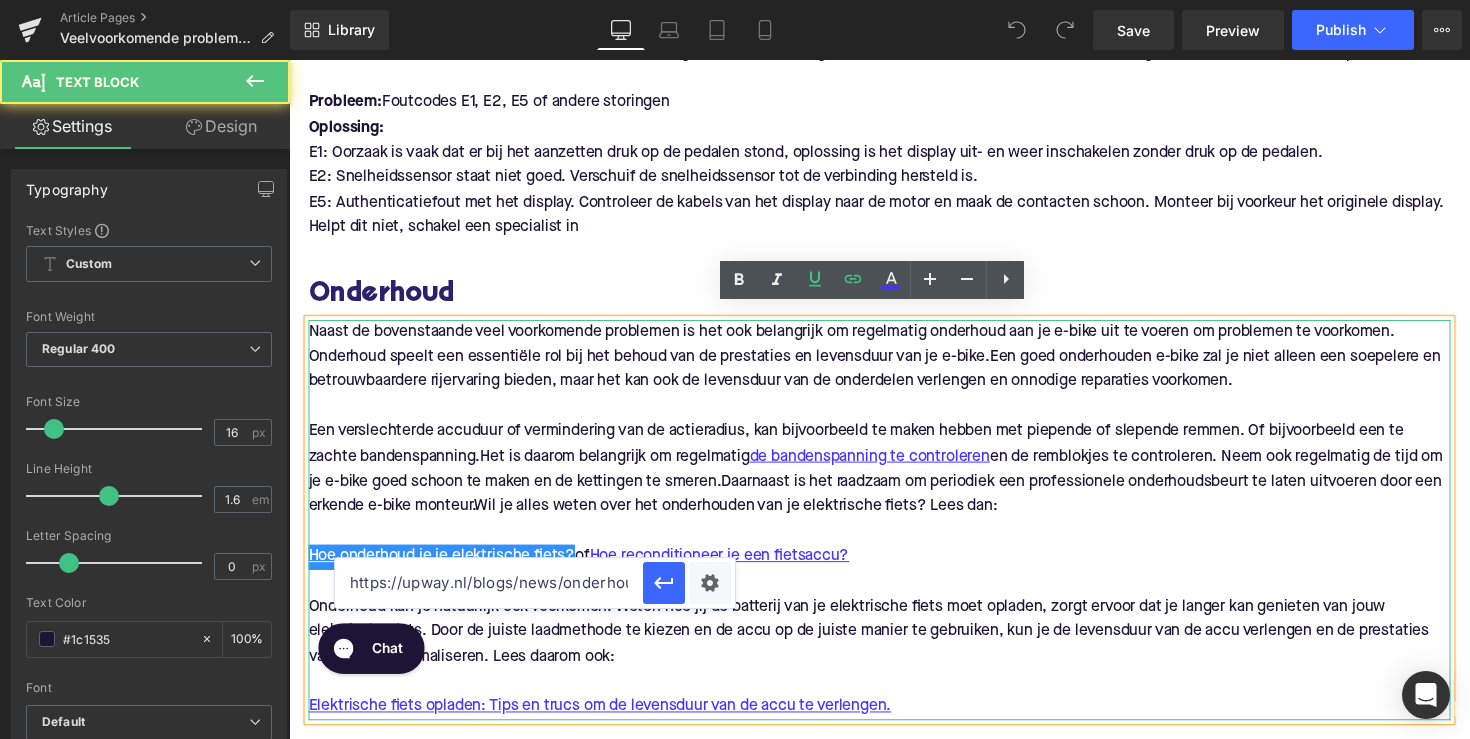 click on "Het is daarom belangrijk om regelmatig  de bandenspanning te controleren  en de remblokjes te controleren. Neem ook regelmatig de tijd om je e-bike goed schoon te maken en de kettingen te smeren." at bounding box center (892, 479) 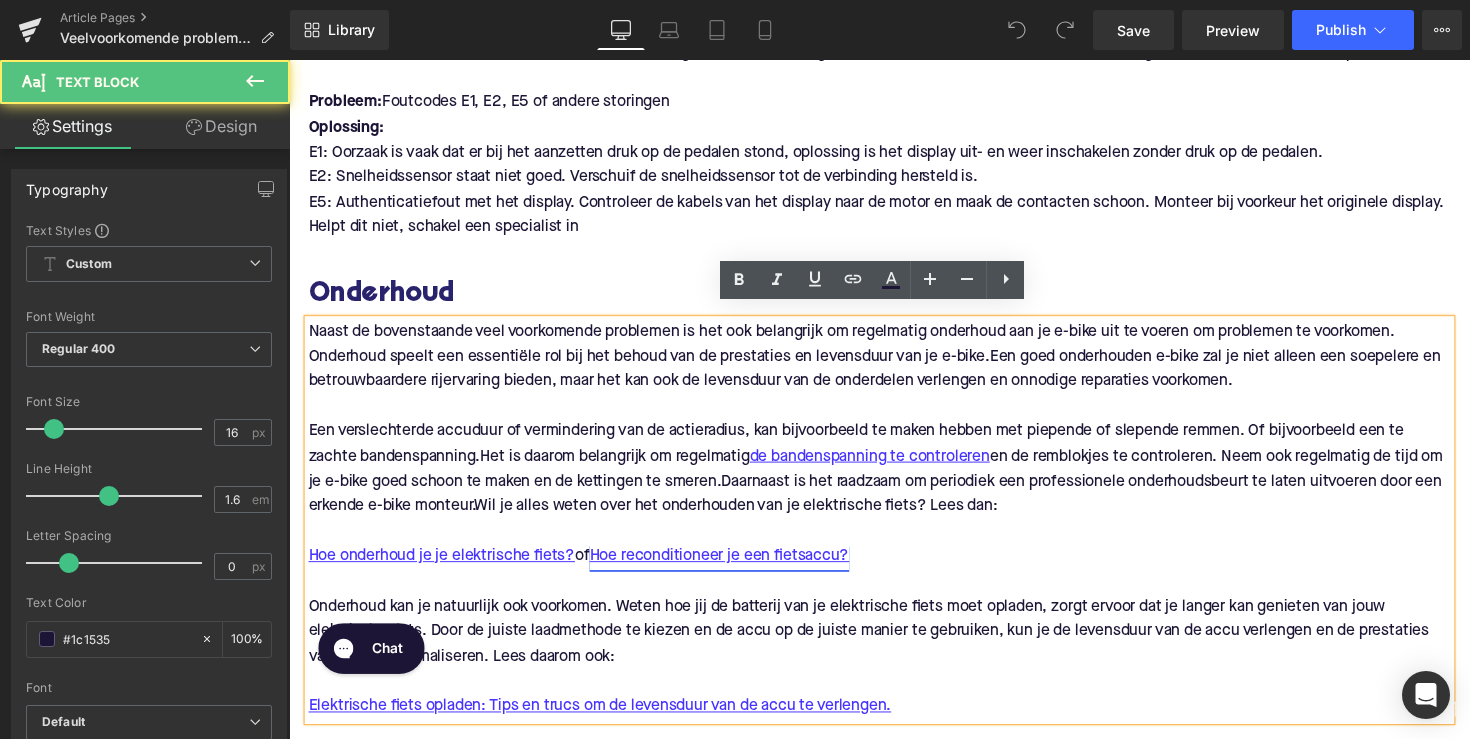 click on "Hoe reconditioneer je een fietsaccu?" at bounding box center [730, 569] 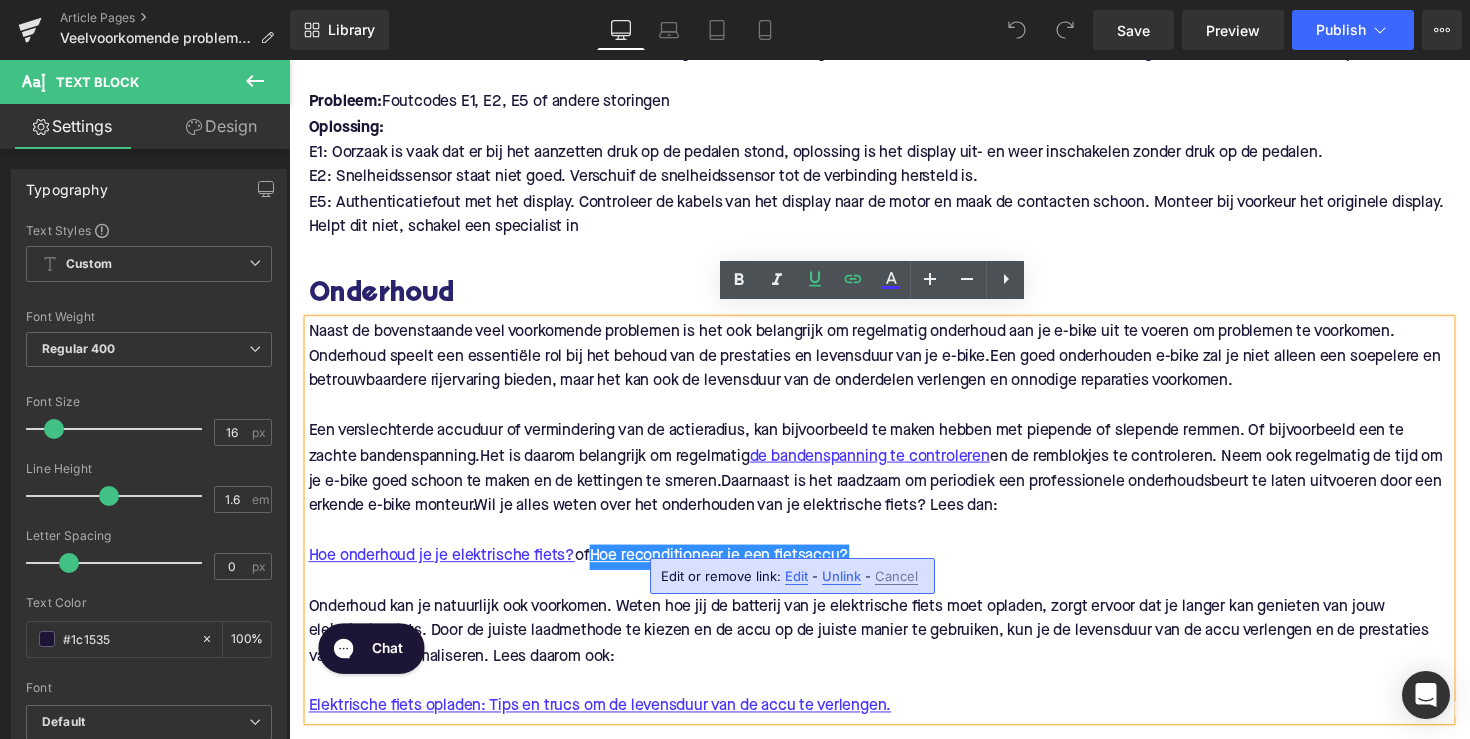 click on "Edit" at bounding box center (796, 576) 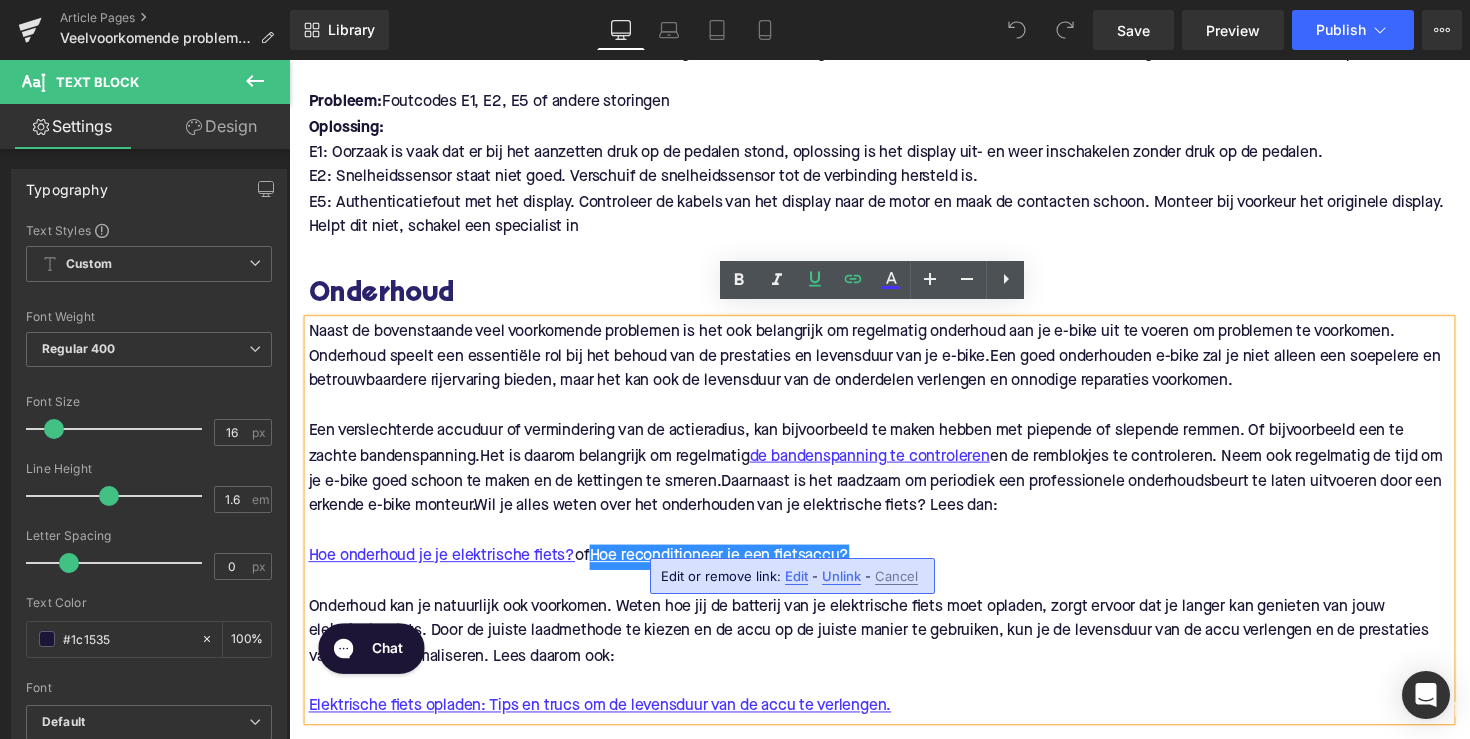 type on "https://upway.nl/blogs/news/hoe-reconditioneer-je-een-fietsaccu" 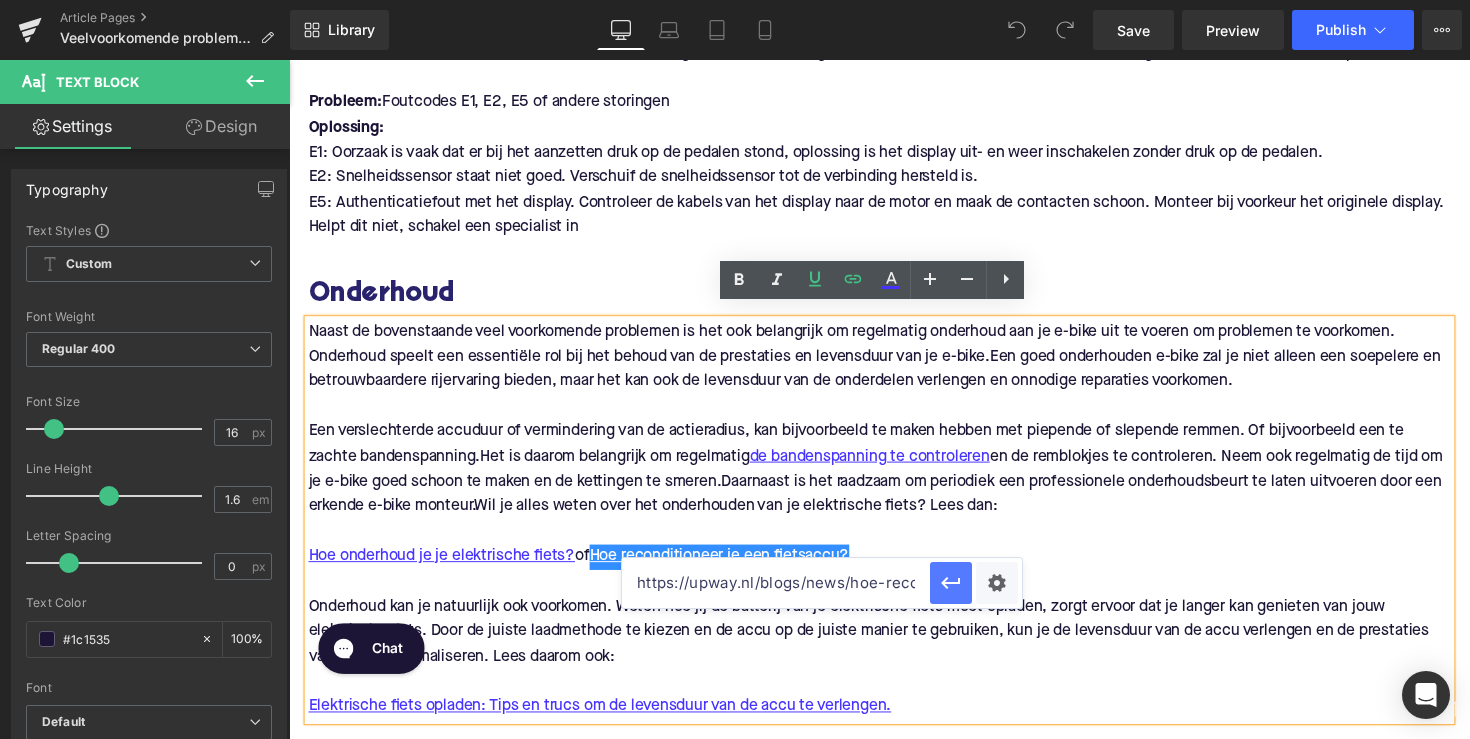 drag, startPoint x: 780, startPoint y: 579, endPoint x: 964, endPoint y: 583, distance: 184.04347 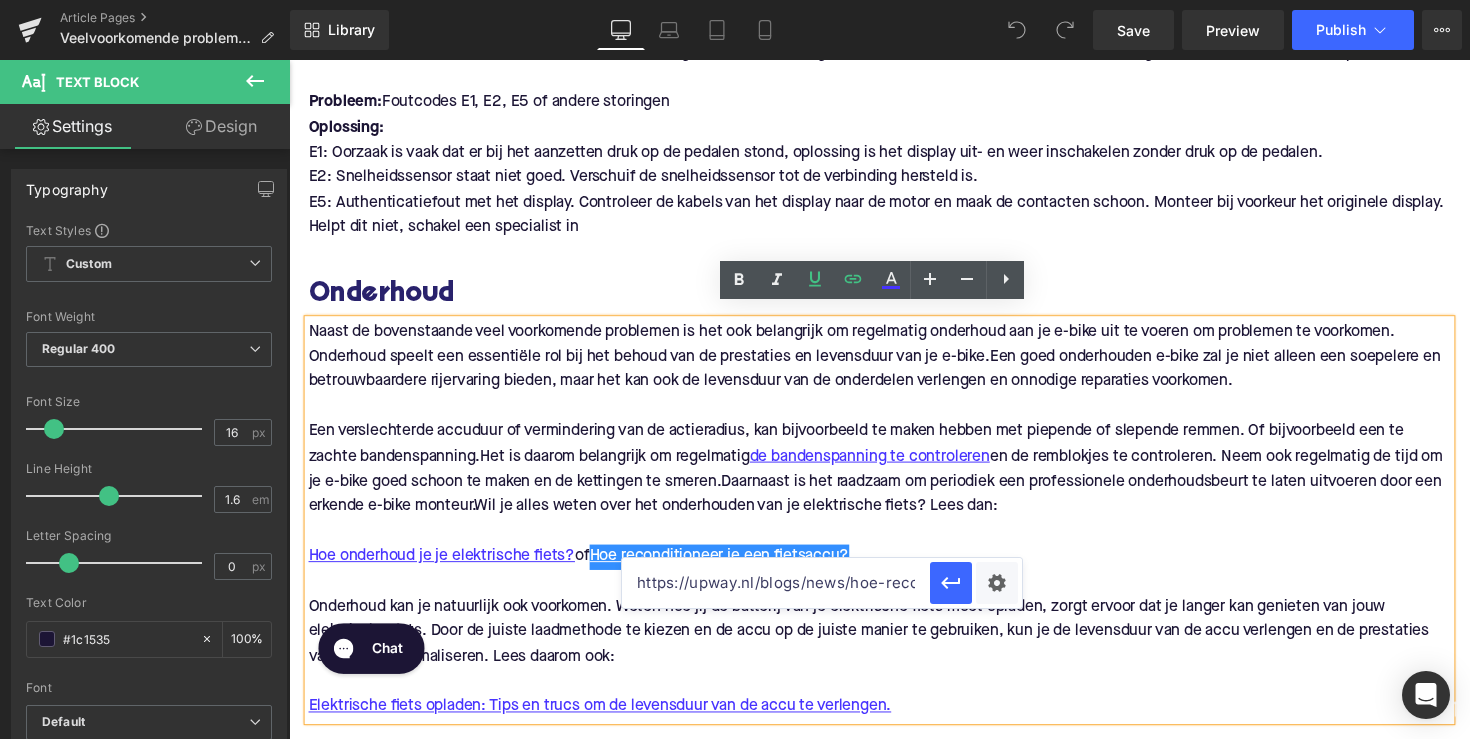 click on "Wil je alles weten over het onderhouden van je elektrische fiets? Lees dan:" at bounding box center [747, 517] 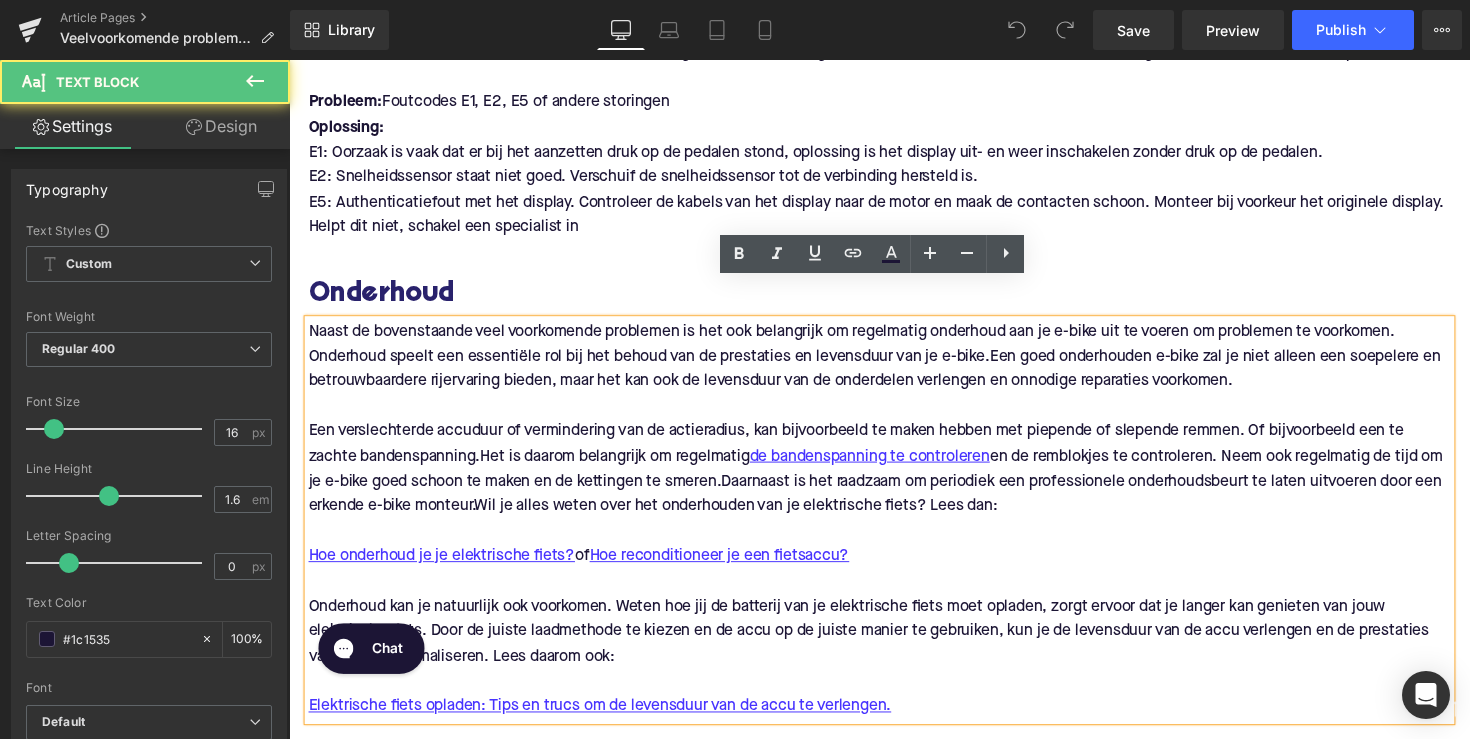 scroll, scrollTop: 5790, scrollLeft: 0, axis: vertical 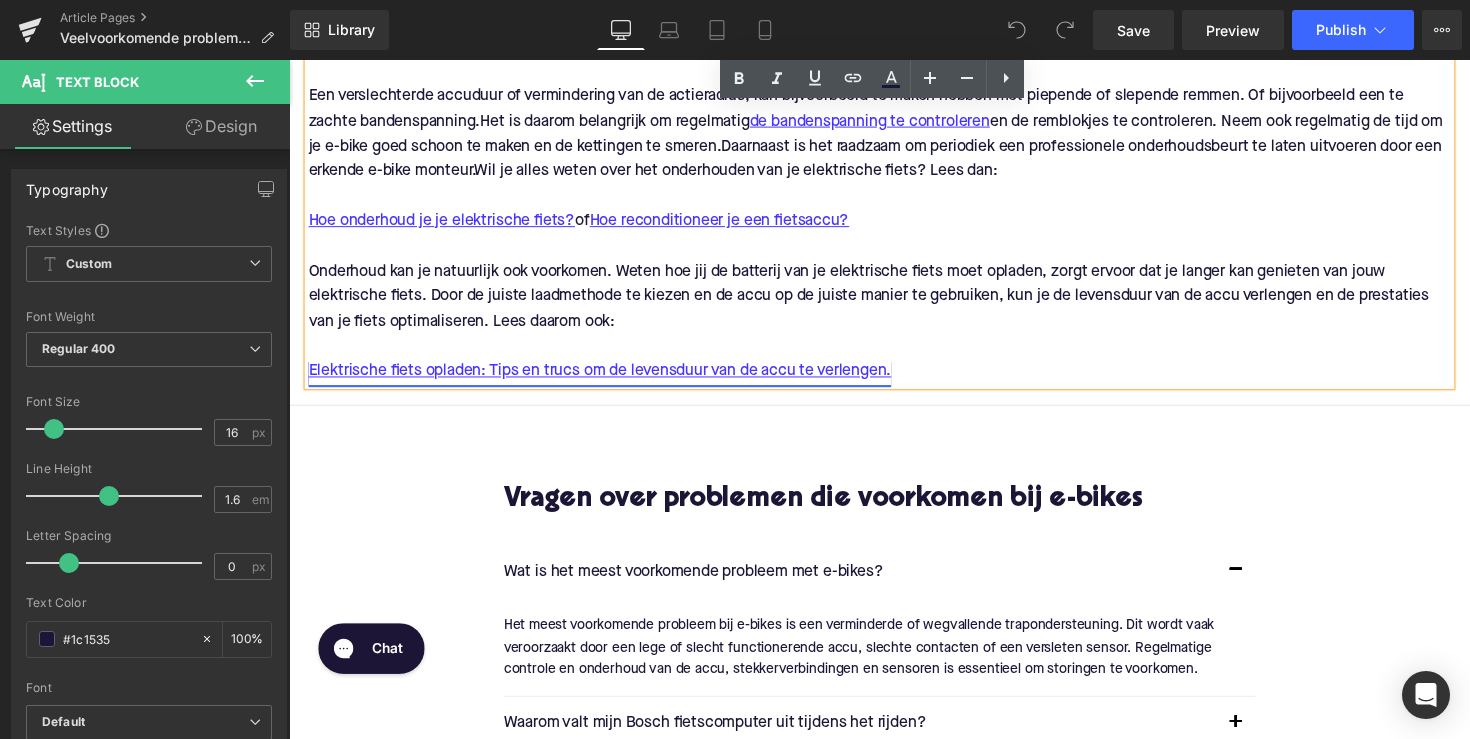 click on "Elektrische fiets opladen: Tips en trucs om de levensduur van de accu te verlengen." at bounding box center (607, 380) 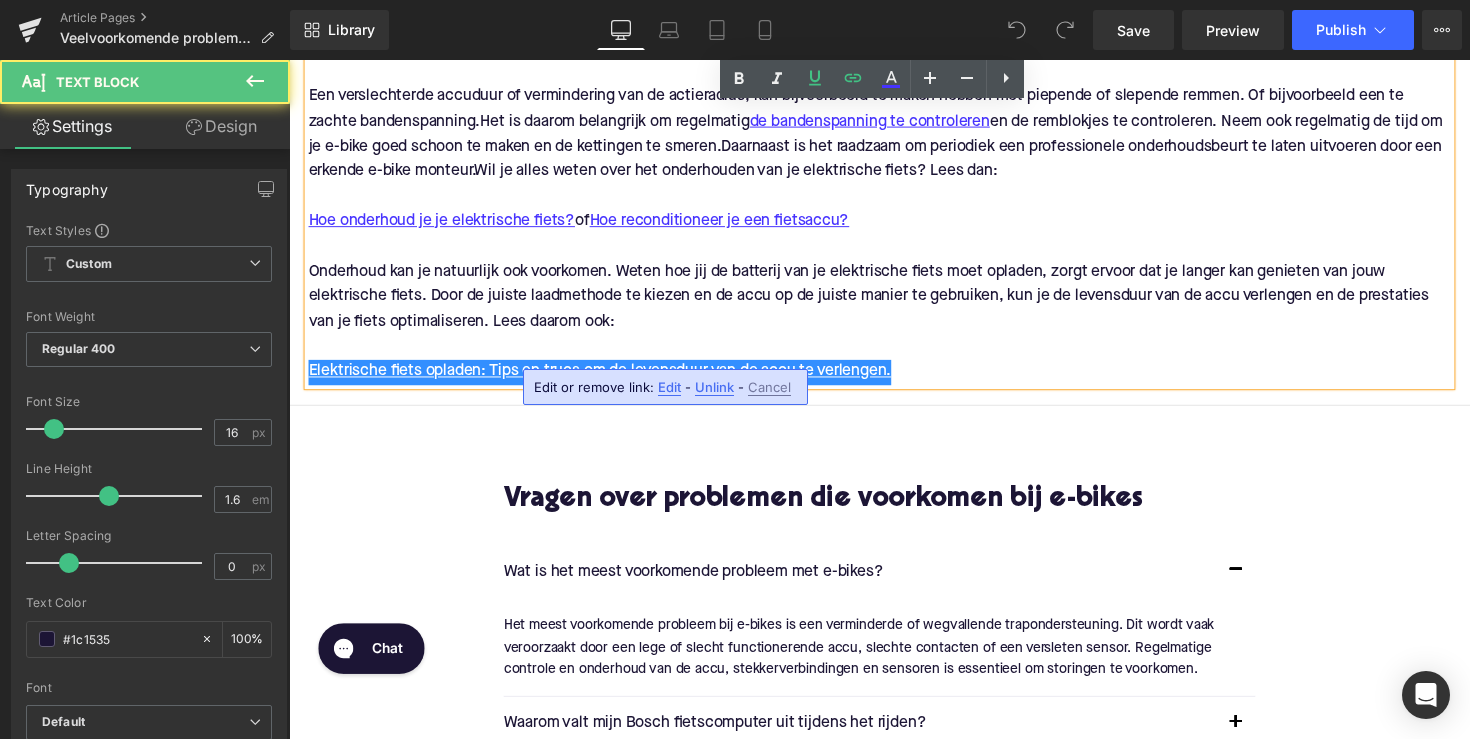 click on "Edit" at bounding box center [669, 387] 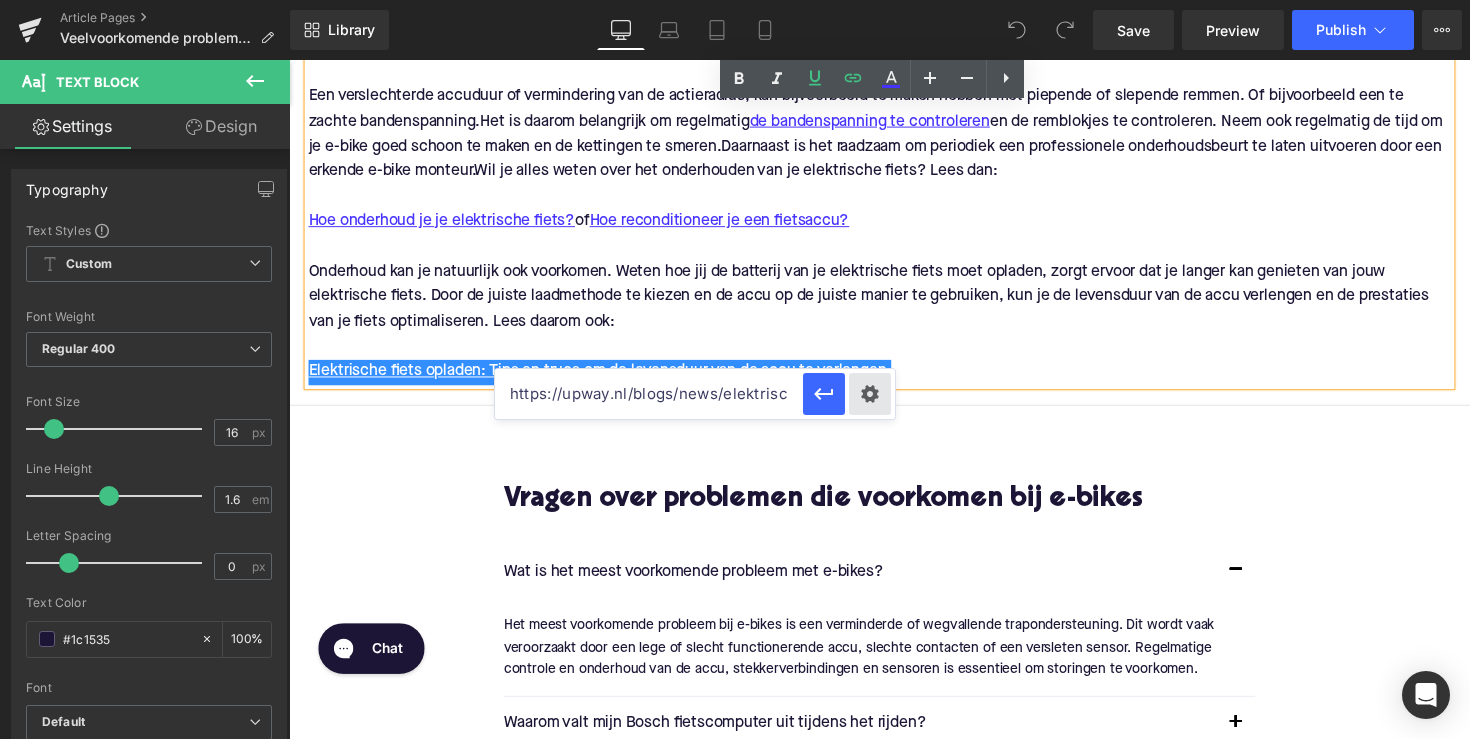 drag, startPoint x: 669, startPoint y: 388, endPoint x: 467, endPoint y: 178, distance: 291.3829 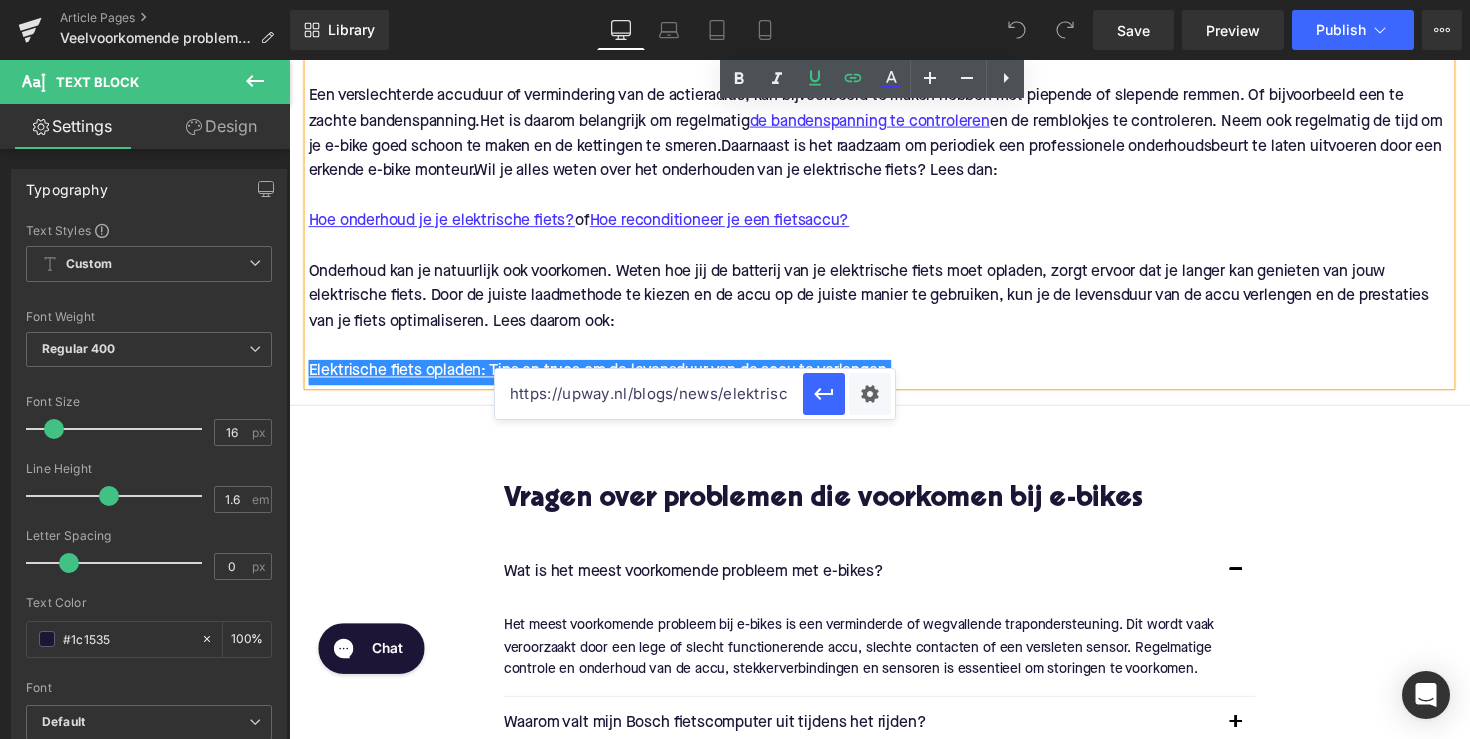 click at bounding box center (894, 252) 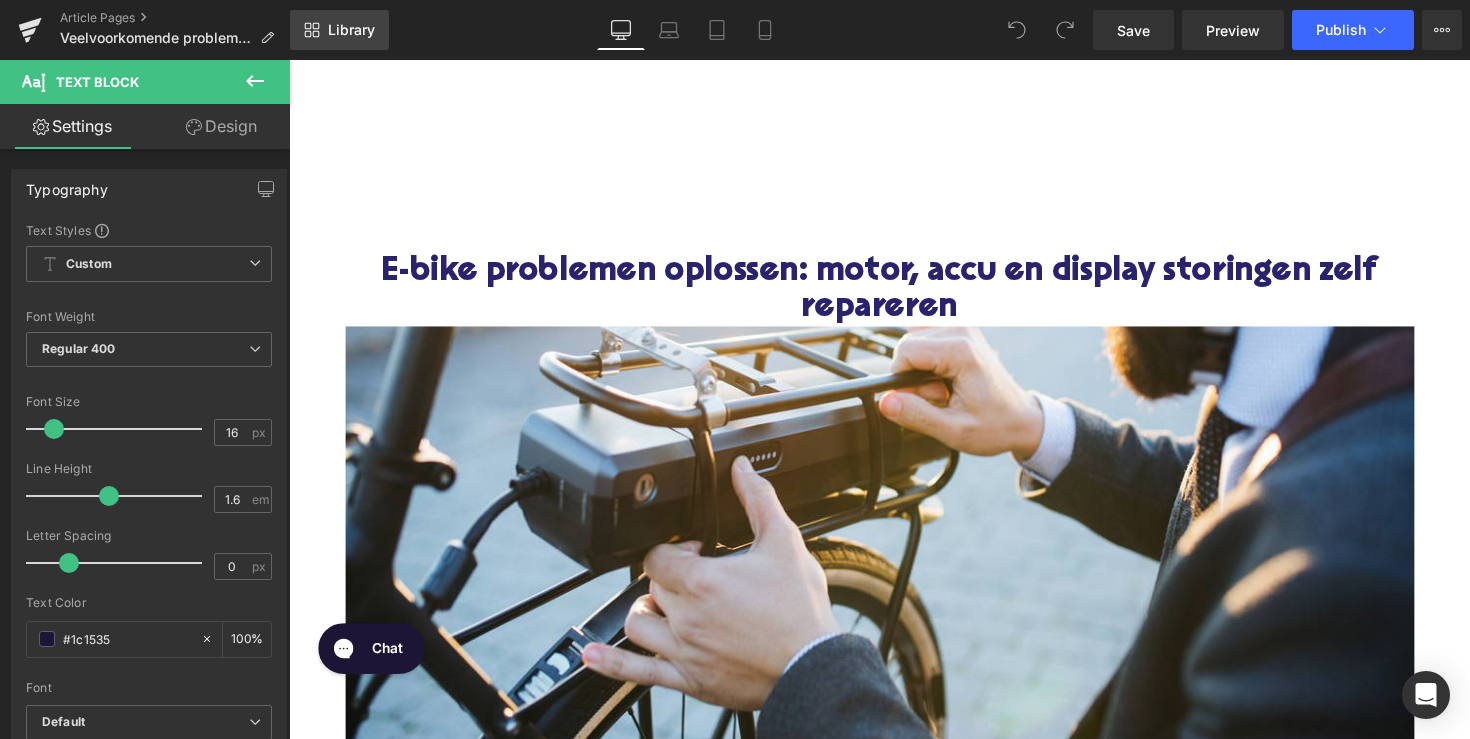 scroll, scrollTop: 0, scrollLeft: 0, axis: both 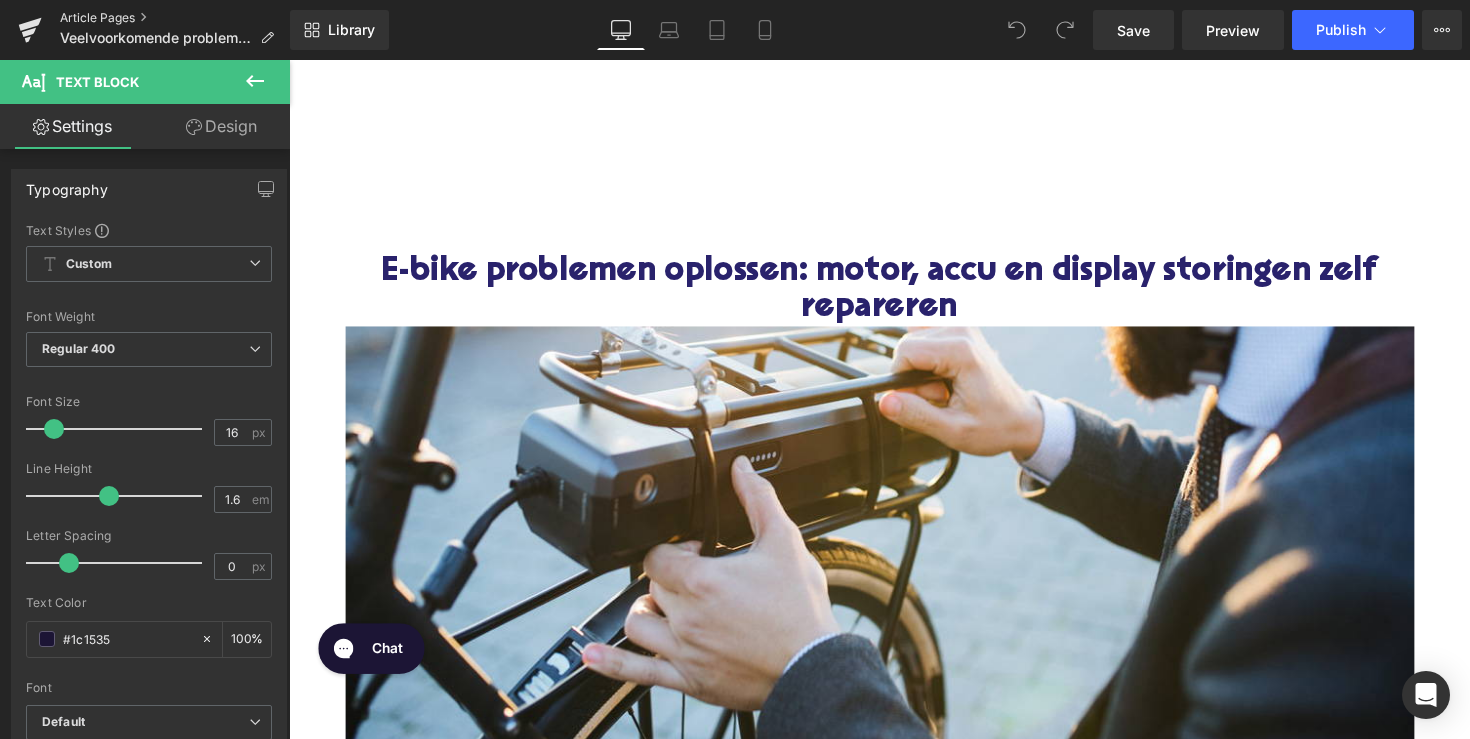 click on "Article Pages" at bounding box center (175, 18) 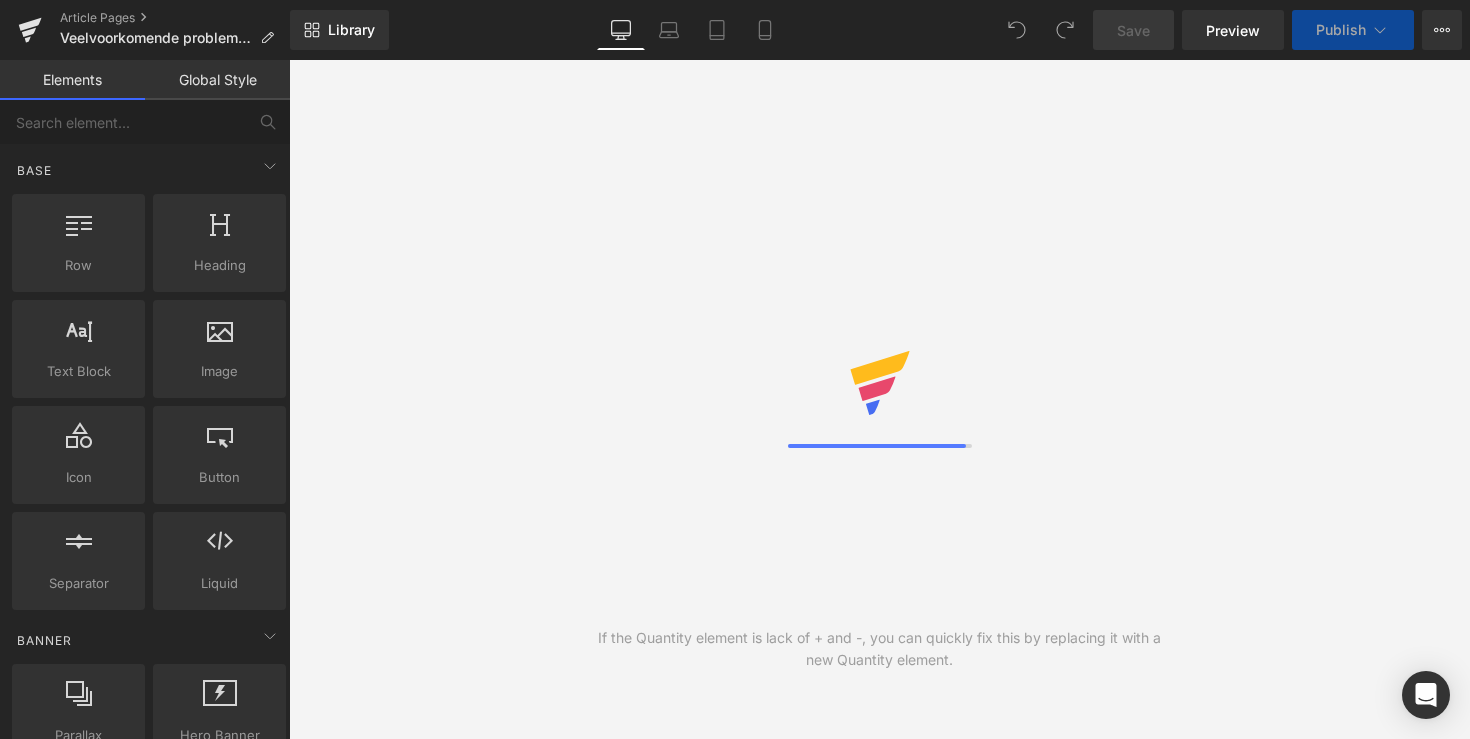 scroll, scrollTop: 0, scrollLeft: 0, axis: both 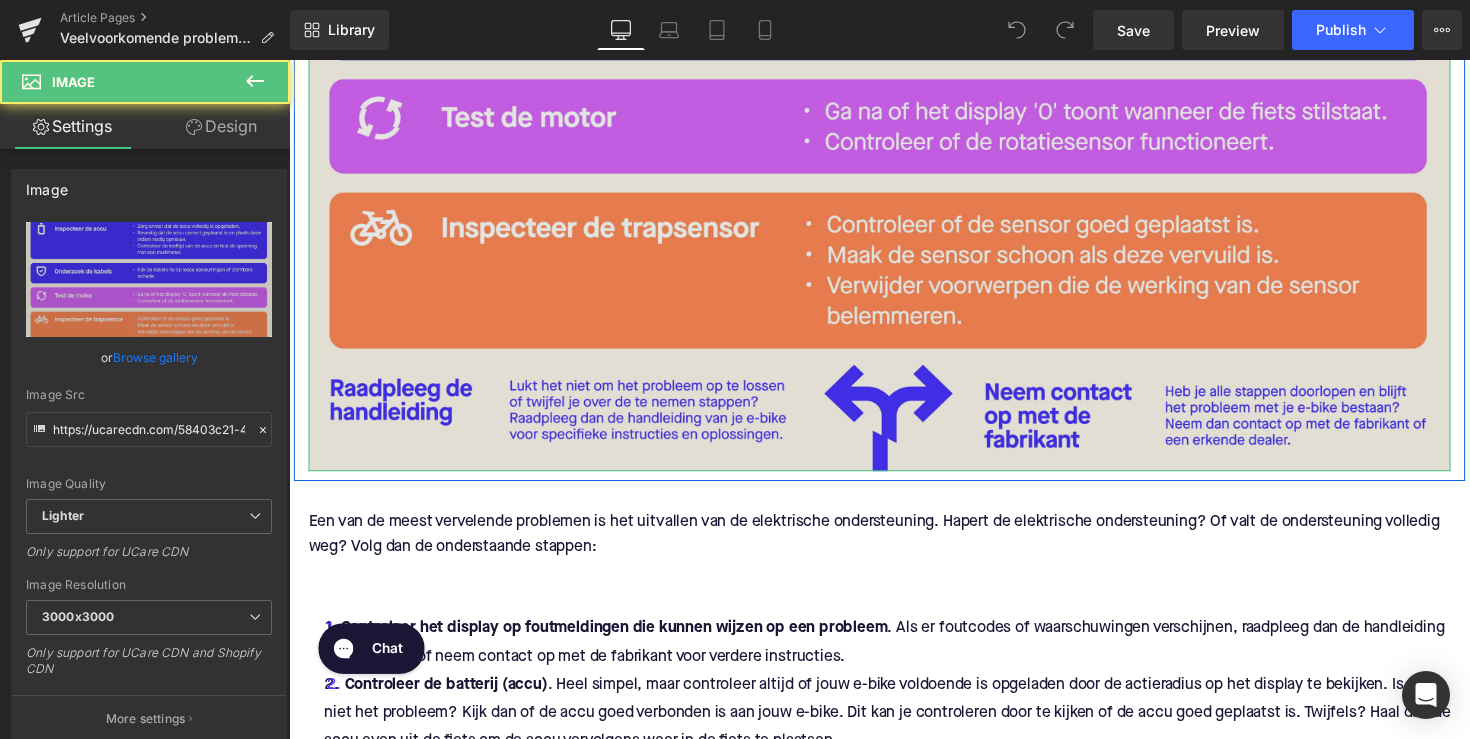 click at bounding box center (894, 43) 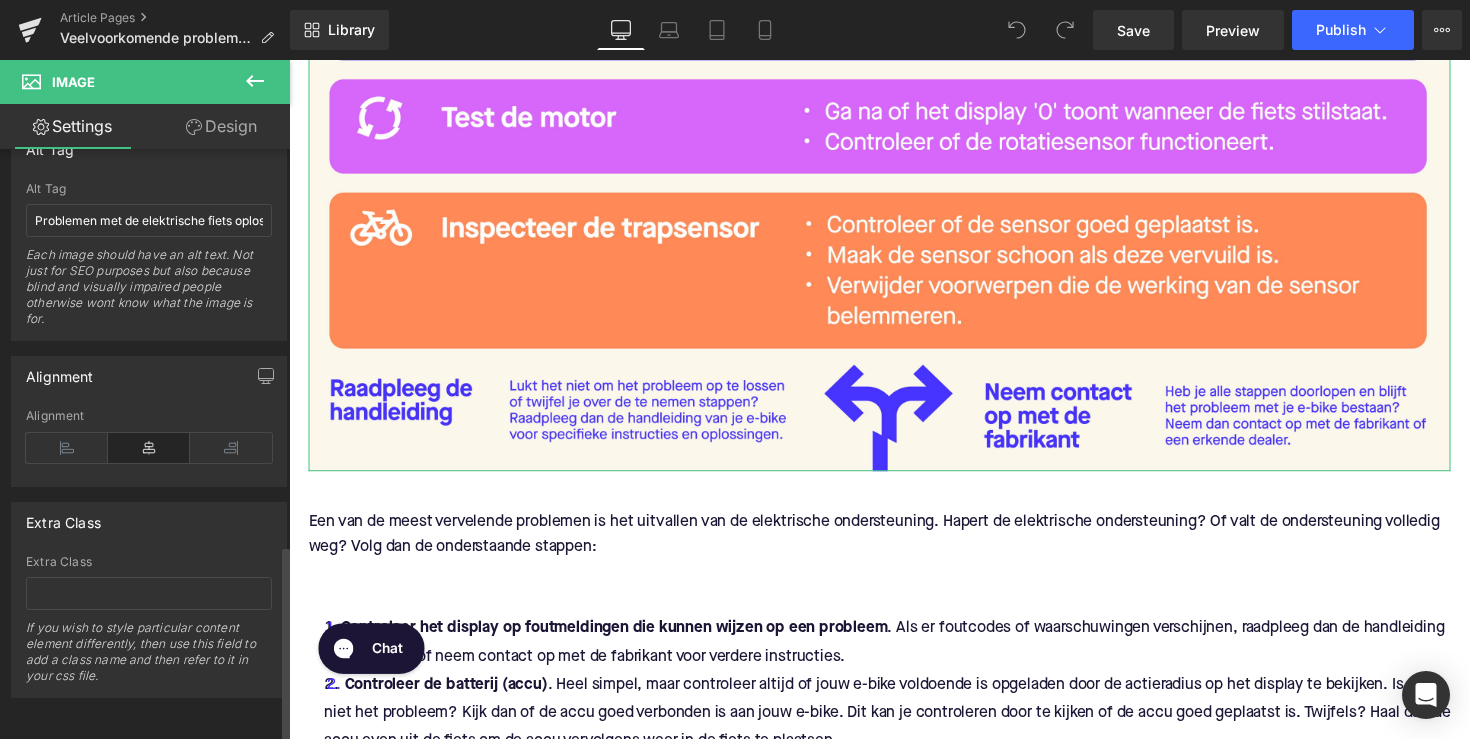 scroll, scrollTop: 1185, scrollLeft: 0, axis: vertical 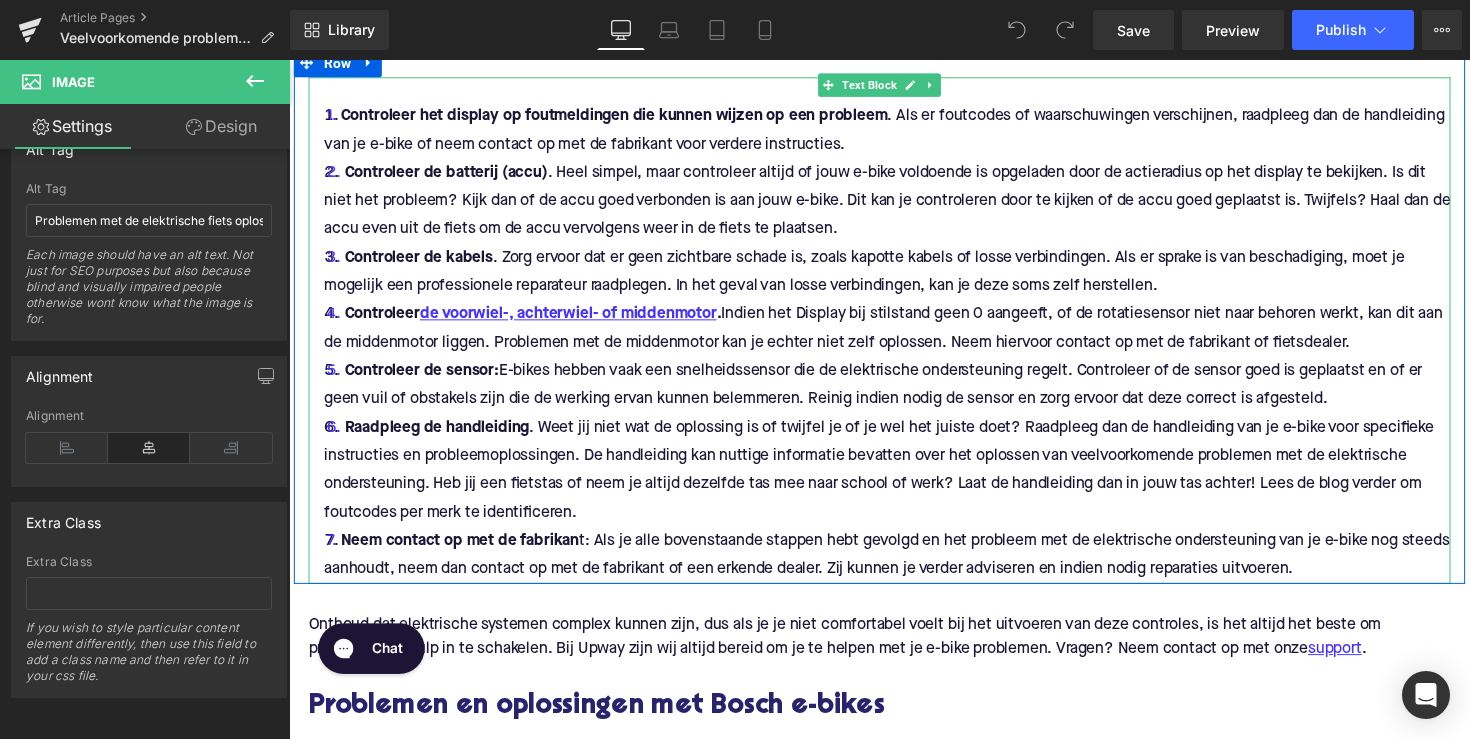 click on "Controleer  de voorwiel-, achterwiel- of middenmotor .  Indien het Display bij stilstand geen 0 aangeeft, of de rotatiesensor niet naar behoren werkt, kan dit aan de middenmotor liggen. Problemen met de middenmotor kan je echter niet zelf oplossen. Neem hiervoor contact op met de fabrikant of fietsdealer." at bounding box center (894, 336) 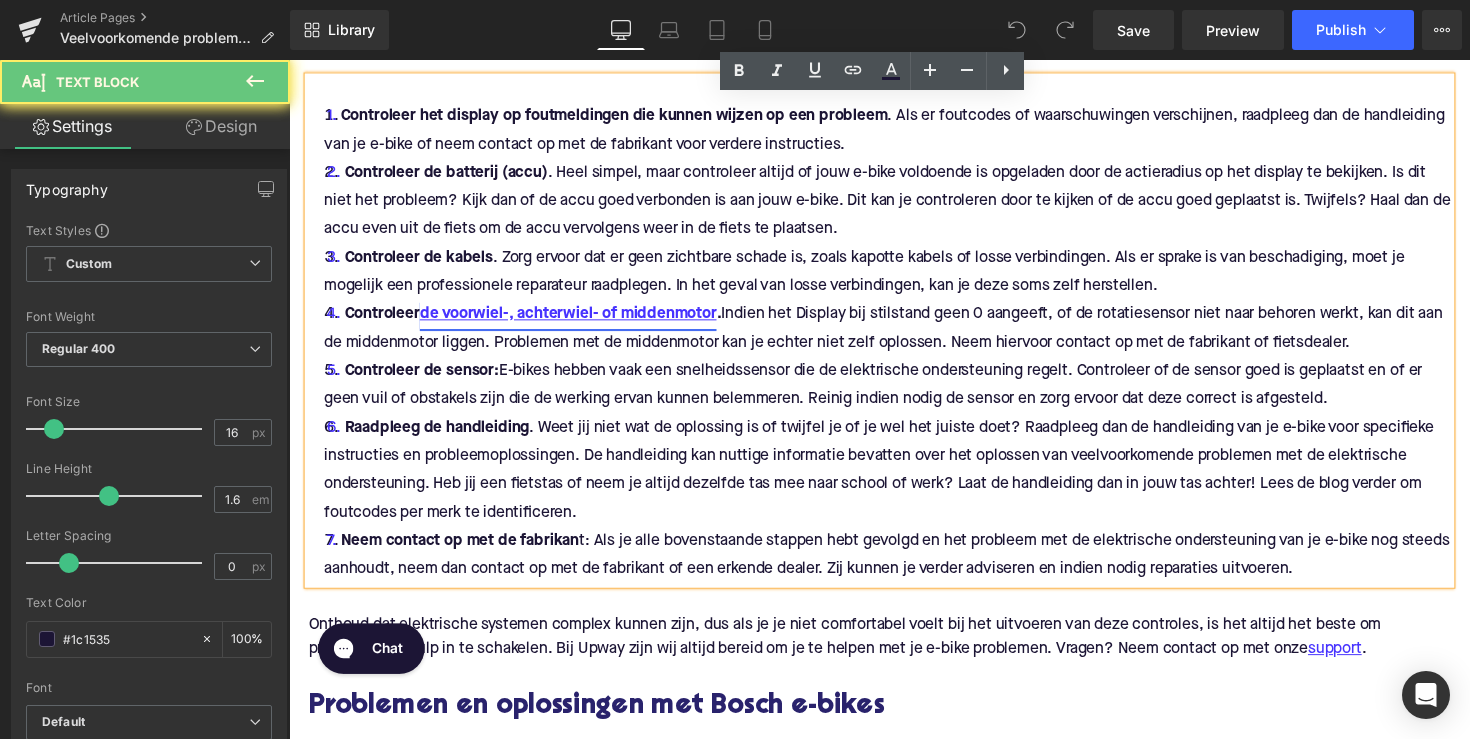 click on "de voorwiel-, achterwiel- of middenmotor" at bounding box center (575, 321) 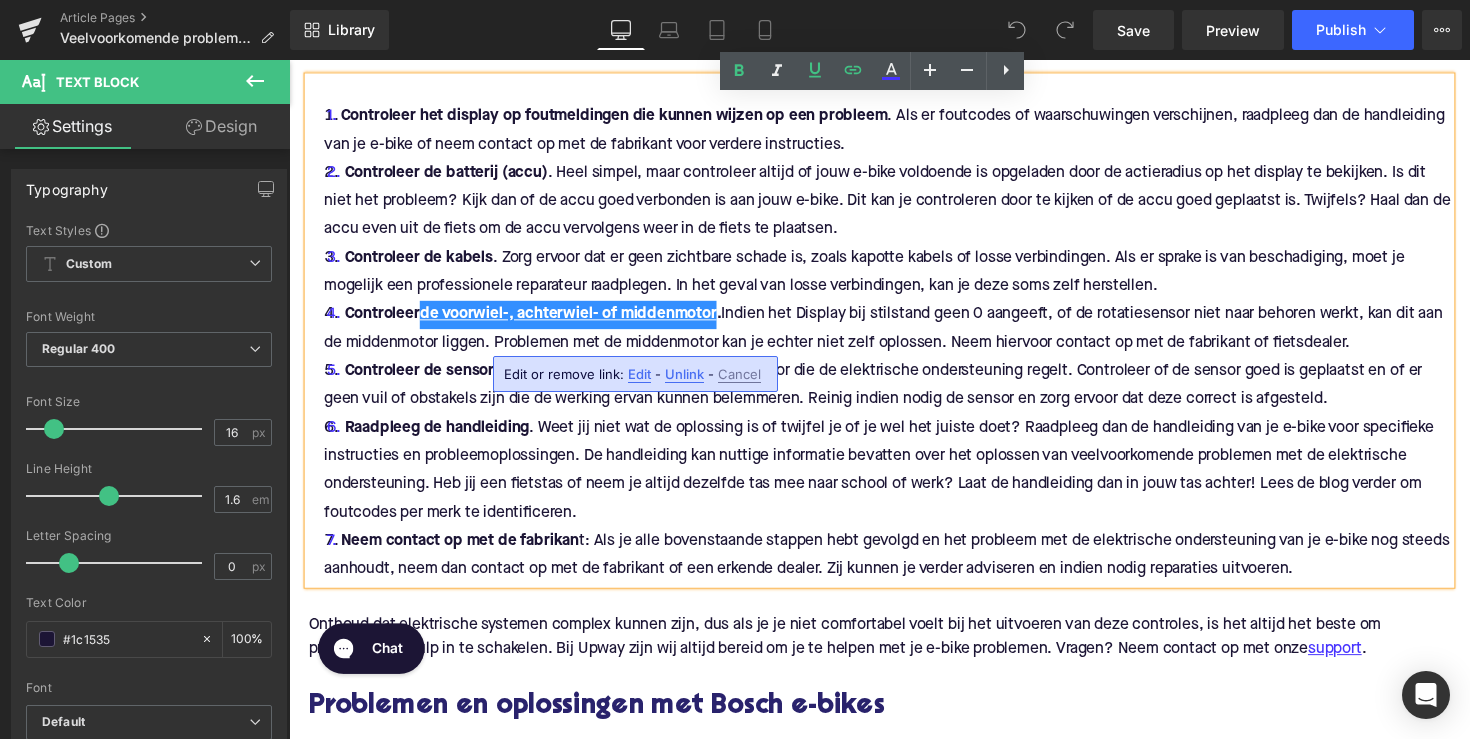 click on "Edit" at bounding box center (639, 374) 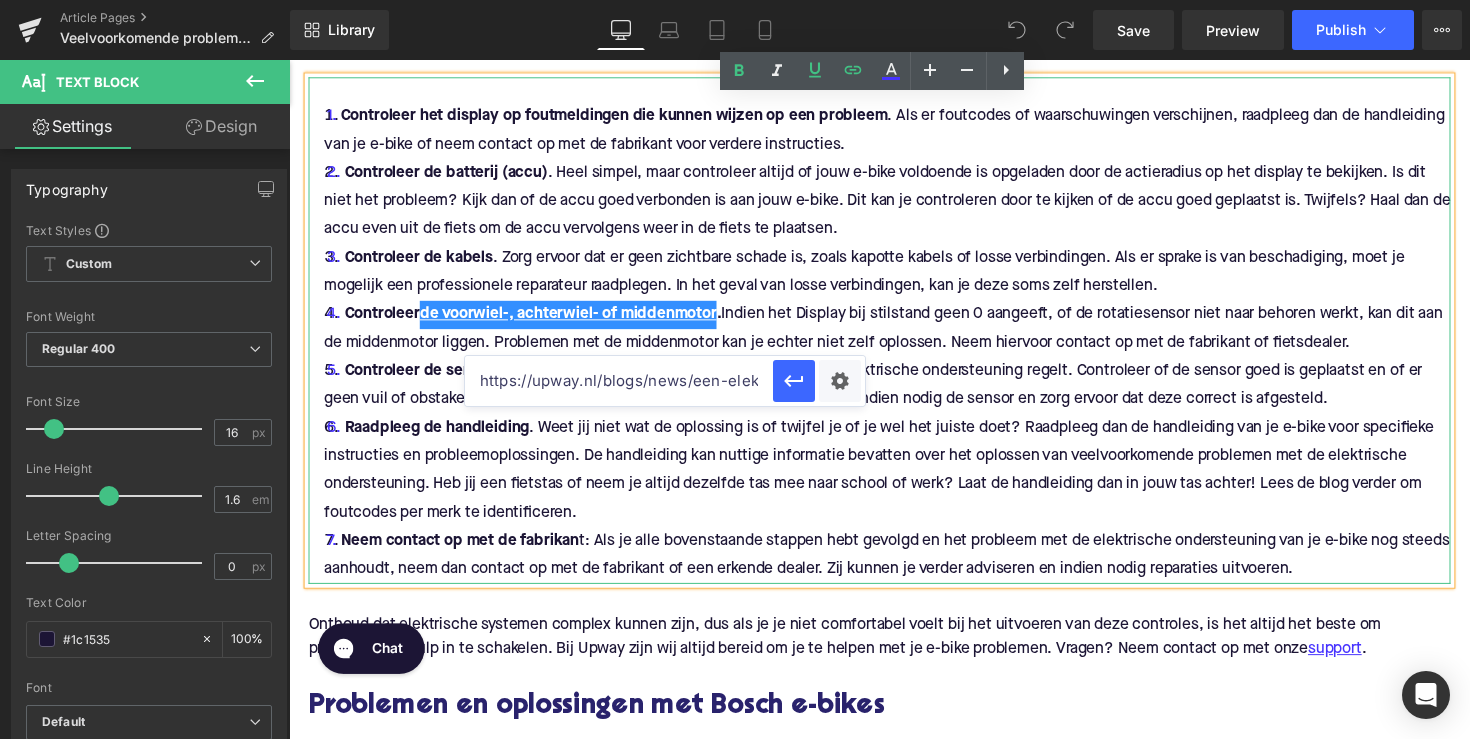 drag, startPoint x: 975, startPoint y: 444, endPoint x: 916, endPoint y: 392, distance: 78.64477 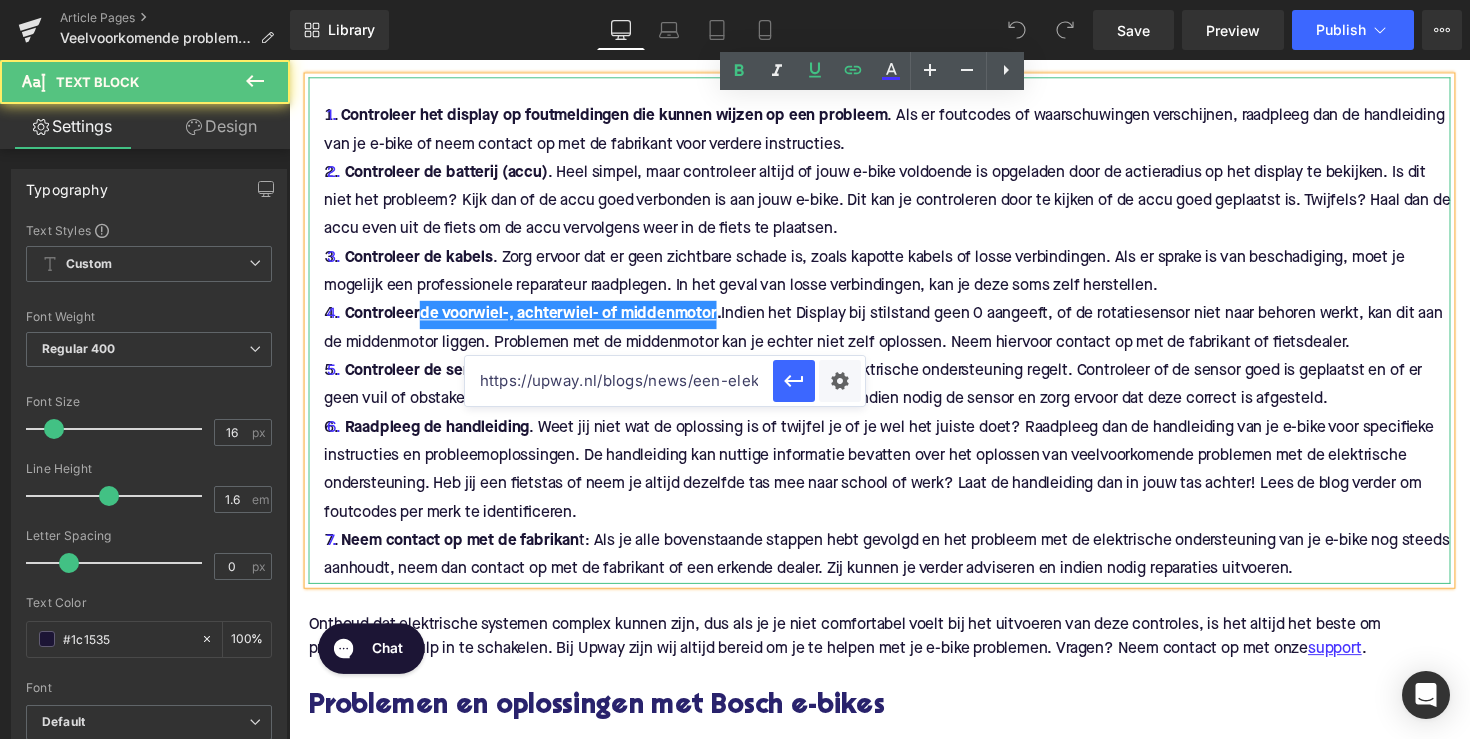 click on "Controleer de sensor:  E-bikes hebben vaak een snelheidssensor die de elektrische ondersteuning regelt. Controleer of de sensor goed is geplaatst en of er geen vuil of obstakels zijn die de werking ervan kunnen belemmeren. Reinig indien nodig de sensor en zorg ervoor dat deze correct is afgesteld." at bounding box center (894, 394) 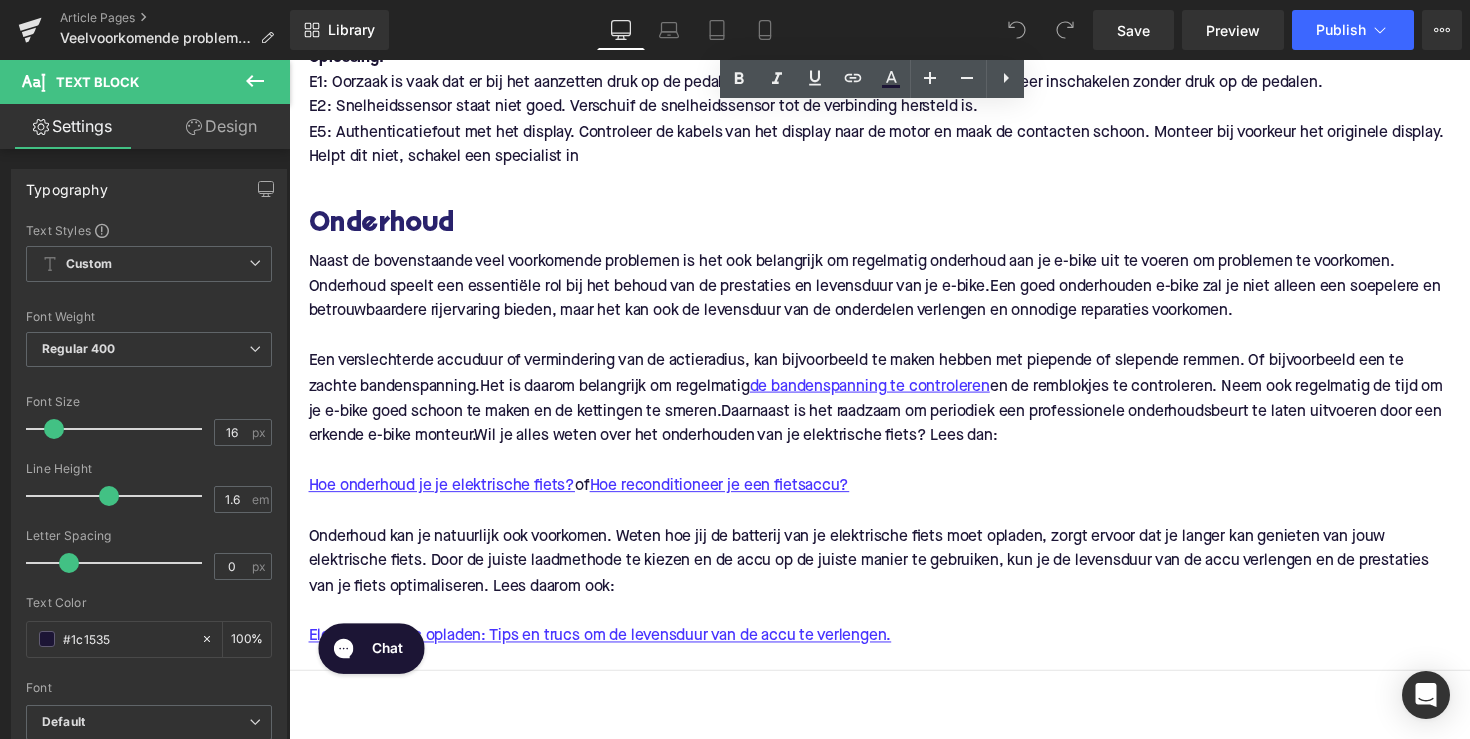 scroll, scrollTop: 5582, scrollLeft: 0, axis: vertical 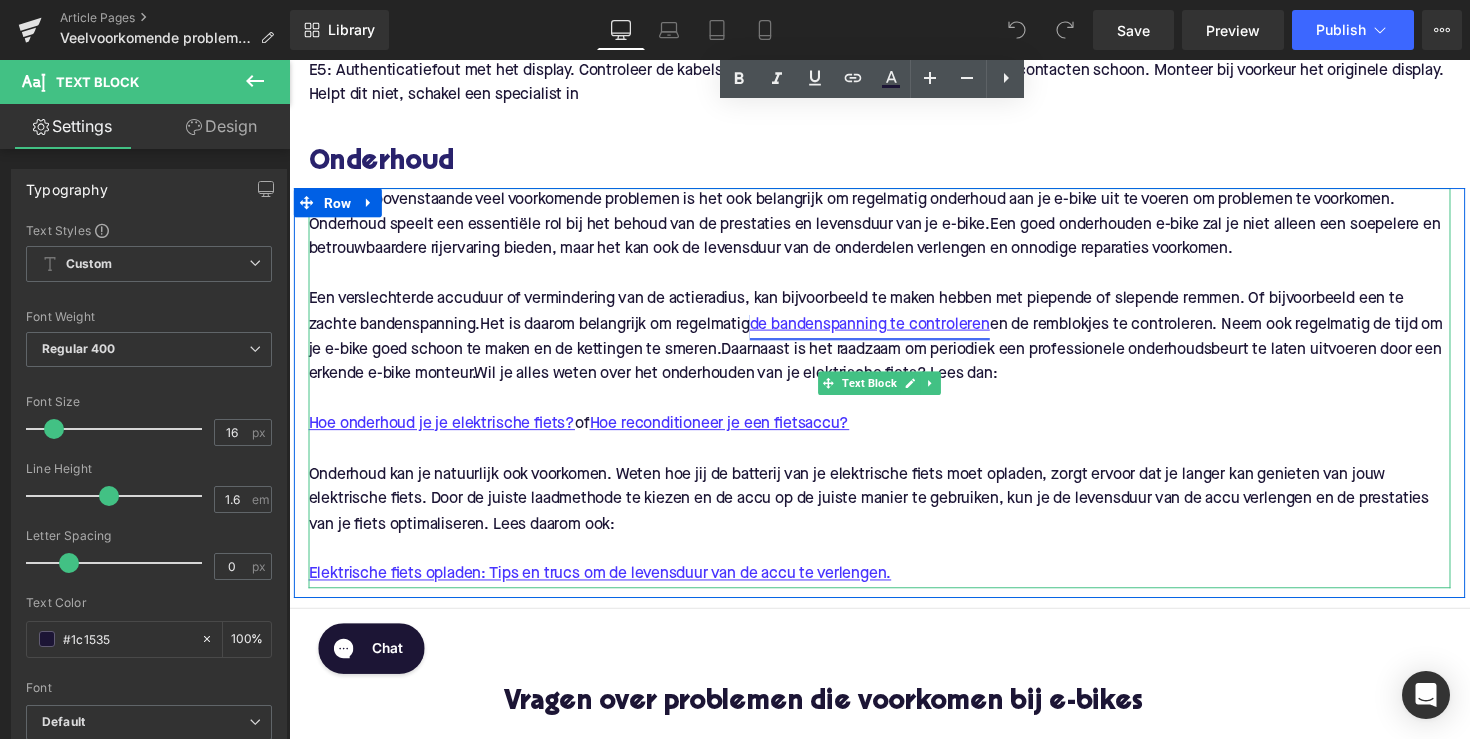 click on "de bandenspanning te controleren" at bounding box center (884, 332) 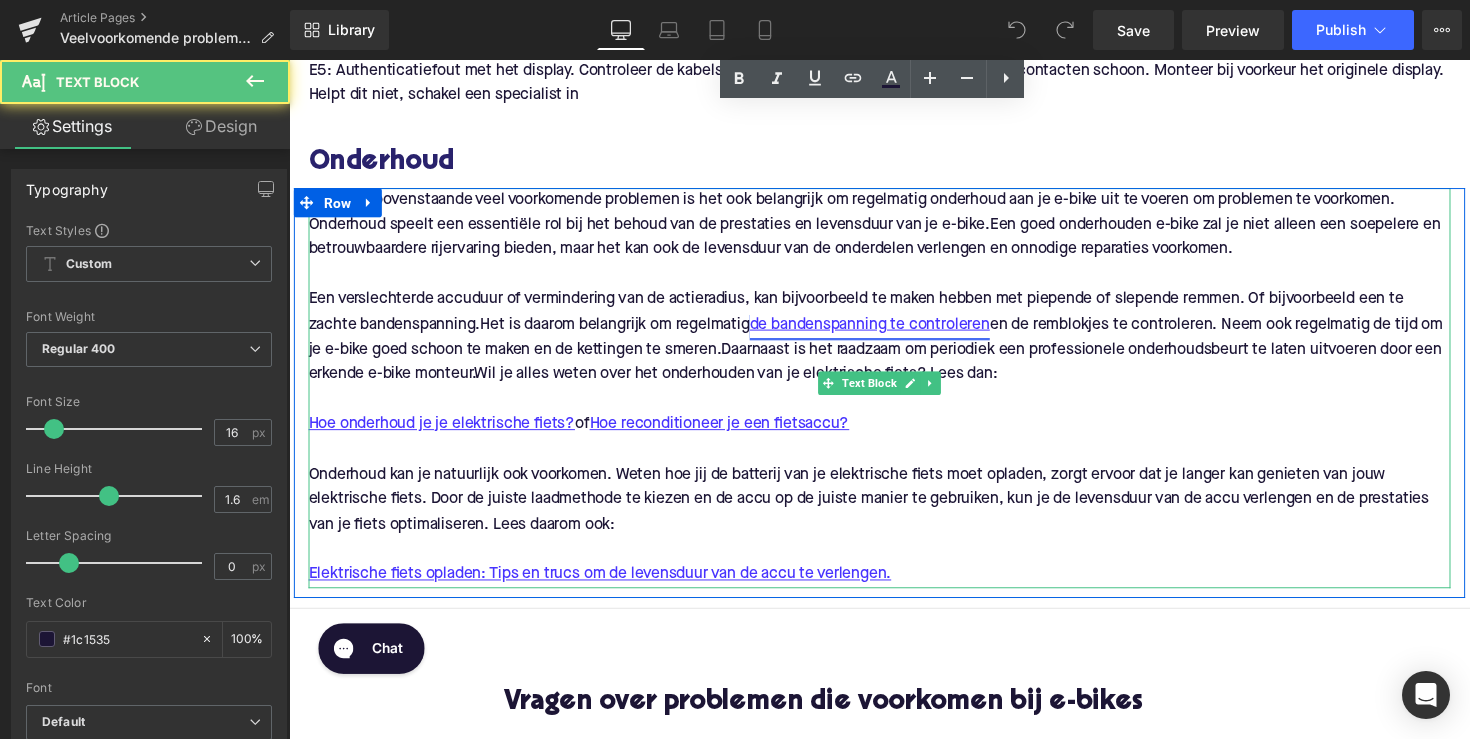 click on "de bandenspanning te controleren" at bounding box center [884, 332] 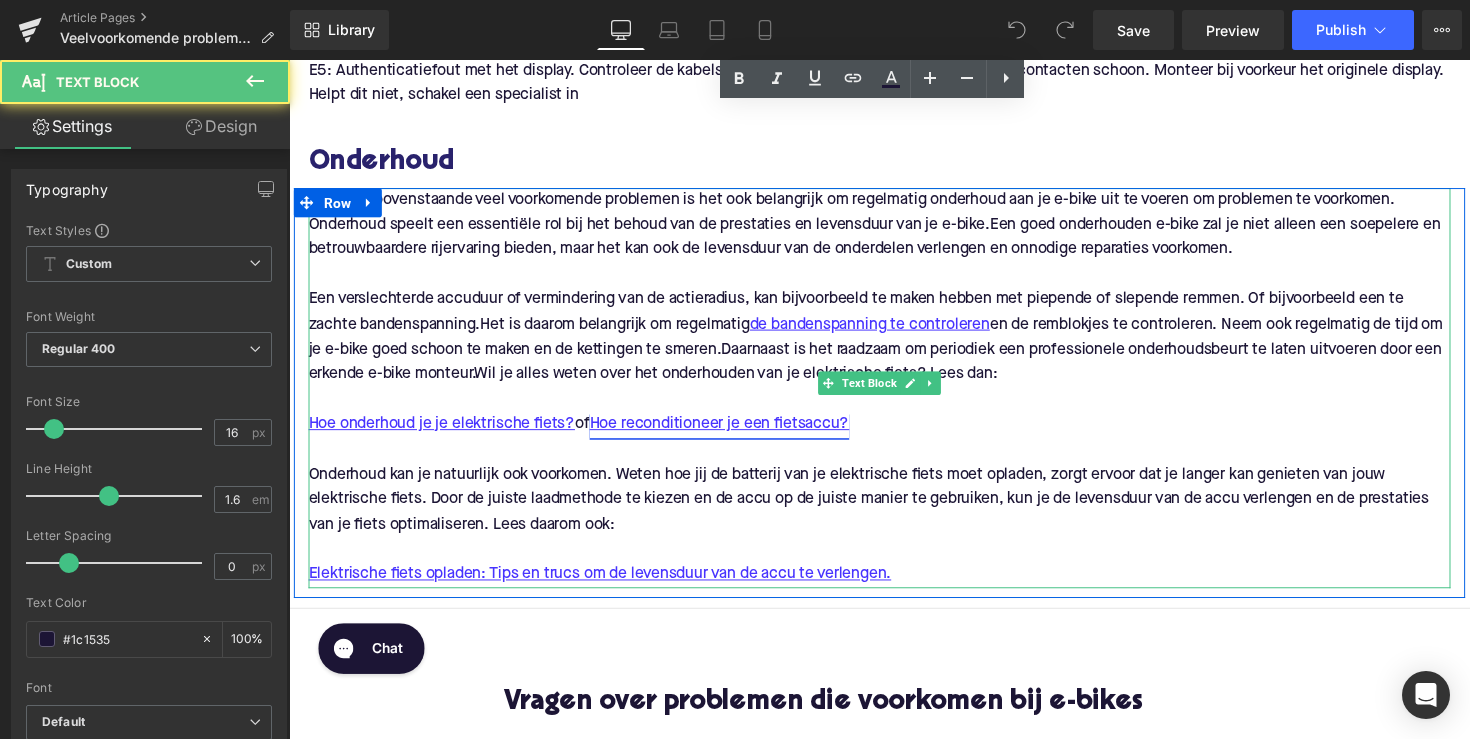 click on "Hoe reconditioneer je een fietsaccu?" at bounding box center (730, 434) 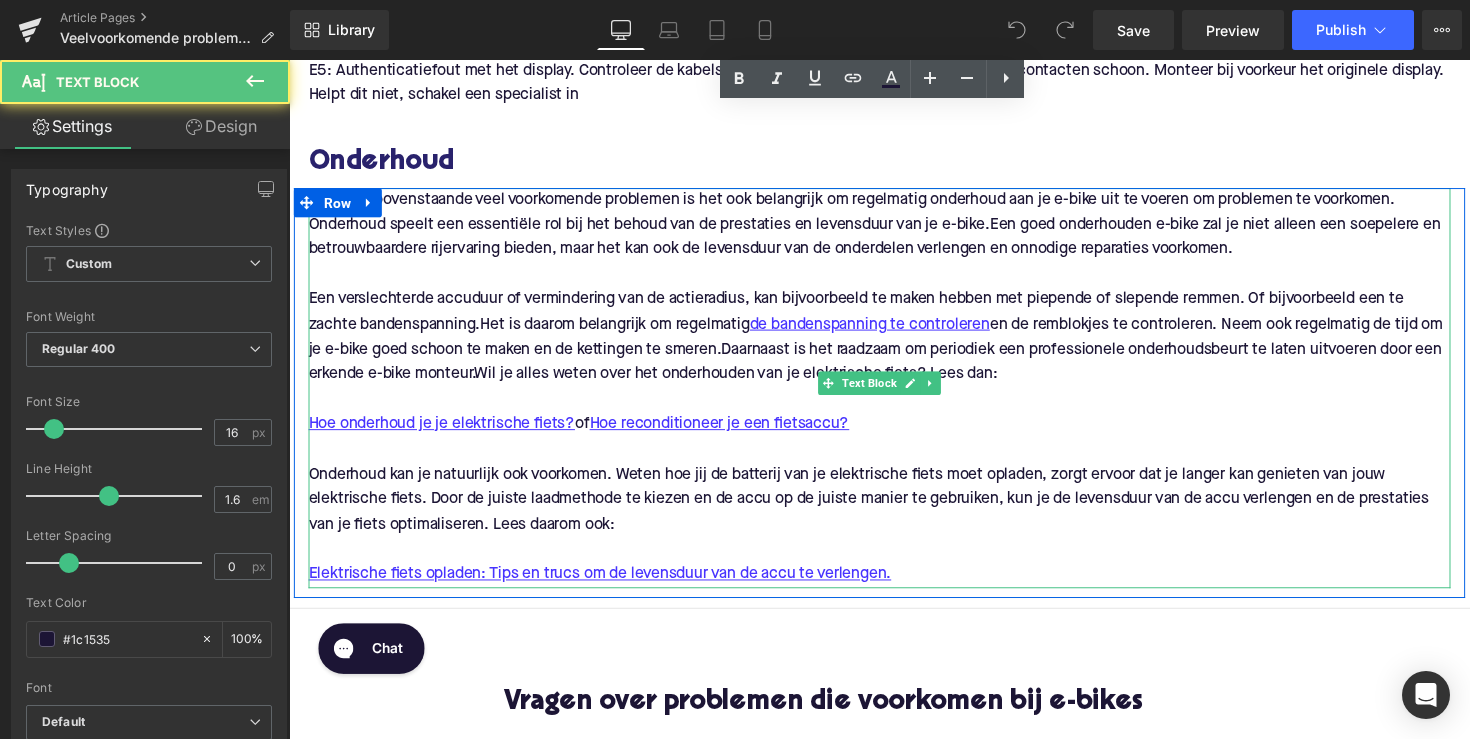 click on "Onderhoud kan je natuurlijk ook voorkomen. Weten hoe jij de batterij van je elektrische fiets moet opladen, zorgt ervoor dat je langer kan genieten van jouw elektrische fiets. Door de juiste laadmethode te kiezen en de accu op de juiste manier te gebruiken, kun je de levensduur van de accu verlengen en de prestaties van je fiets optimaliseren. Lees daarom ook:" at bounding box center (883, 510) 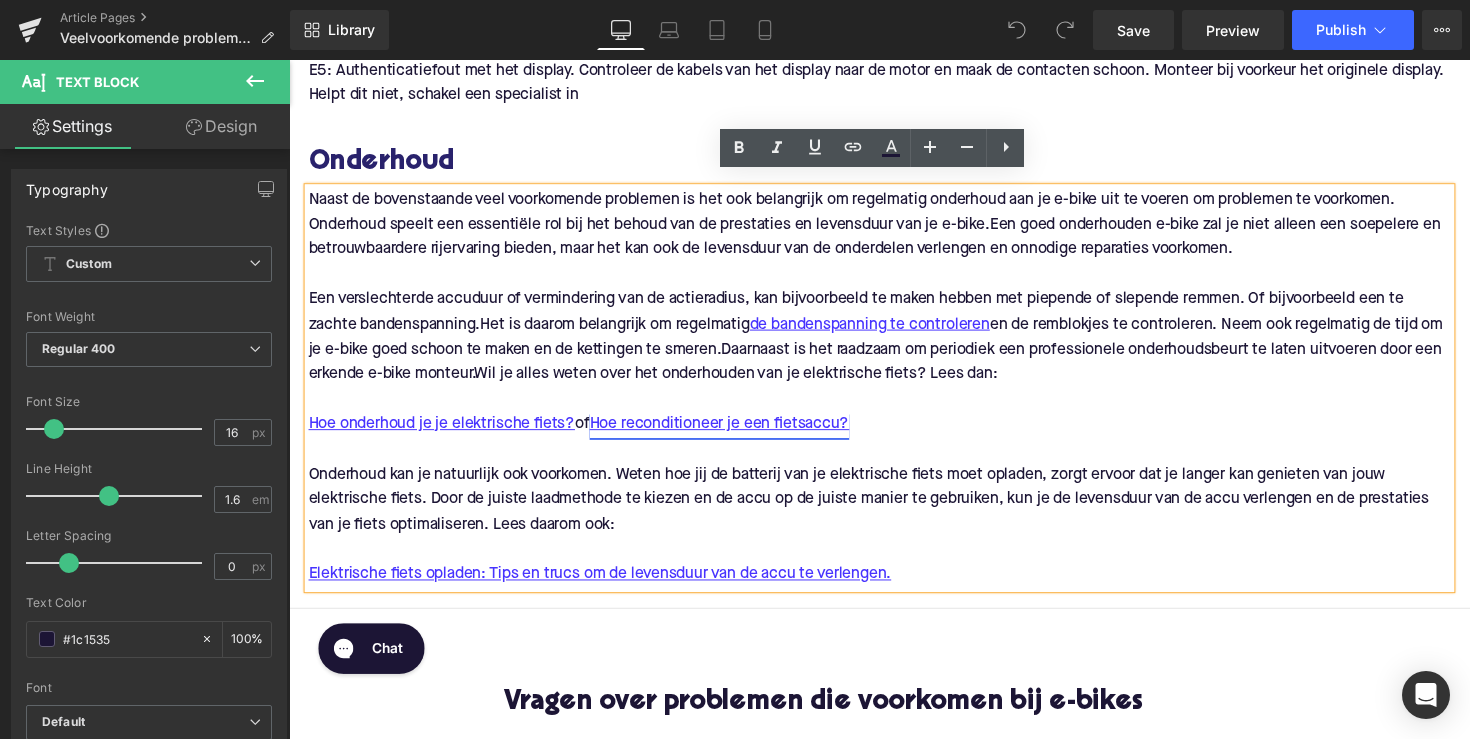 click on "Hoe reconditioneer je een fietsaccu?" at bounding box center [730, 434] 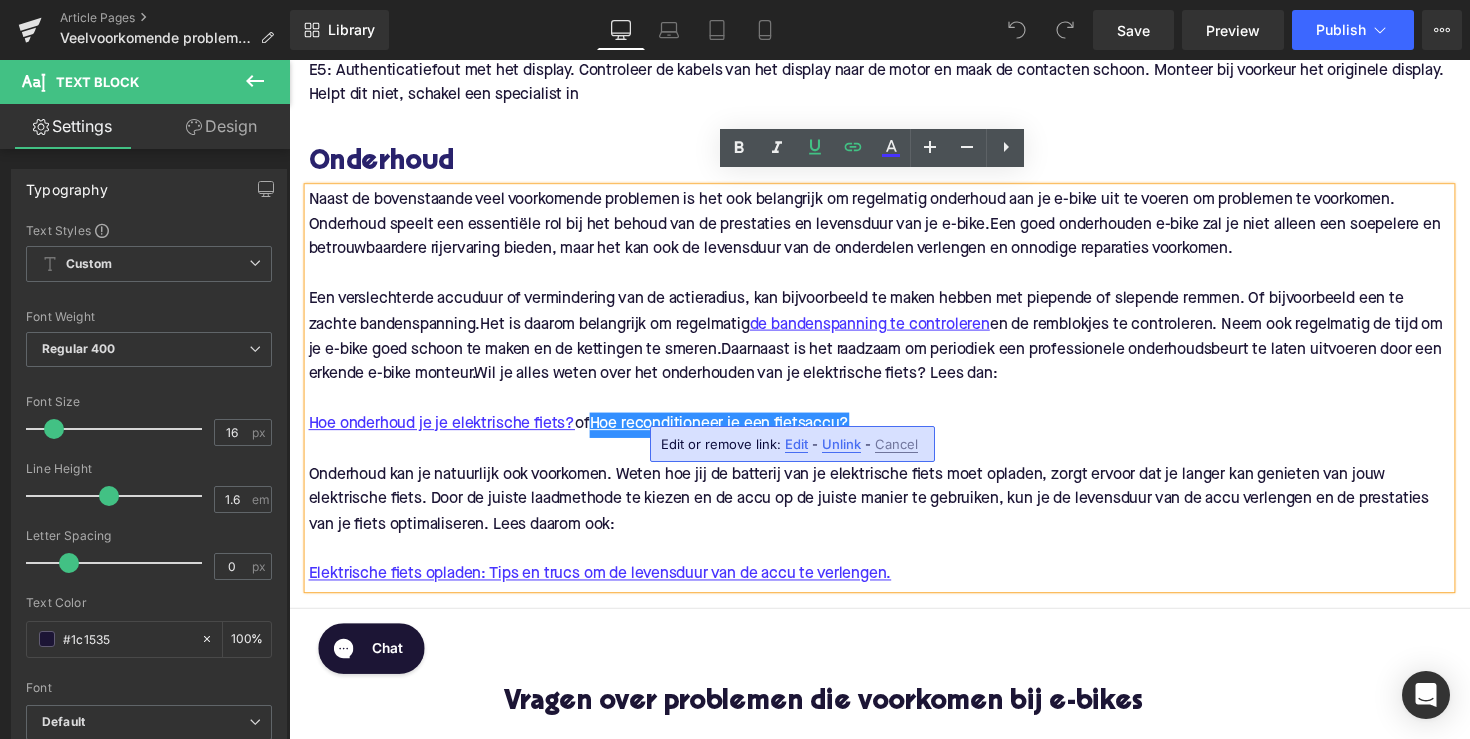 click on "Edit" at bounding box center [796, 444] 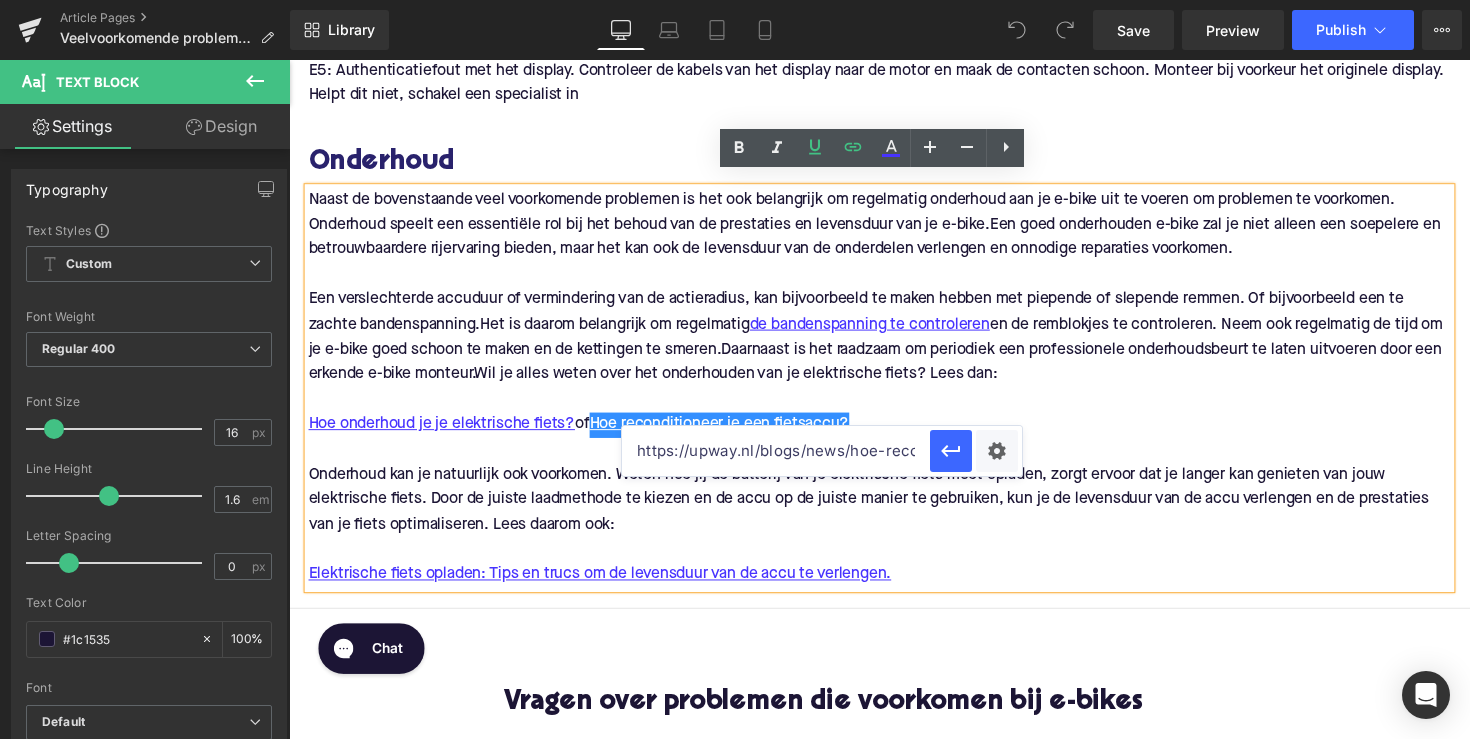 click on "https://upway.nl/blogs/news/hoe-reconditioneer-je-een-fietsaccu" at bounding box center [776, 451] 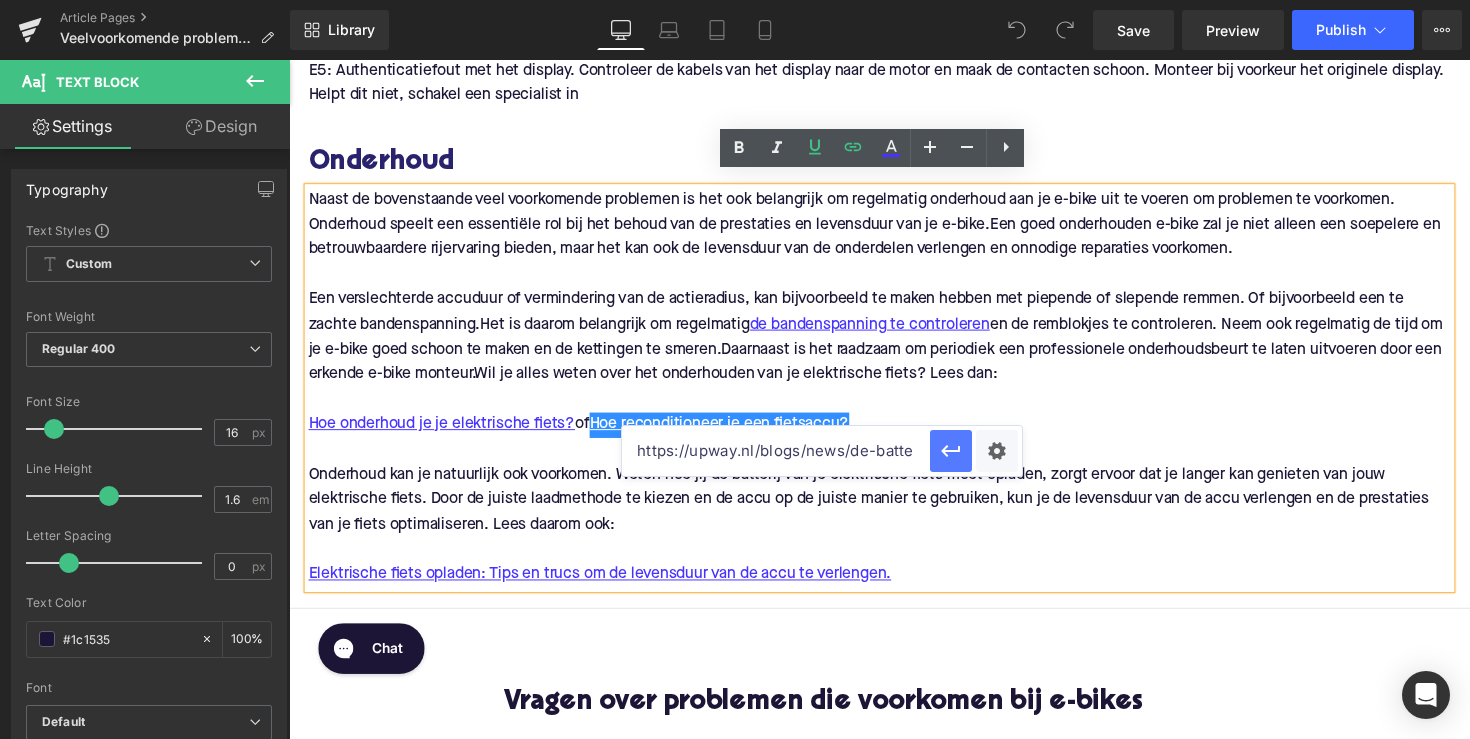 type on "https://upway.nl/blogs/news/de-batterijlevenduur-van-jouw-tweedehands-elektrische-fiets-verlengen" 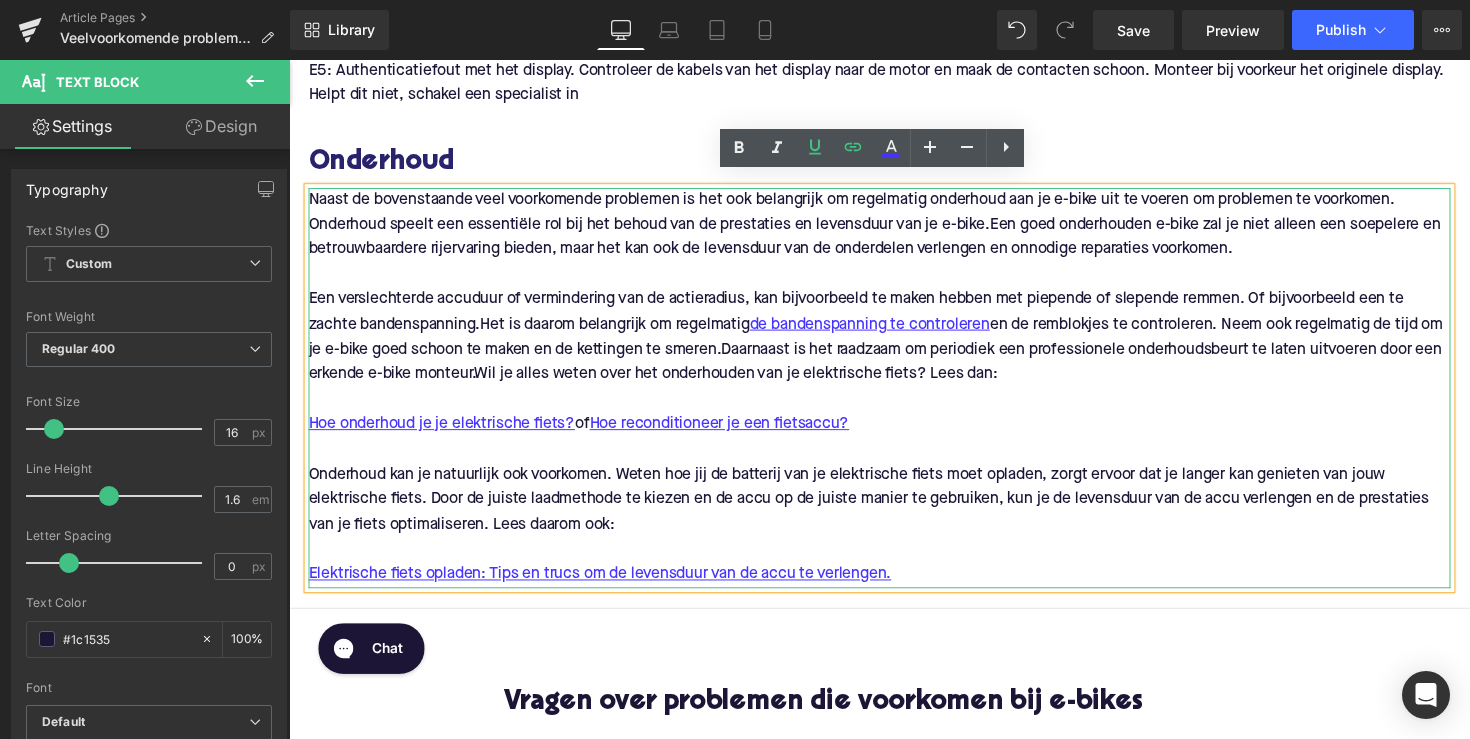 click on "Wil je alles weten over het onderhouden van je elektrische fiets? Lees dan:" at bounding box center (747, 382) 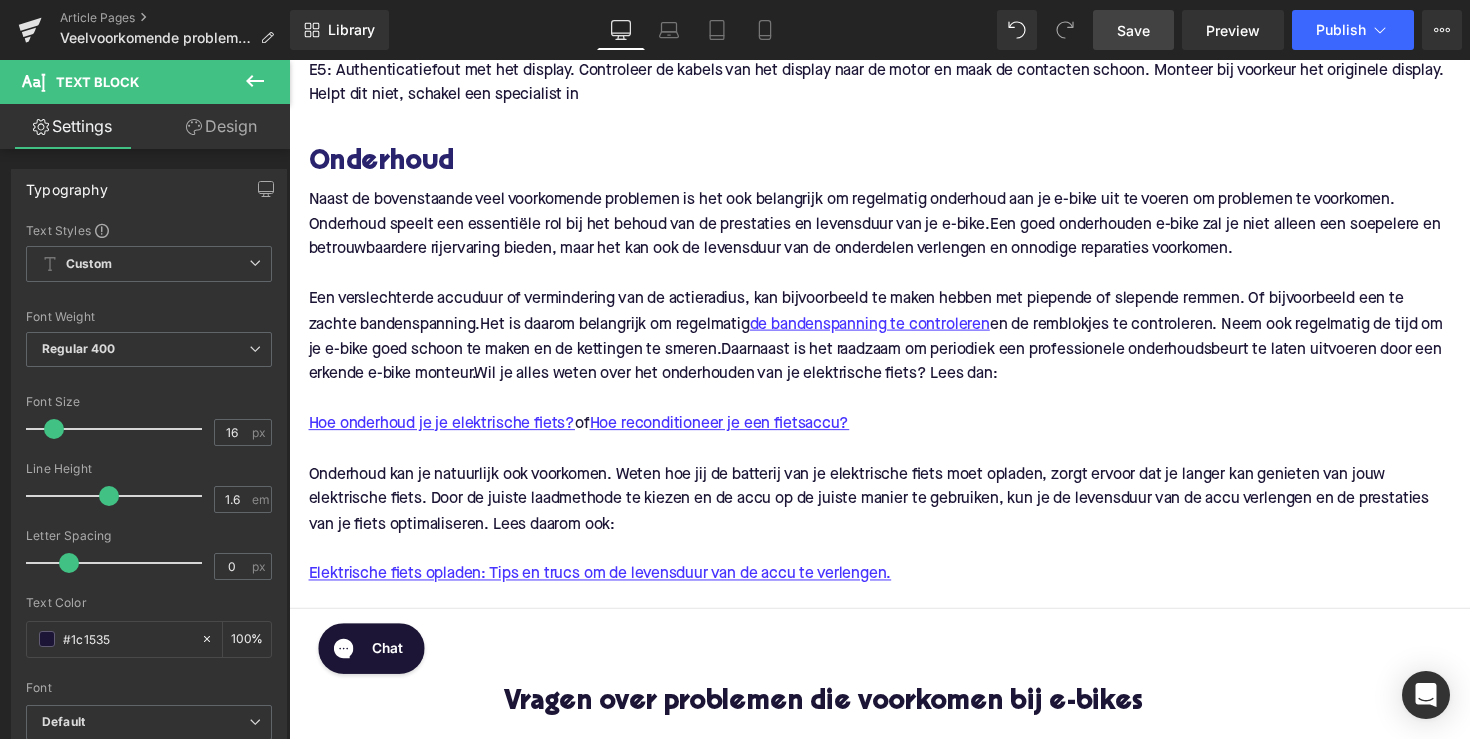 click on "Save" at bounding box center [1133, 30] 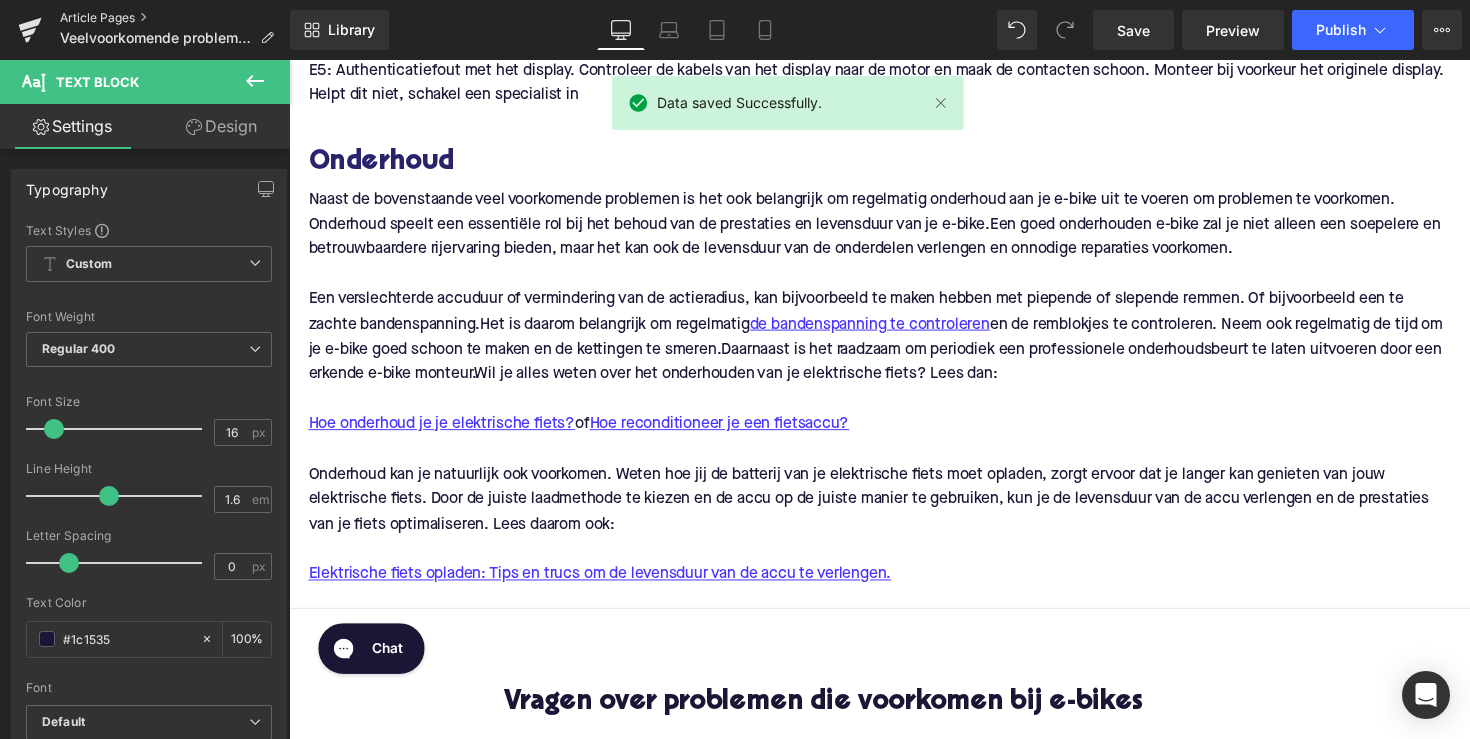 click on "Article Pages" at bounding box center (175, 18) 